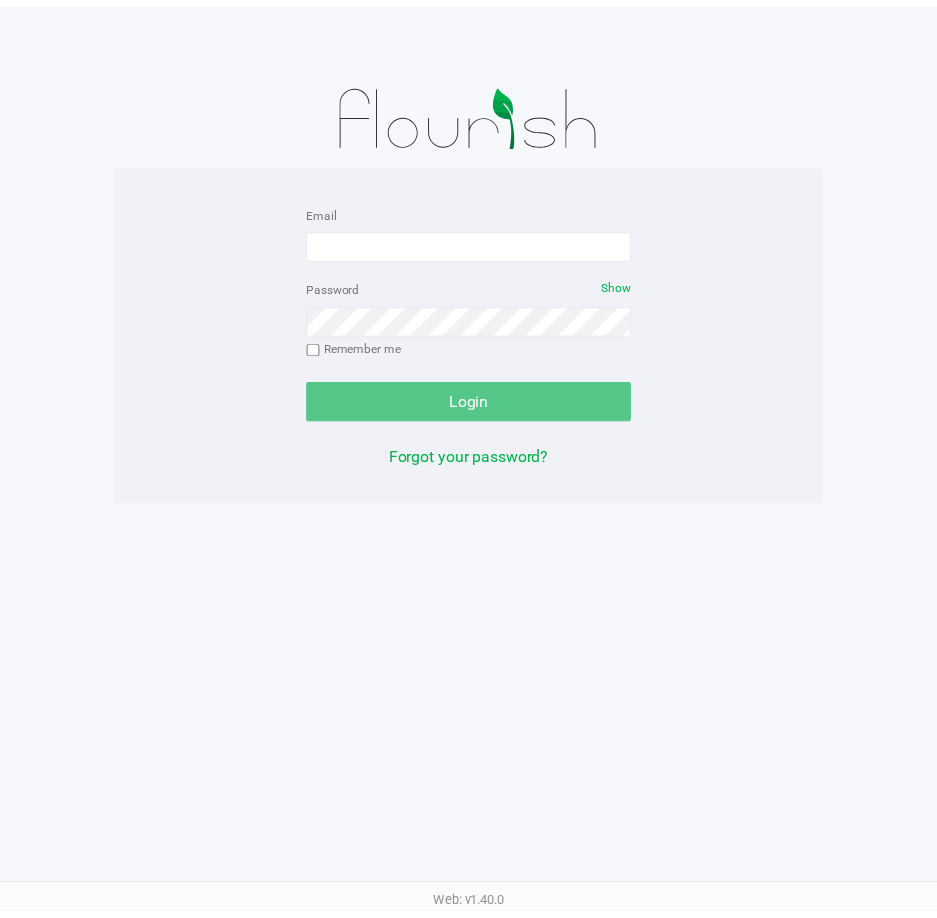 scroll, scrollTop: 0, scrollLeft: 0, axis: both 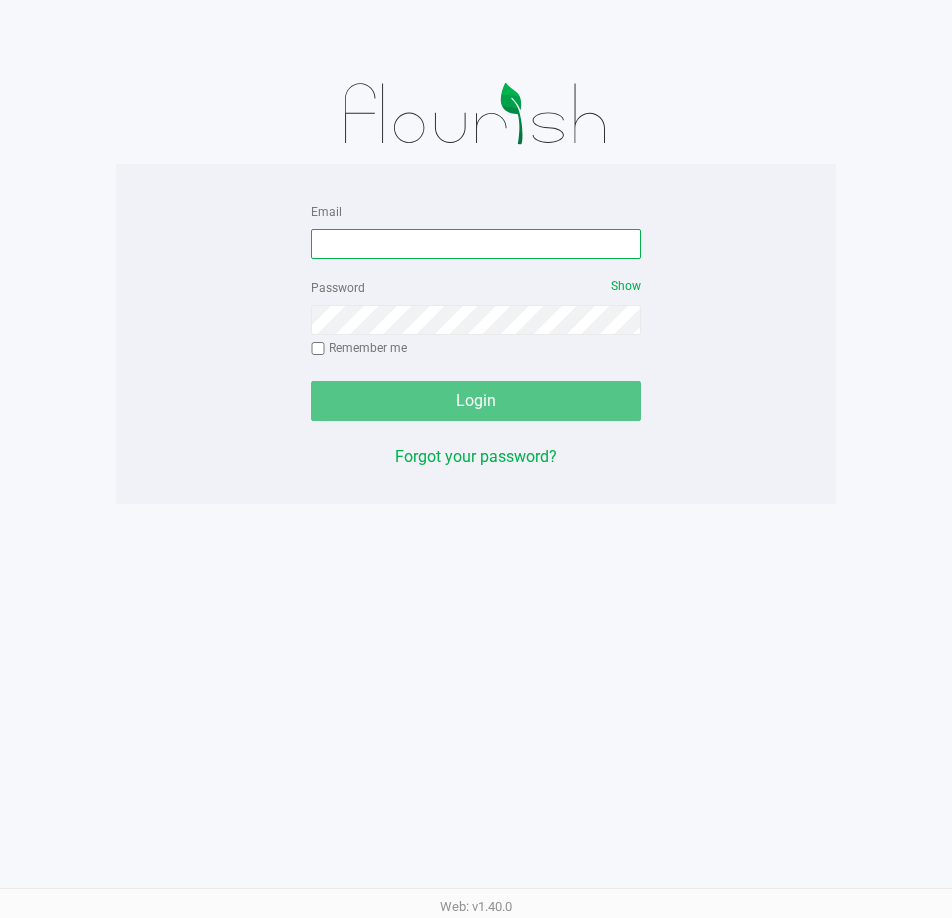 click on "Email" at bounding box center (476, 244) 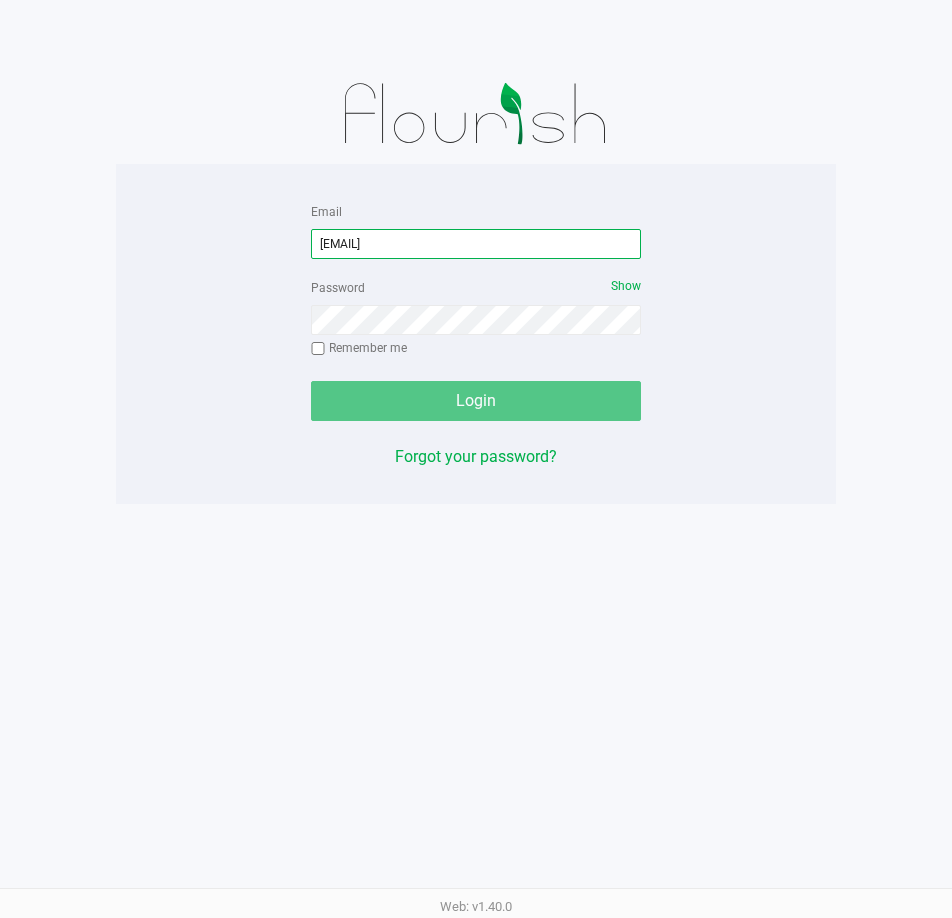 type on "[EMAIL]" 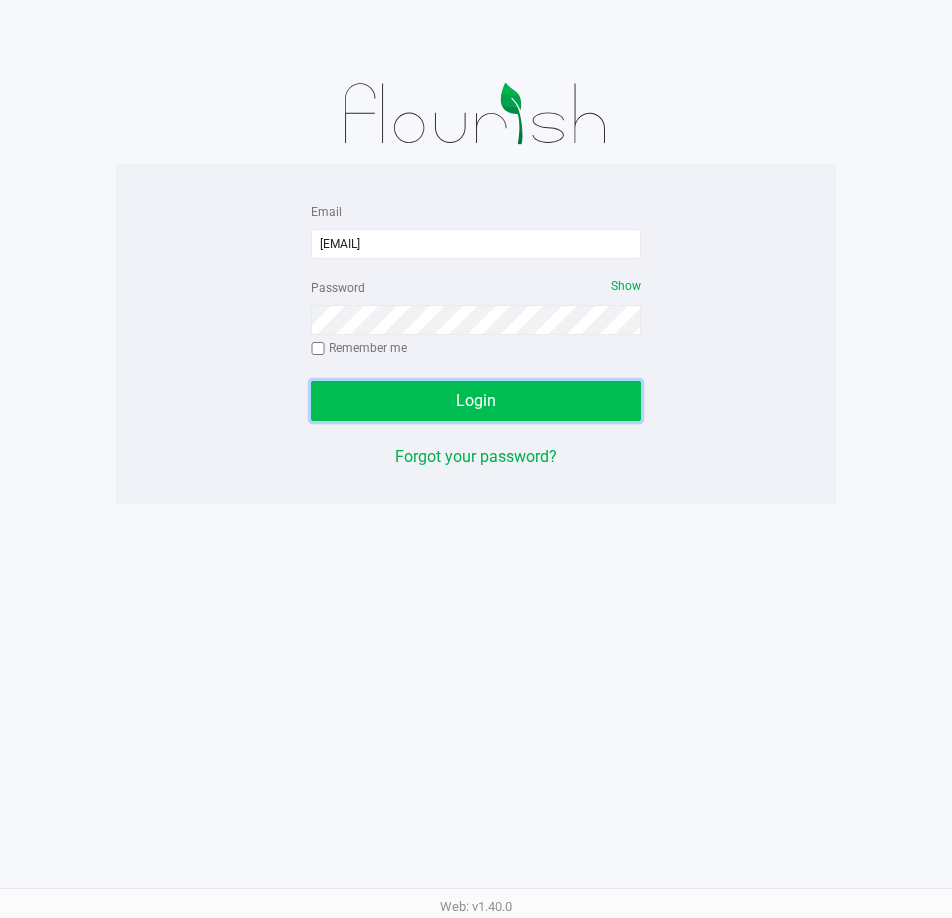 click on "Login" 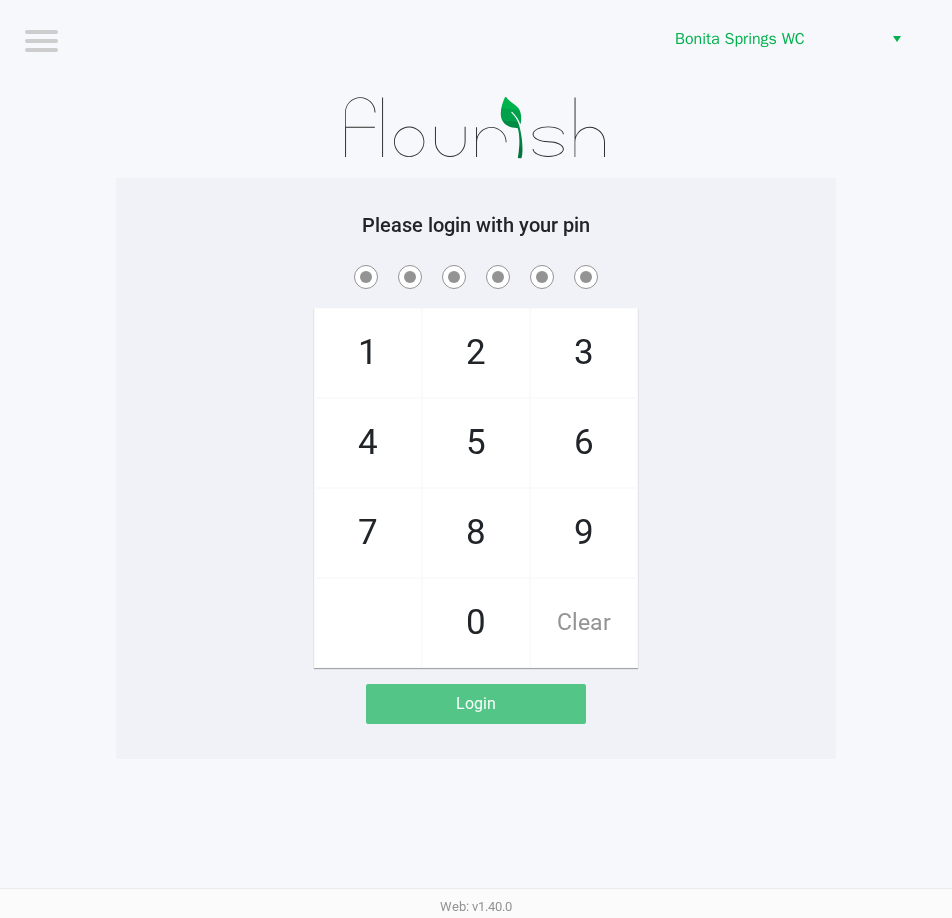 click on "2" 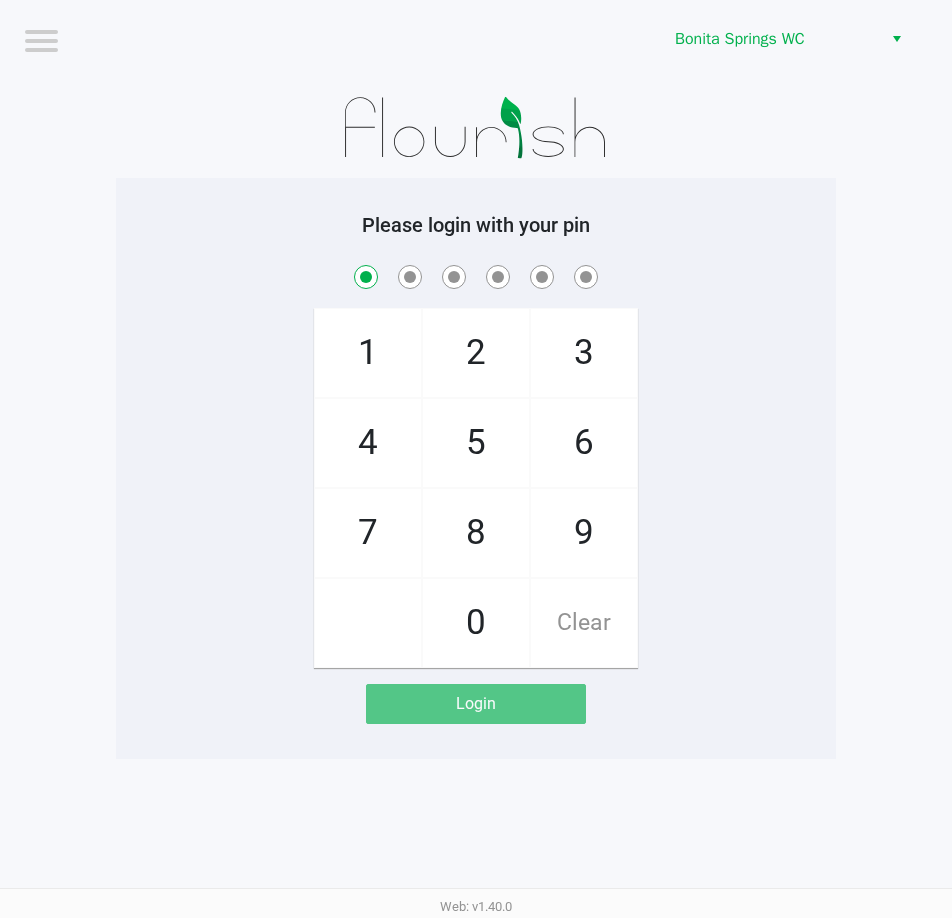 checkbox on "true" 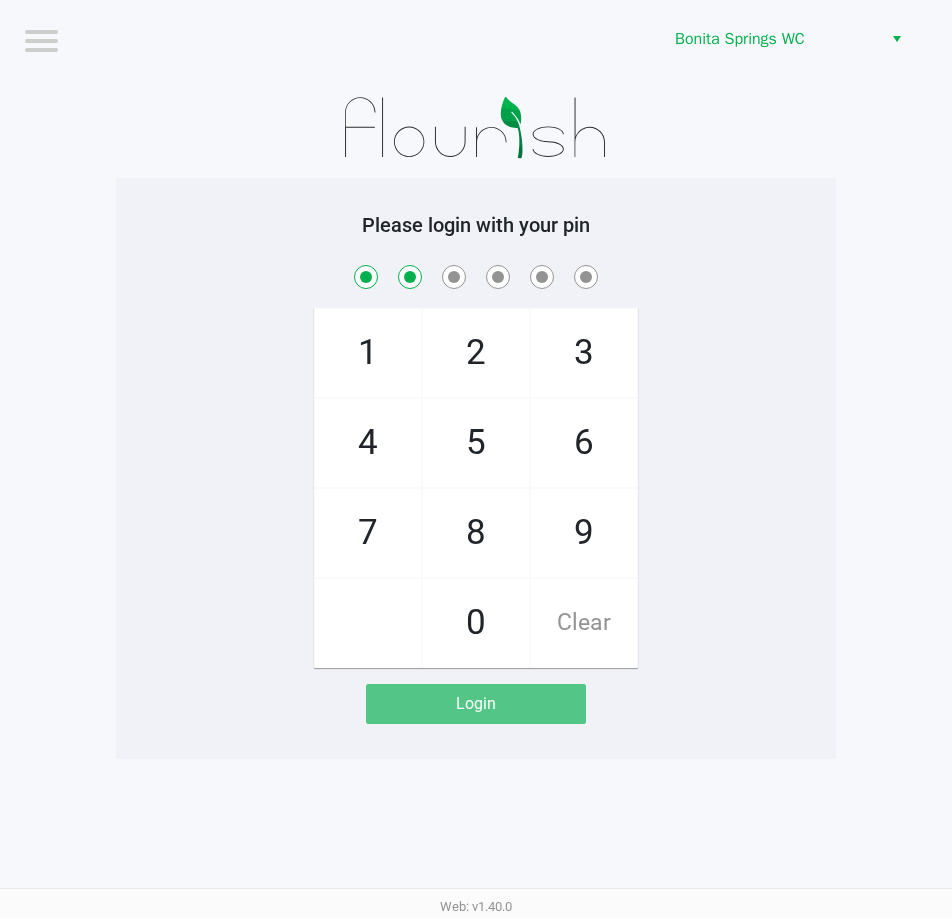 checkbox on "true" 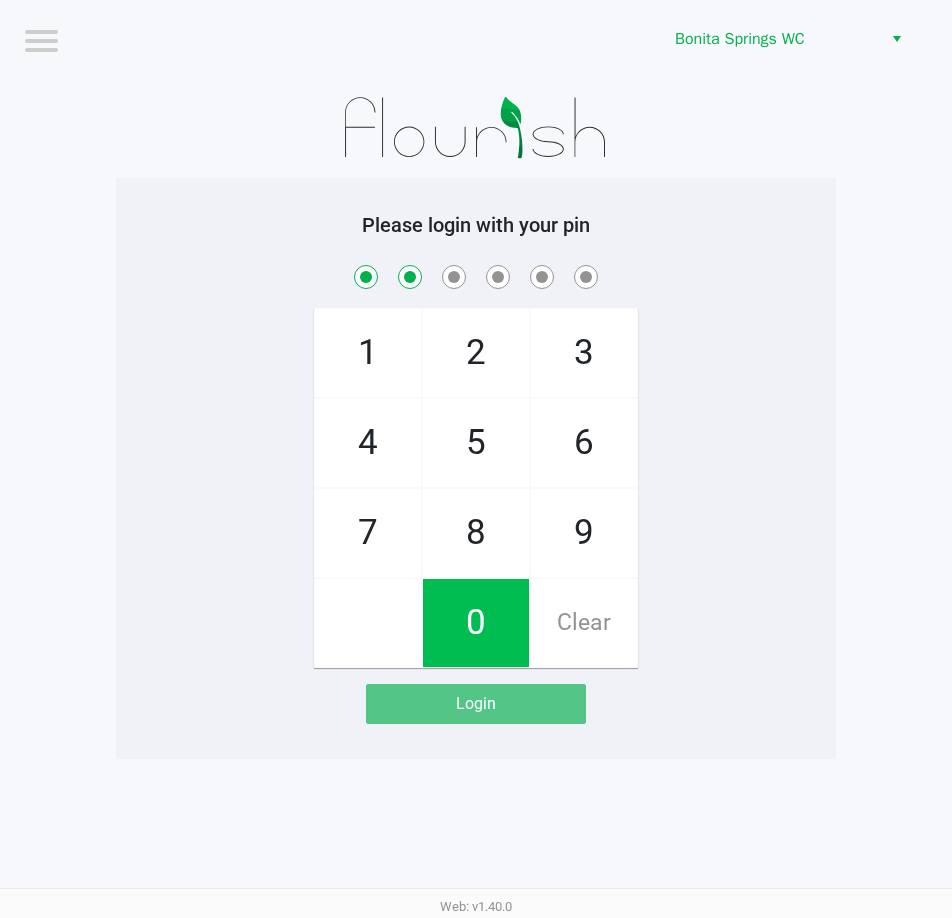 click on "0" 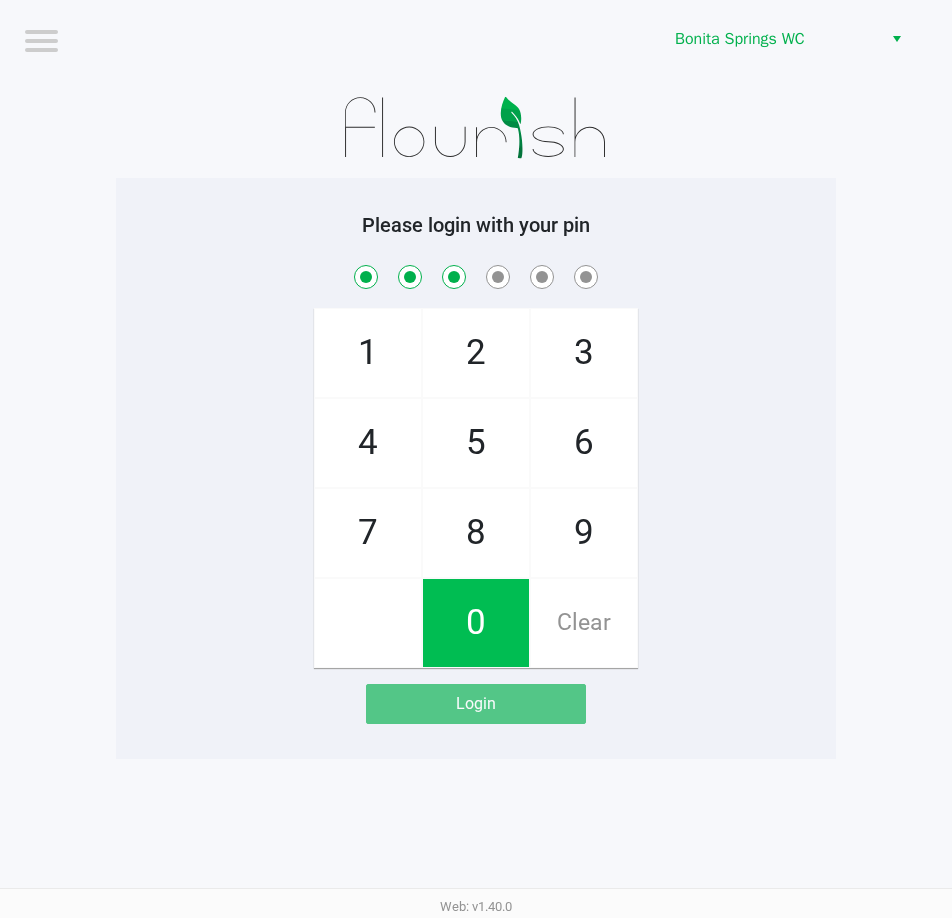 checkbox on "true" 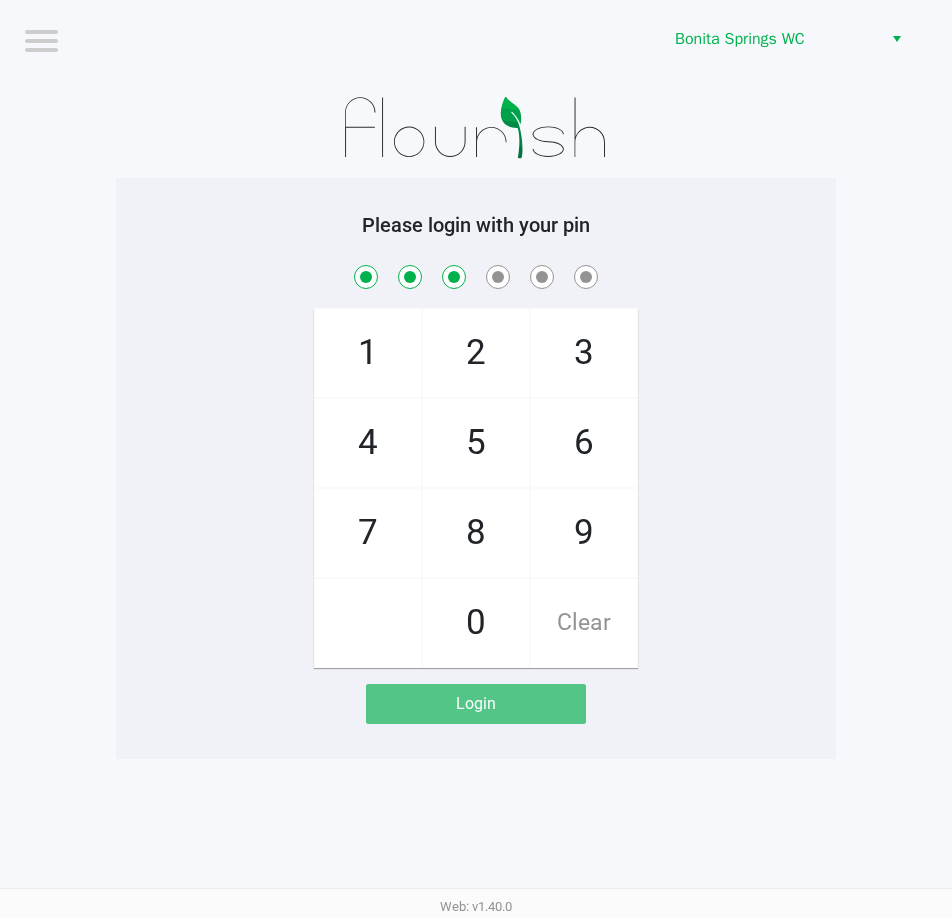 click on "0" 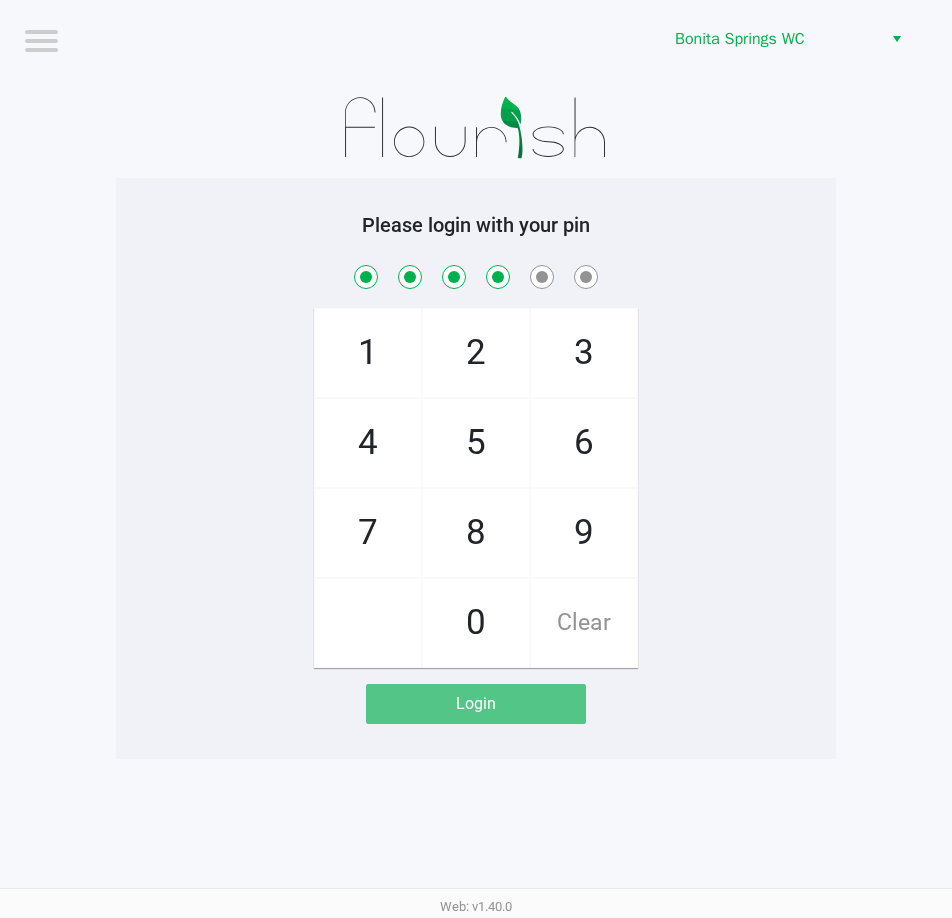 checkbox on "true" 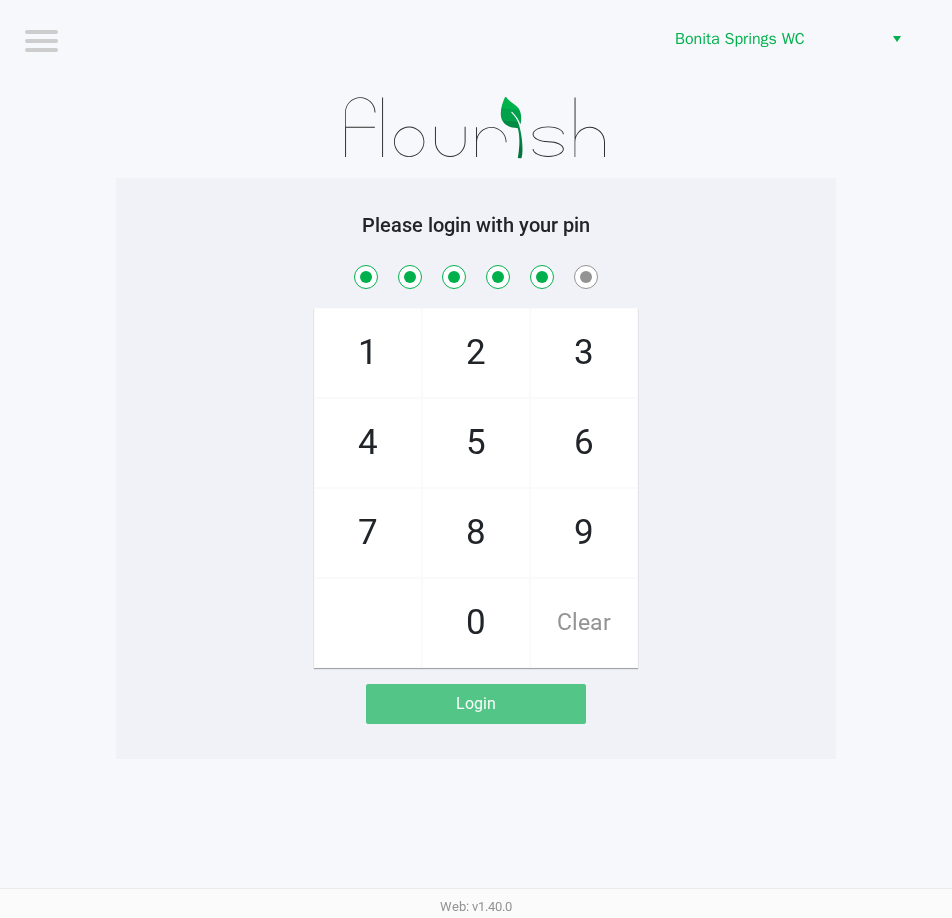 checkbox on "true" 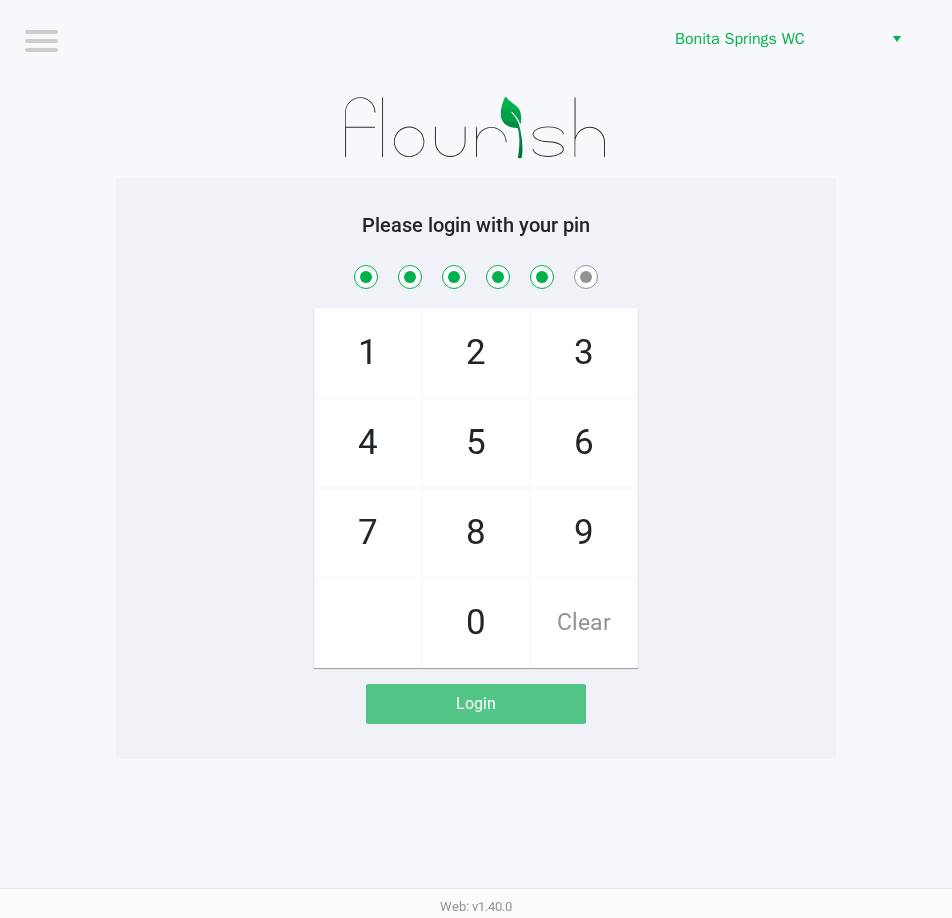 click on "5" 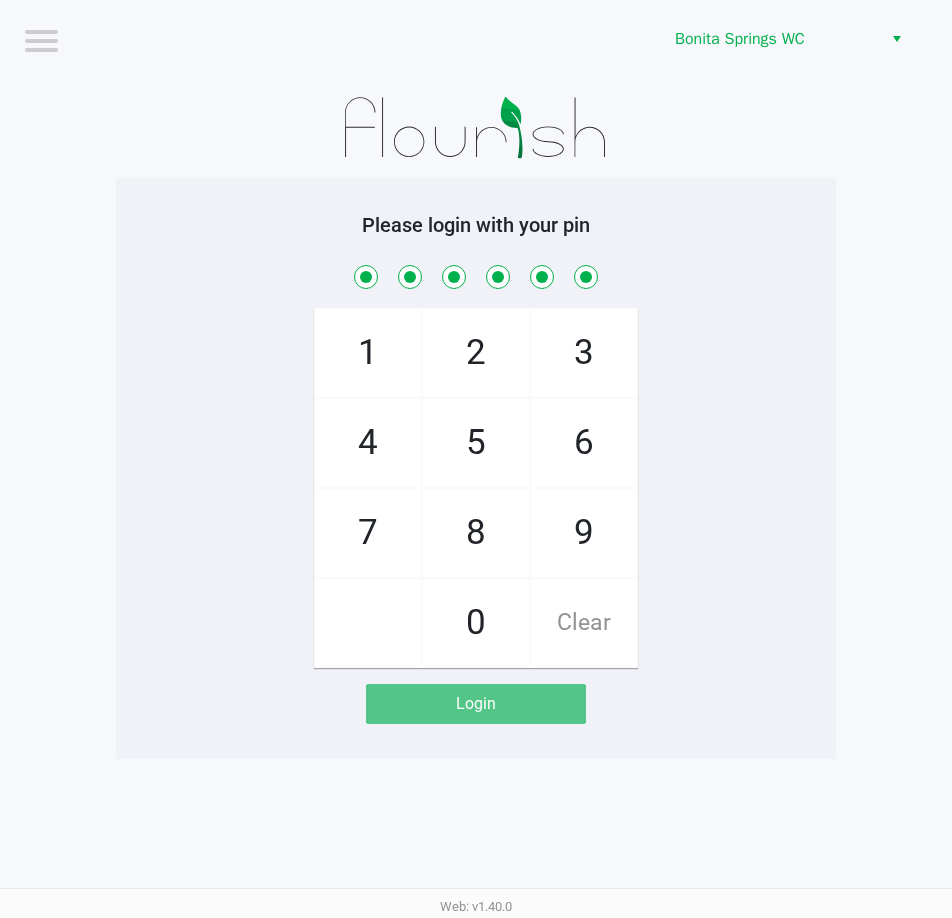 checkbox on "true" 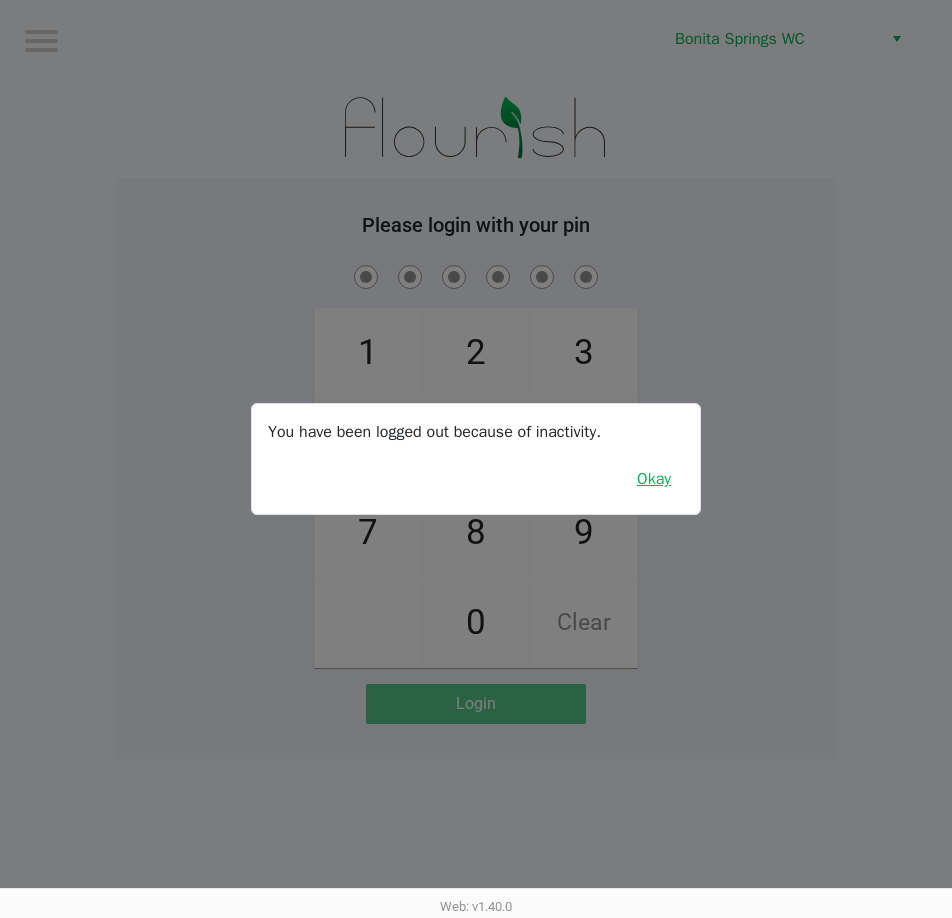 click on "Okay" at bounding box center (654, 479) 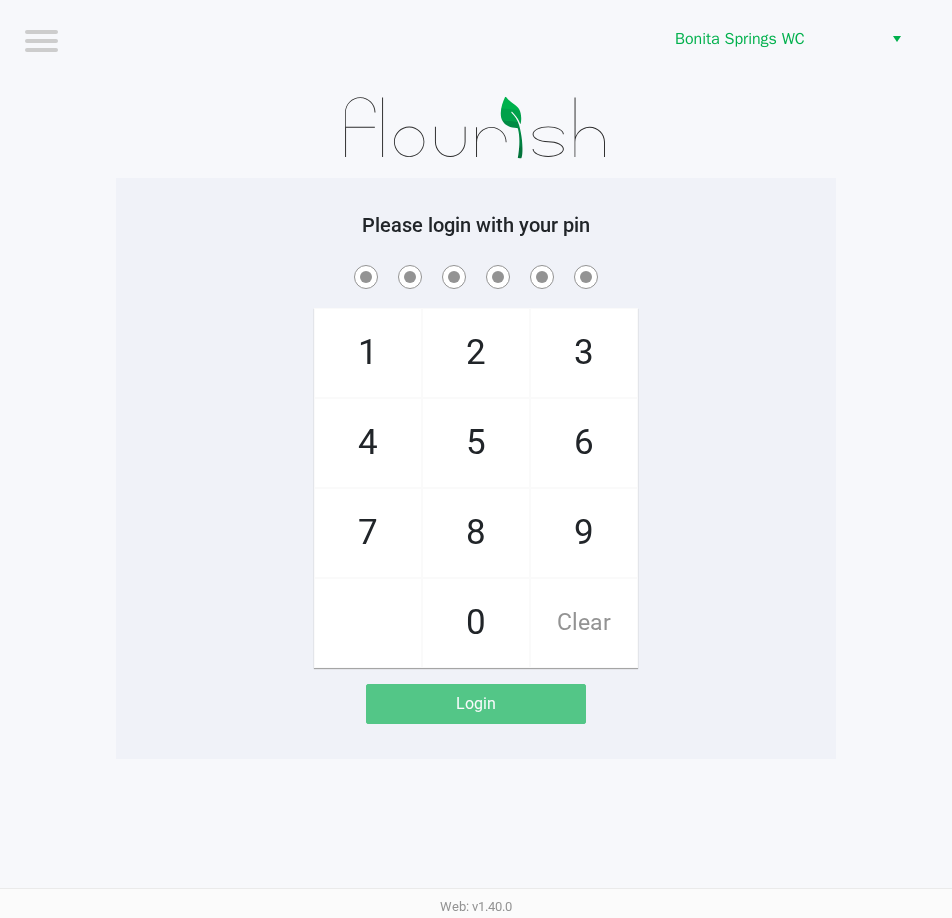 drag, startPoint x: 470, startPoint y: 341, endPoint x: 475, endPoint y: 406, distance: 65.192024 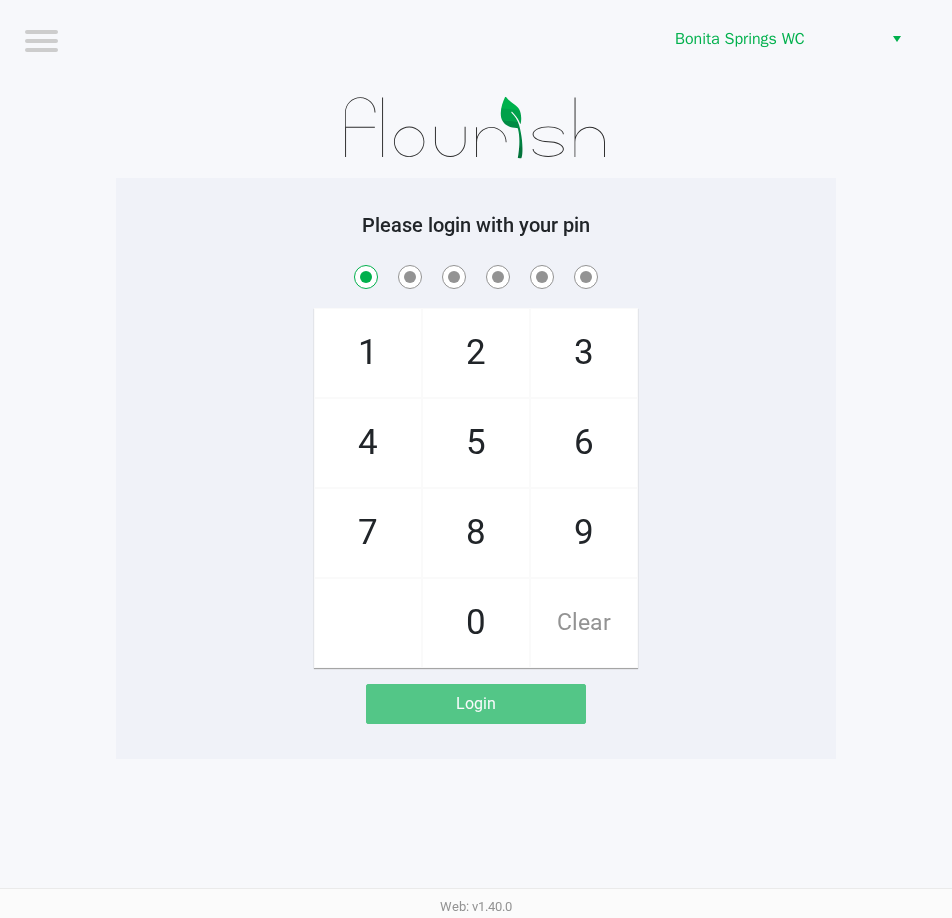checkbox on "true" 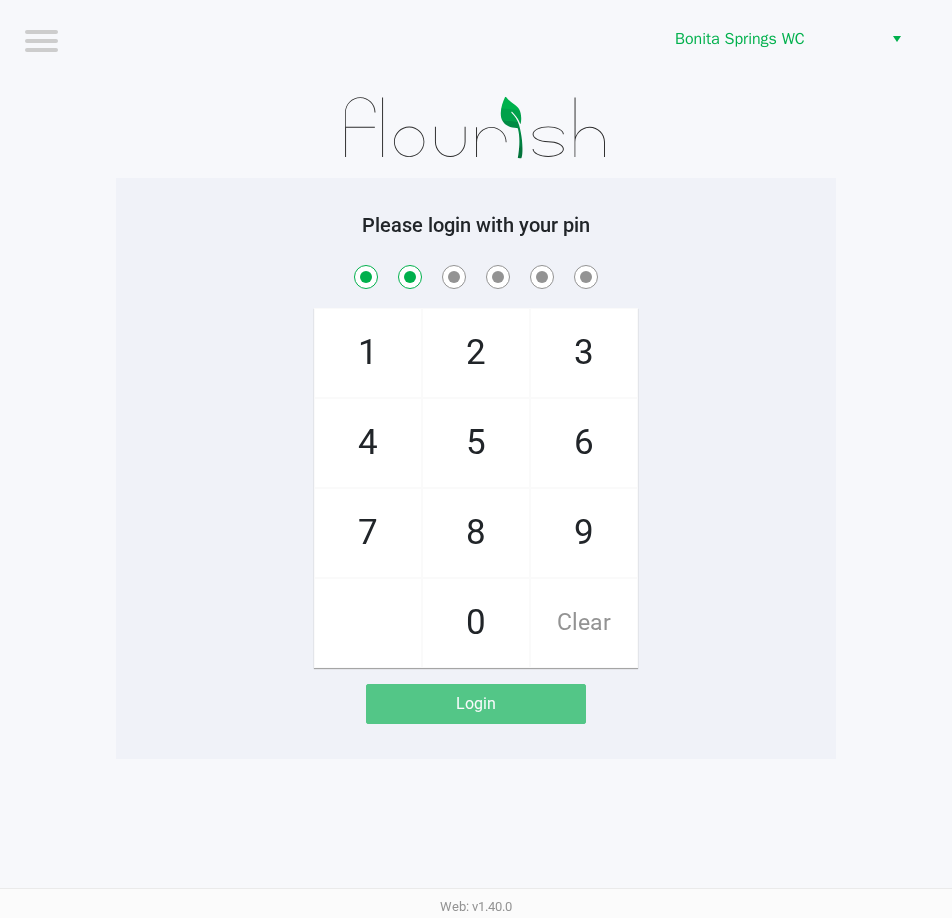 checkbox on "true" 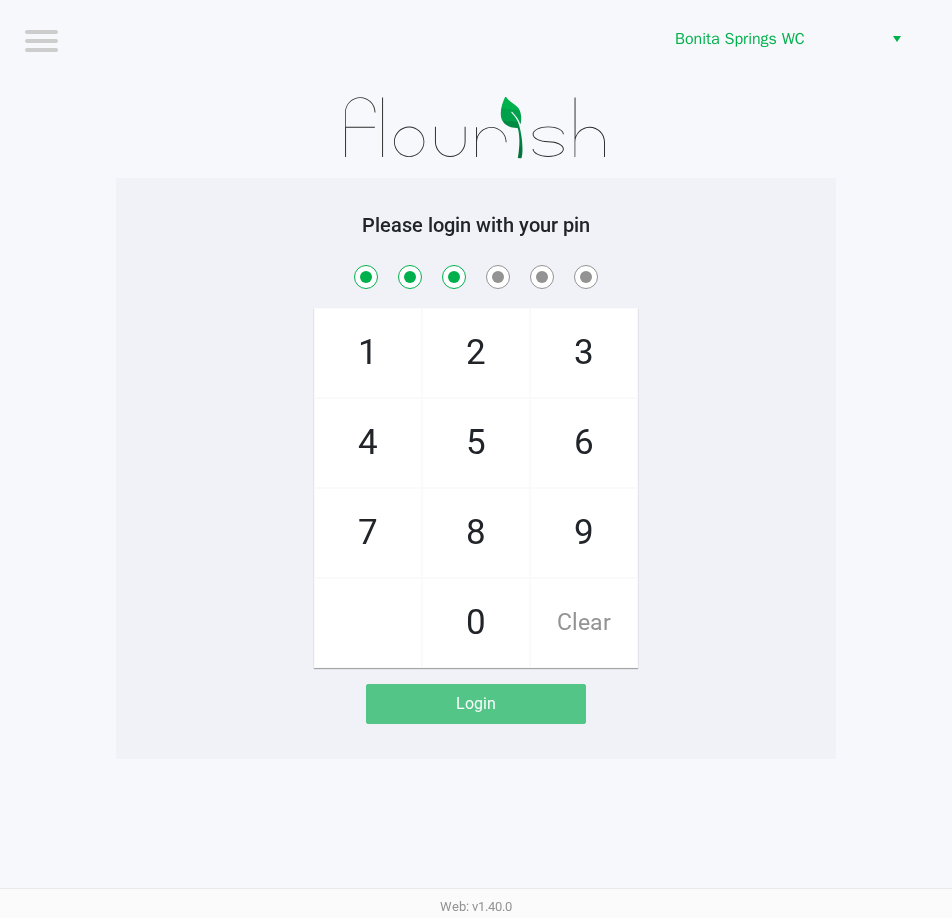 checkbox on "true" 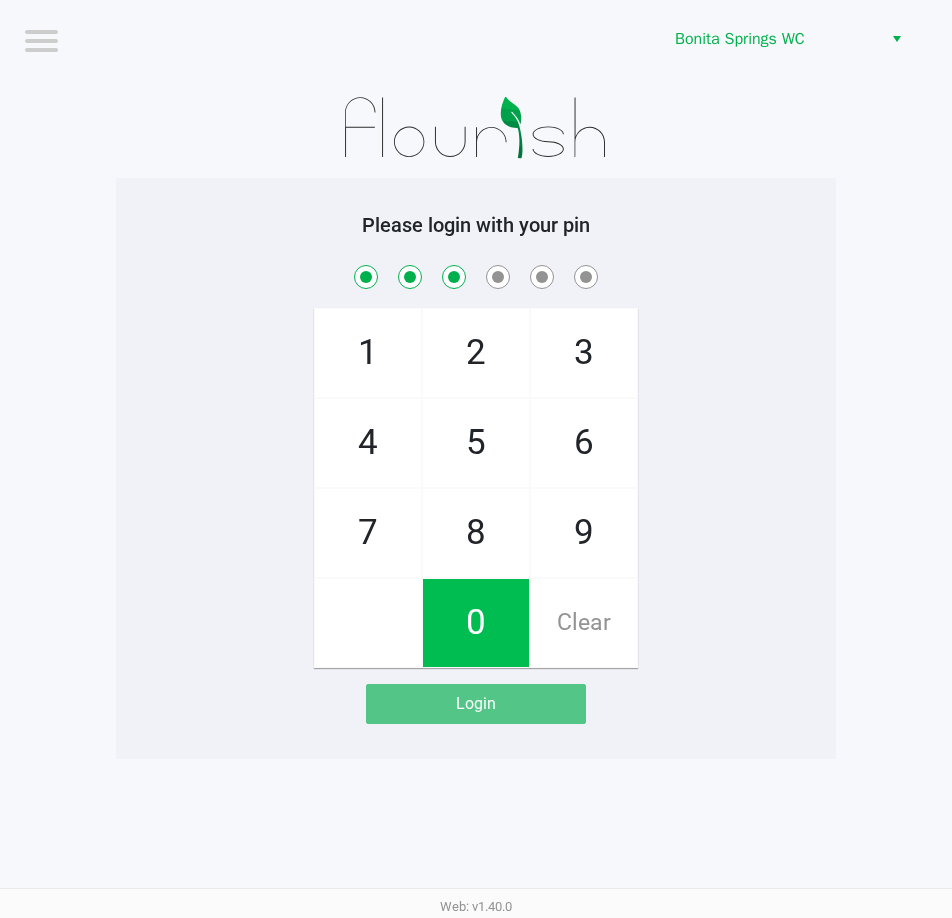 click on "0" 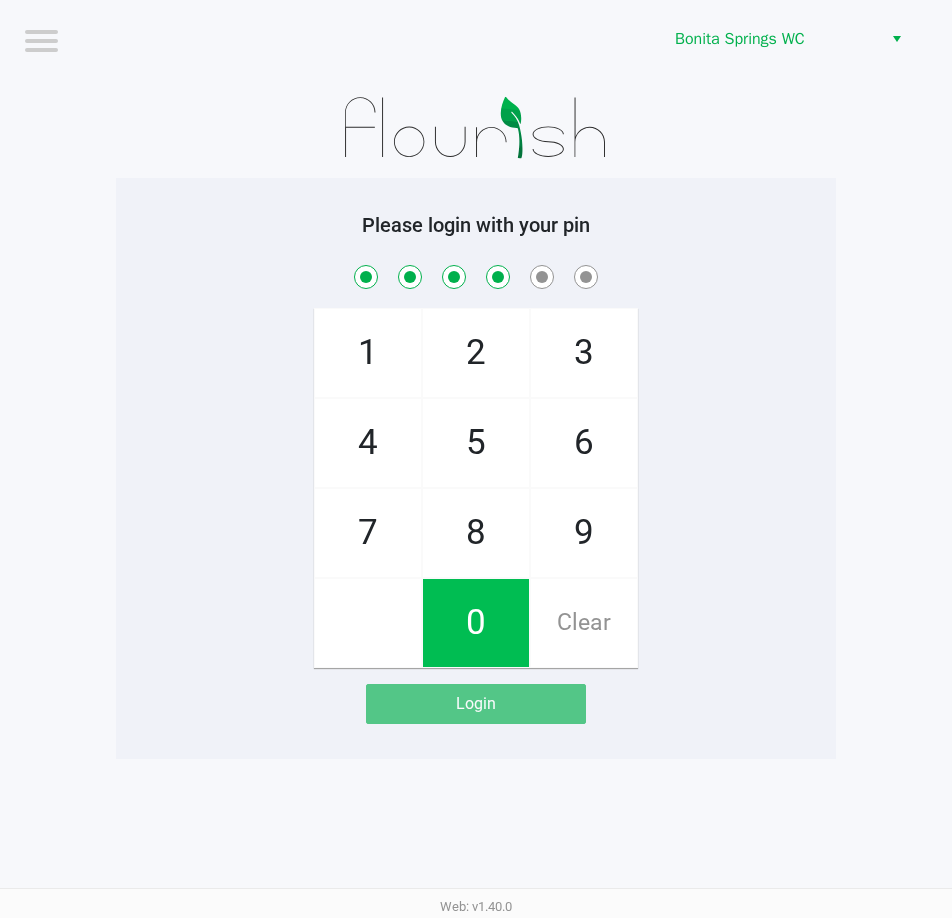 checkbox on "true" 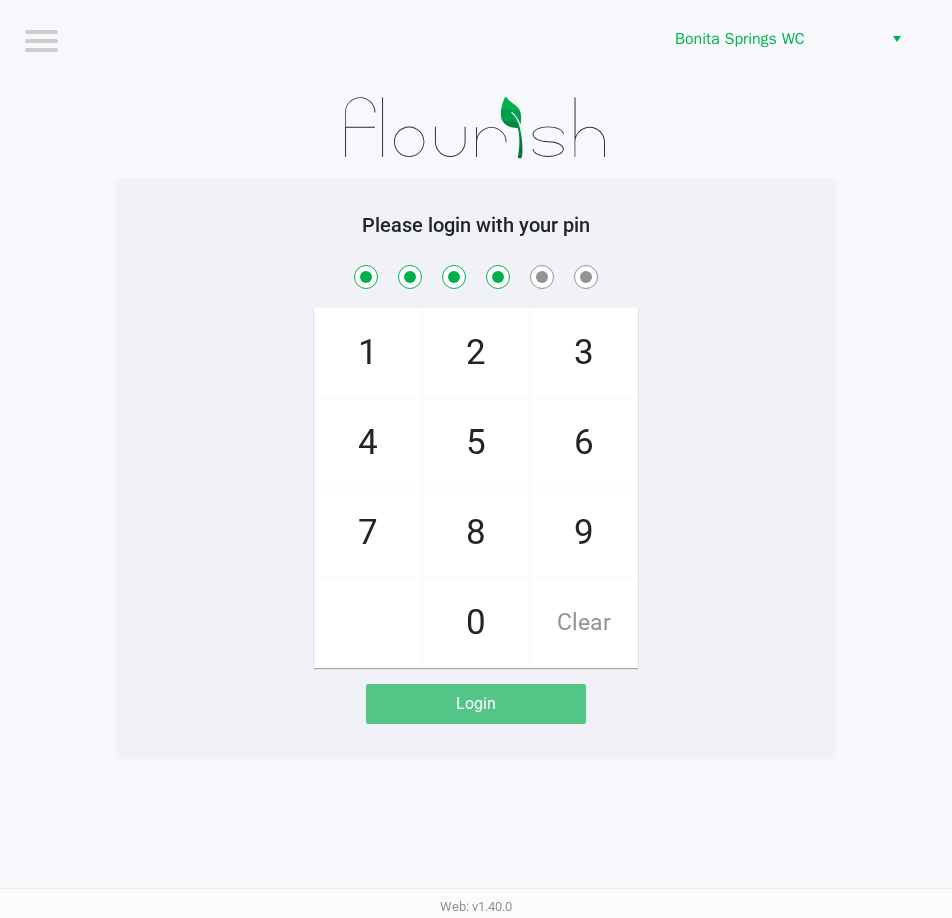 click on "0" 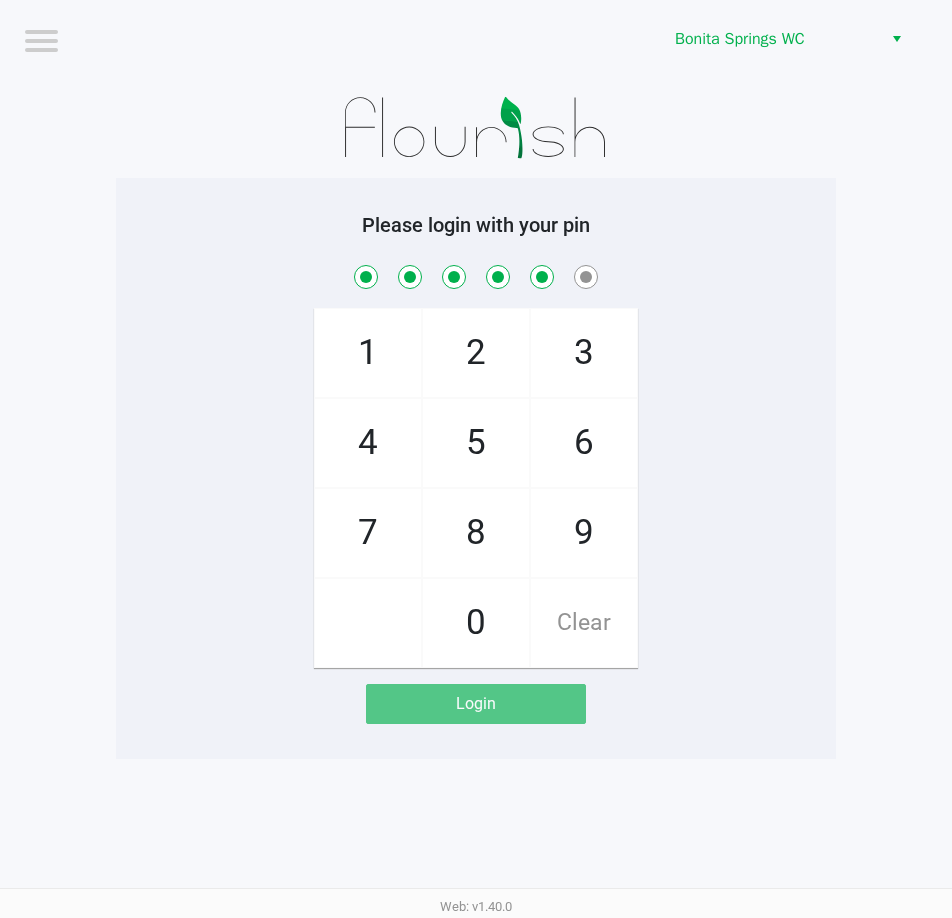 checkbox on "true" 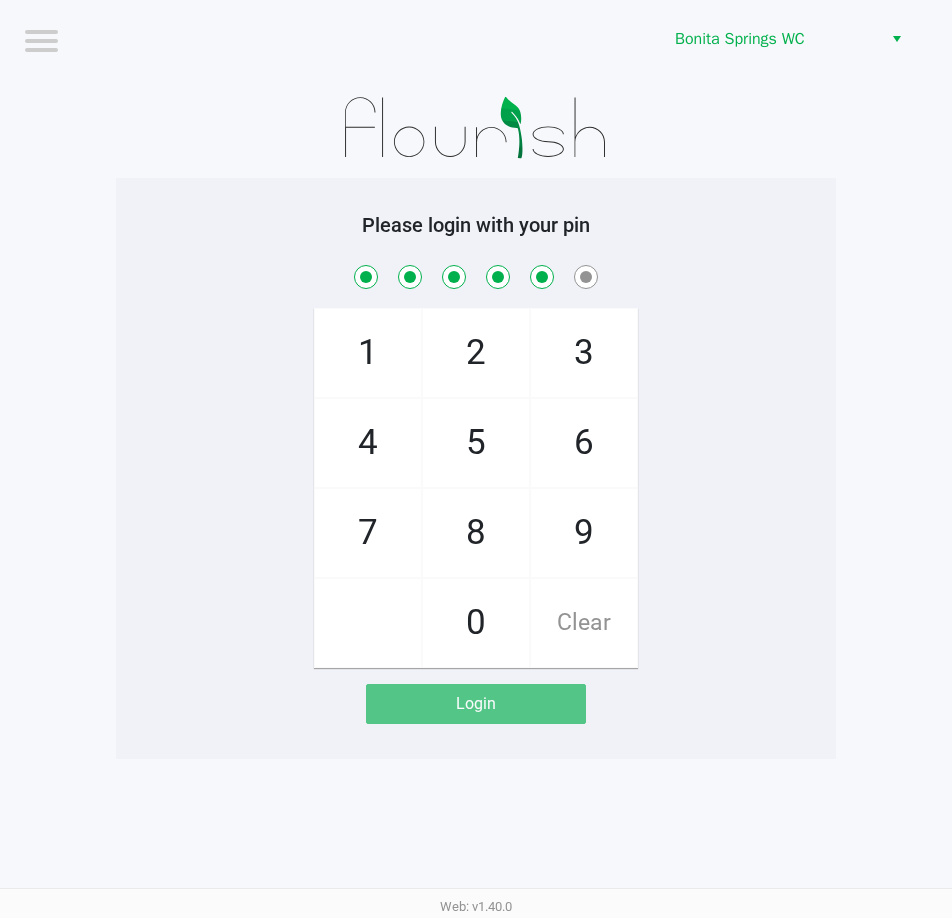 click on "5" 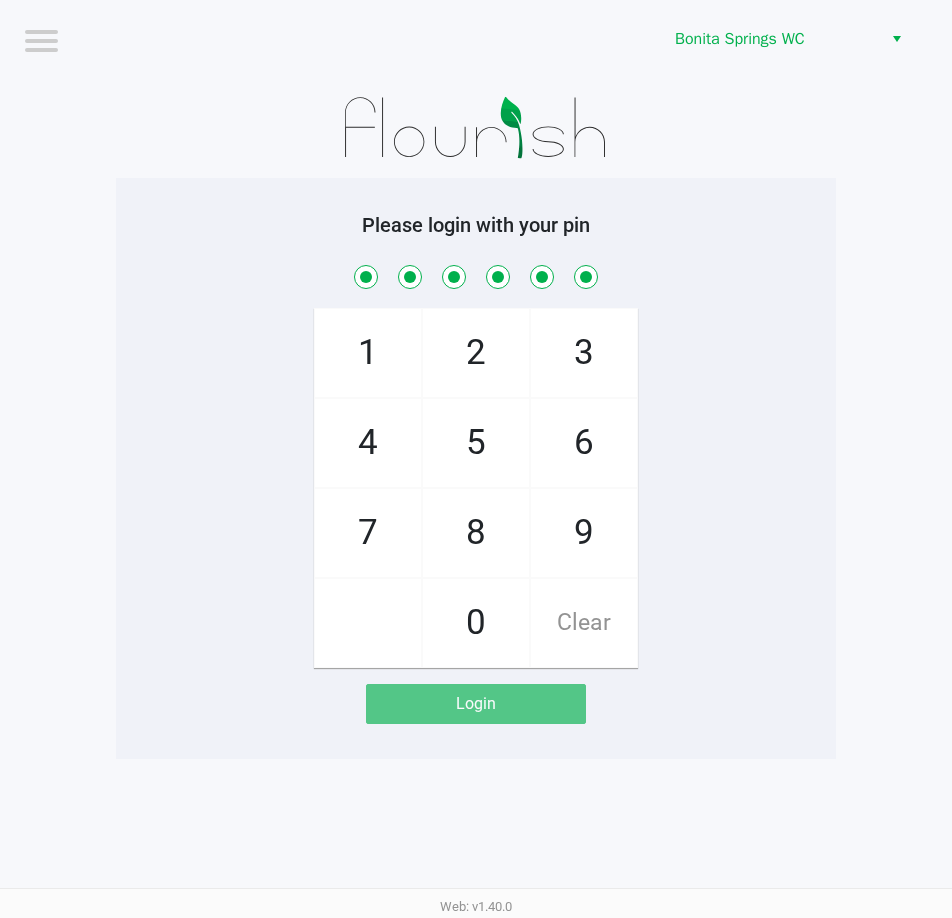 checkbox on "true" 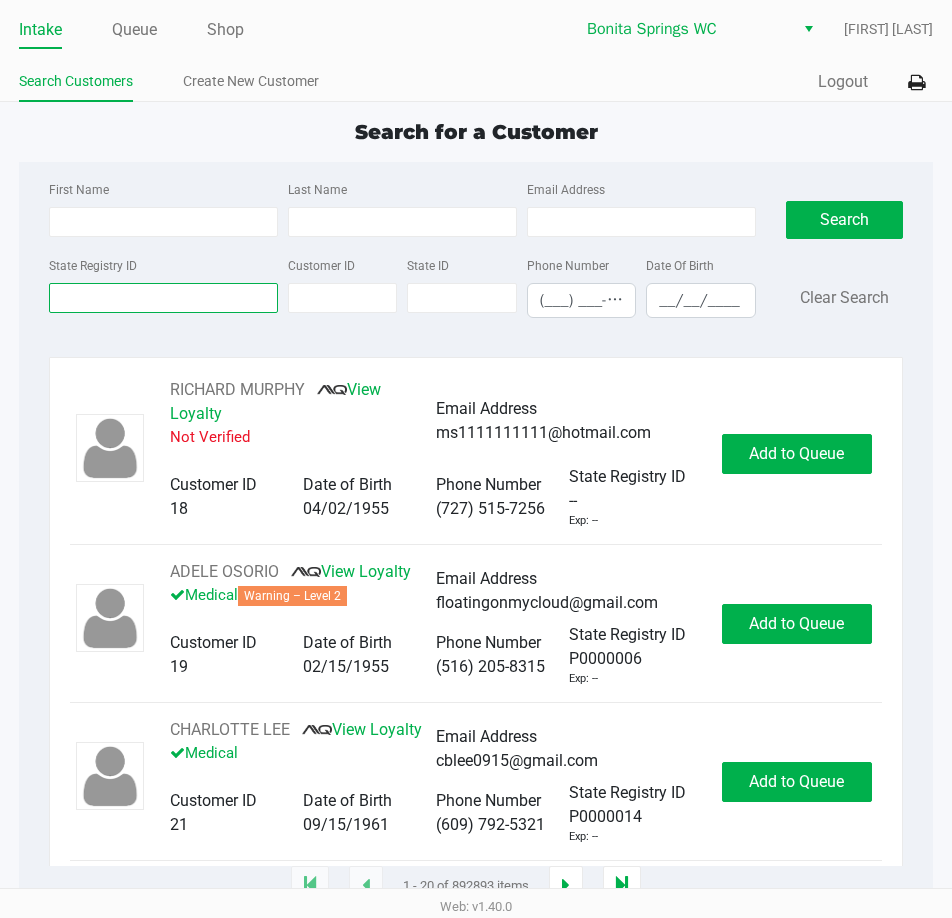 click on "State Registry ID" at bounding box center [163, 298] 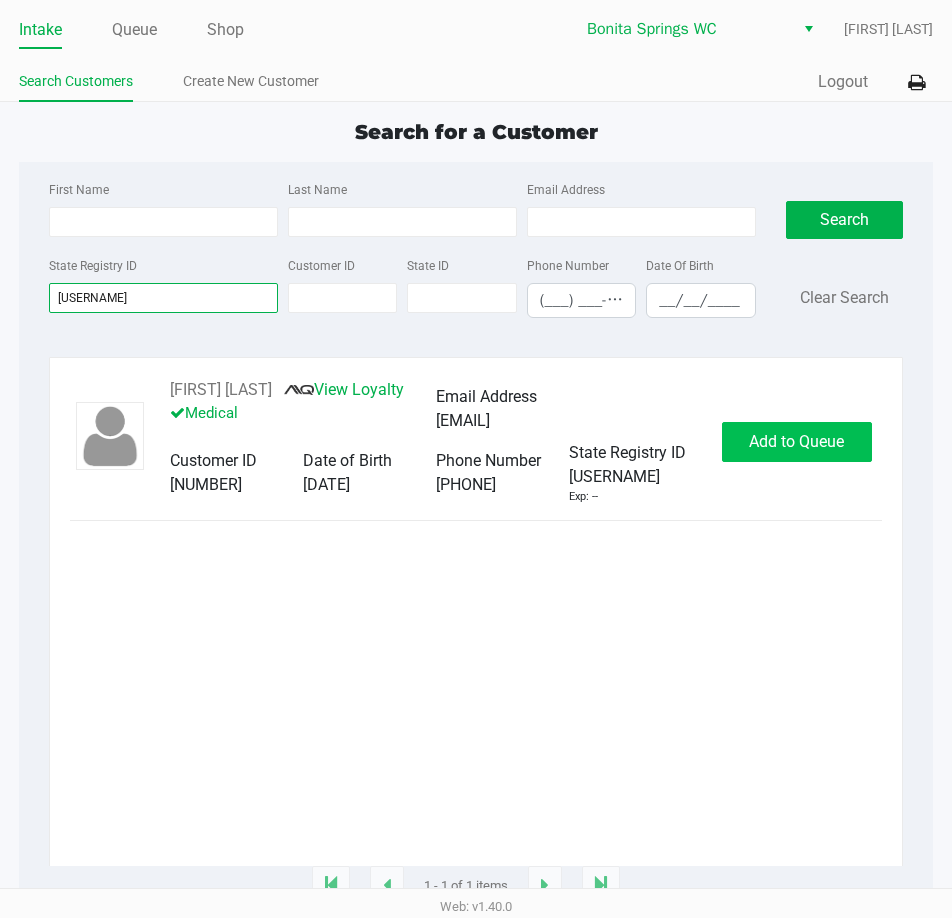 type on "[USERNAME]" 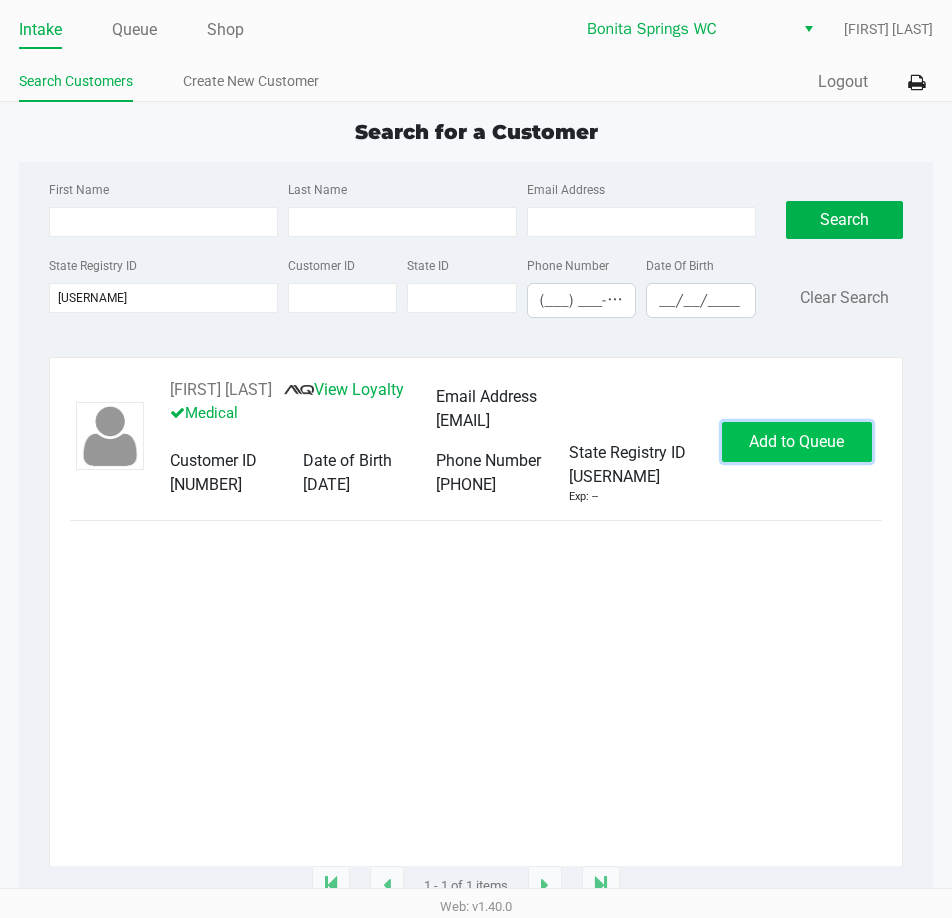 click on "Add to Queue" 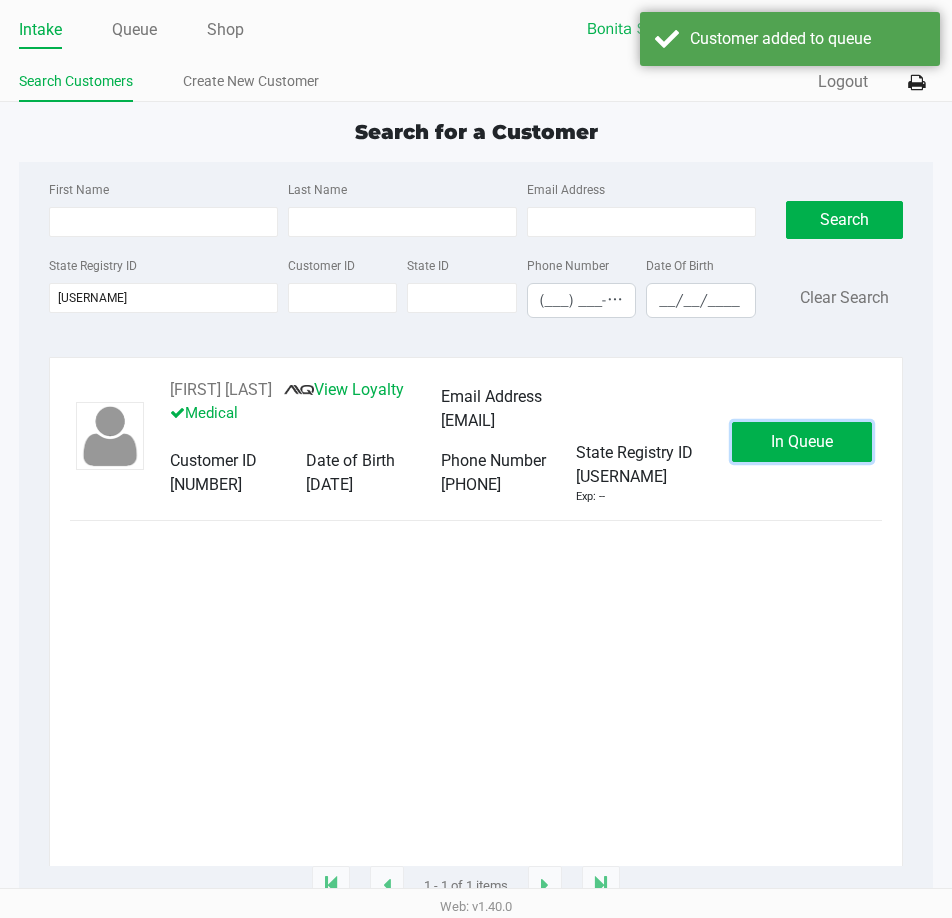 click on "In Queue" 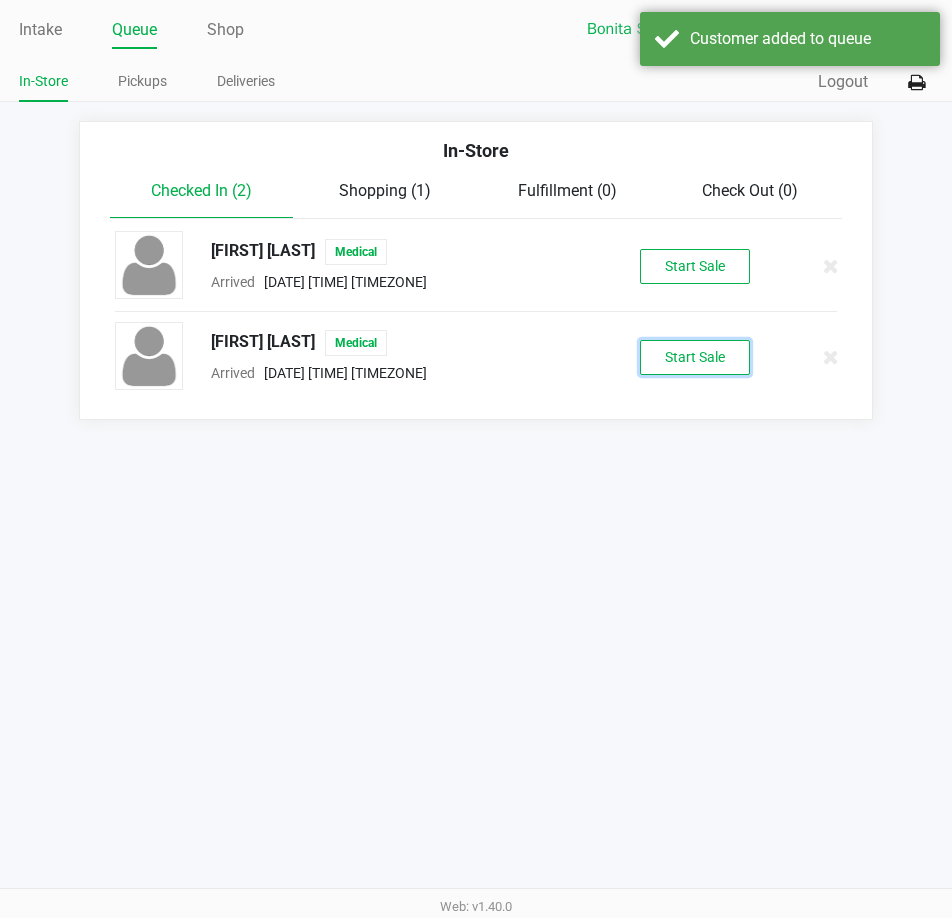 click on "Start Sale" 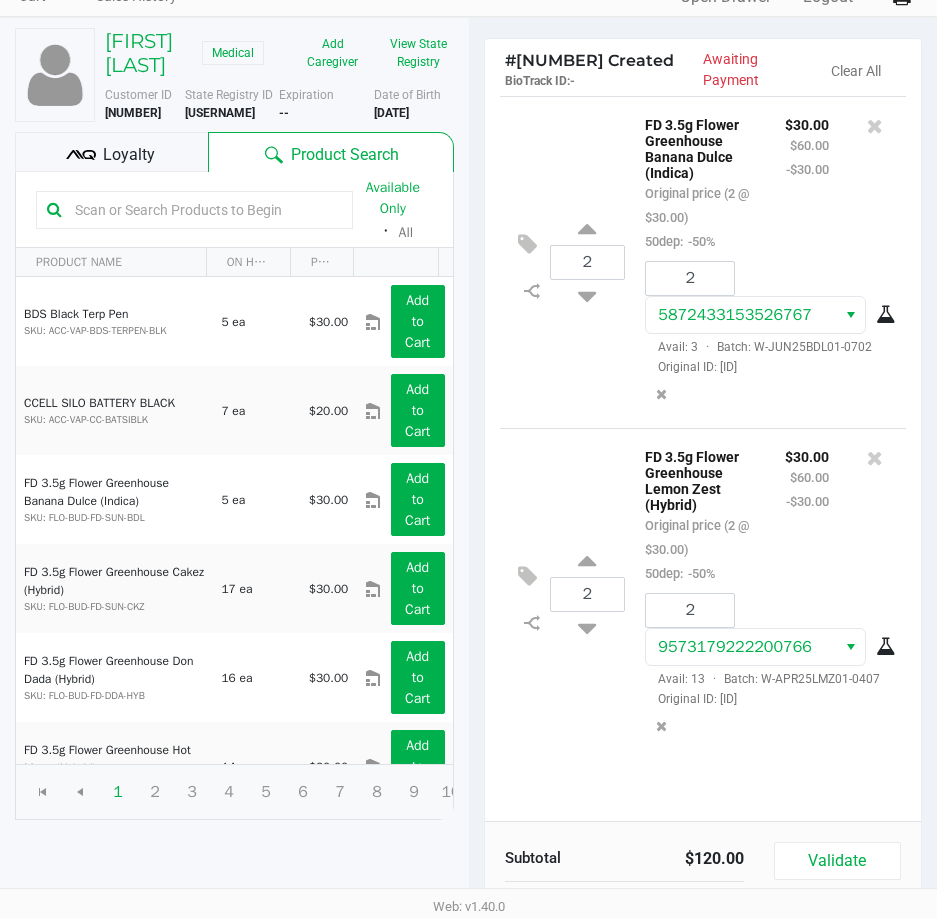 scroll, scrollTop: 209, scrollLeft: 0, axis: vertical 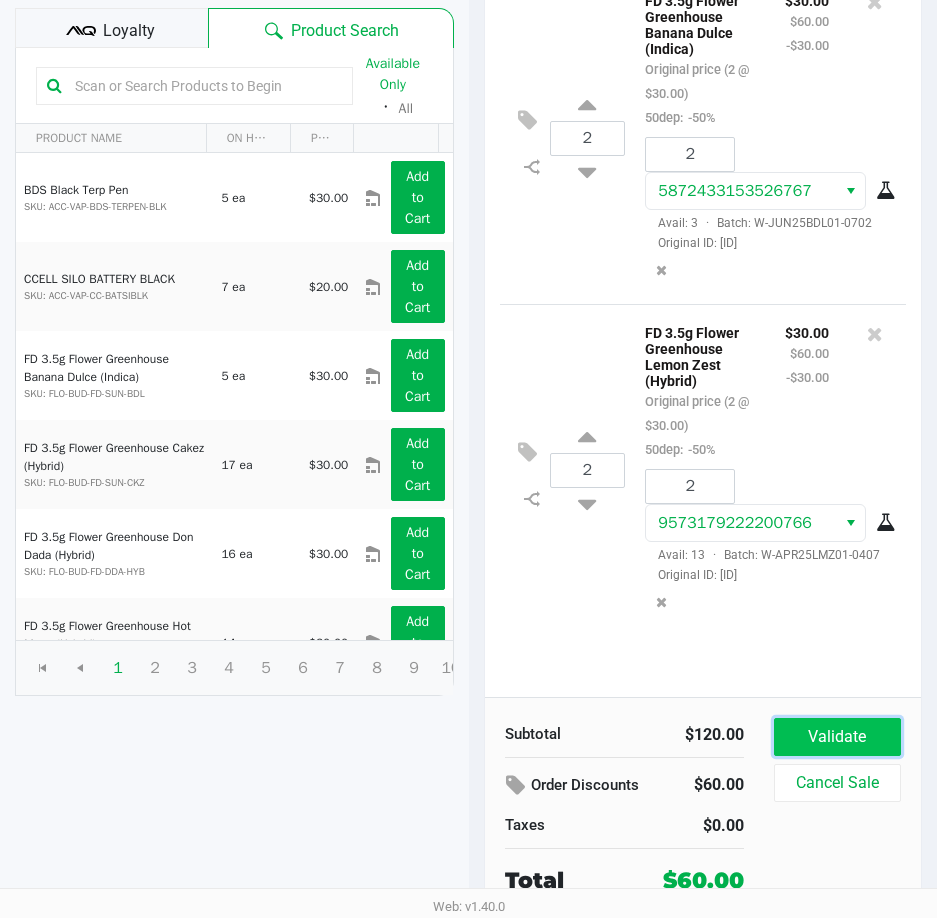 click on "Validate" 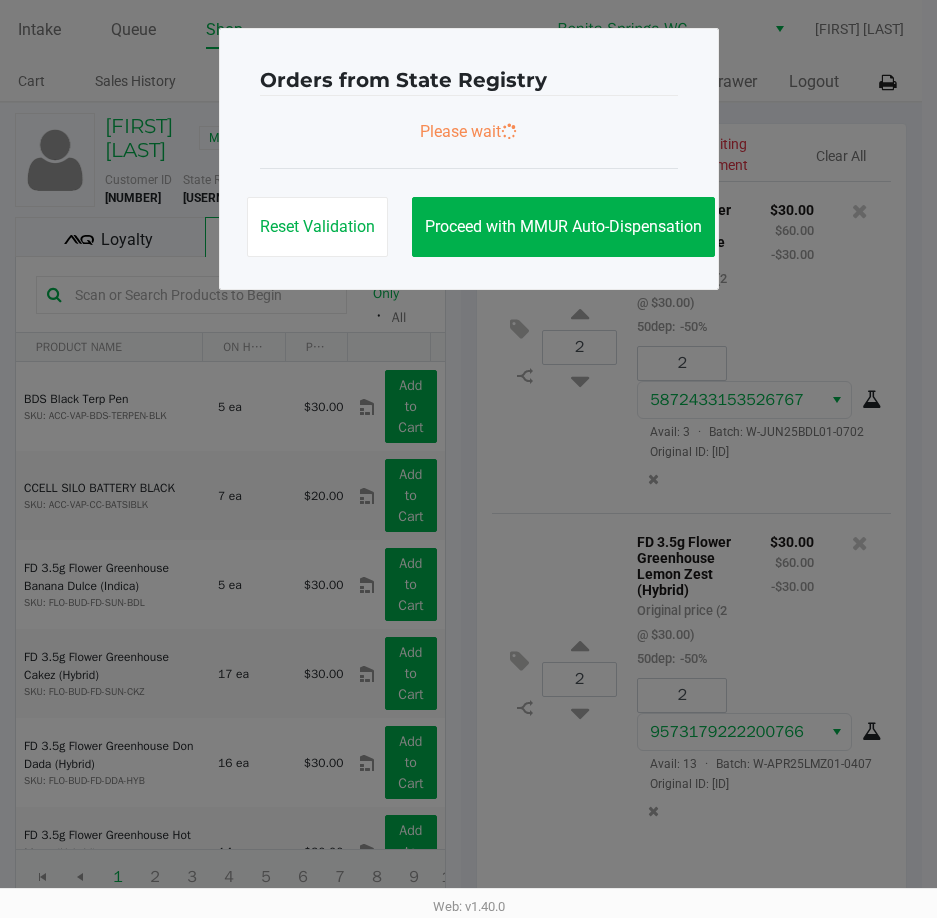 scroll, scrollTop: 0, scrollLeft: 0, axis: both 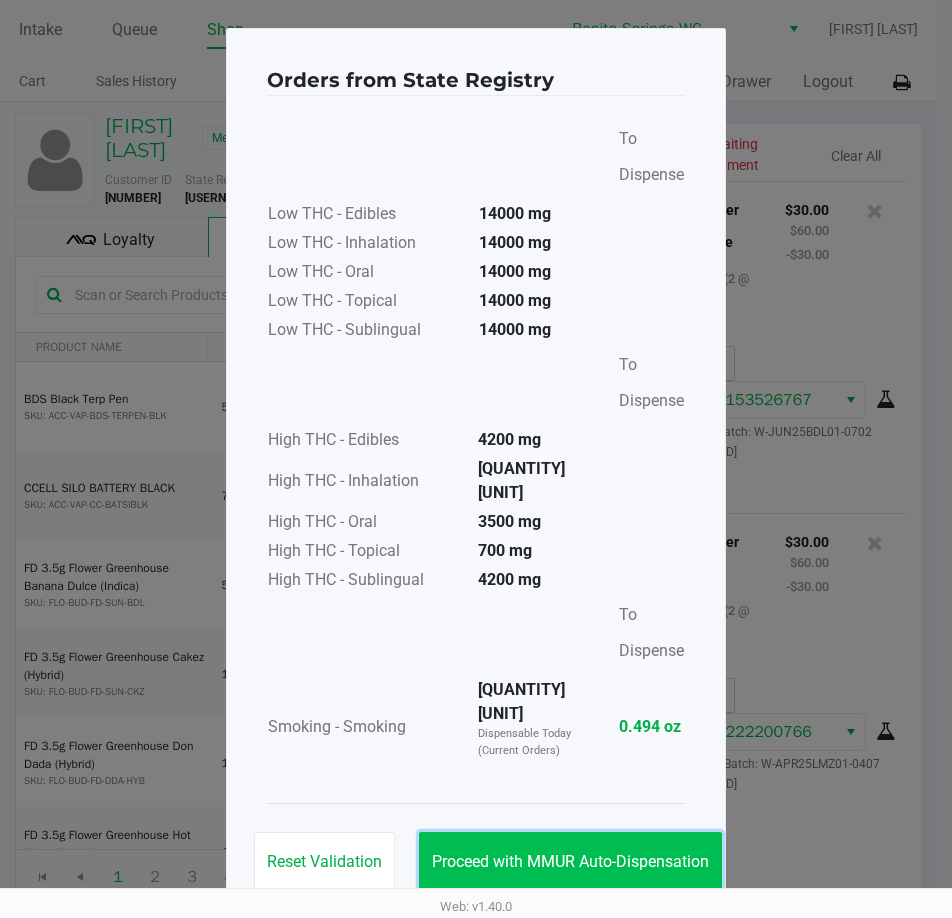 click on "Proceed with MMUR Auto-Dispensation" 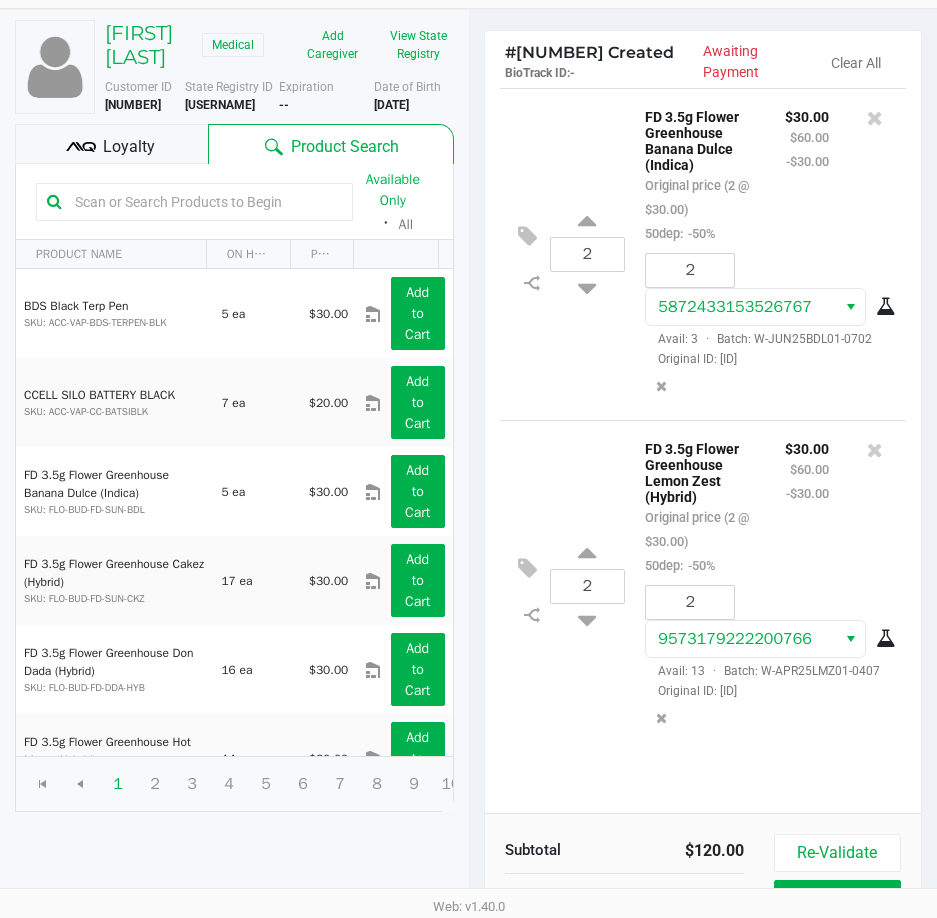 scroll, scrollTop: 254, scrollLeft: 0, axis: vertical 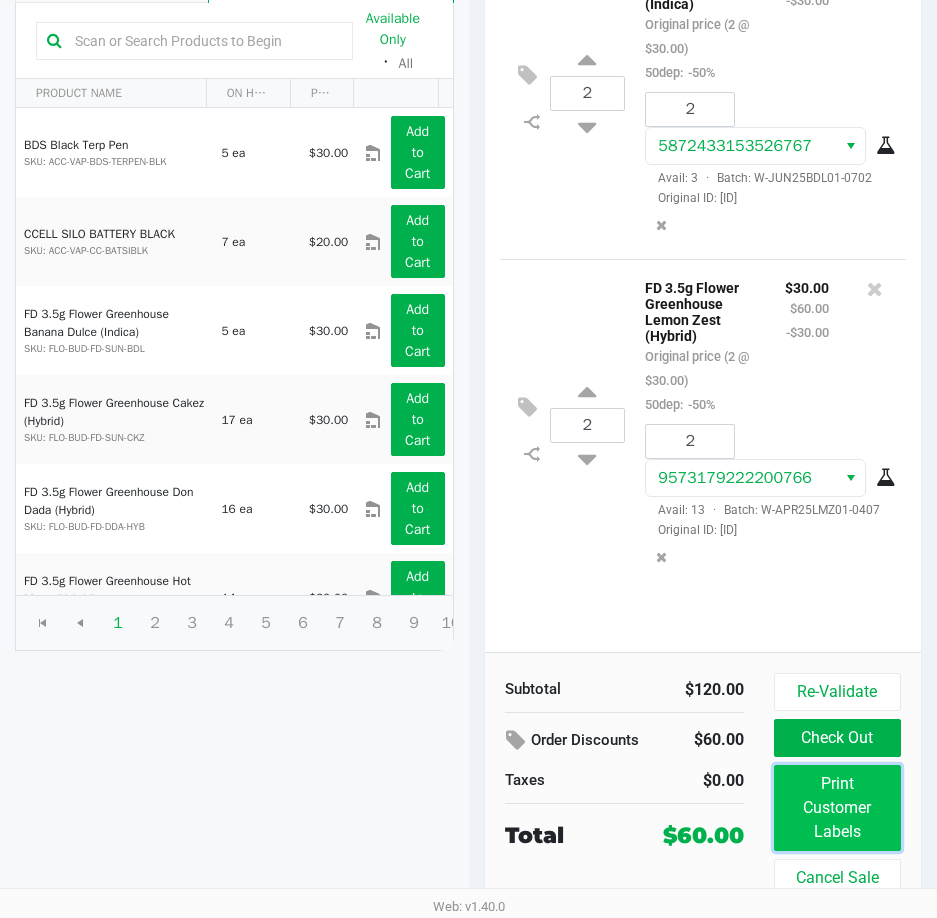 click on "Print Customer Labels" 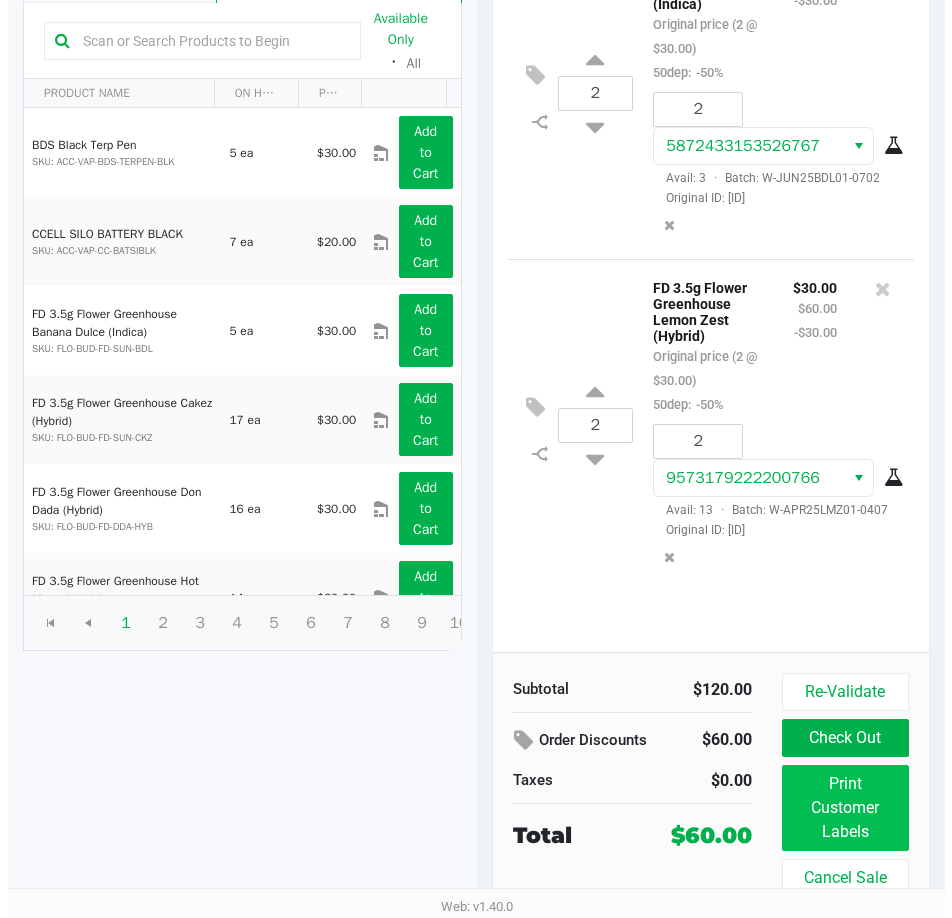 scroll, scrollTop: 0, scrollLeft: 0, axis: both 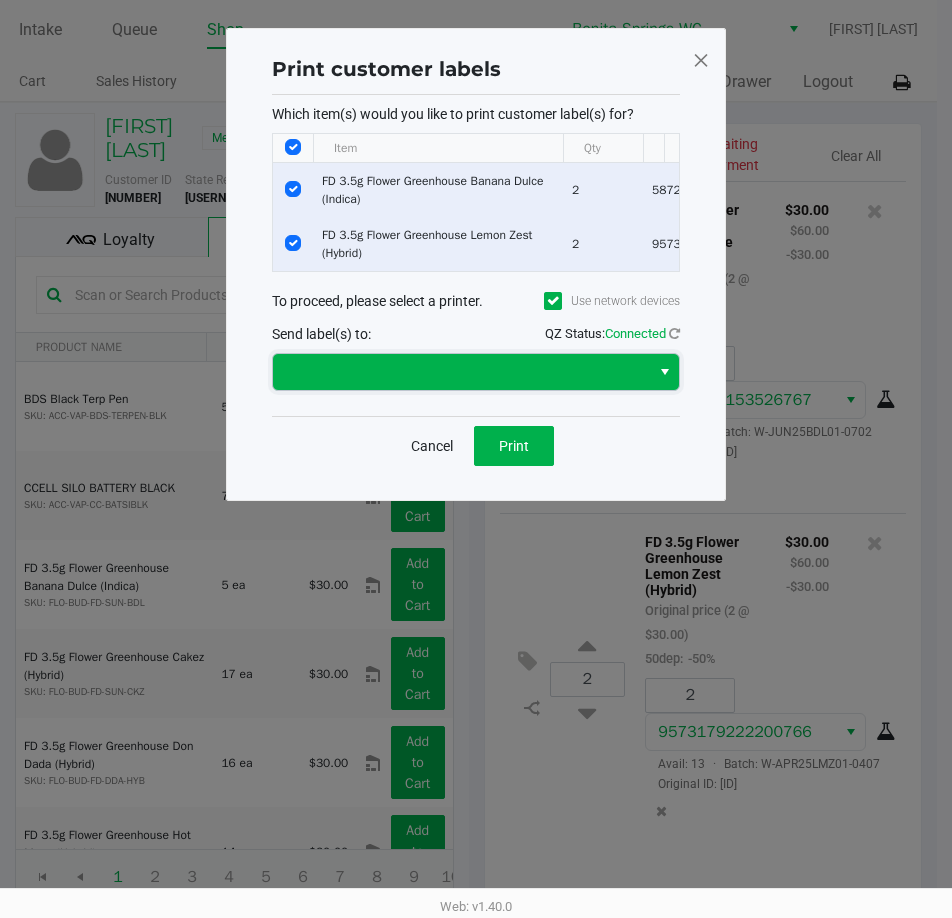 click at bounding box center (461, 372) 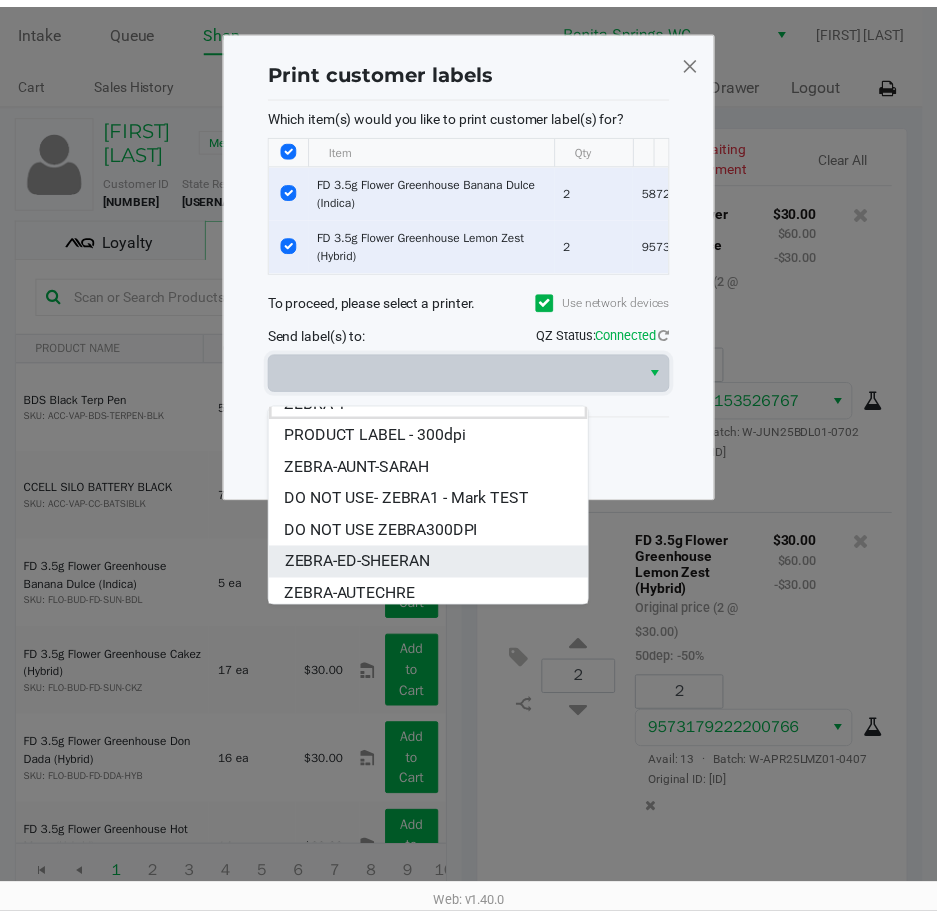 scroll, scrollTop: 24, scrollLeft: 0, axis: vertical 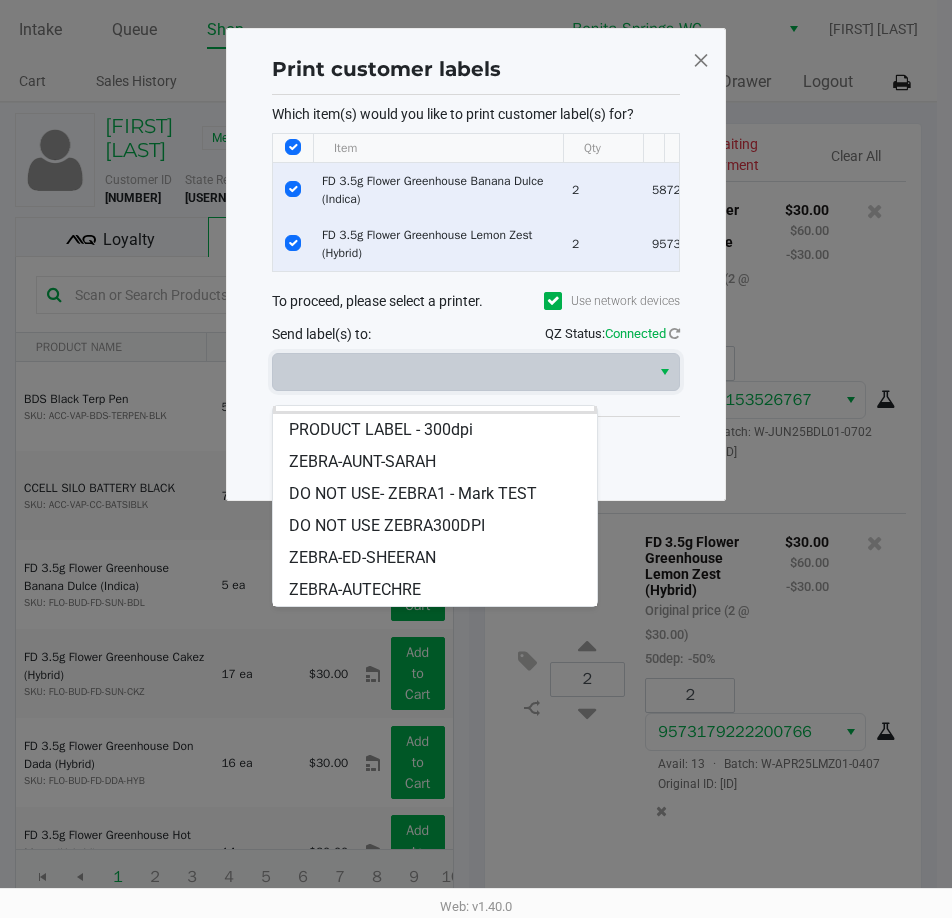 drag, startPoint x: 381, startPoint y: 595, endPoint x: 406, endPoint y: 574, distance: 32.649654 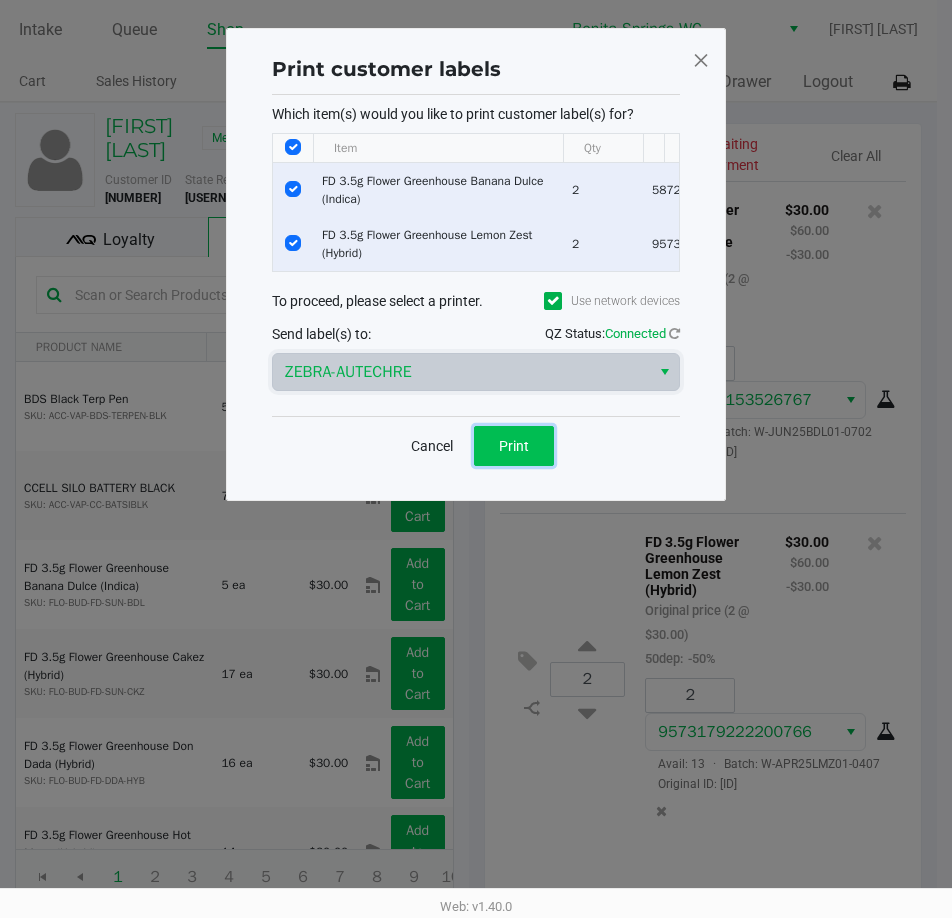 click on "Print" 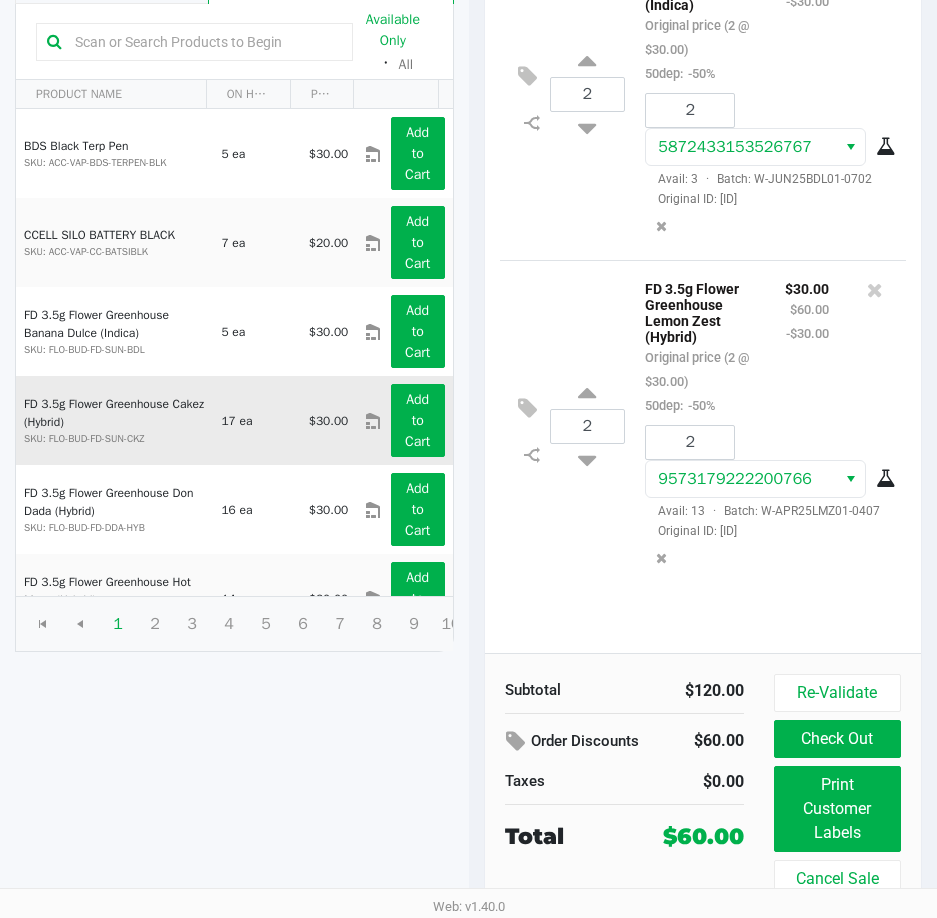 scroll, scrollTop: 254, scrollLeft: 0, axis: vertical 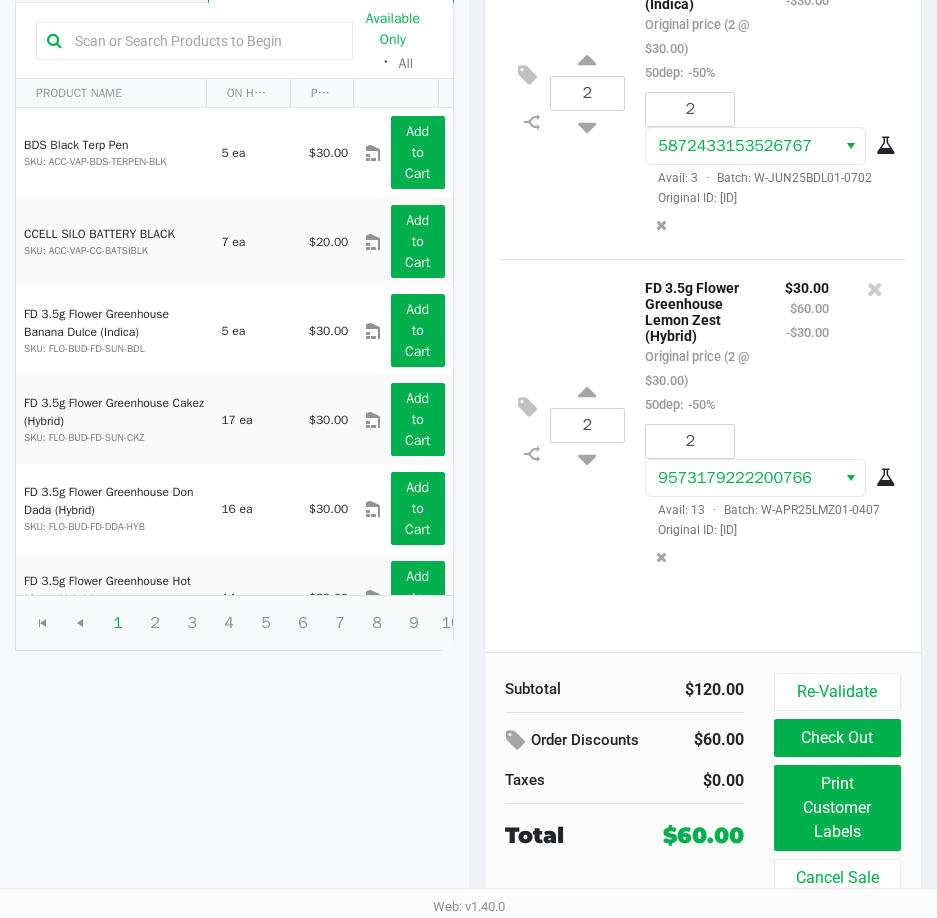 click on "Loyalty" 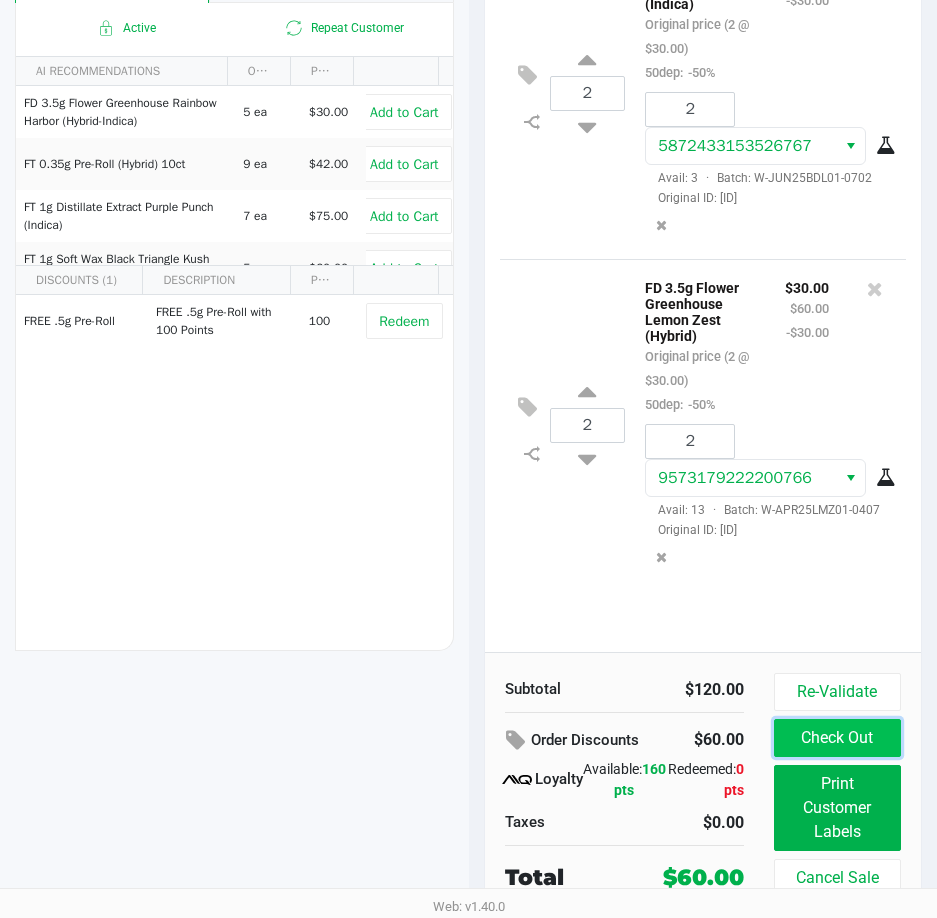 click on "Check Out" 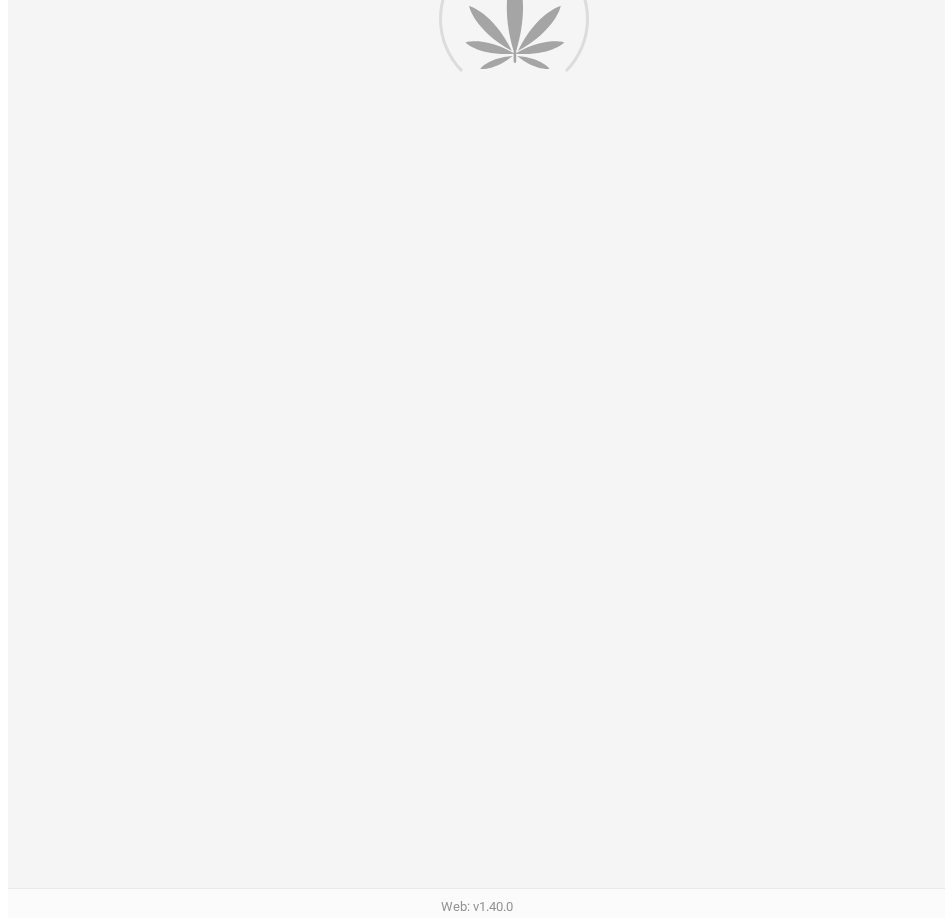 scroll, scrollTop: 0, scrollLeft: 0, axis: both 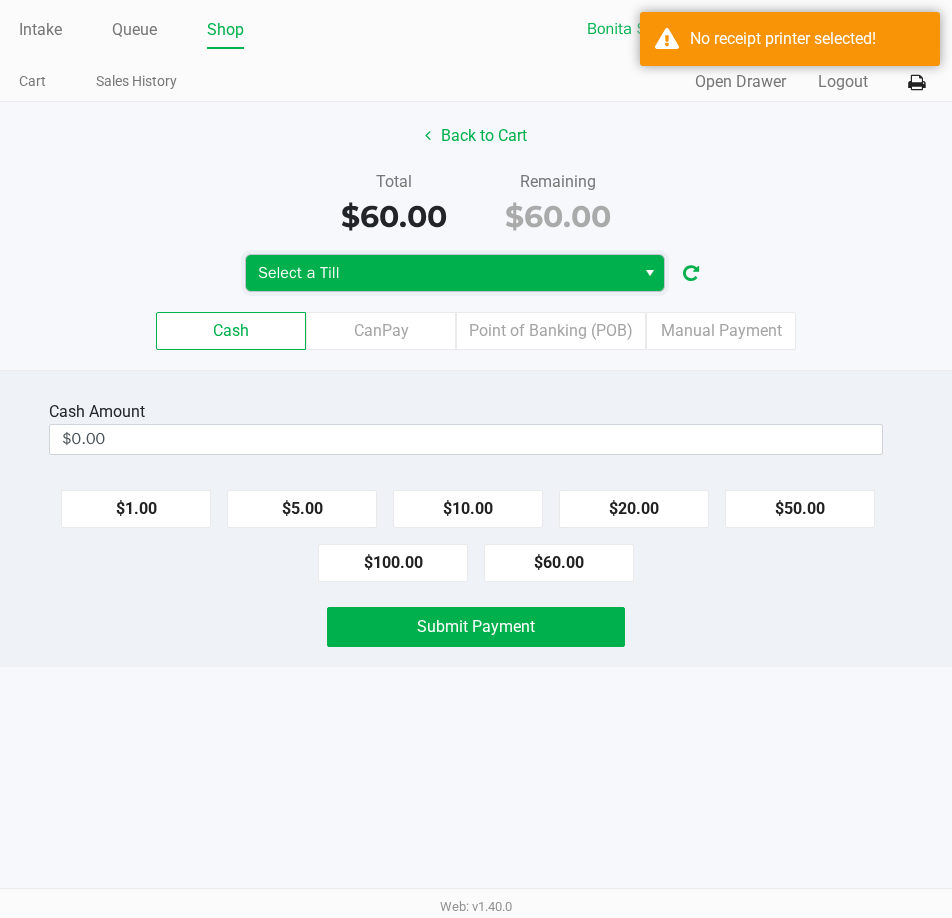 click on "Select a Till" at bounding box center (440, 273) 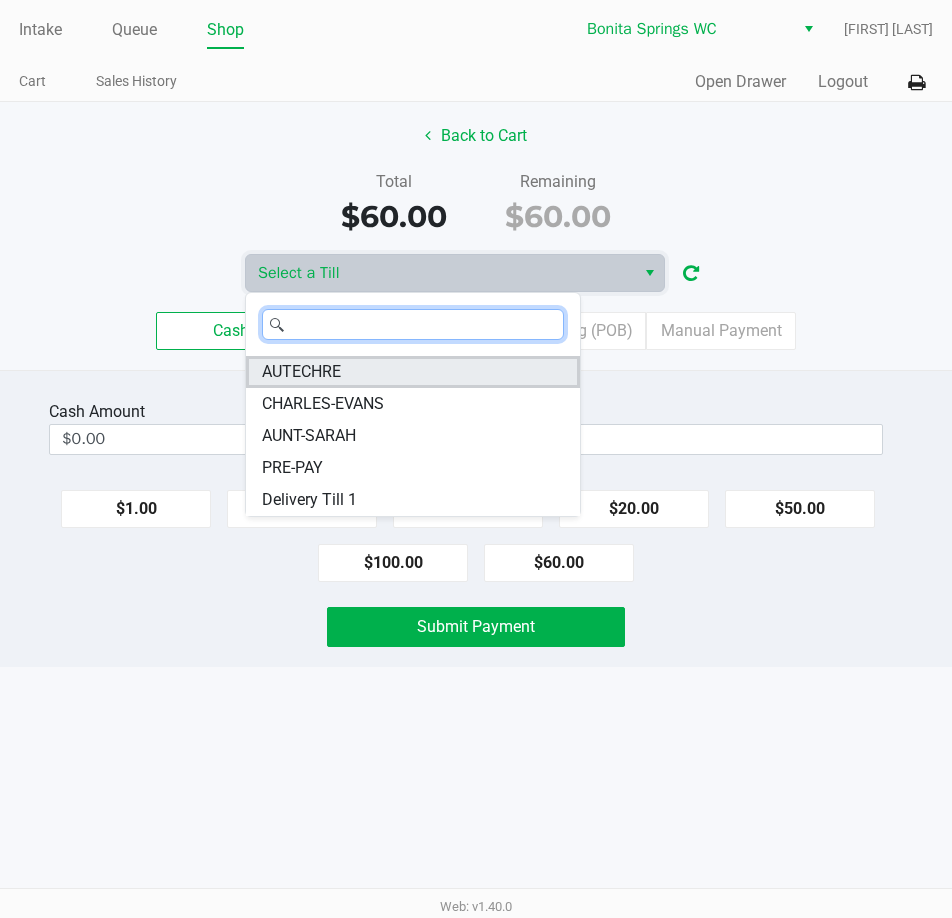 click on "AUTECHRE" at bounding box center [301, 372] 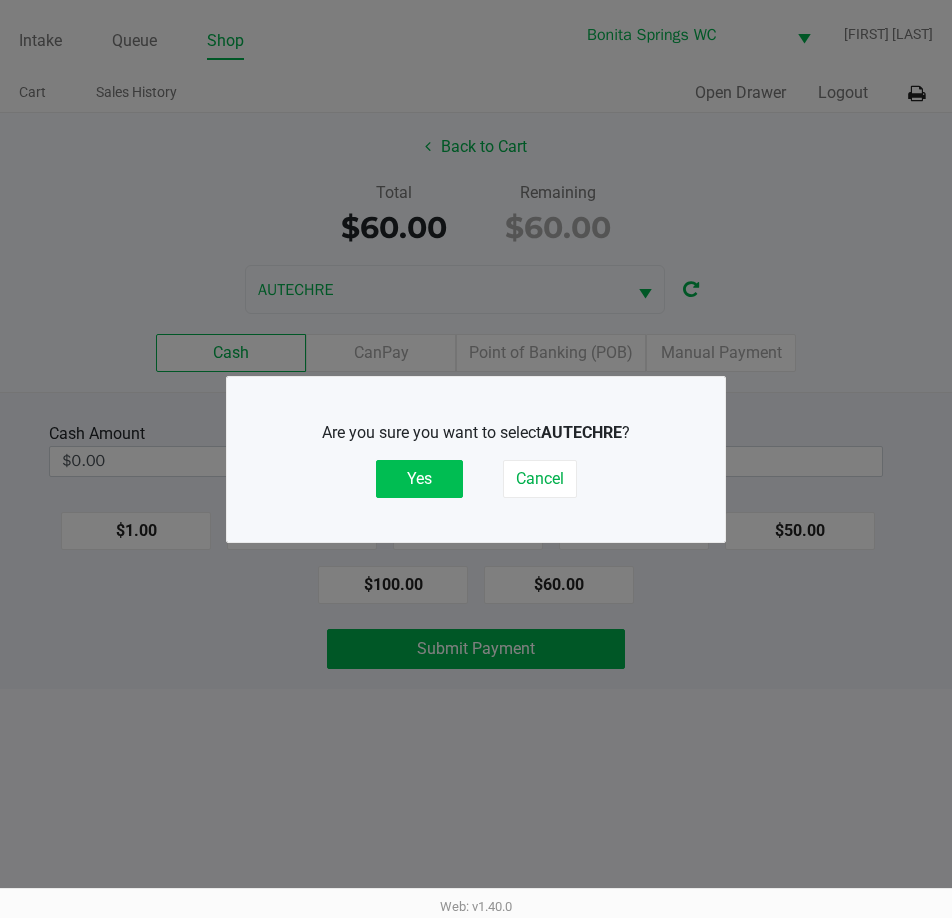 click on "Yes" 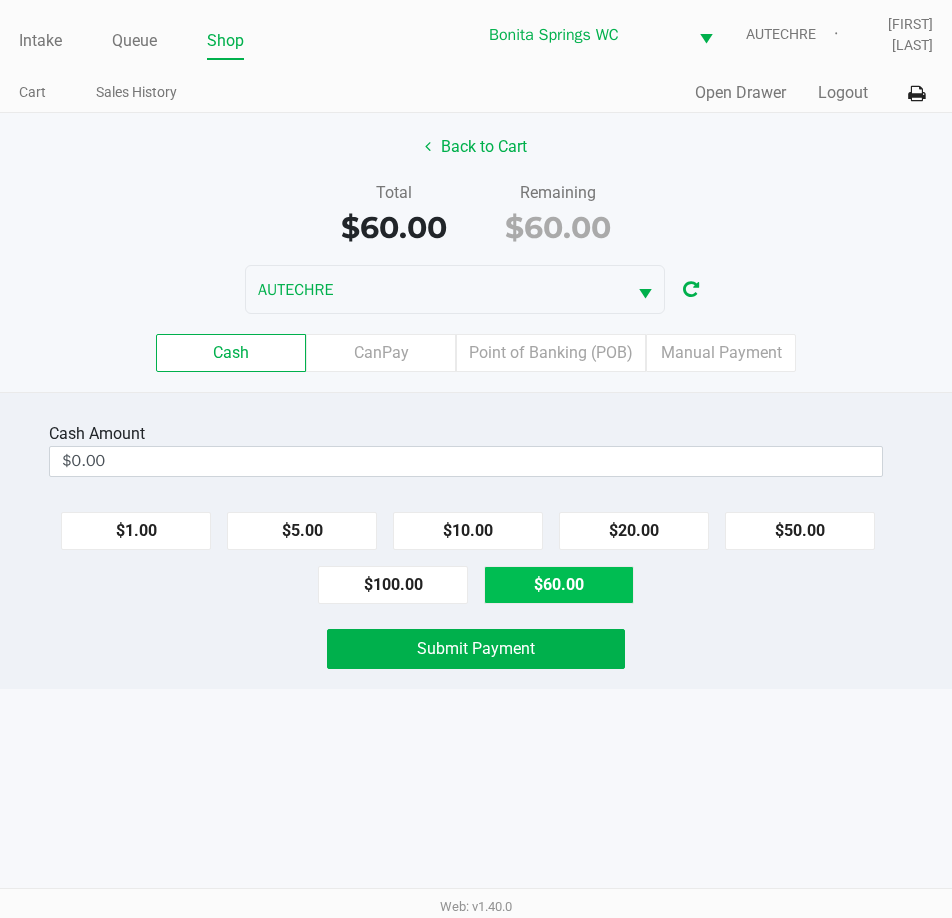 click on "$60.00" 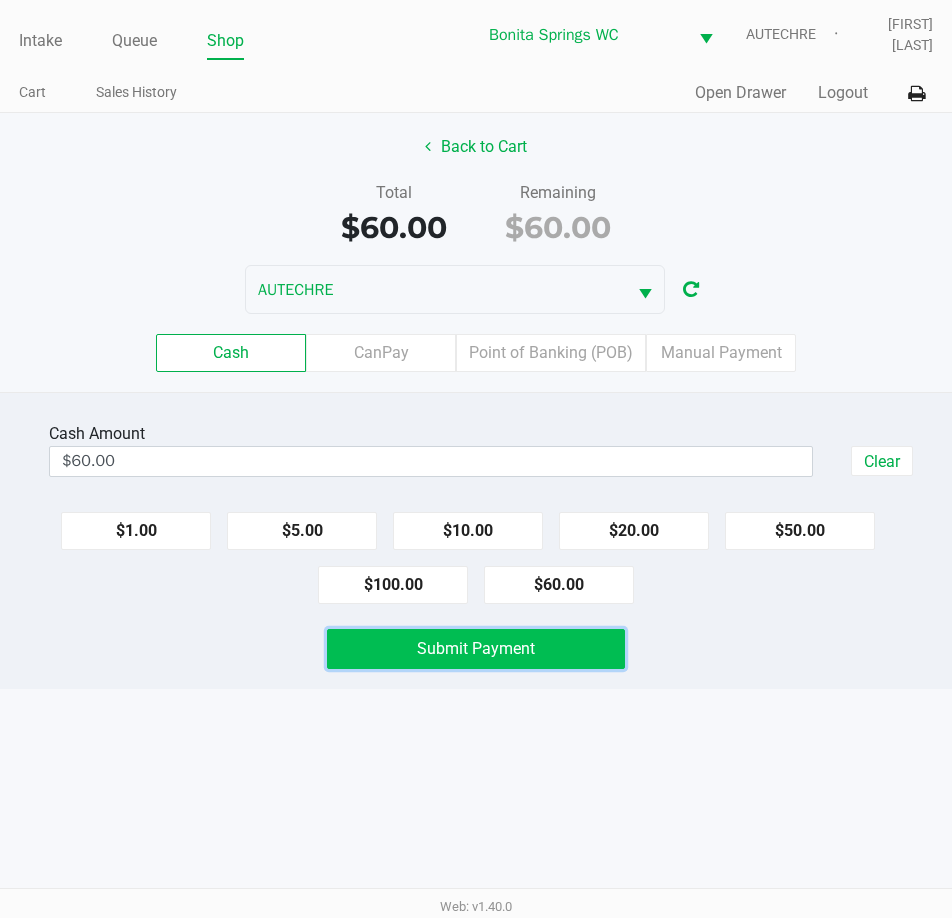click on "Submit Payment" 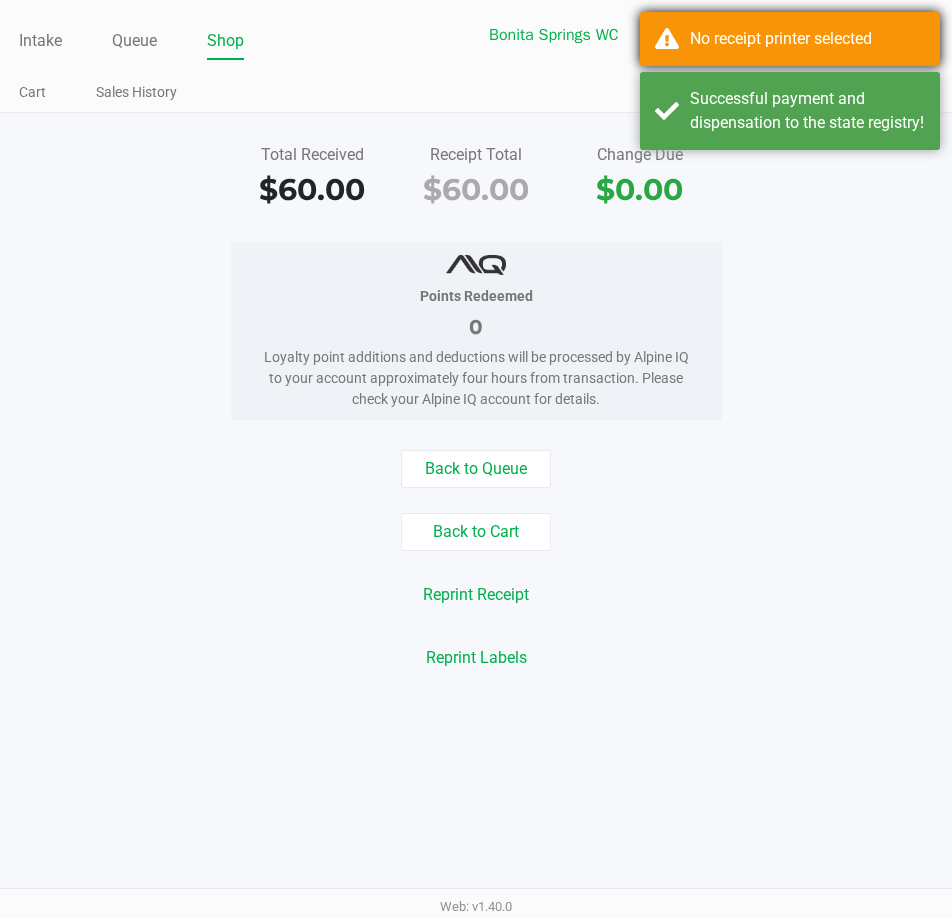 click on "No receipt printer selected" at bounding box center [790, 39] 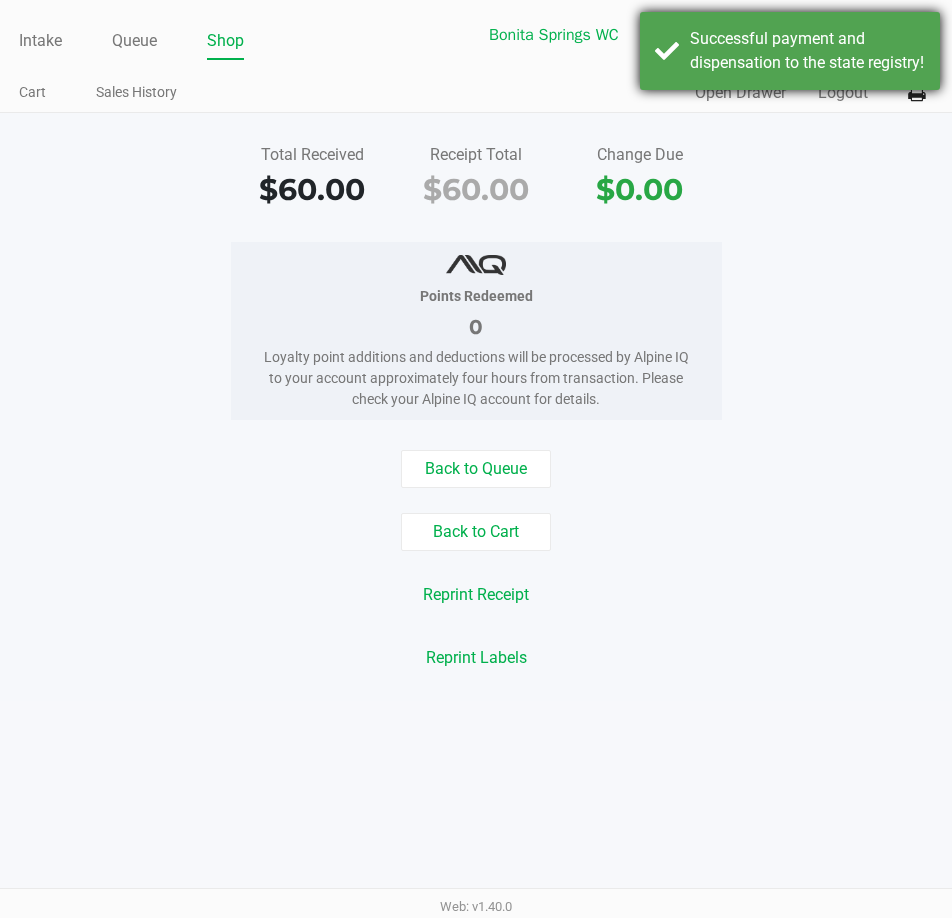 click on "Successful payment and dispensation to the state registry!" at bounding box center [807, 51] 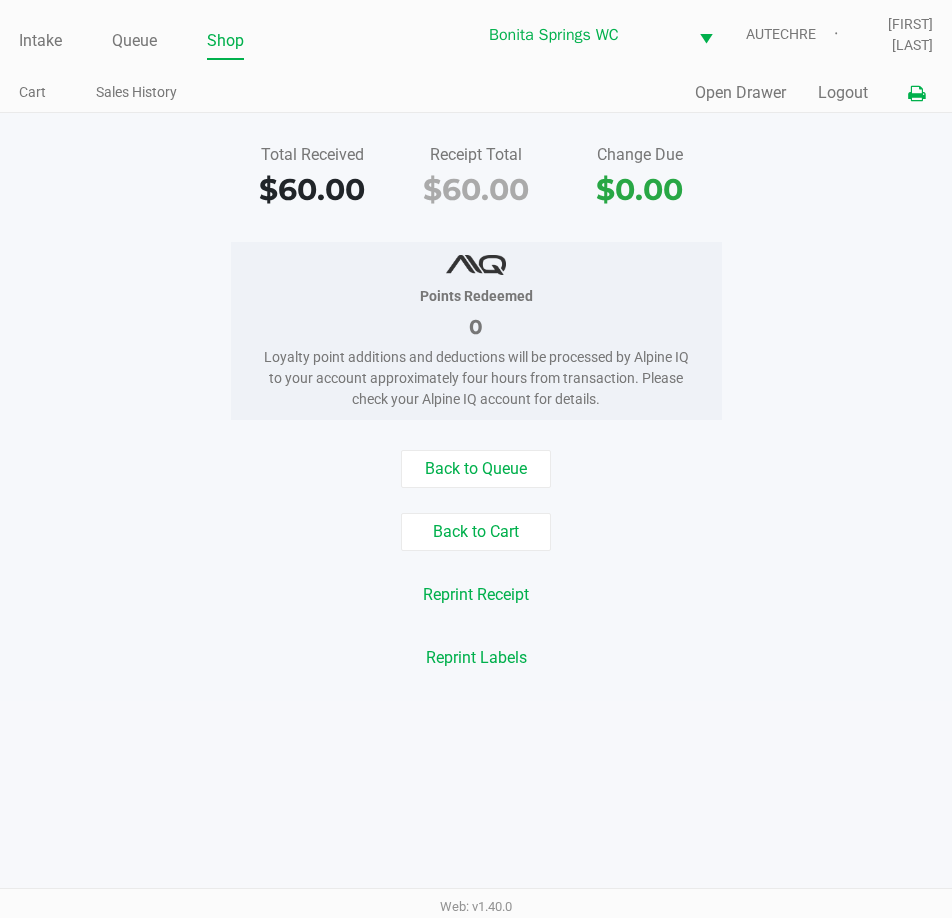 click 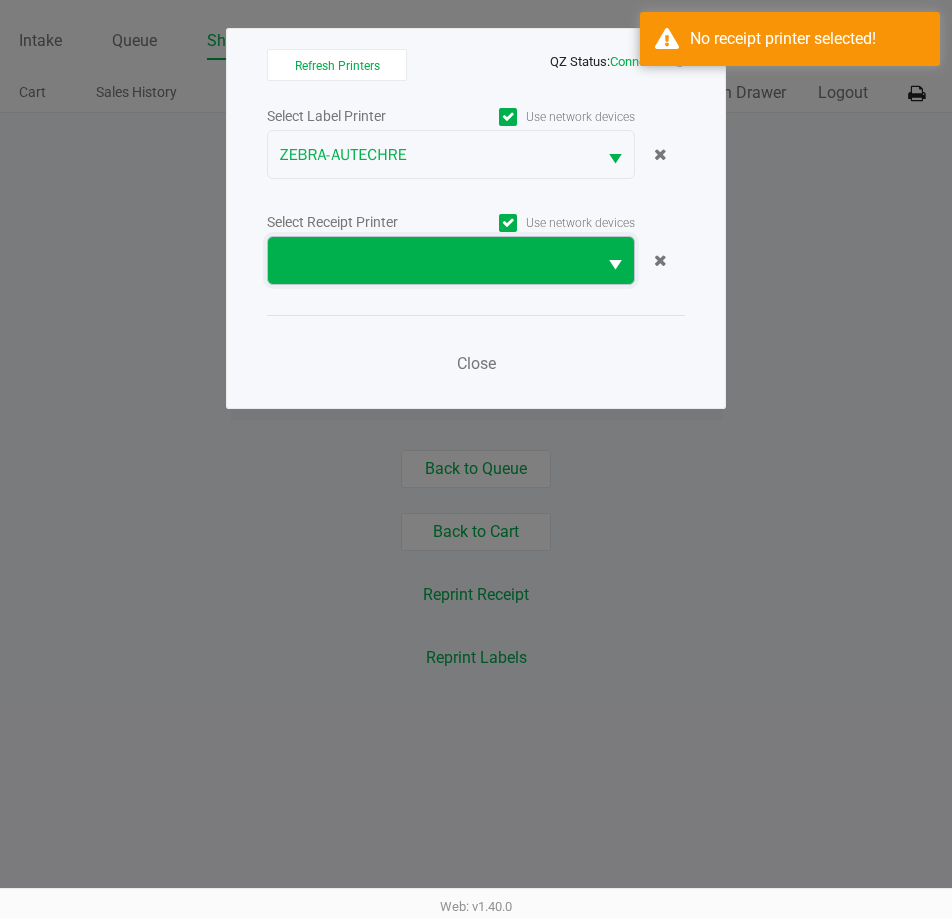 click at bounding box center (432, 261) 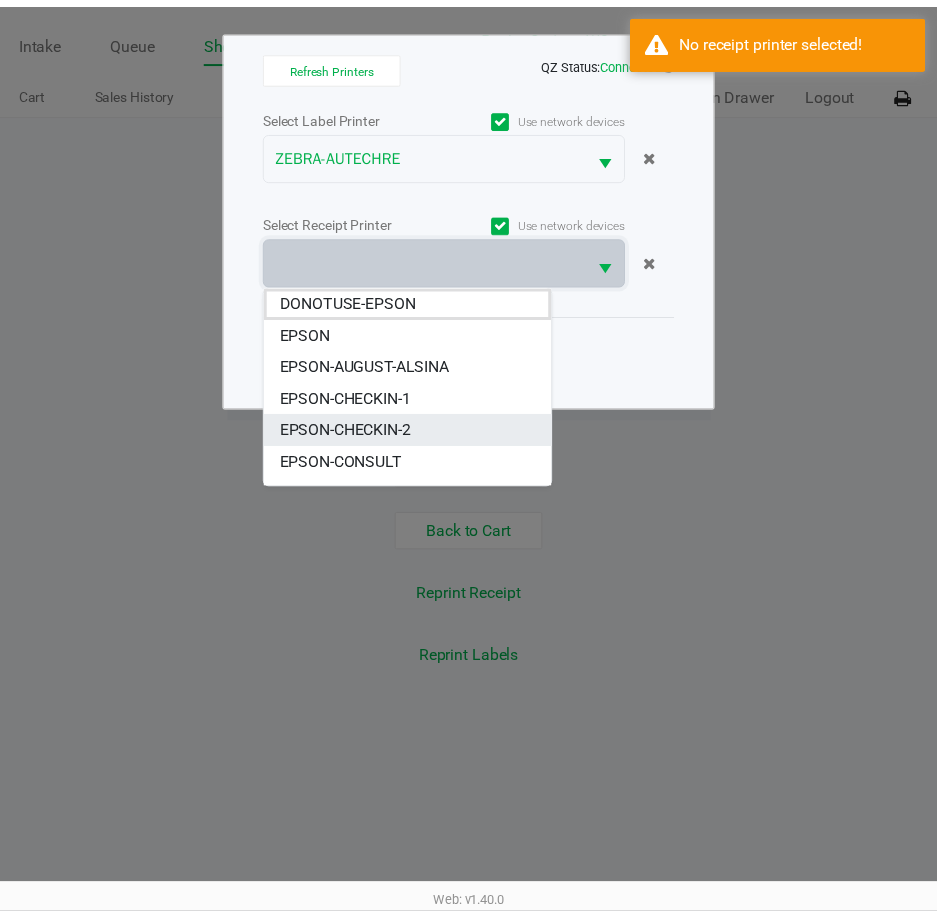 scroll, scrollTop: 184, scrollLeft: 0, axis: vertical 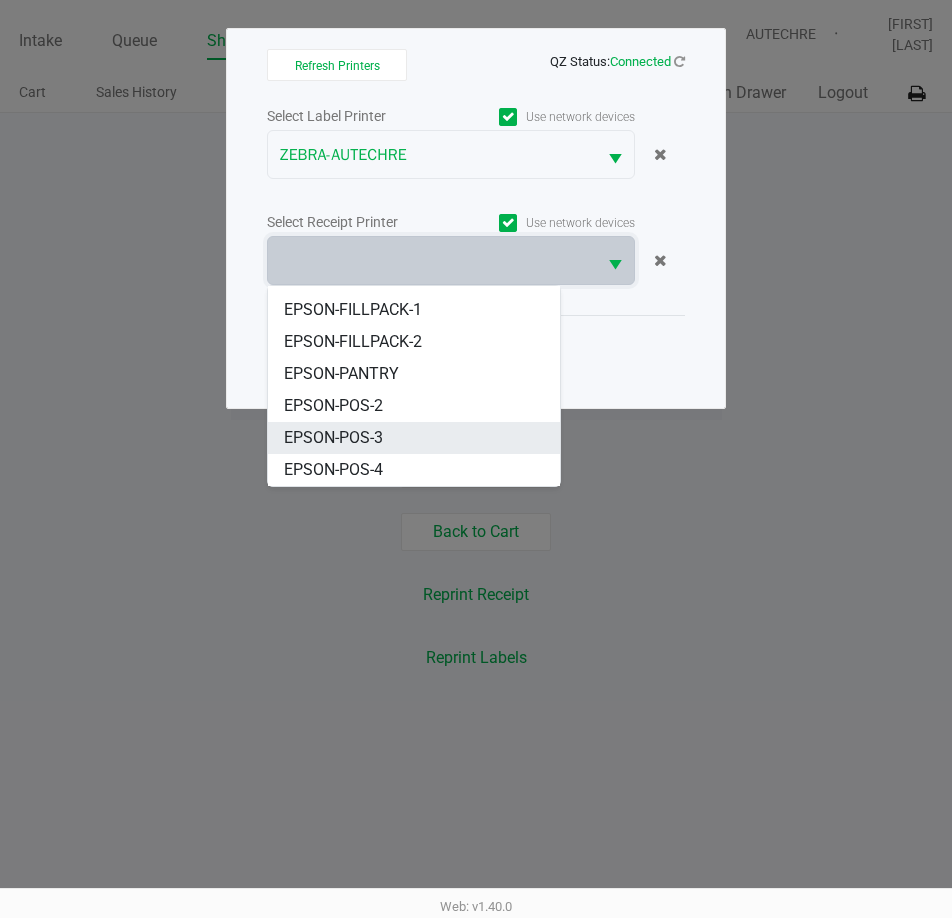 click on "EPSON-POS-3" at bounding box center [414, 438] 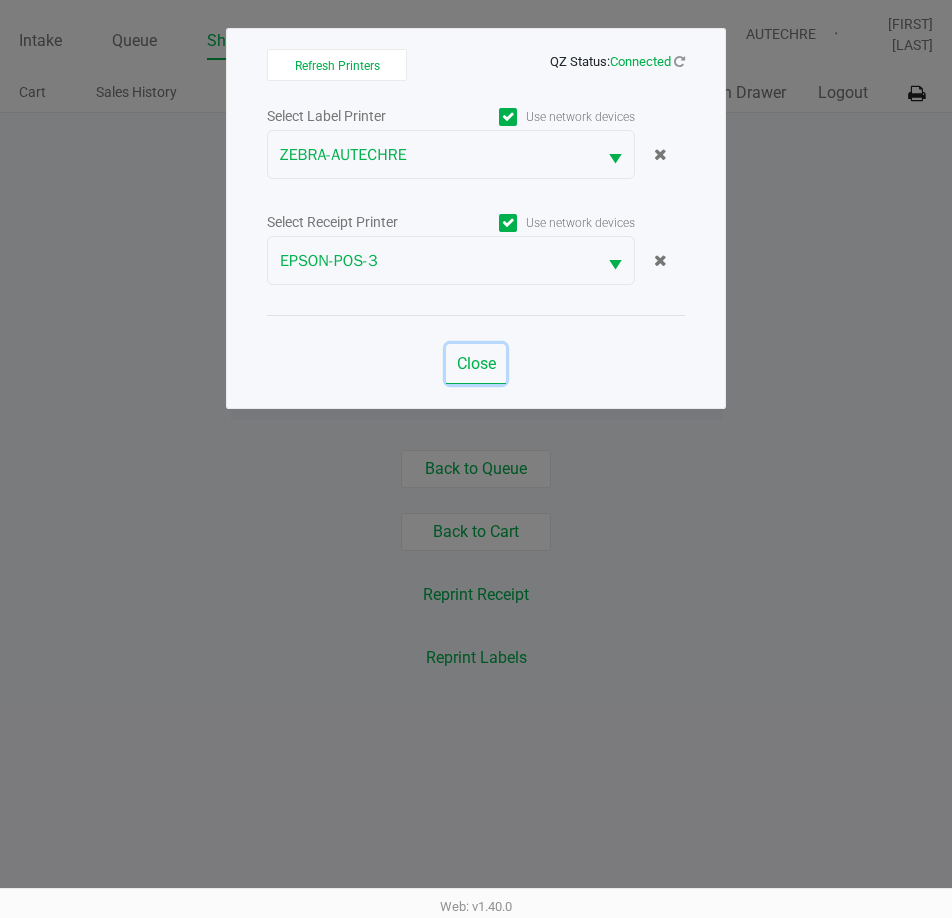 click on "Close" 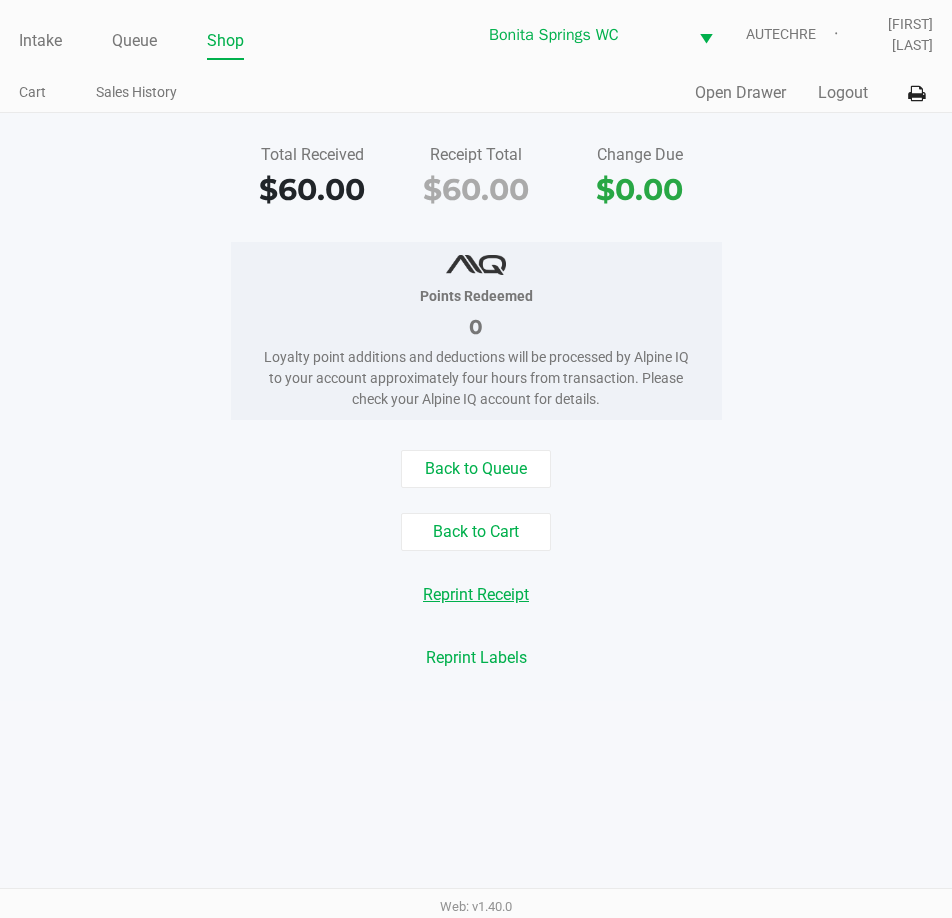 click on "Reprint Receipt" 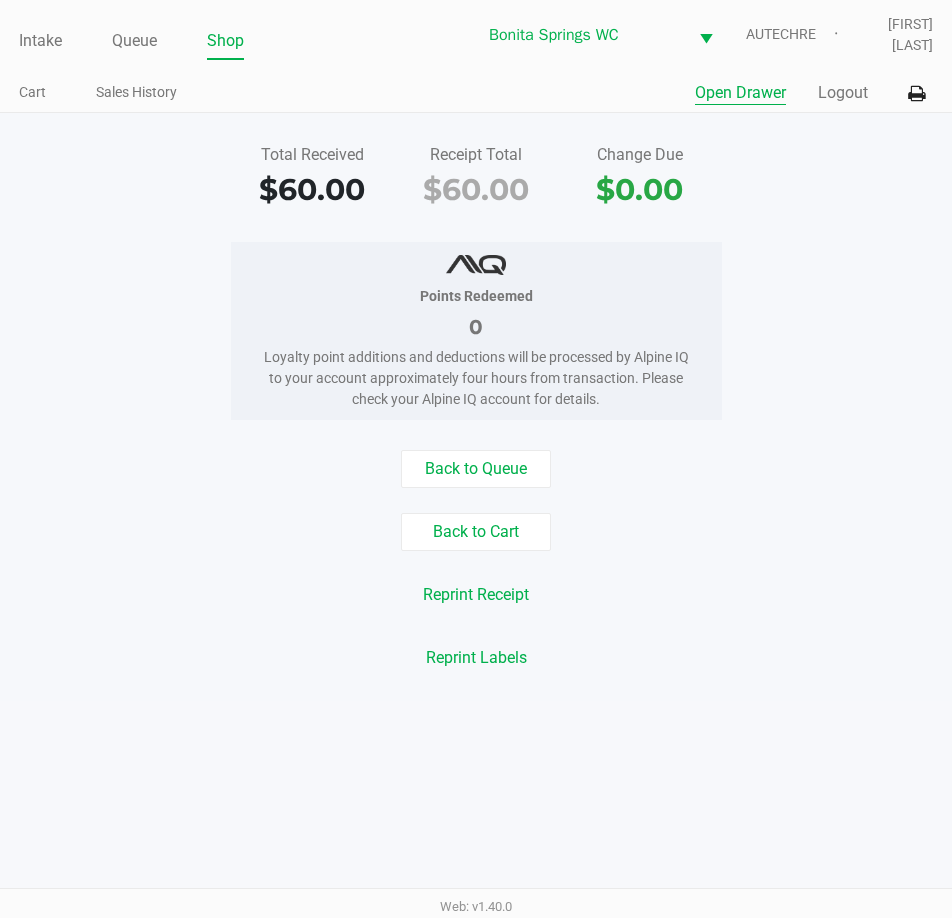 click on "Open Drawer" 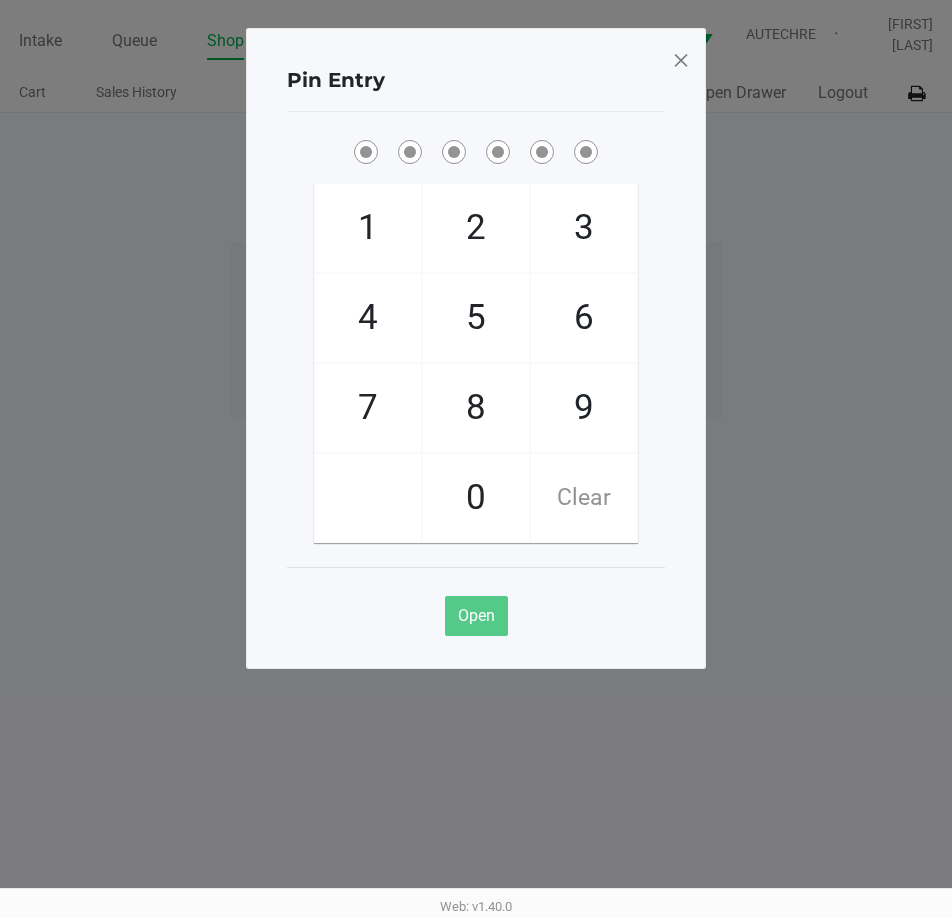 click on "2" 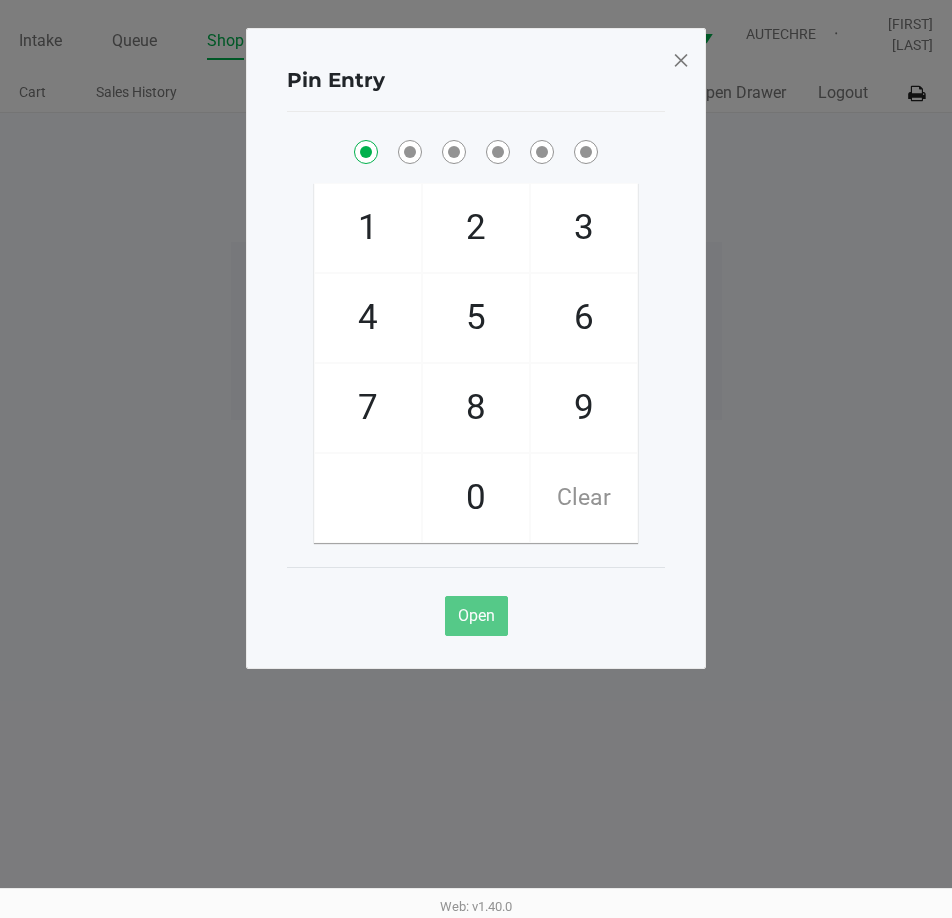 checkbox on "true" 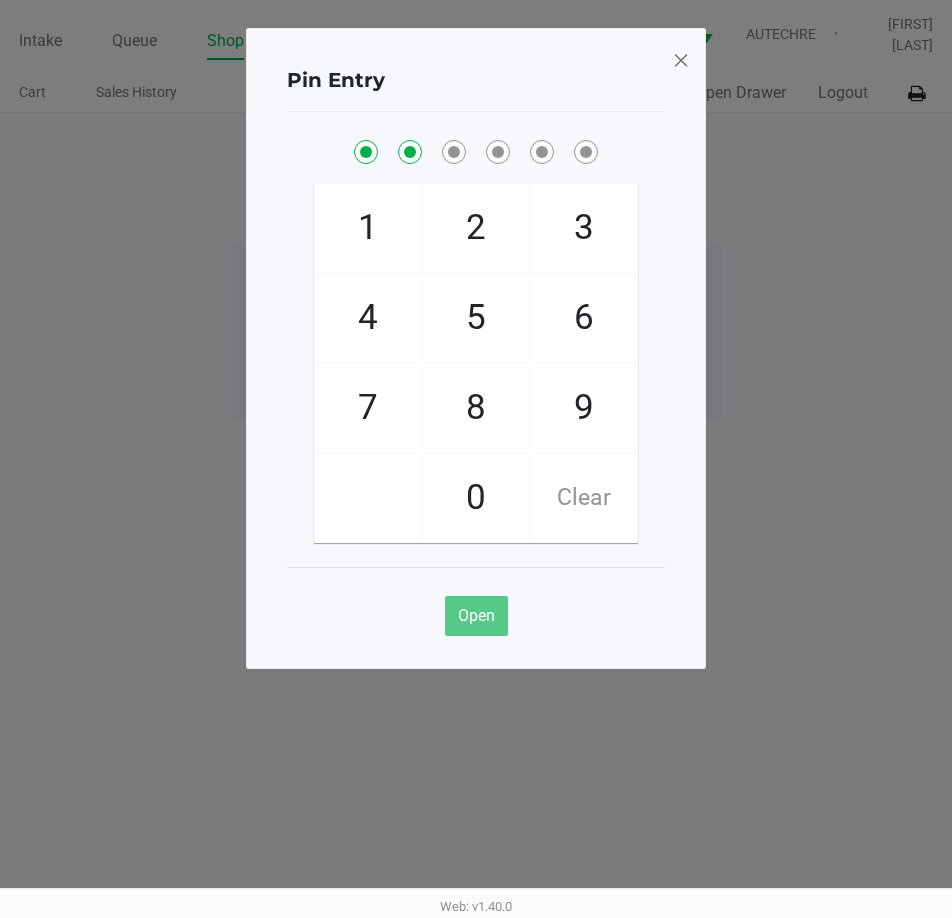 checkbox on "true" 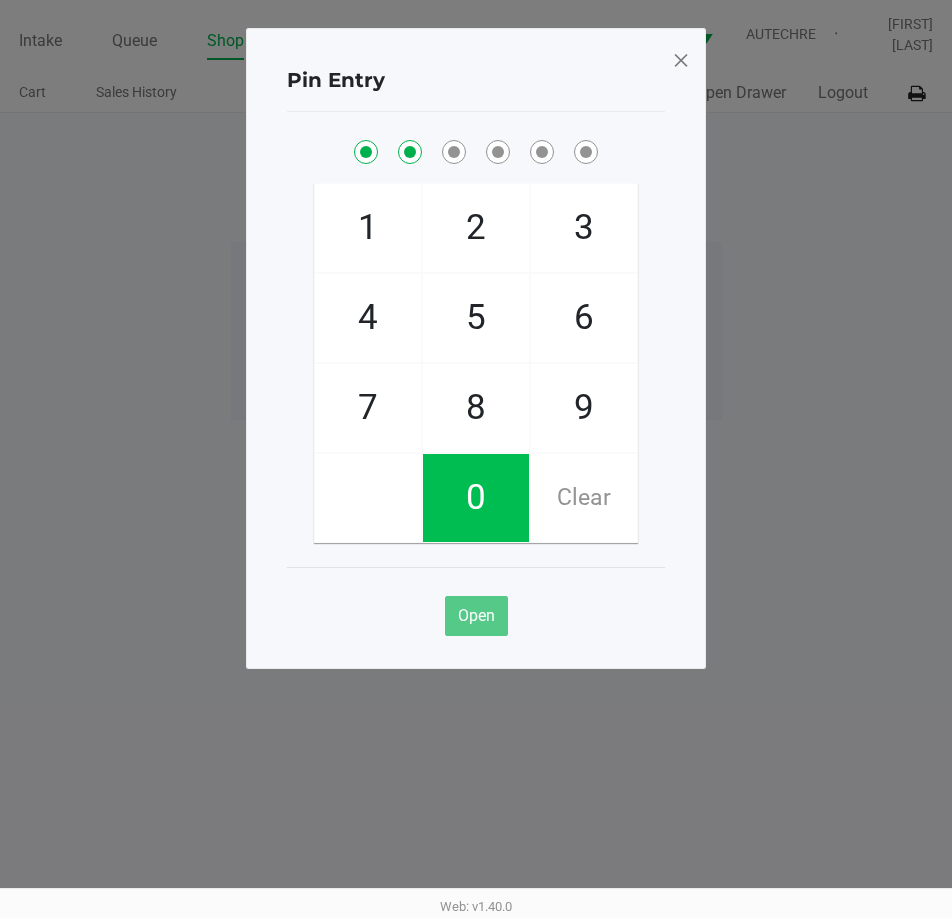 click on "0" 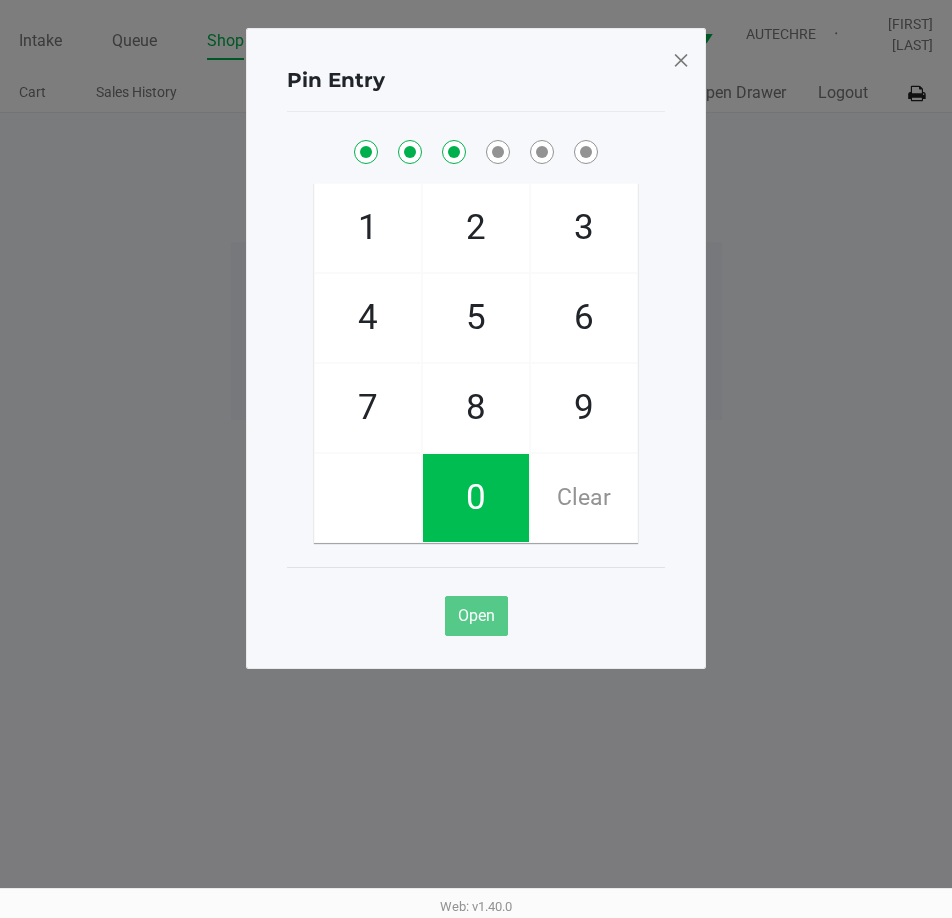 checkbox on "true" 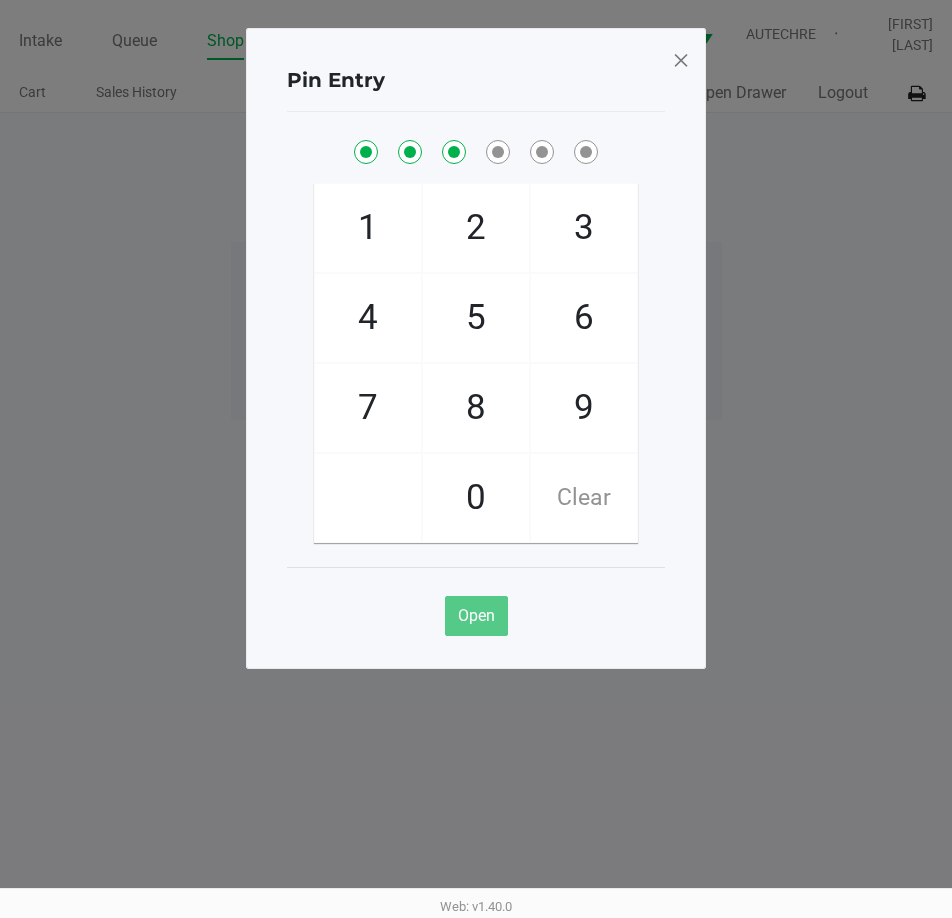 click on "0" 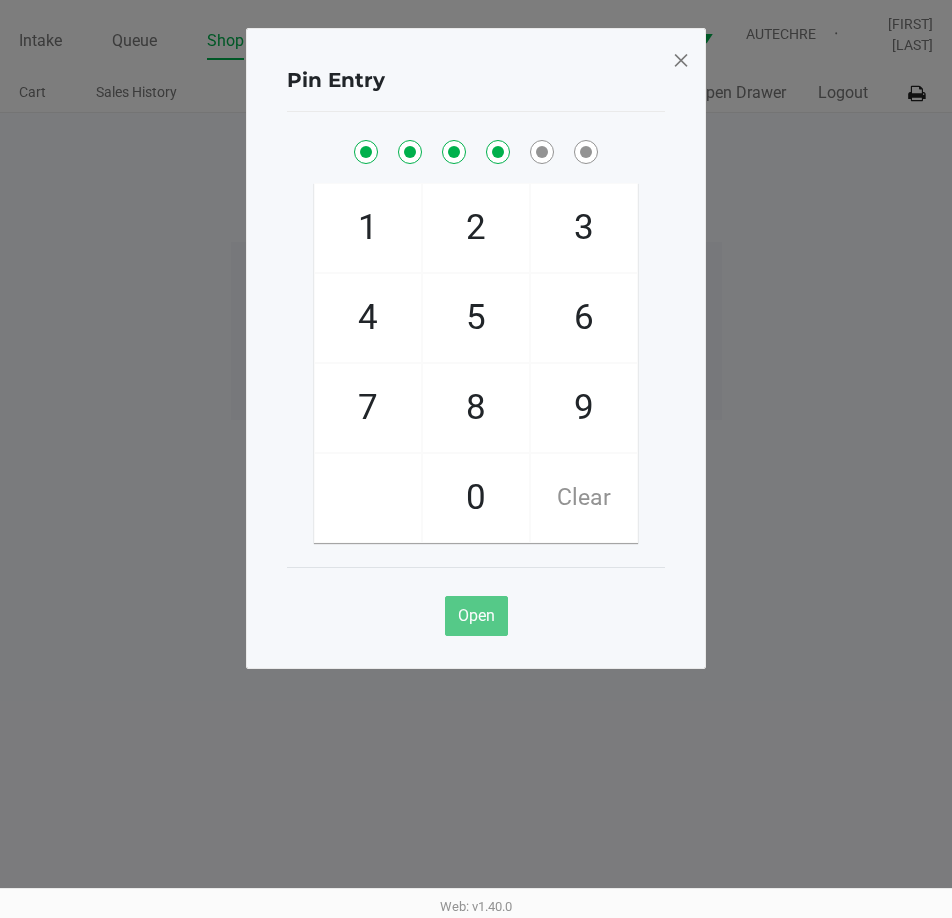 checkbox on "true" 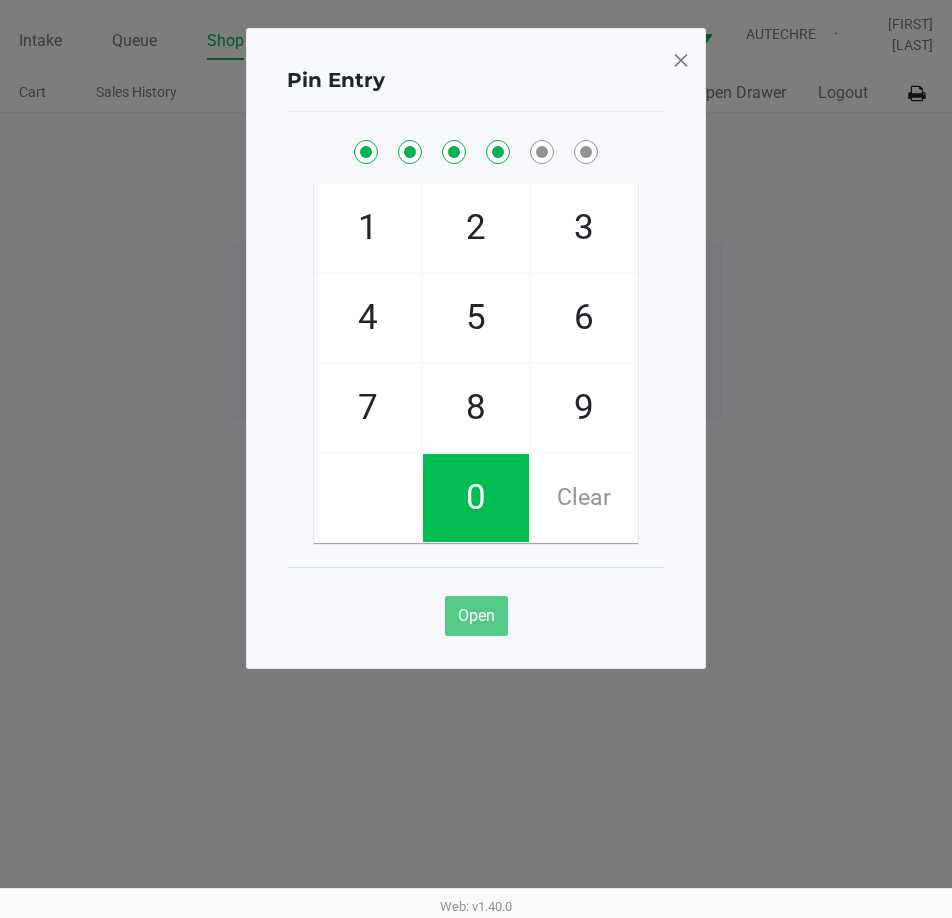 click on "0" 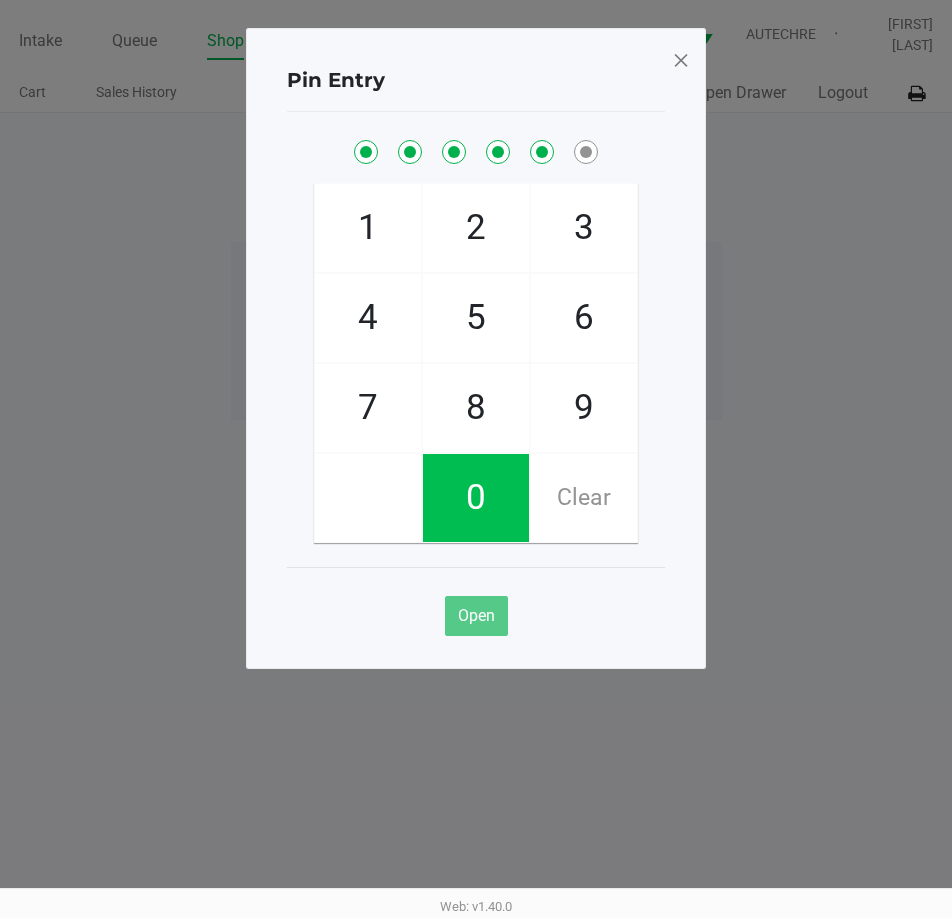 checkbox on "true" 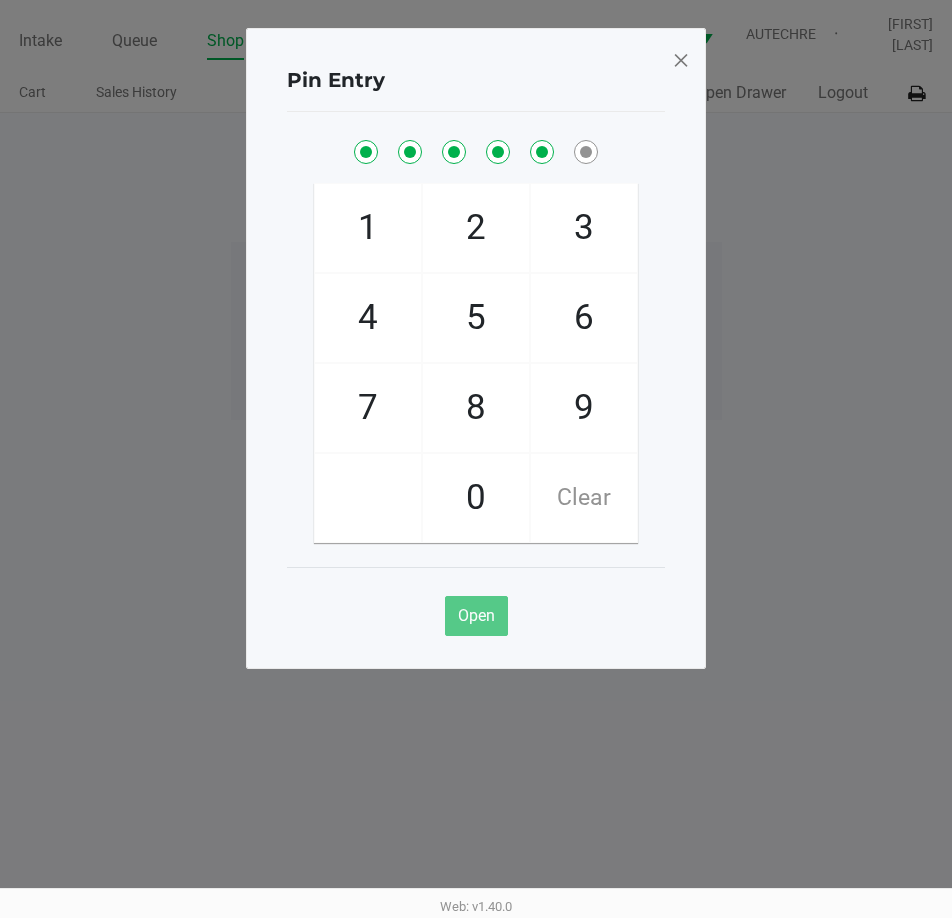 click on "5" 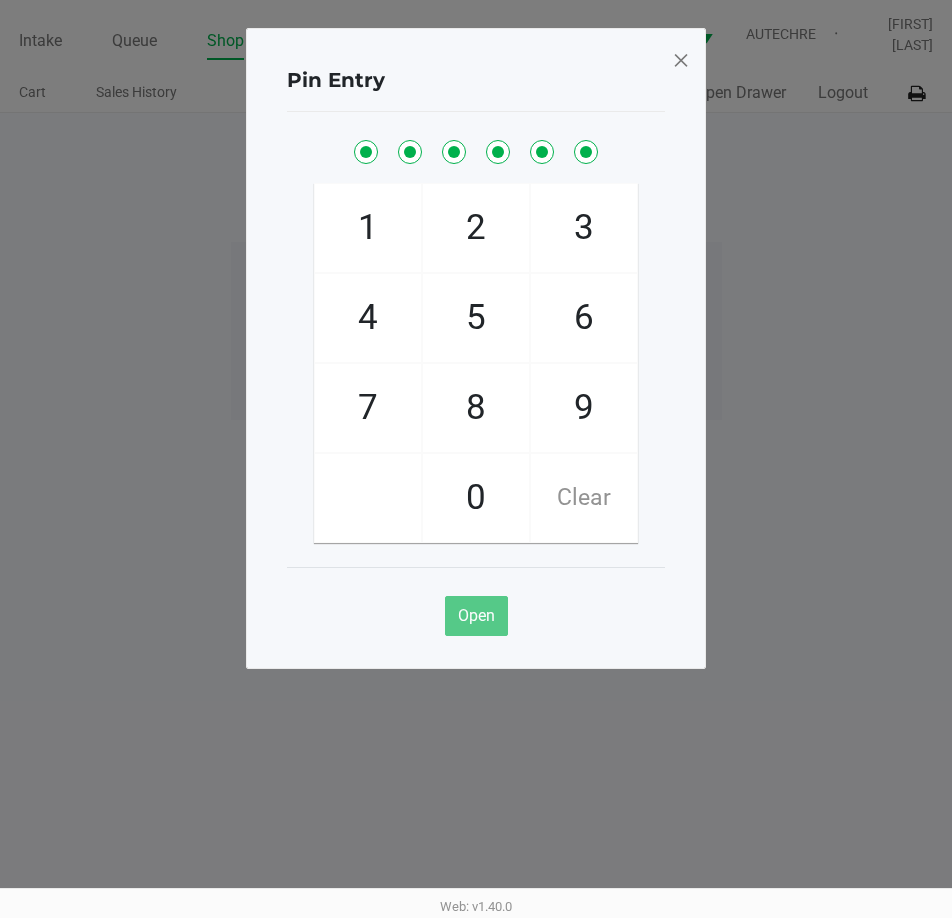 checkbox on "true" 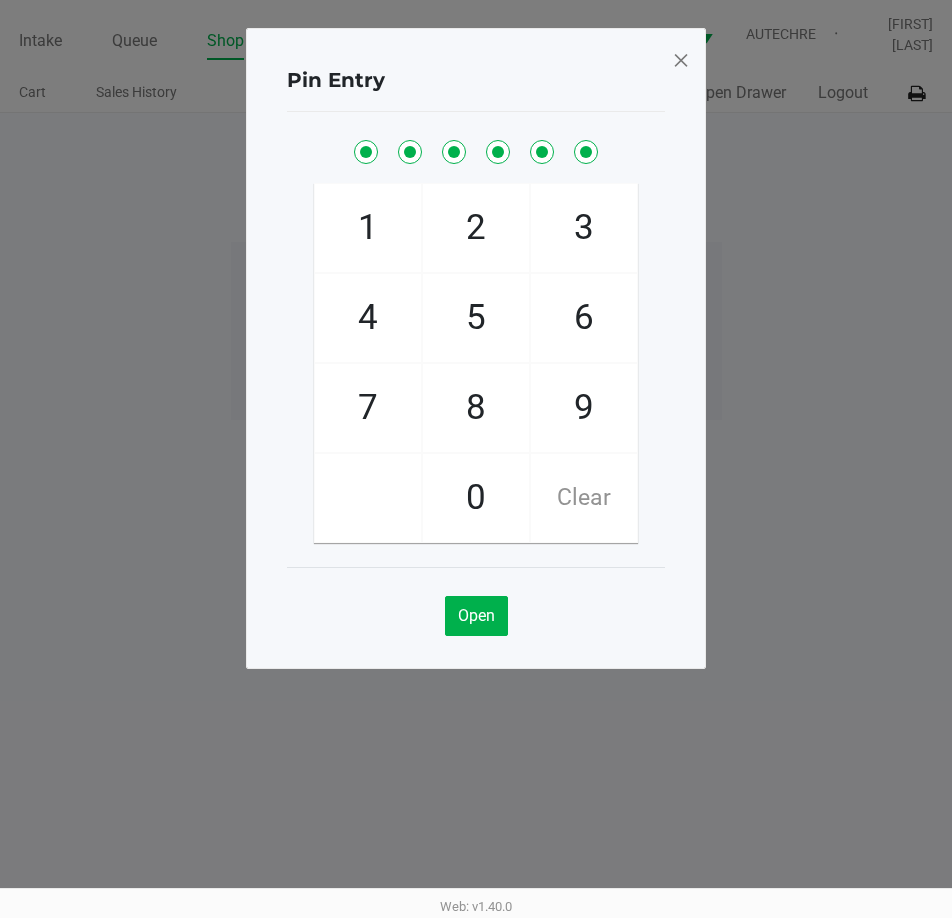 click 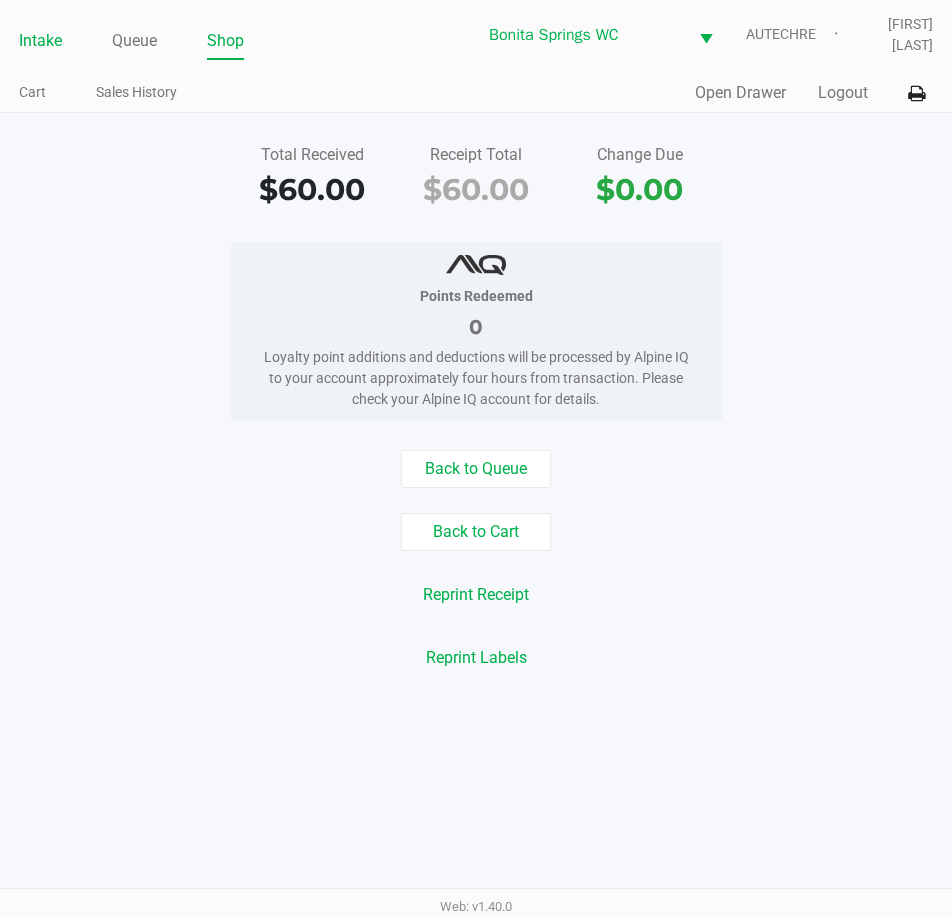 click on "Intake" 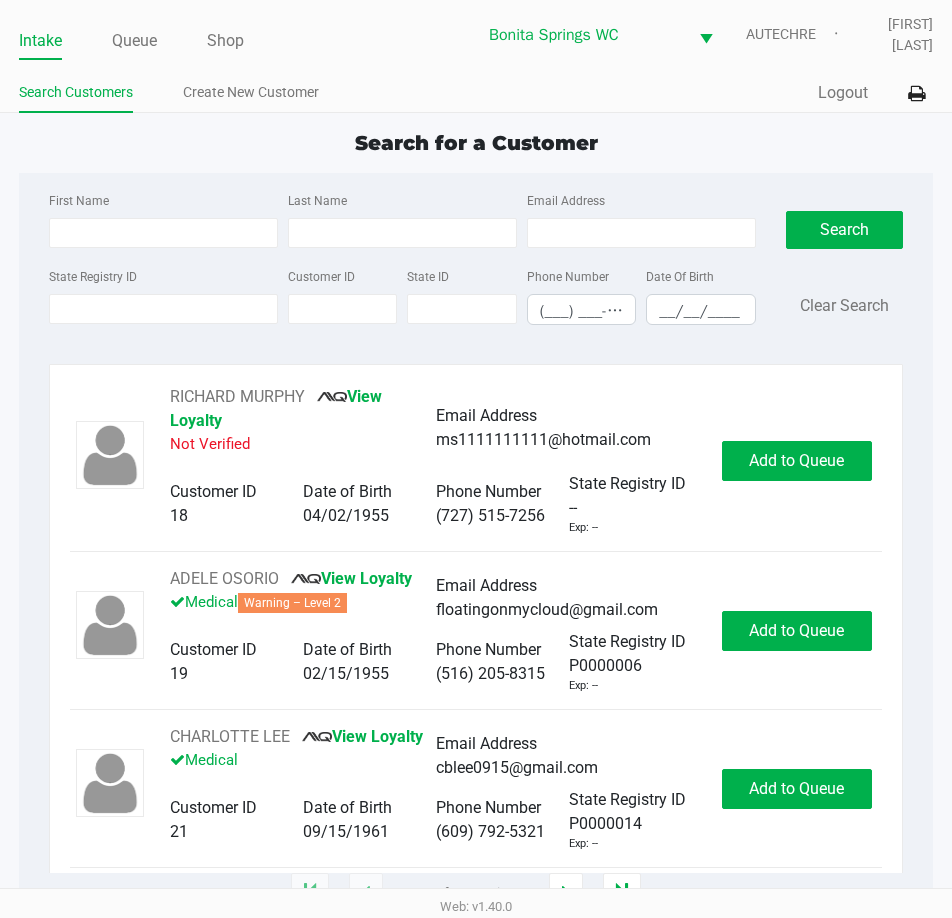click on "First Name Last Name Email Address State Registry ID Customer ID State ID Phone Number (___) ___-____ Date Of Birth __/__/____  Search   Clear Search" 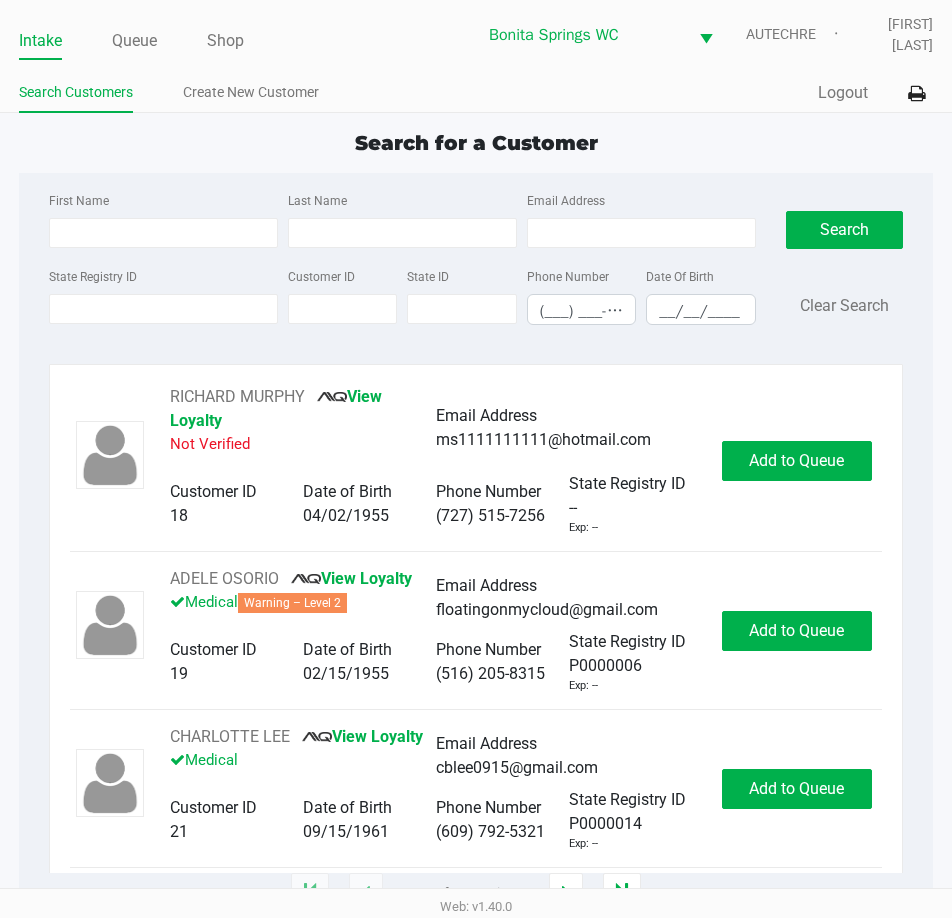 click on "Intake Queue Shop [CITY] WC AUTECHRE [FIRST] [LAST] Search Customers Create New Customer Quick Sale Logout" 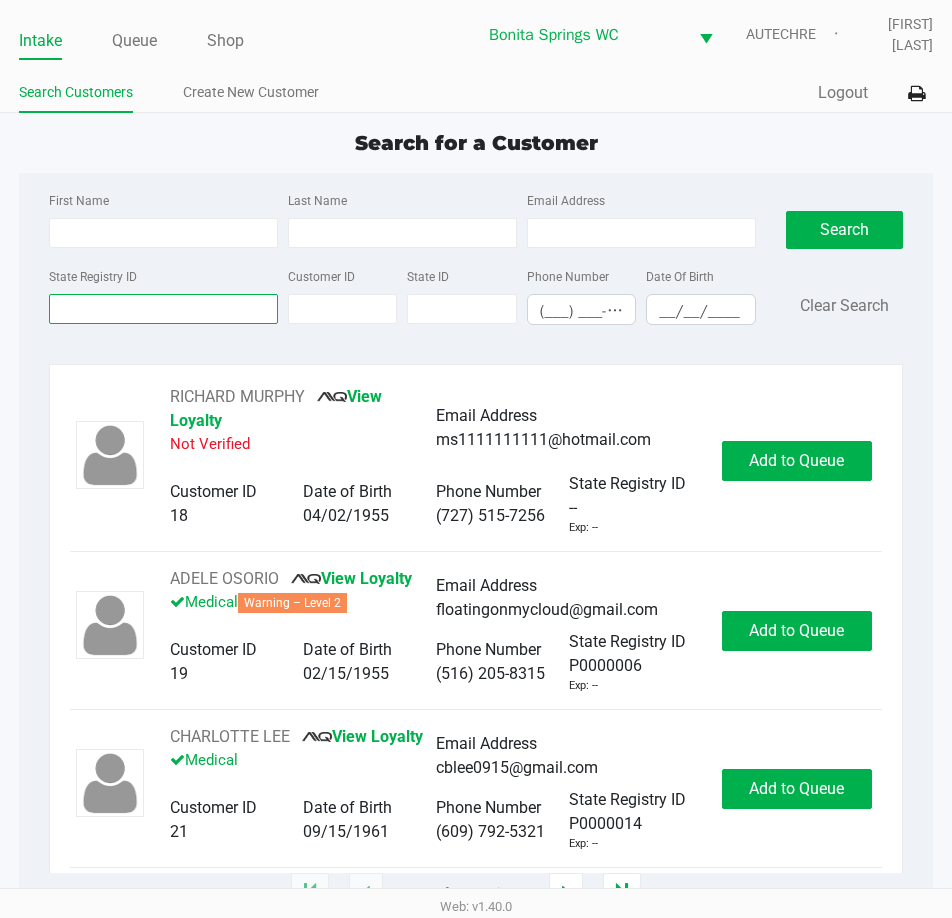 click on "State Registry ID" at bounding box center (163, 309) 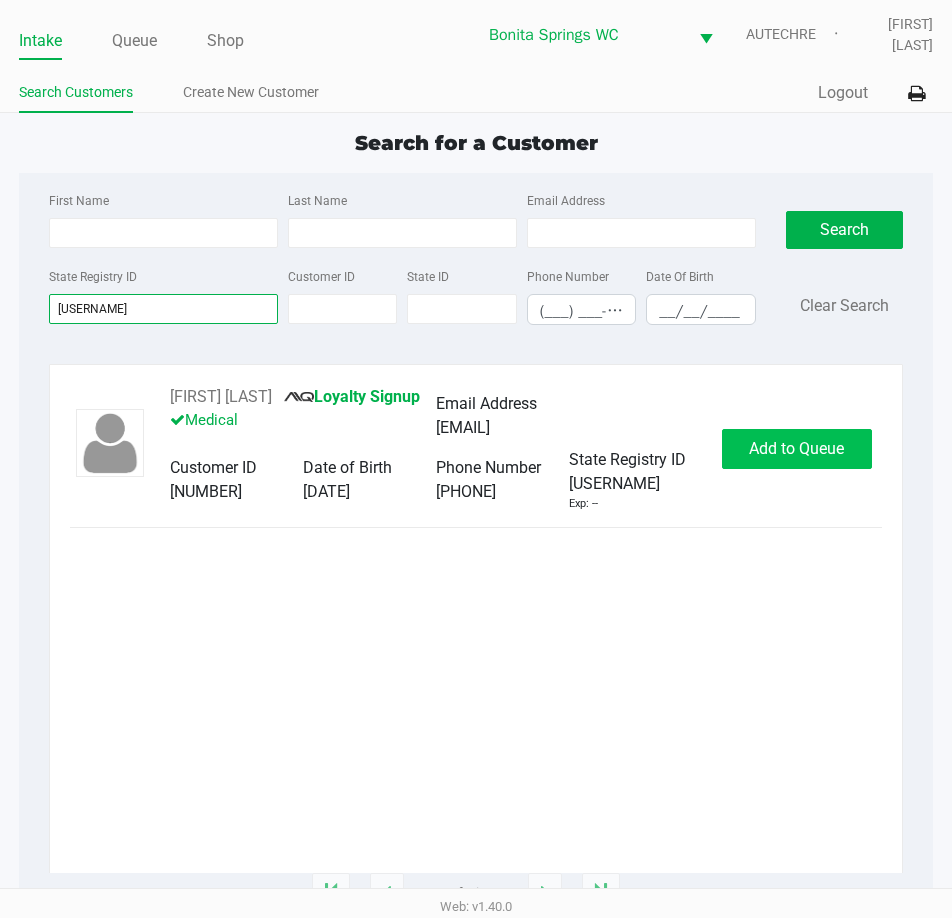 type on "[USERNAME]" 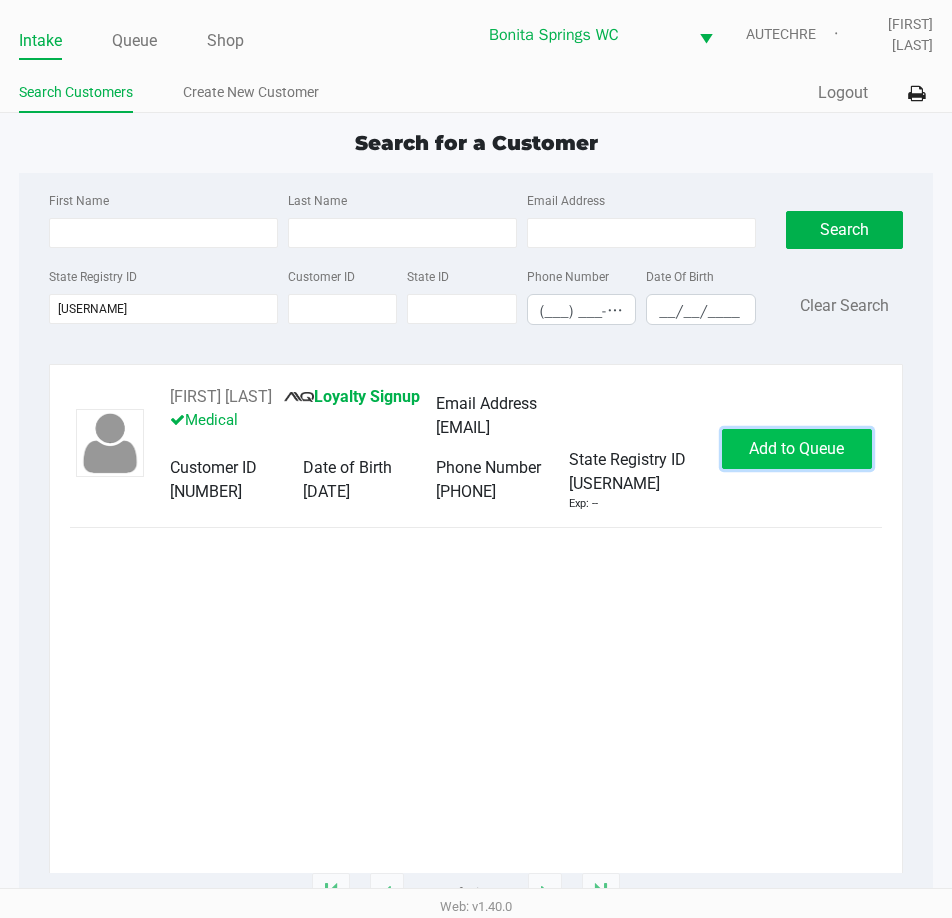 click on "Add to Queue" 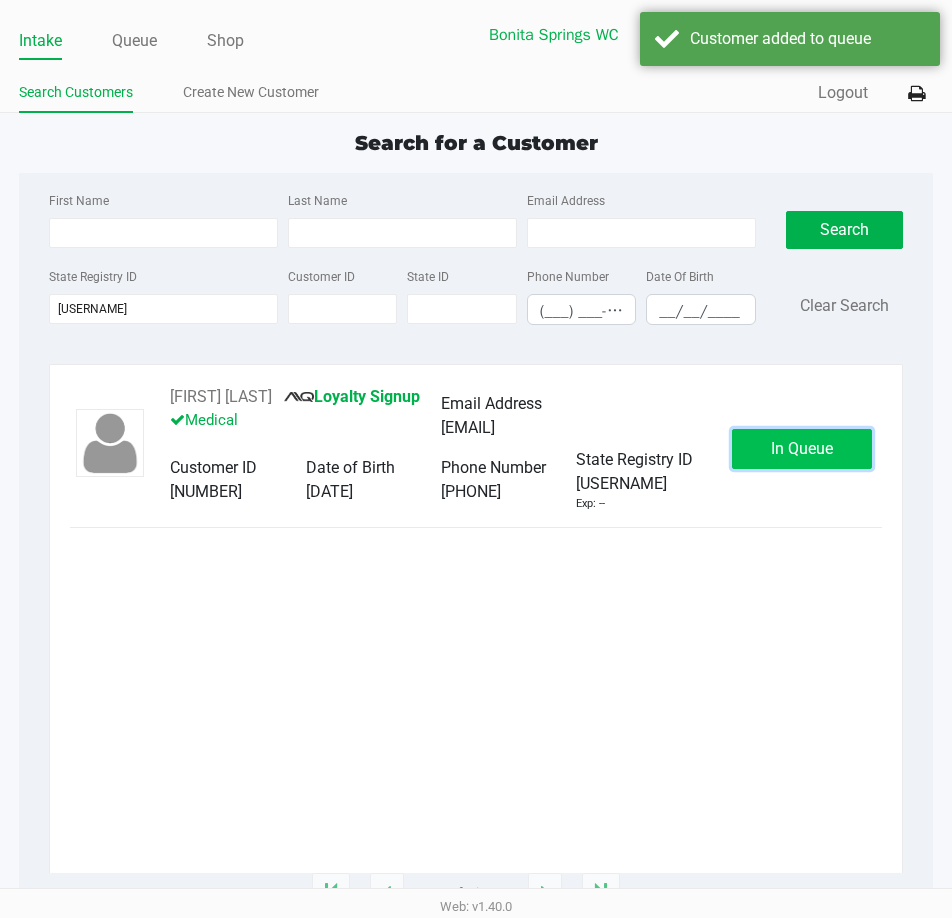 click on "In Queue" 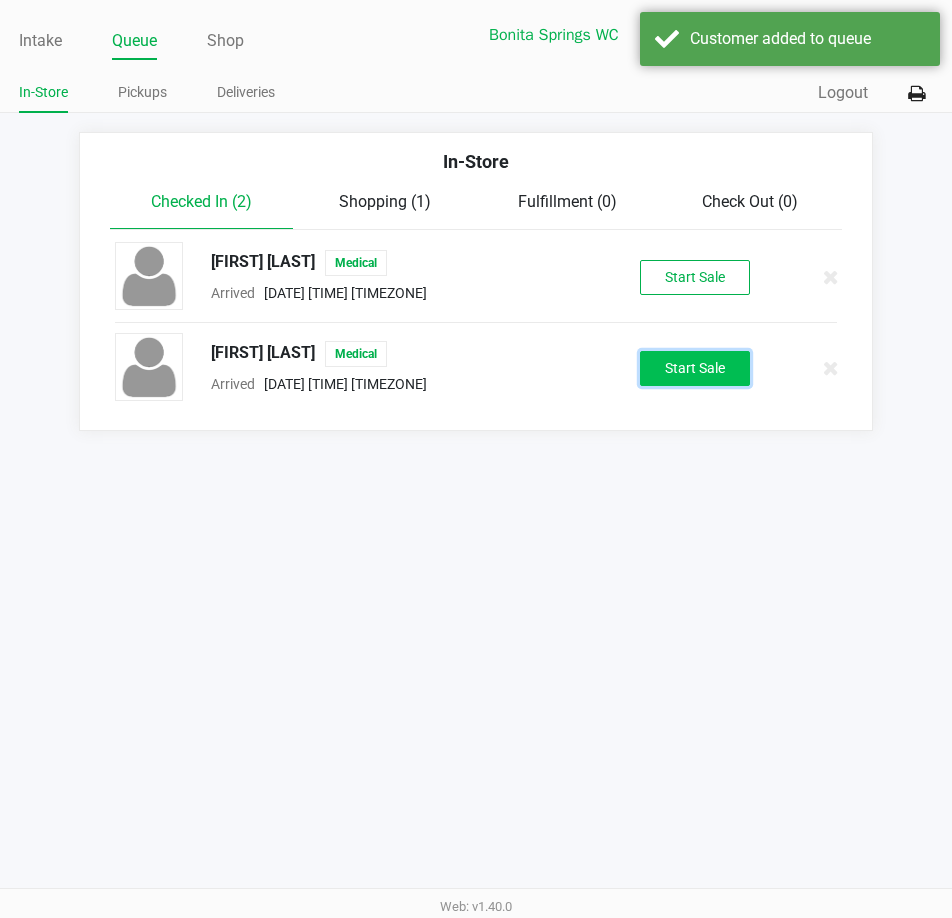 click on "Start Sale" 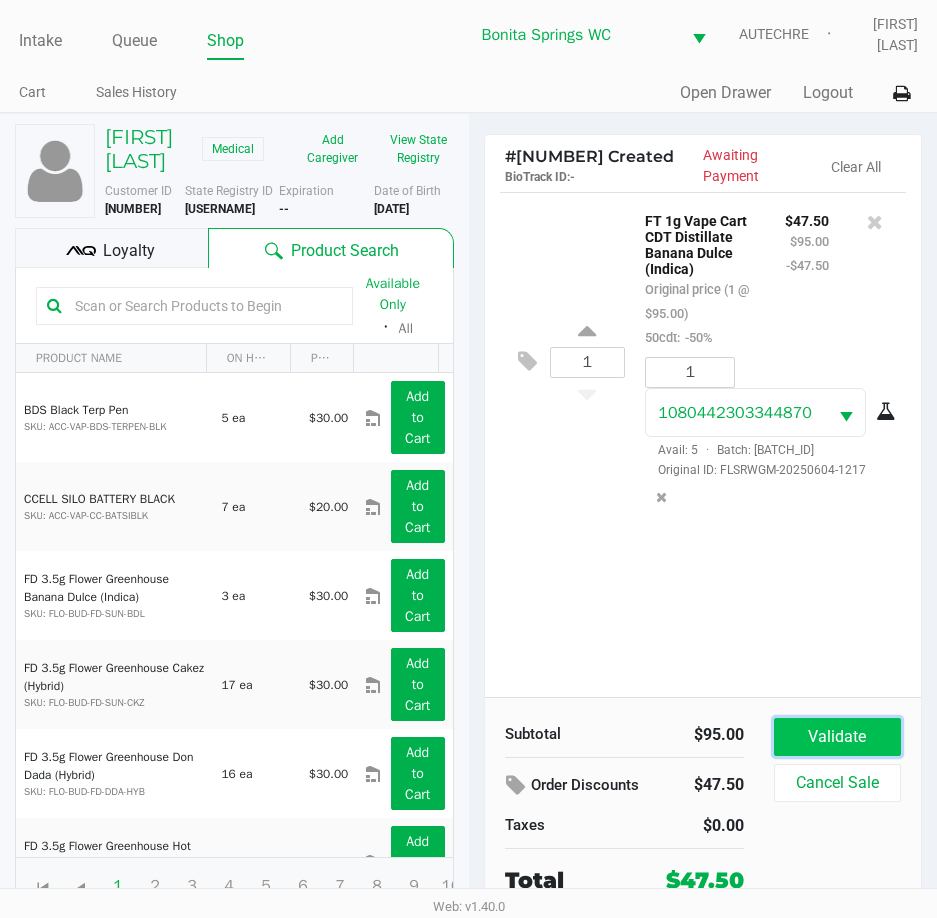 click on "Validate" 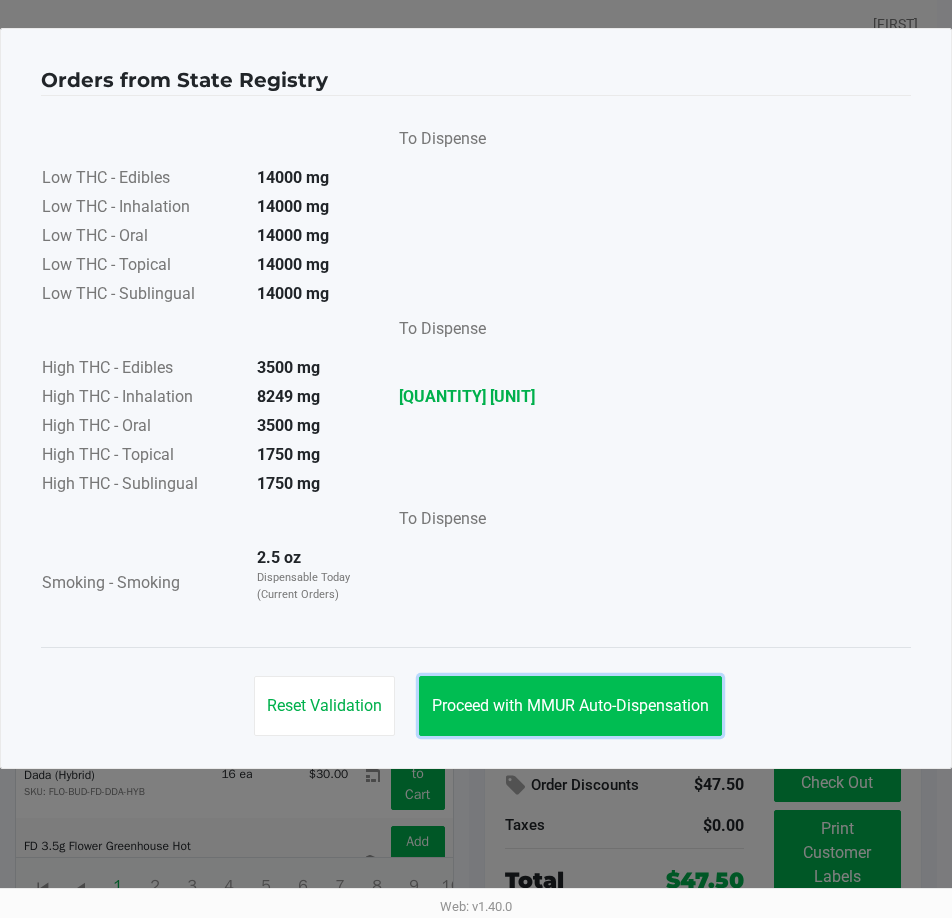 click on "Proceed with MMUR Auto-Dispensation" 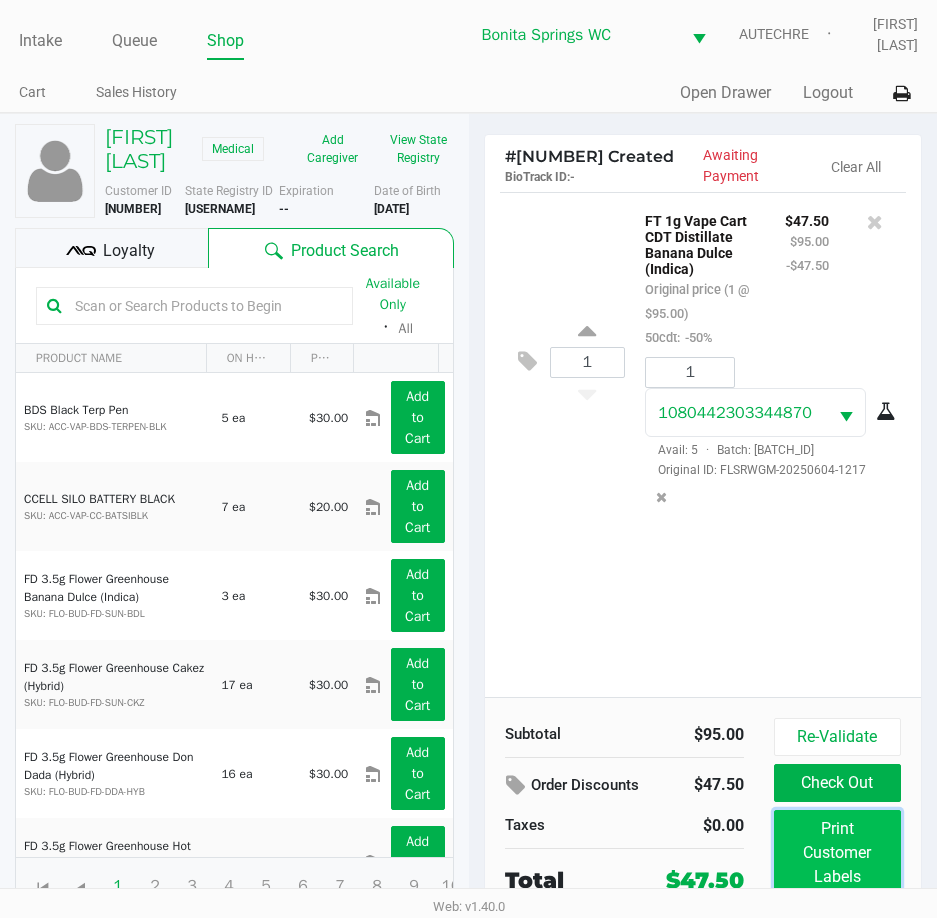 click on "Print Customer Labels" 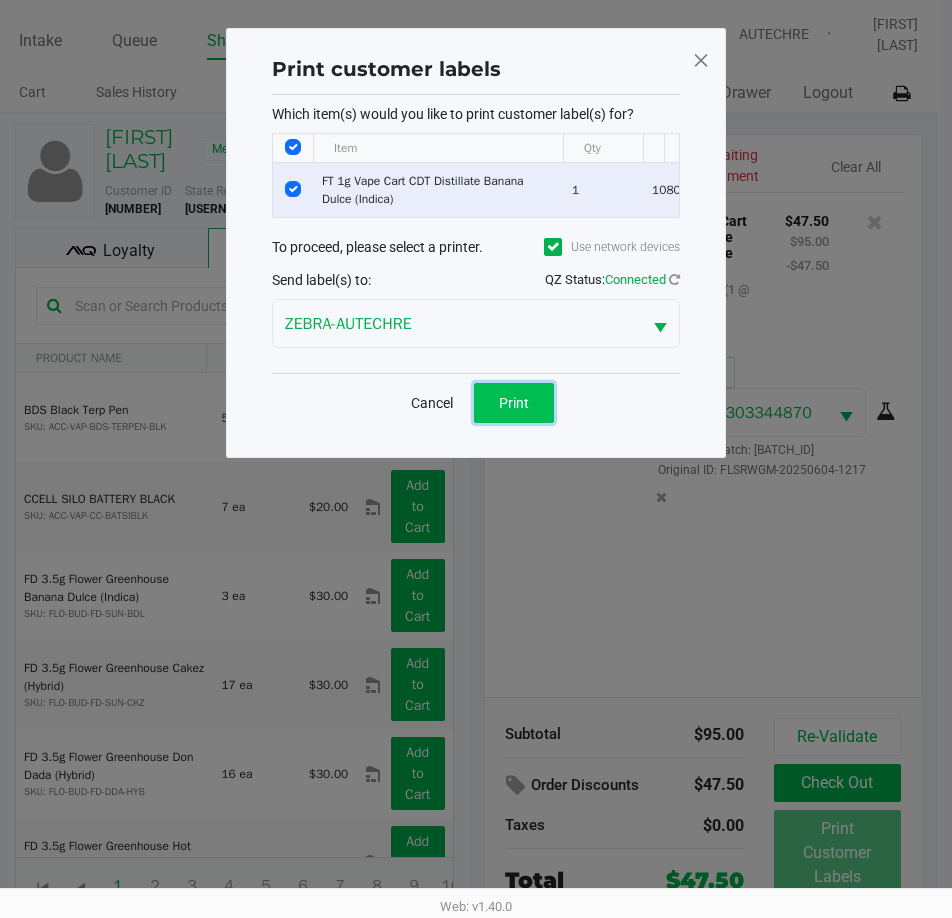 click on "Print" 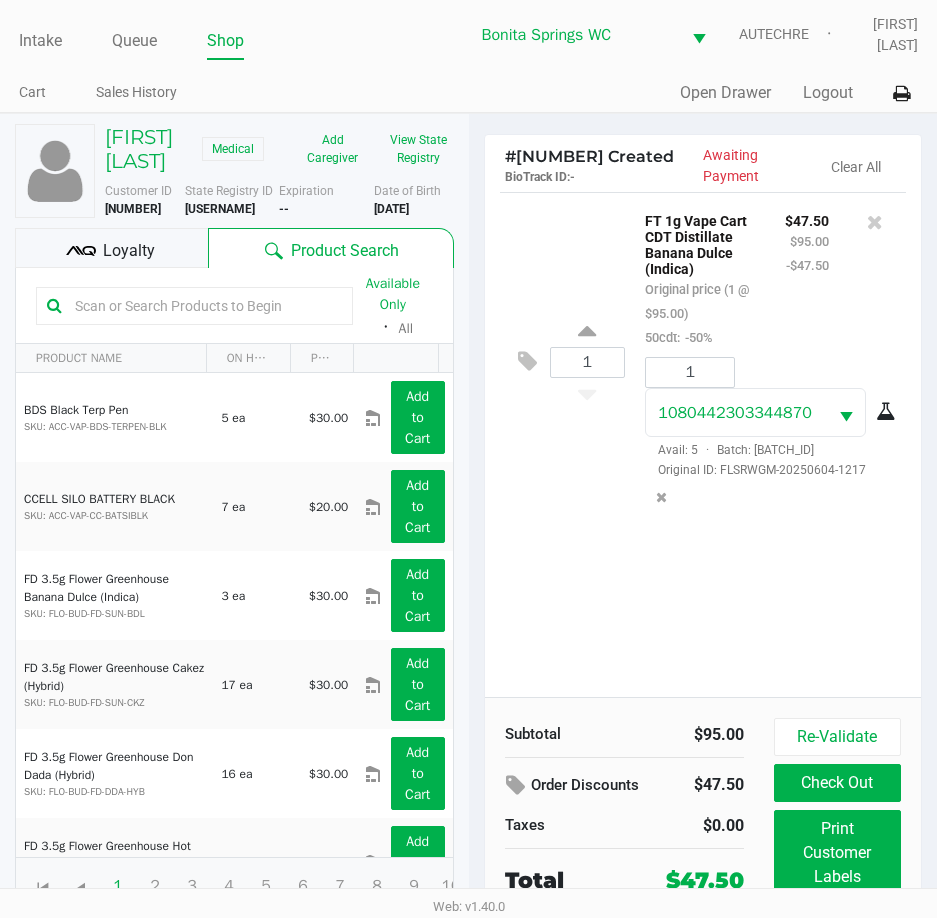 click on "Loyalty" 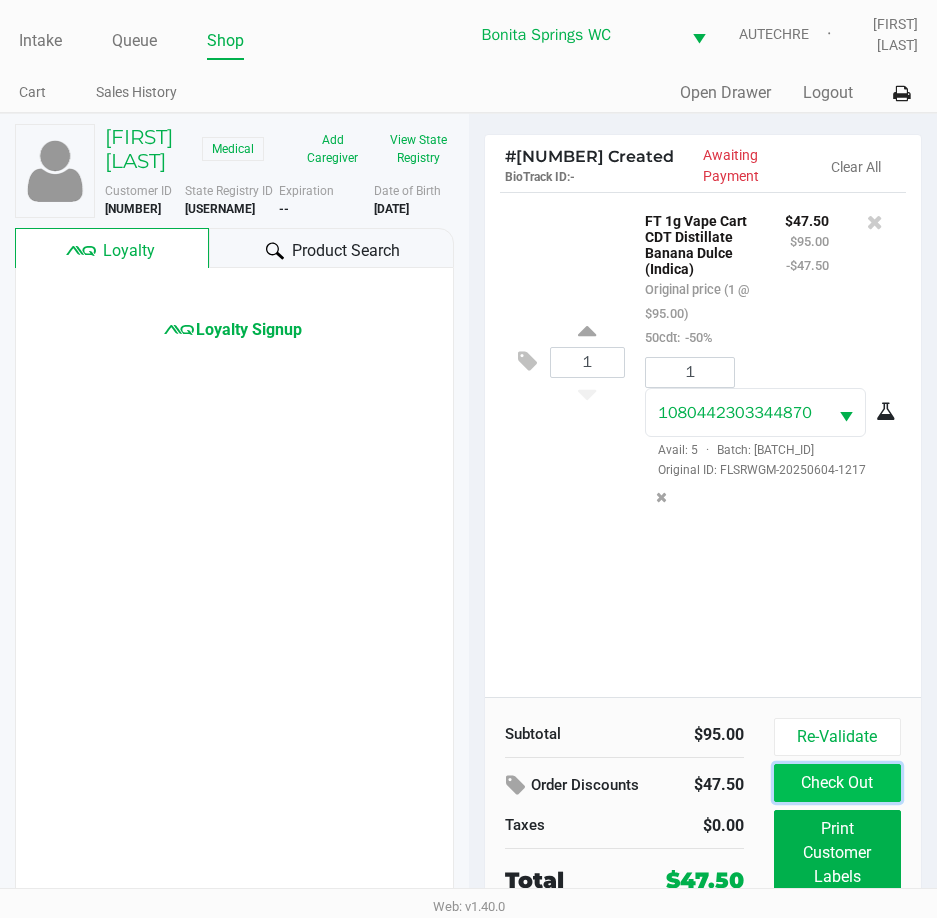 click on "Check Out" 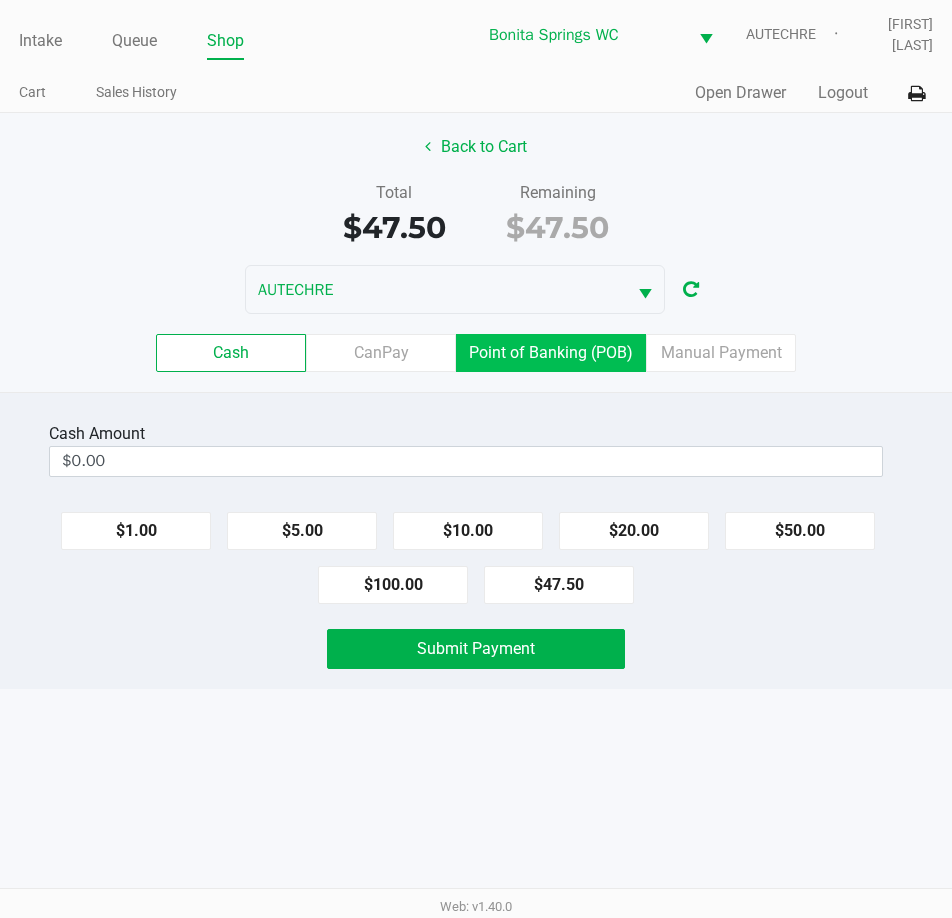 click on "Point of Banking (POB)" 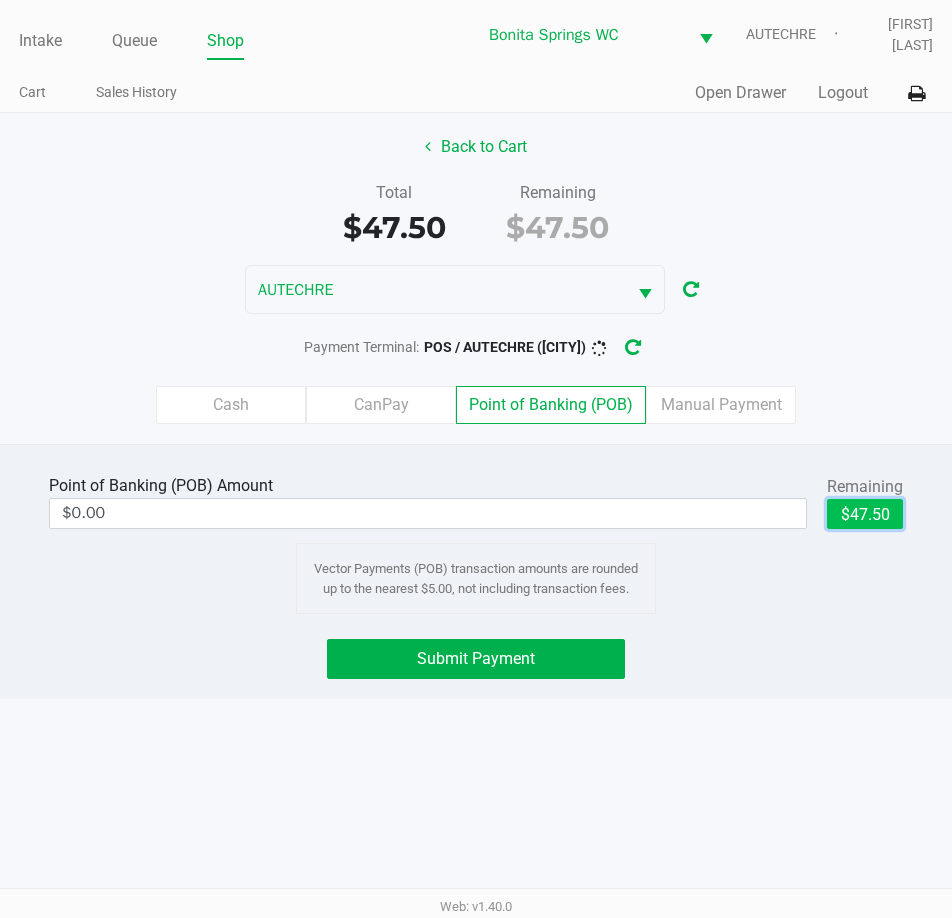 click on "$47.50" 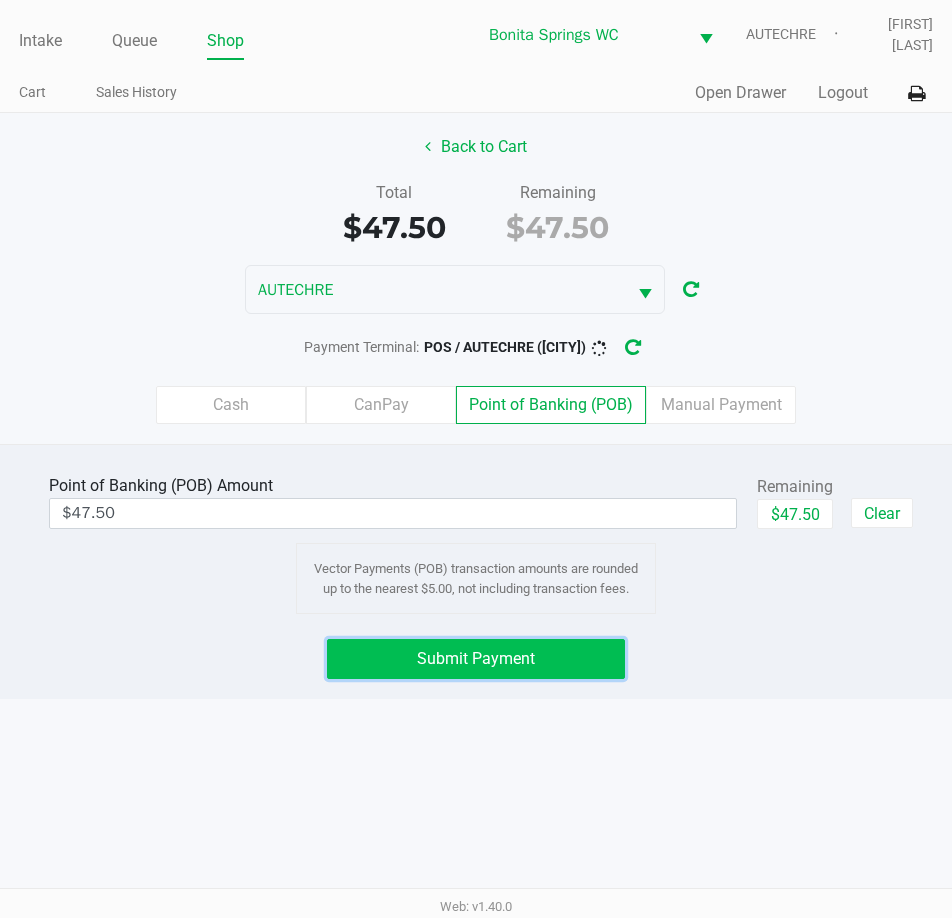 click on "Submit Payment" 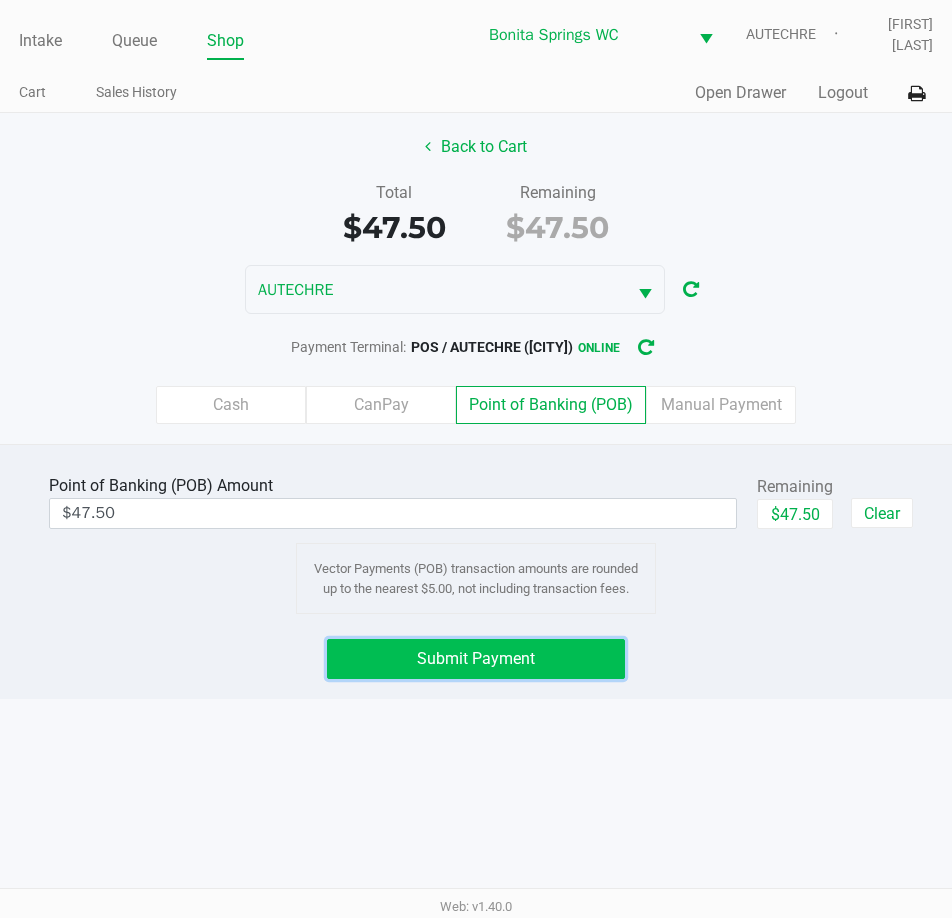 click on "Submit Payment" 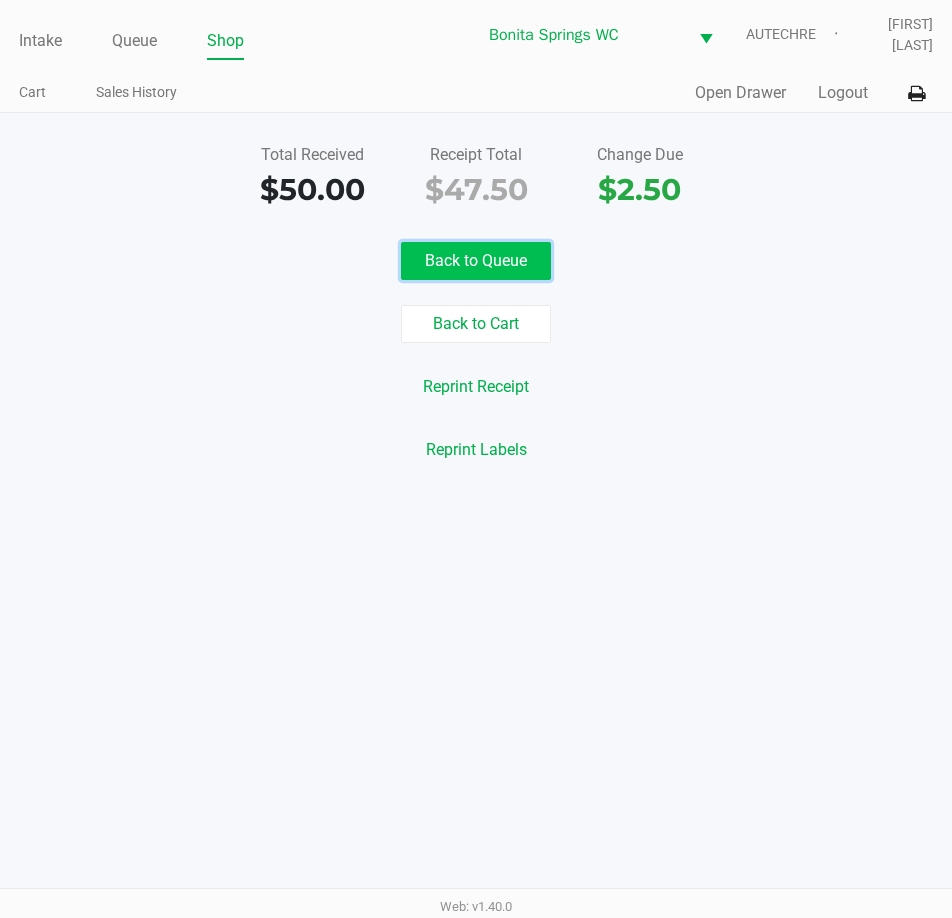 click on "Back to Queue" 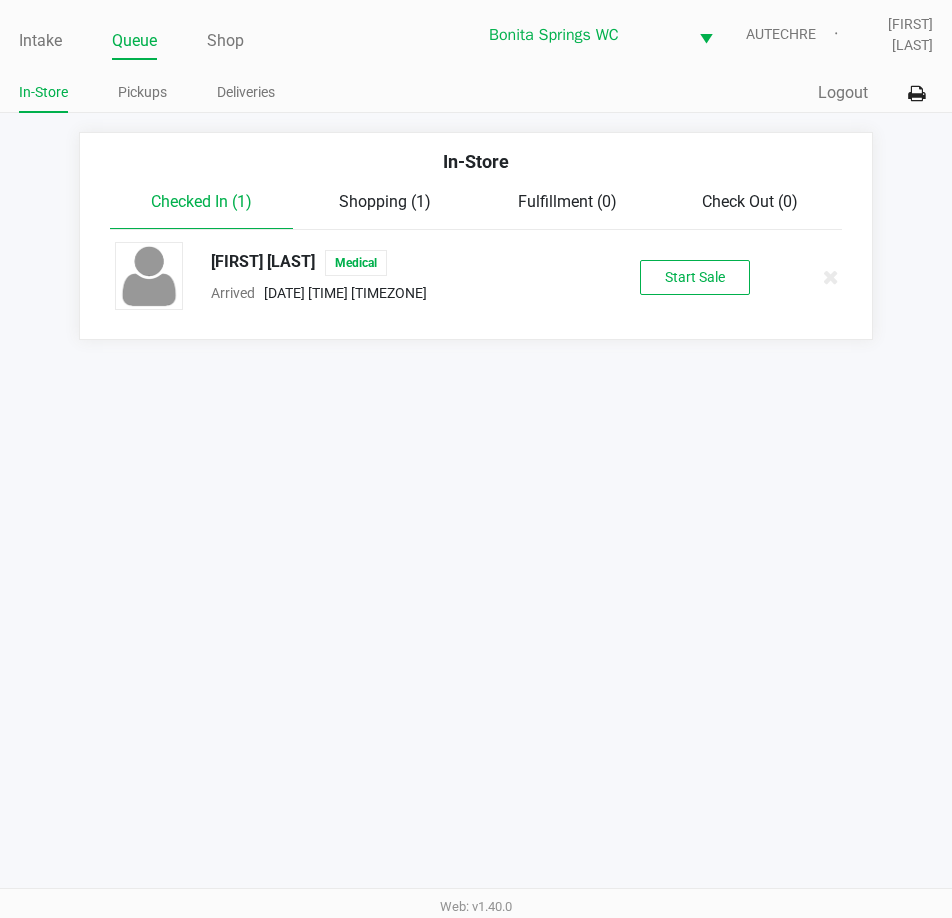 click on "Intake Queue Shop" 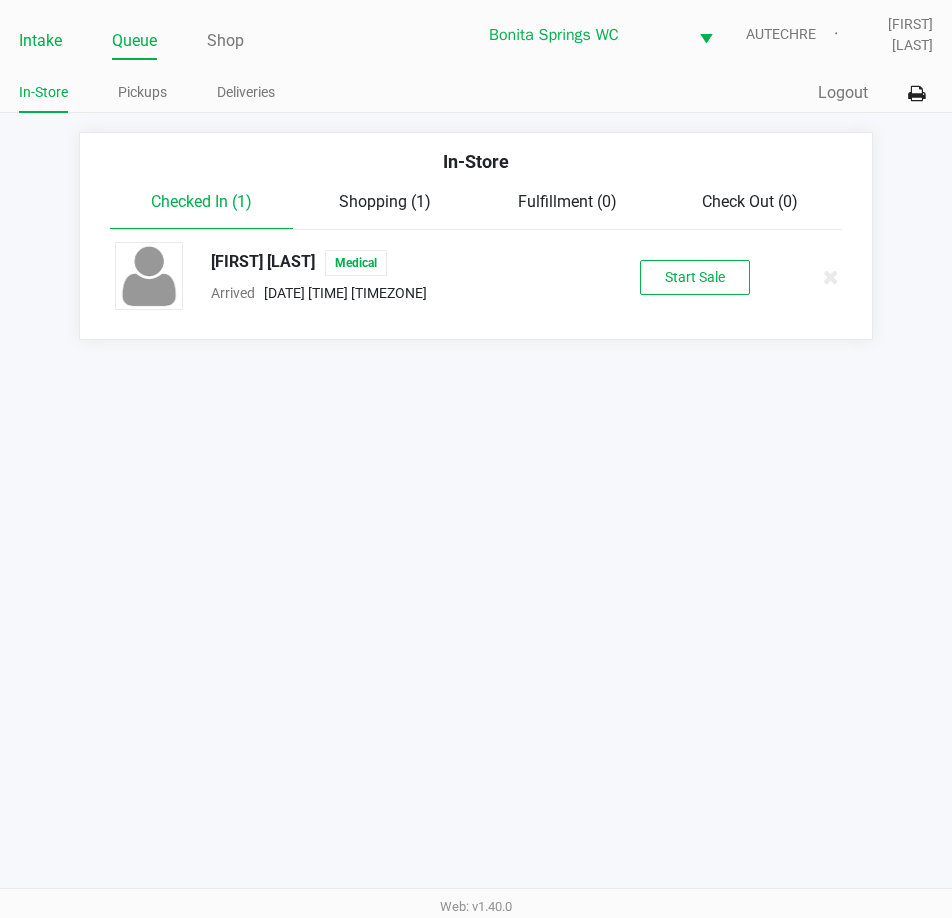 click on "Intake" 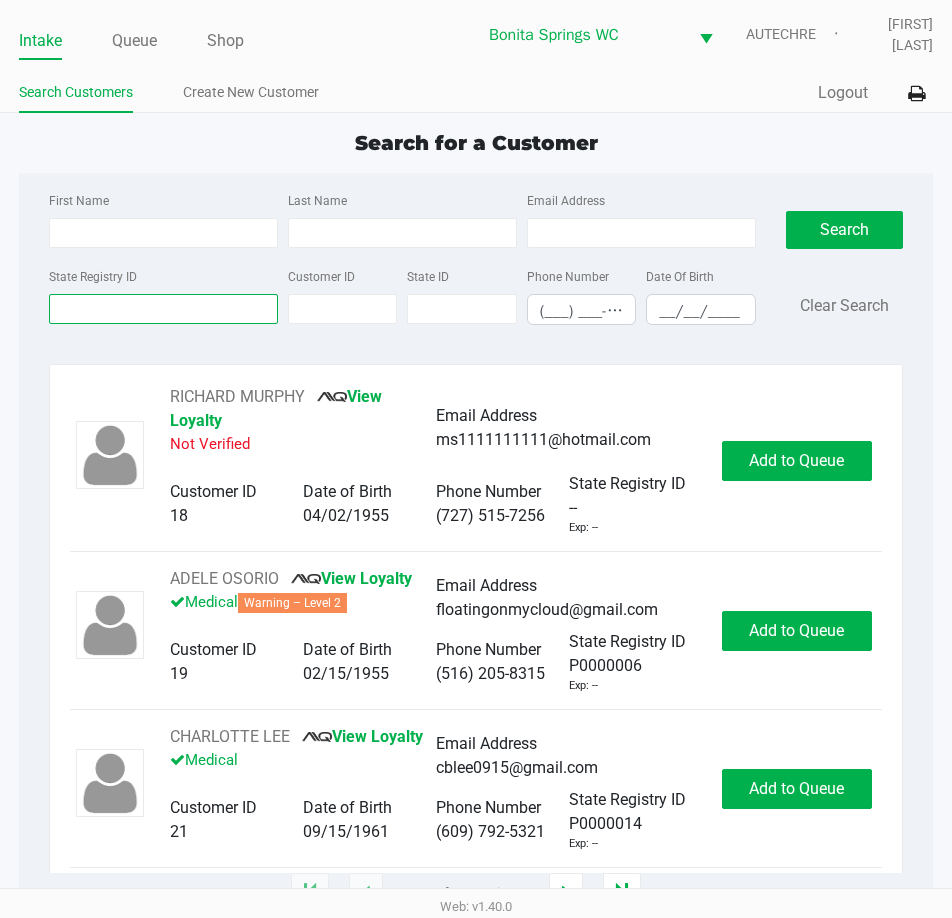click on "State Registry ID" at bounding box center [163, 309] 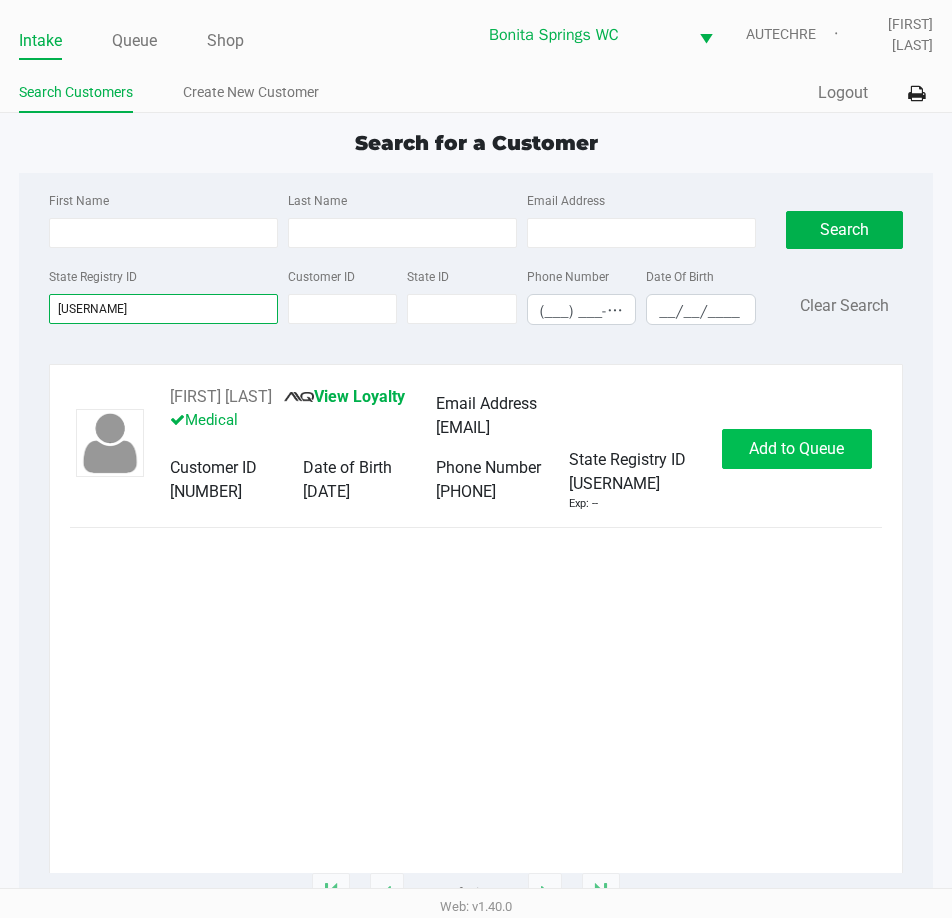 type on "[USERNAME]" 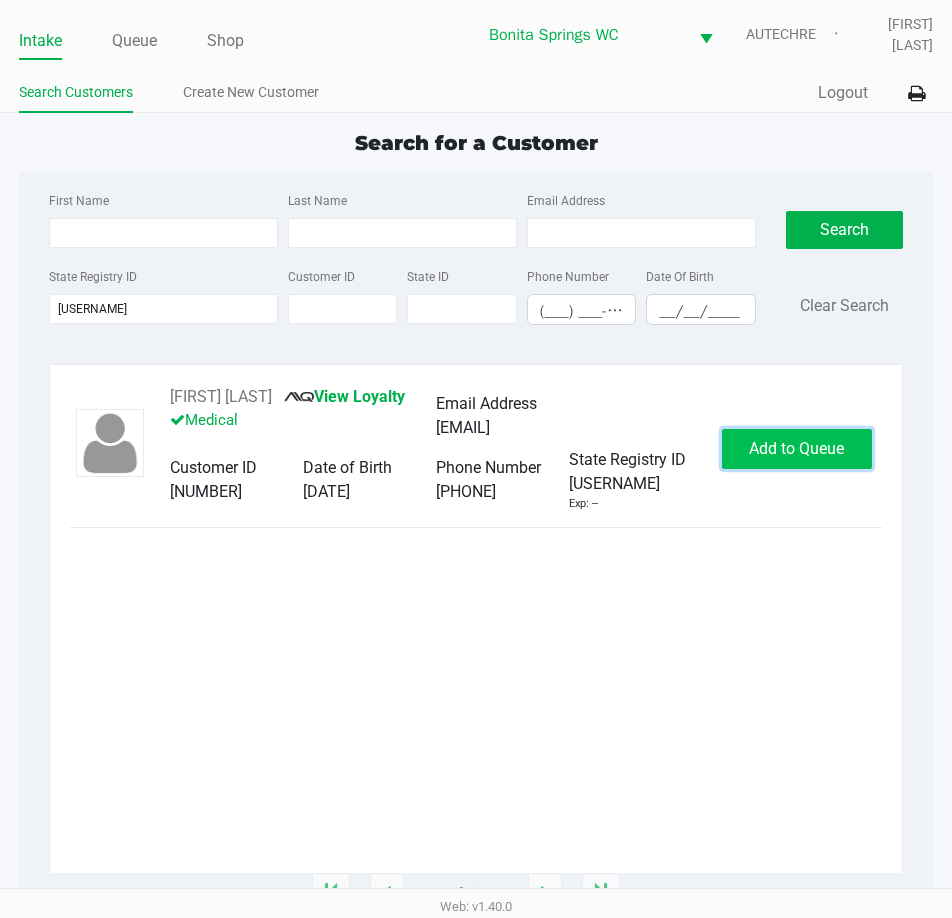 click on "Add to Queue" 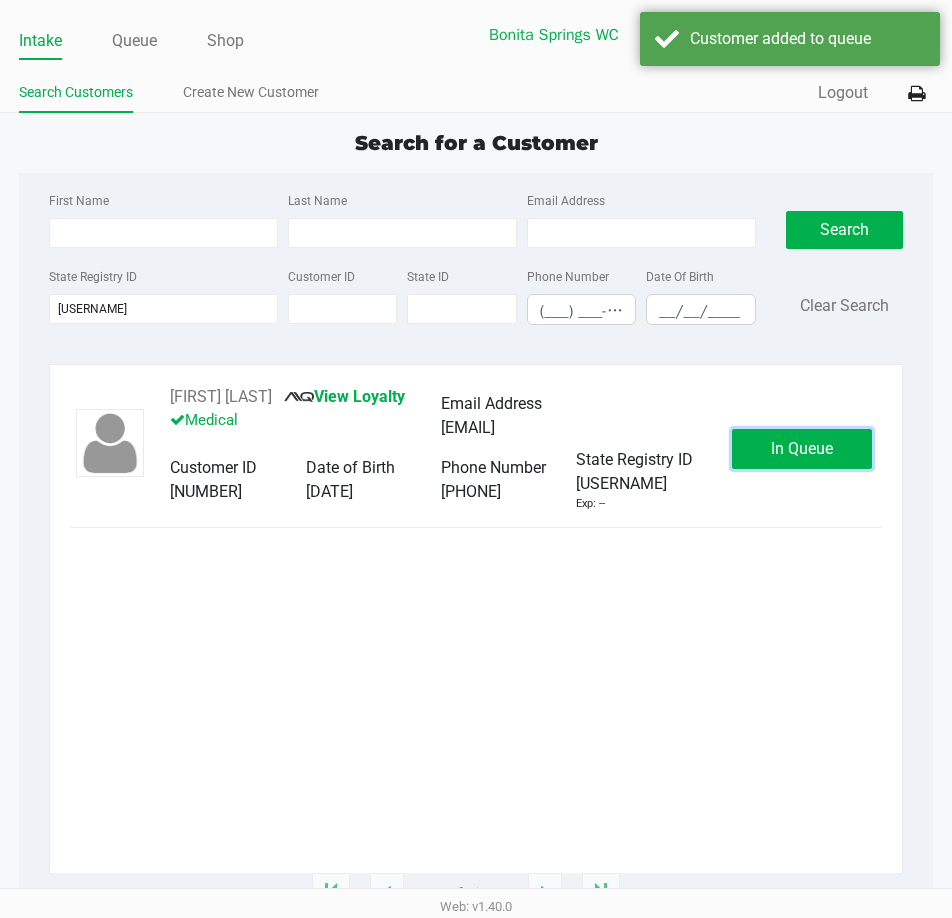 click on "In Queue" 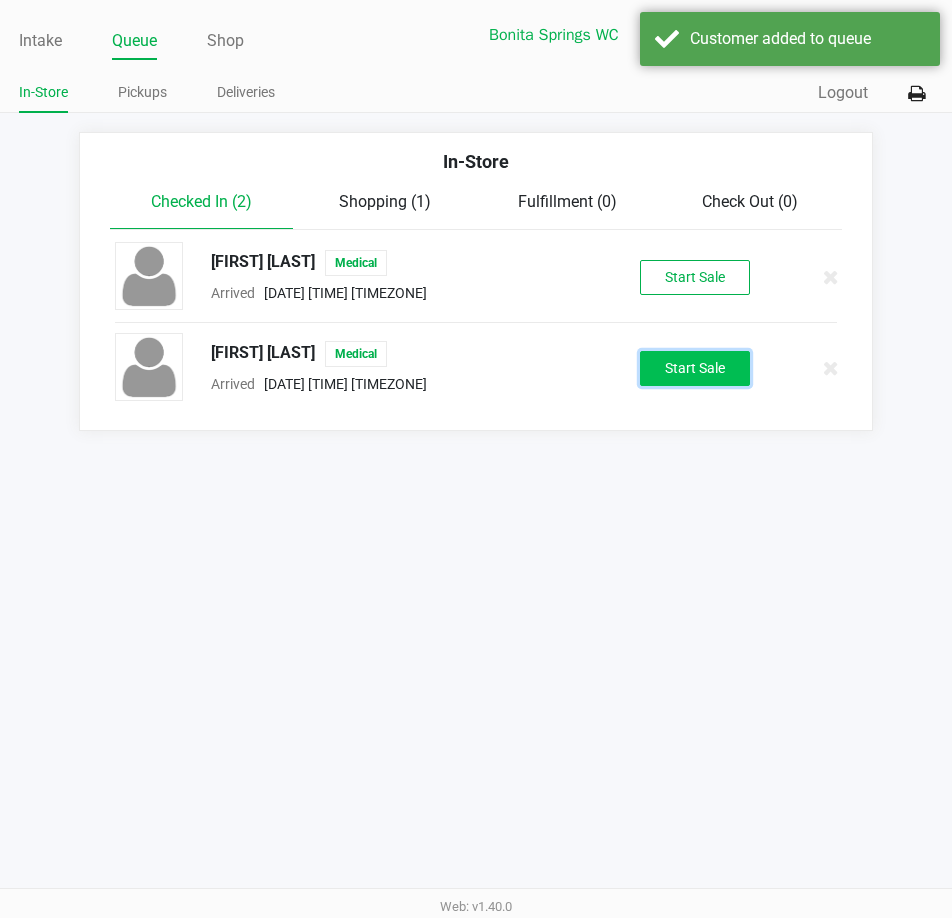 click on "Start Sale" 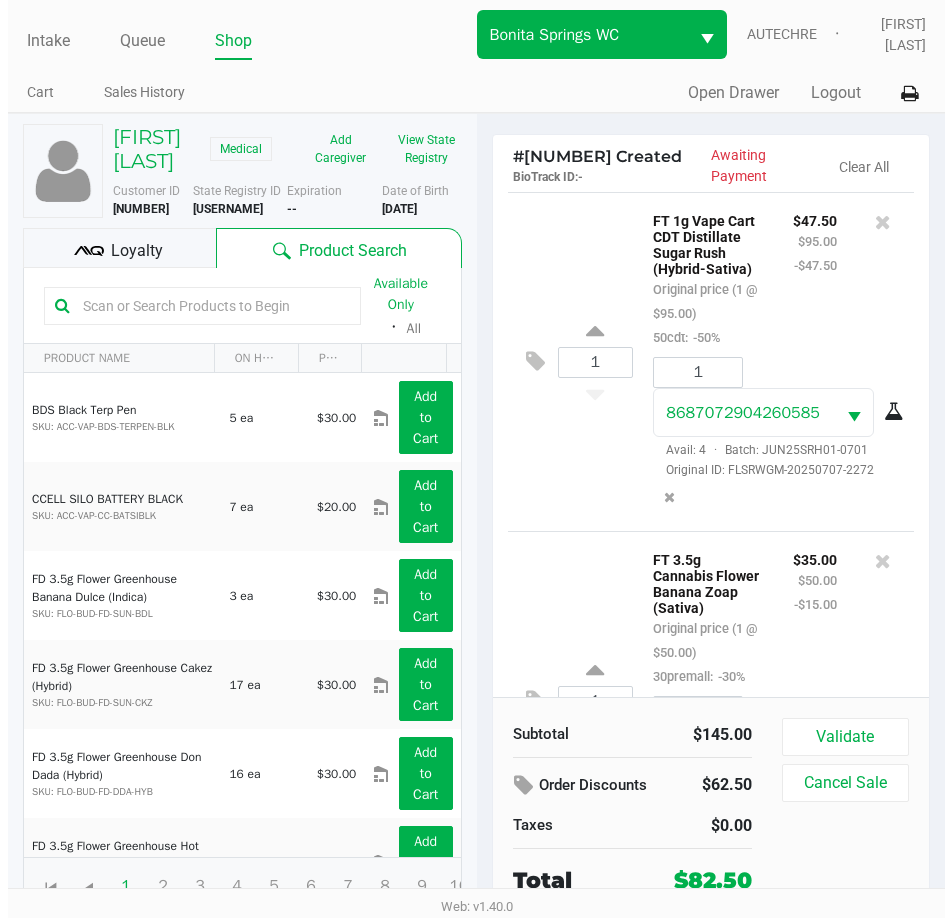 scroll, scrollTop: 233, scrollLeft: 0, axis: vertical 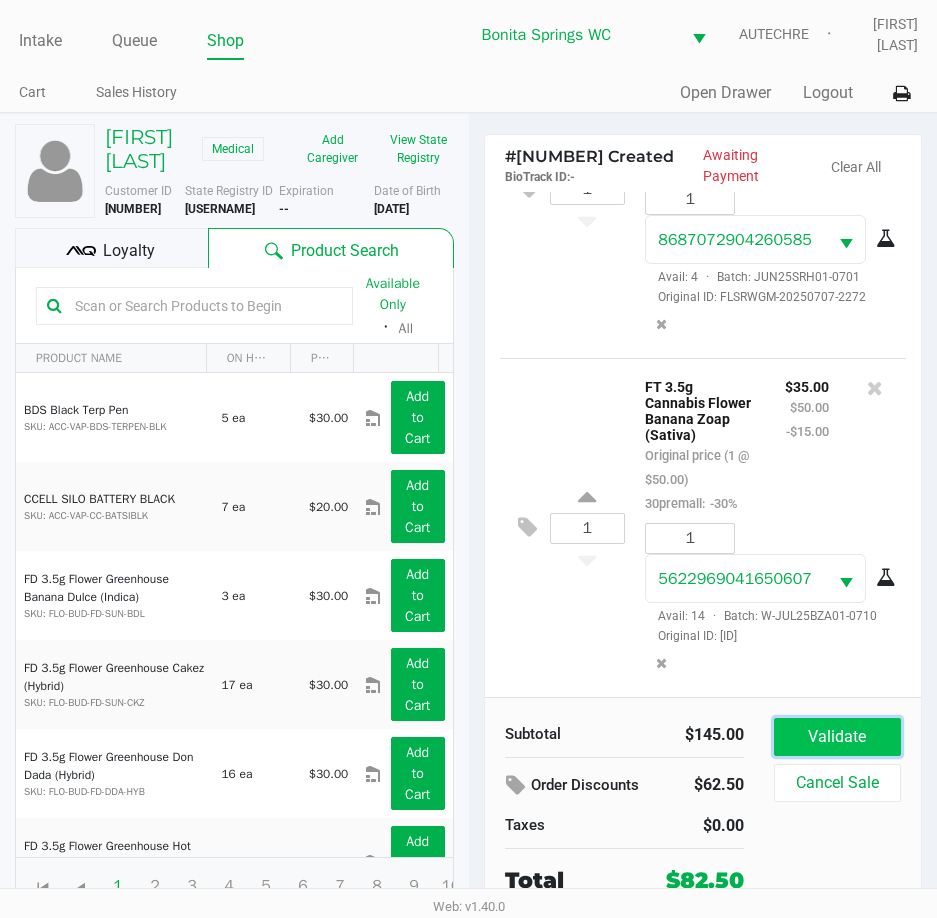 click on "Validate" 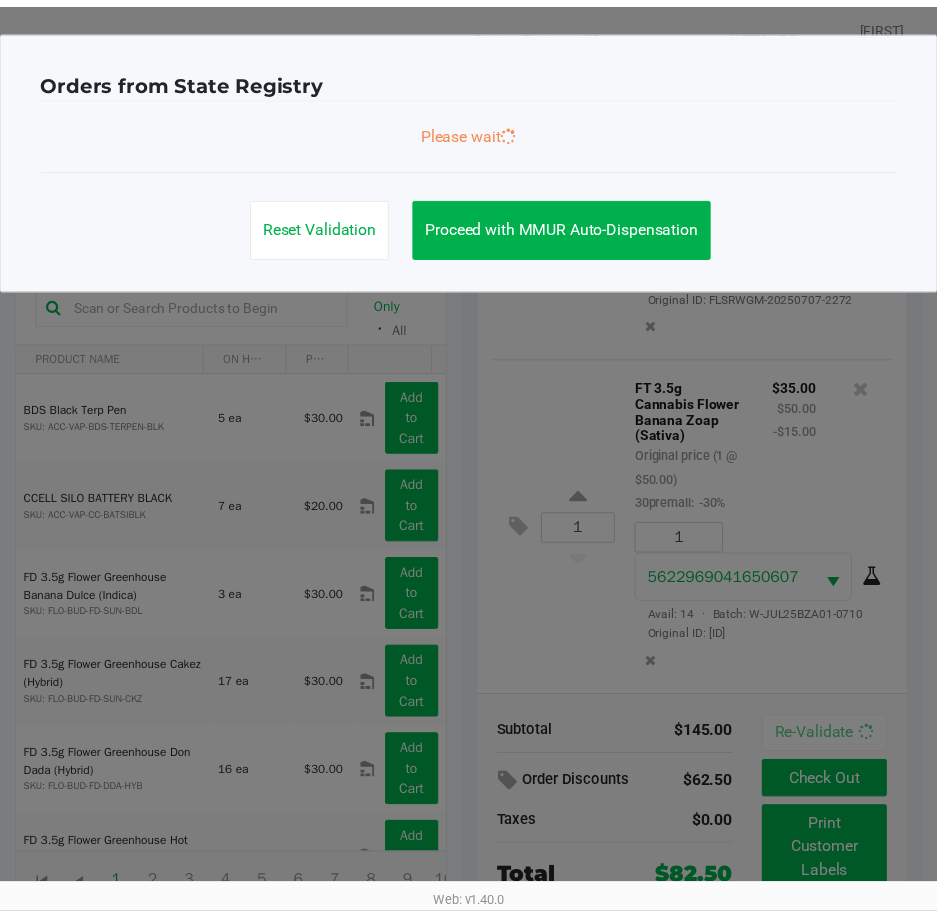 scroll, scrollTop: 263, scrollLeft: 0, axis: vertical 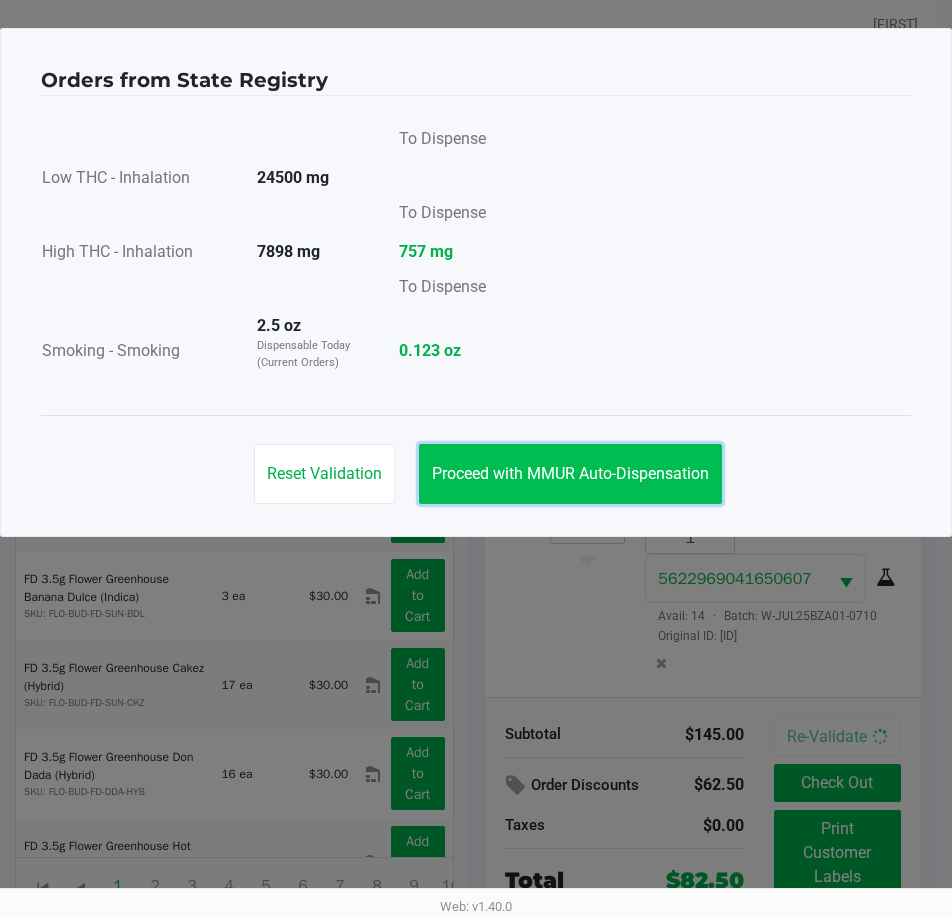 click on "Proceed with MMUR Auto-Dispensation" 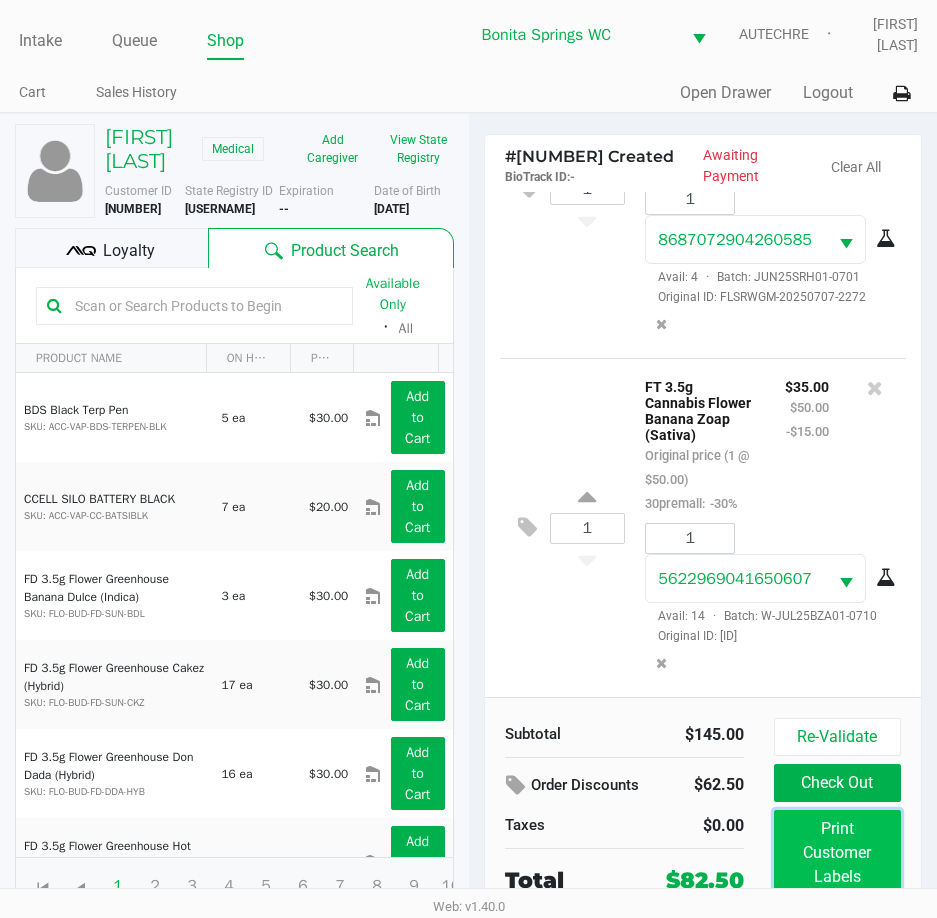 click on "Print Customer Labels" 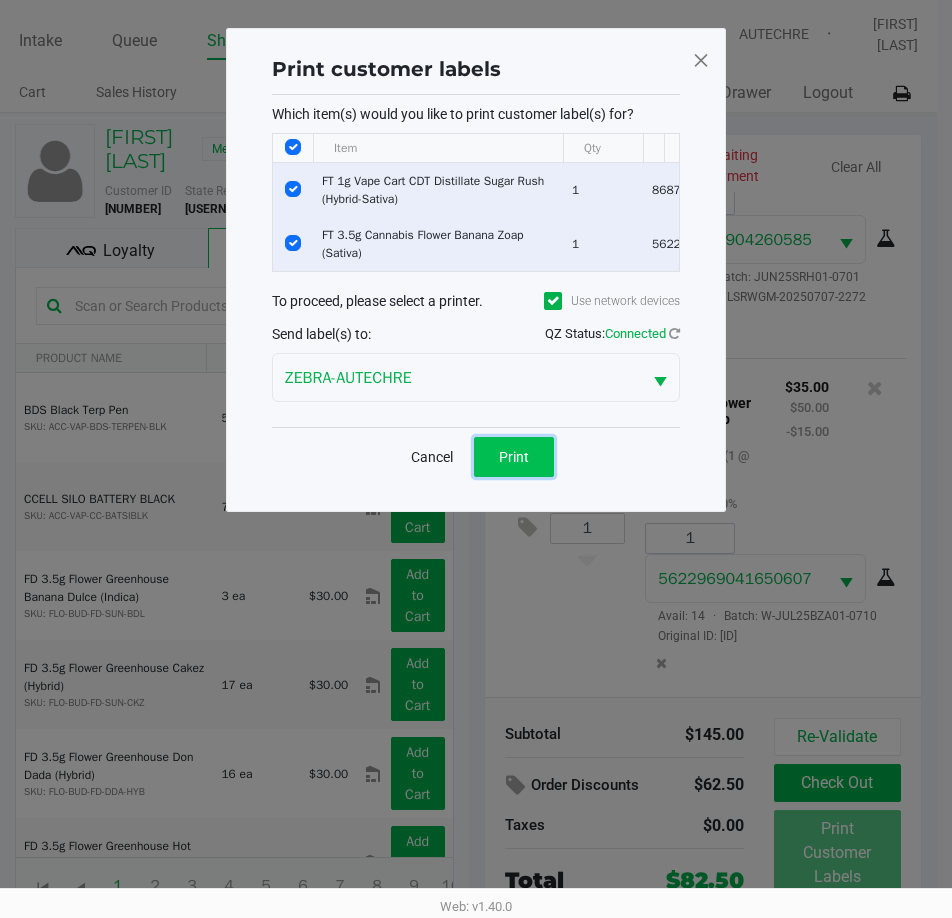 click on "Print" 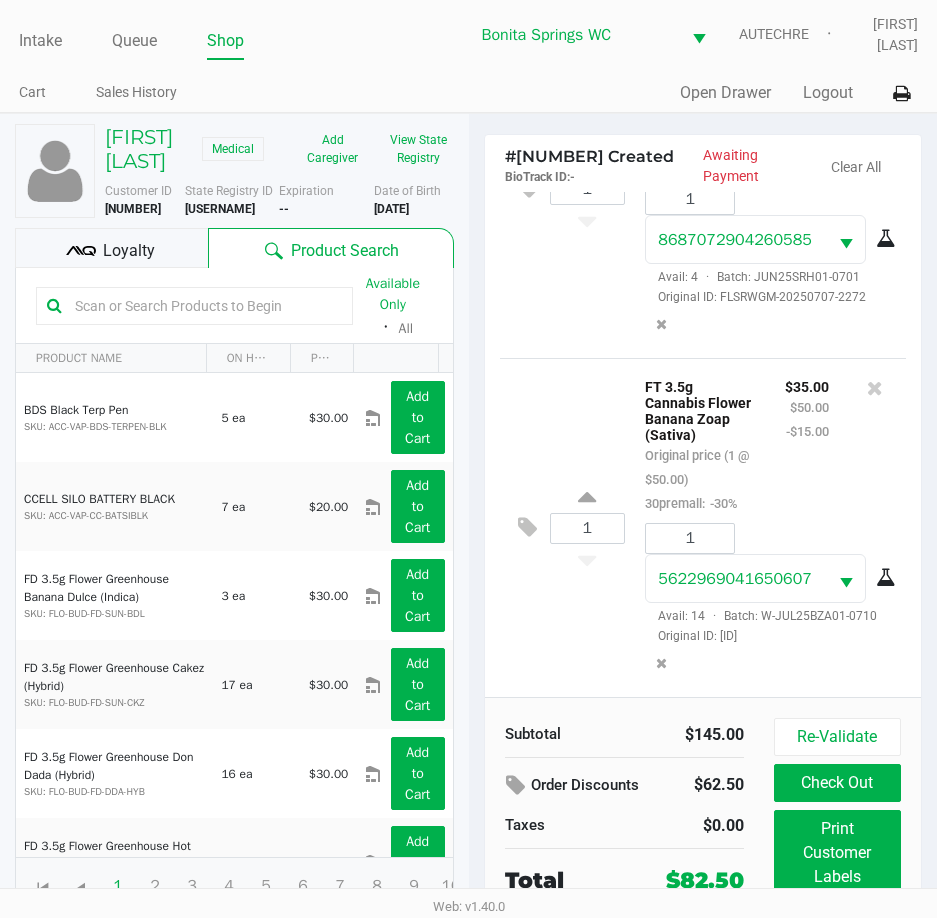click 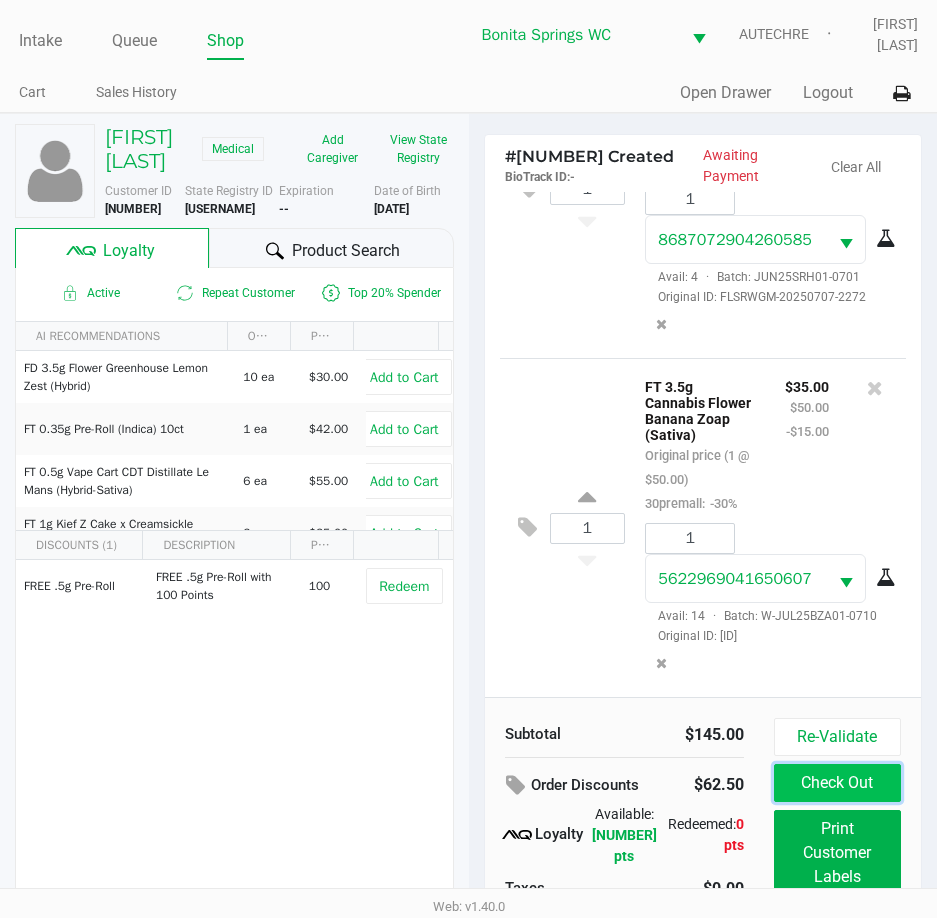 click on "Check Out" 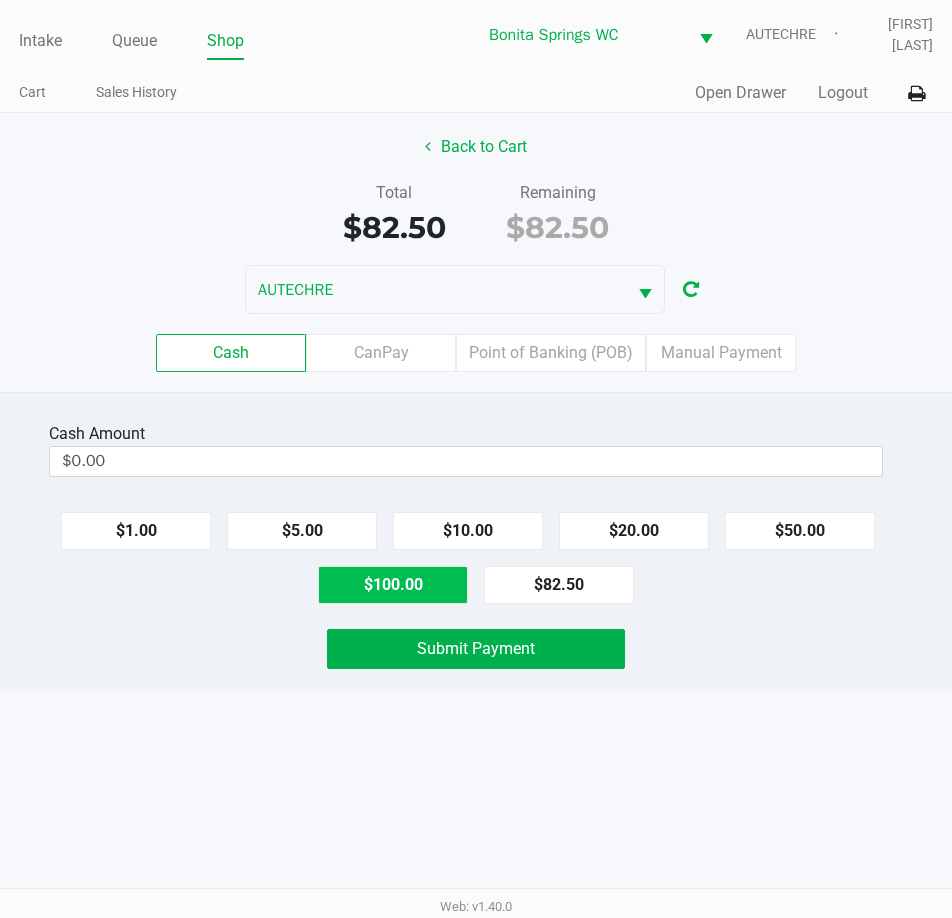 click on "$100.00" 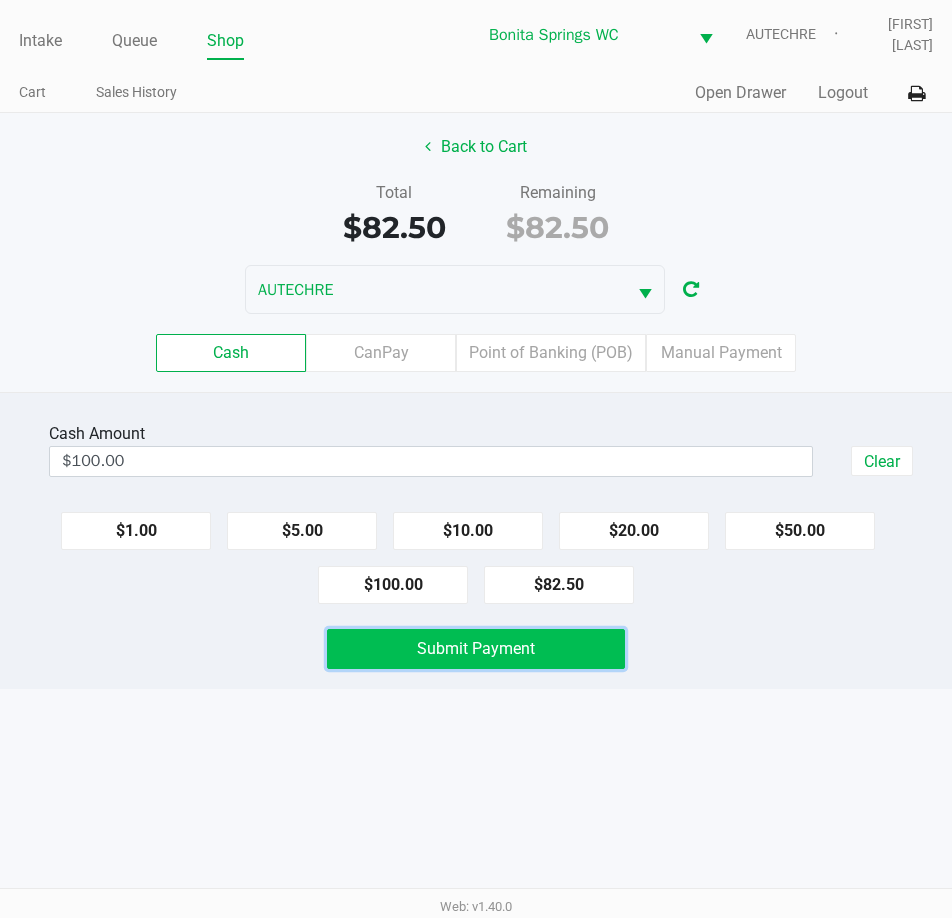 click on "Submit Payment" 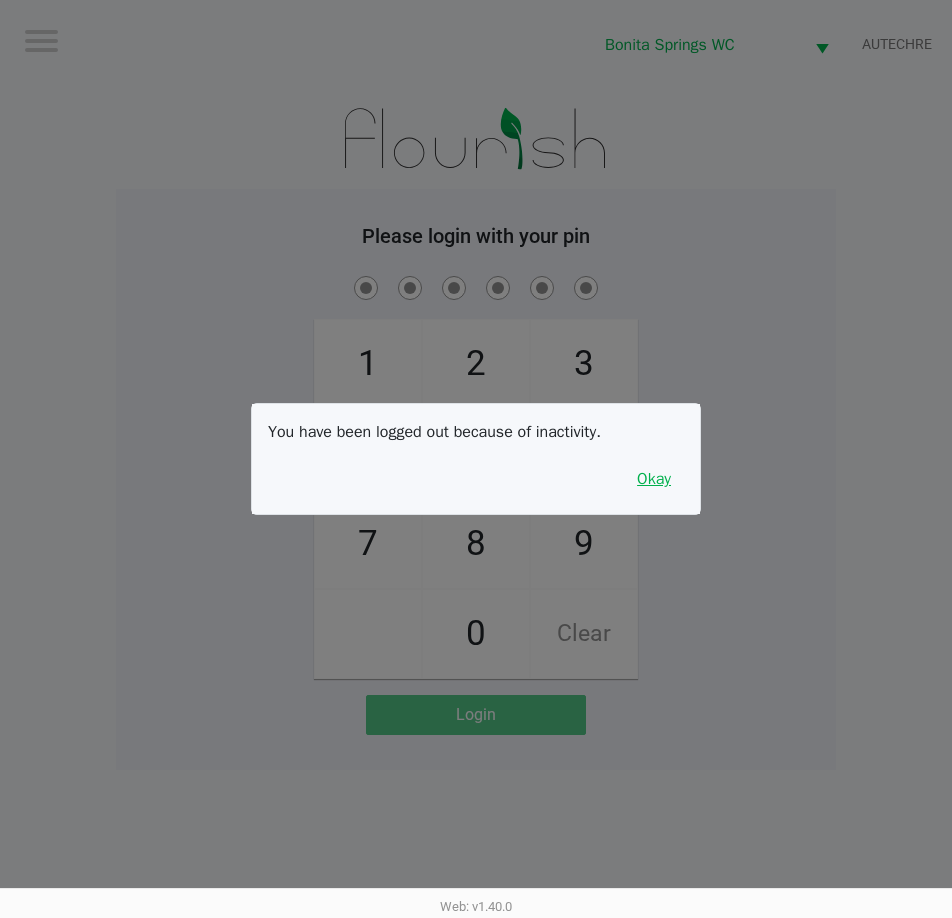 click on "Okay" at bounding box center (654, 479) 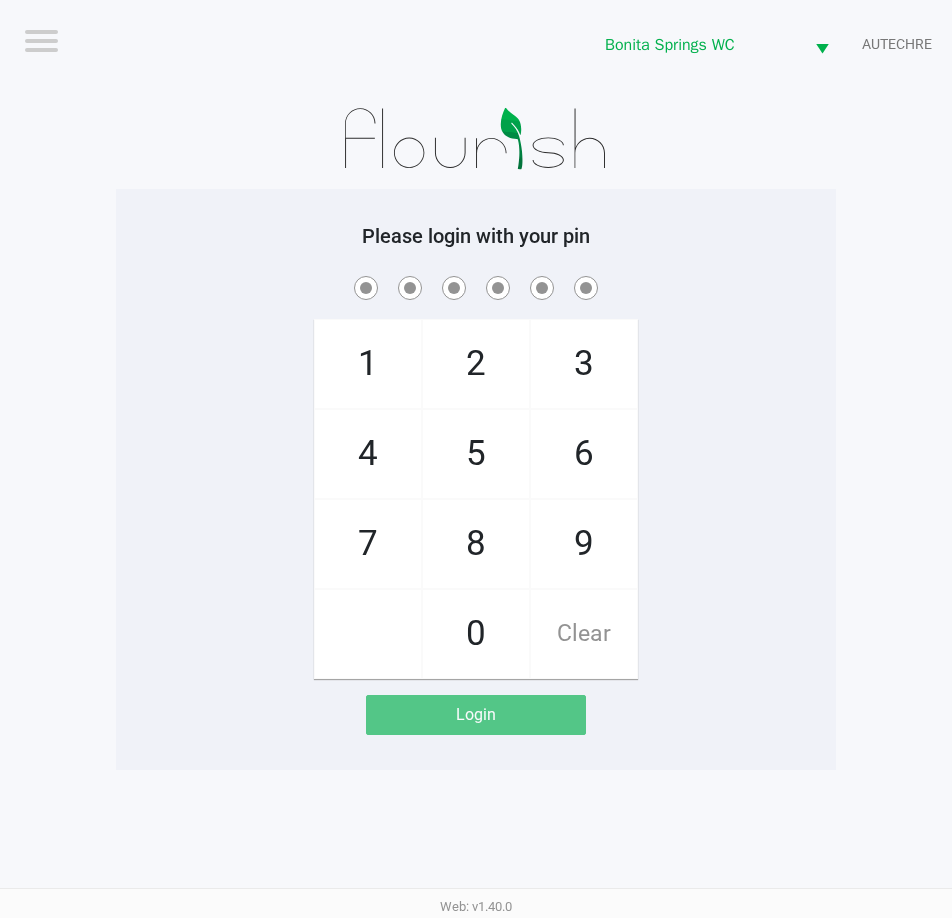 click on "2" 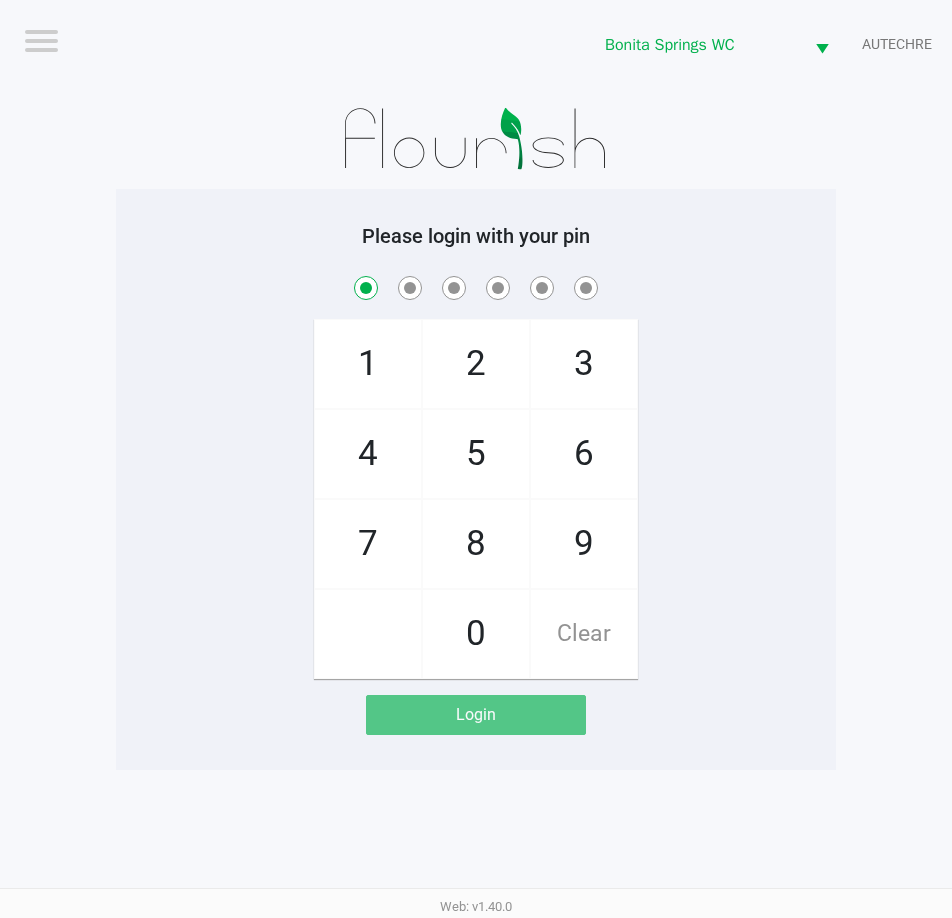 checkbox on "true" 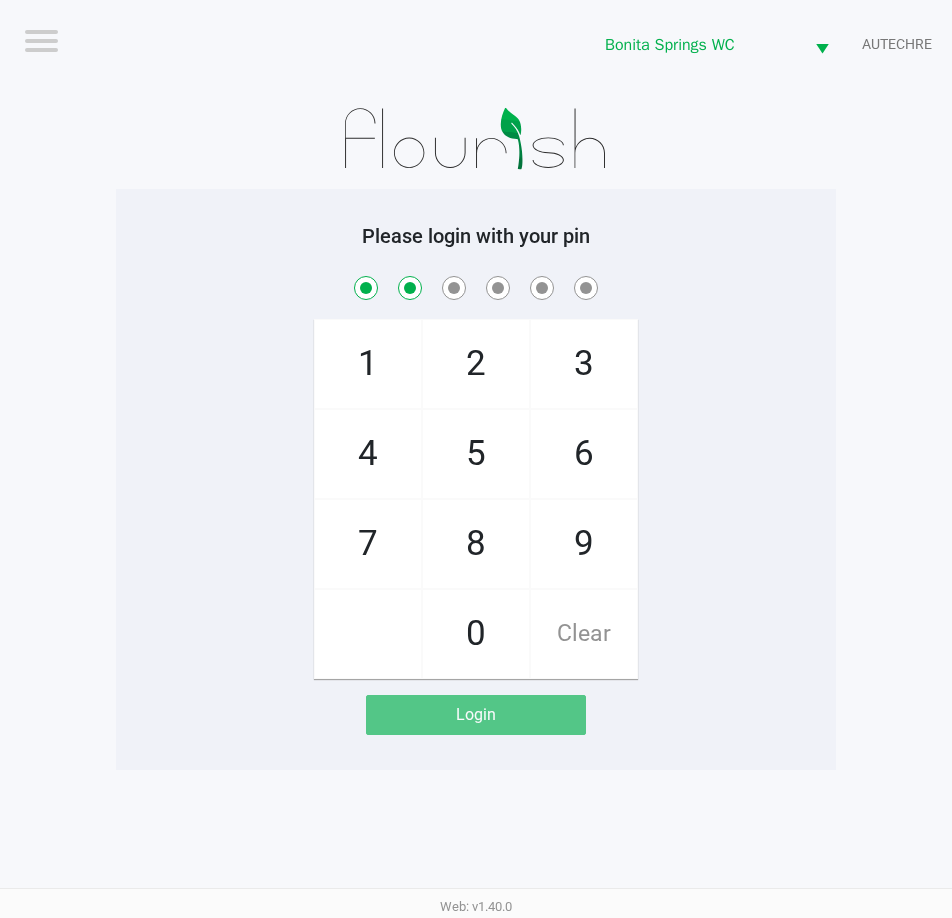checkbox on "true" 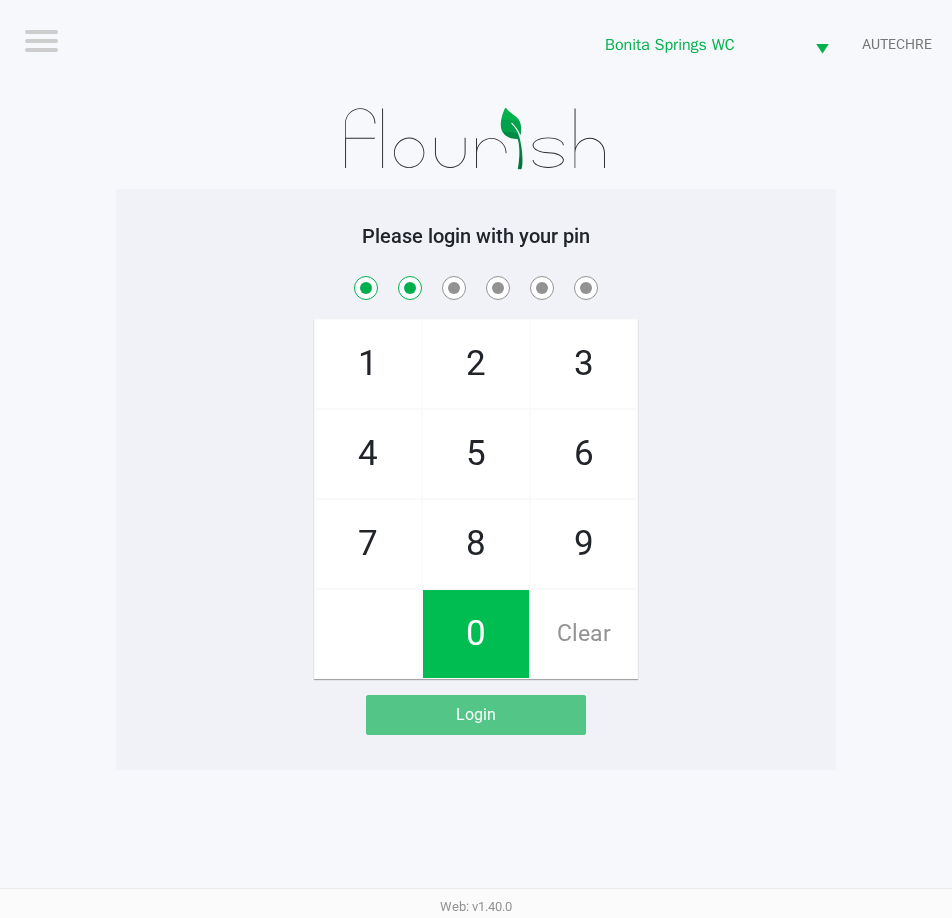 click on "0" 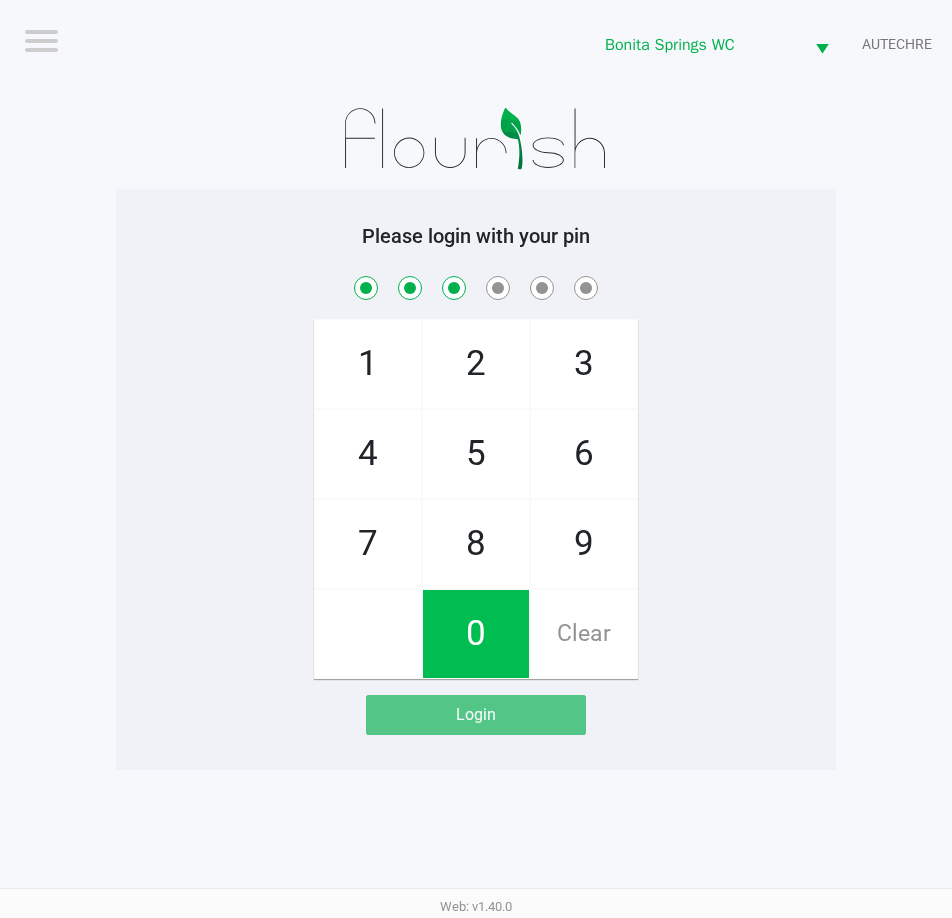 checkbox on "true" 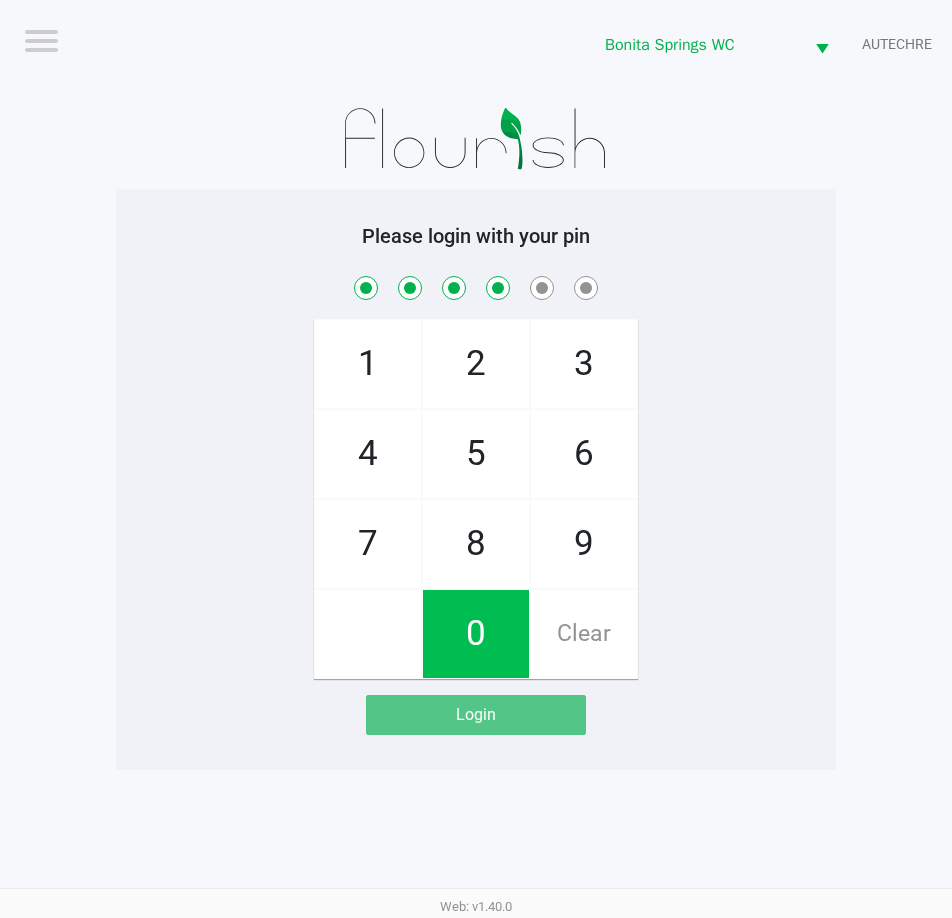 checkbox on "true" 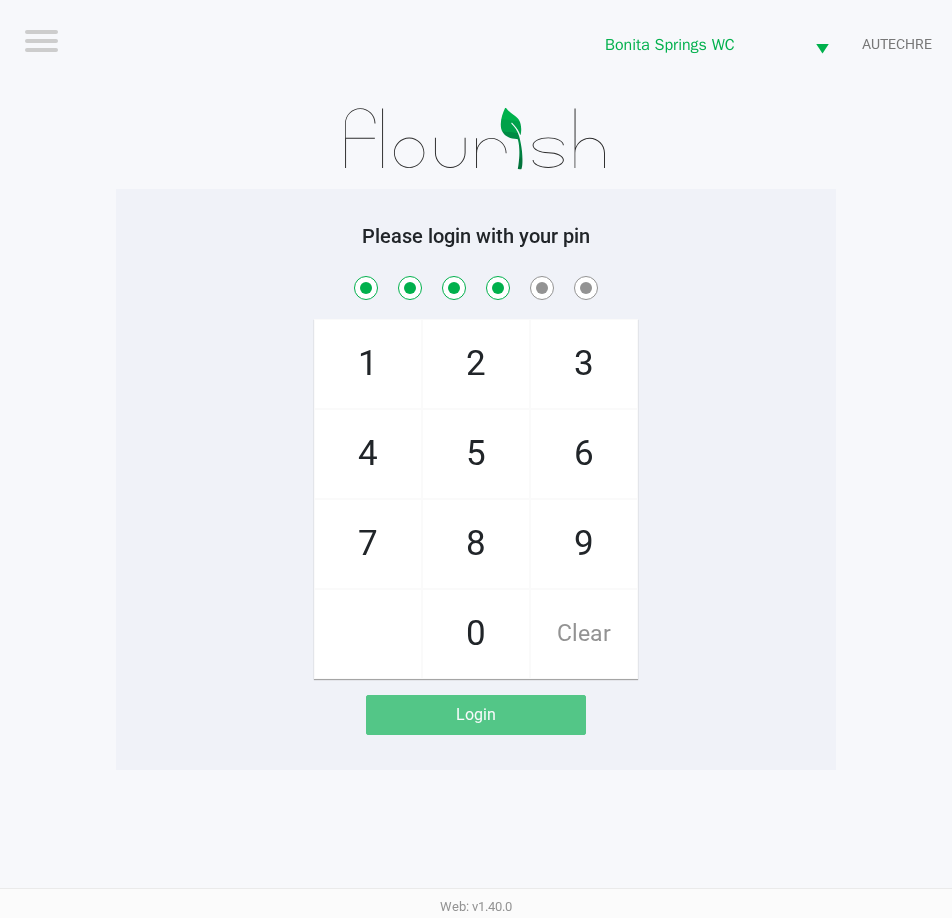 click on "0" 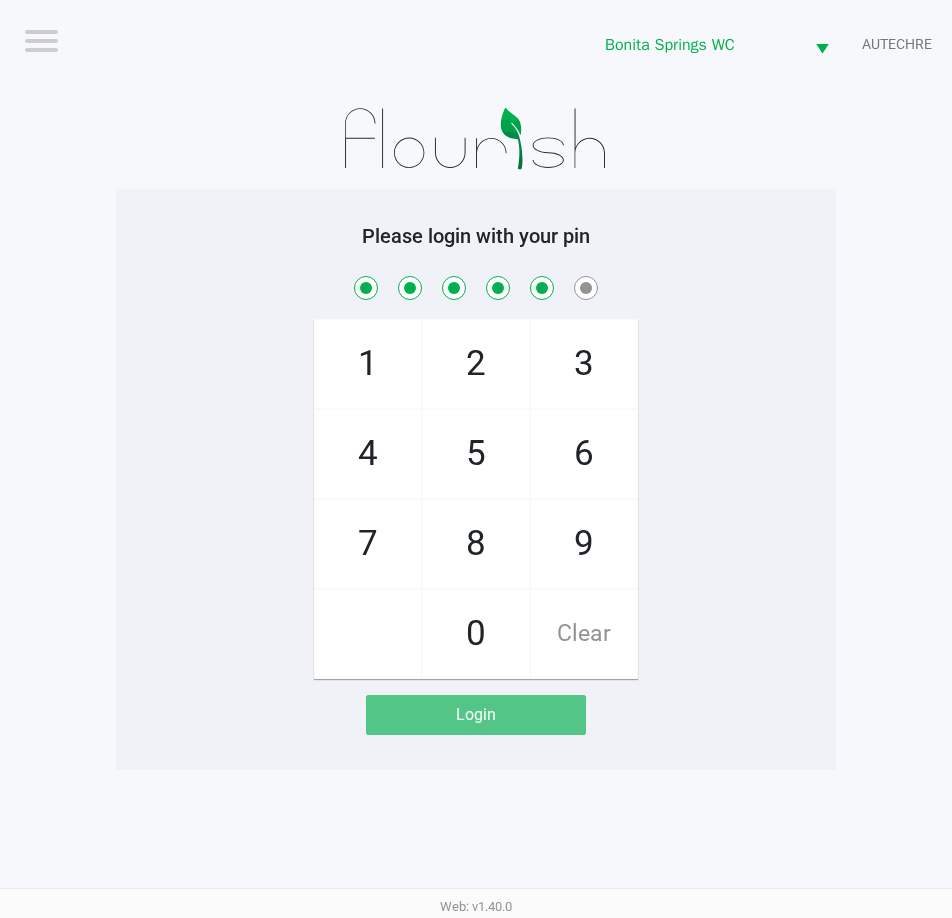checkbox on "true" 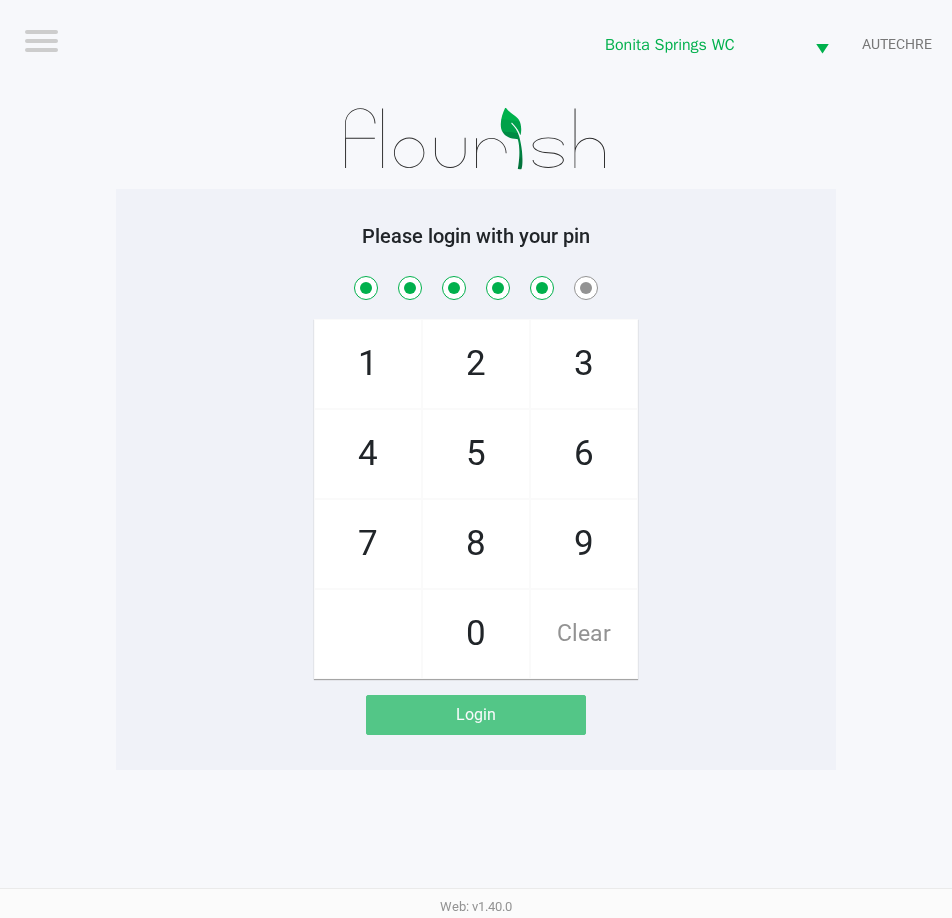 click on "5" 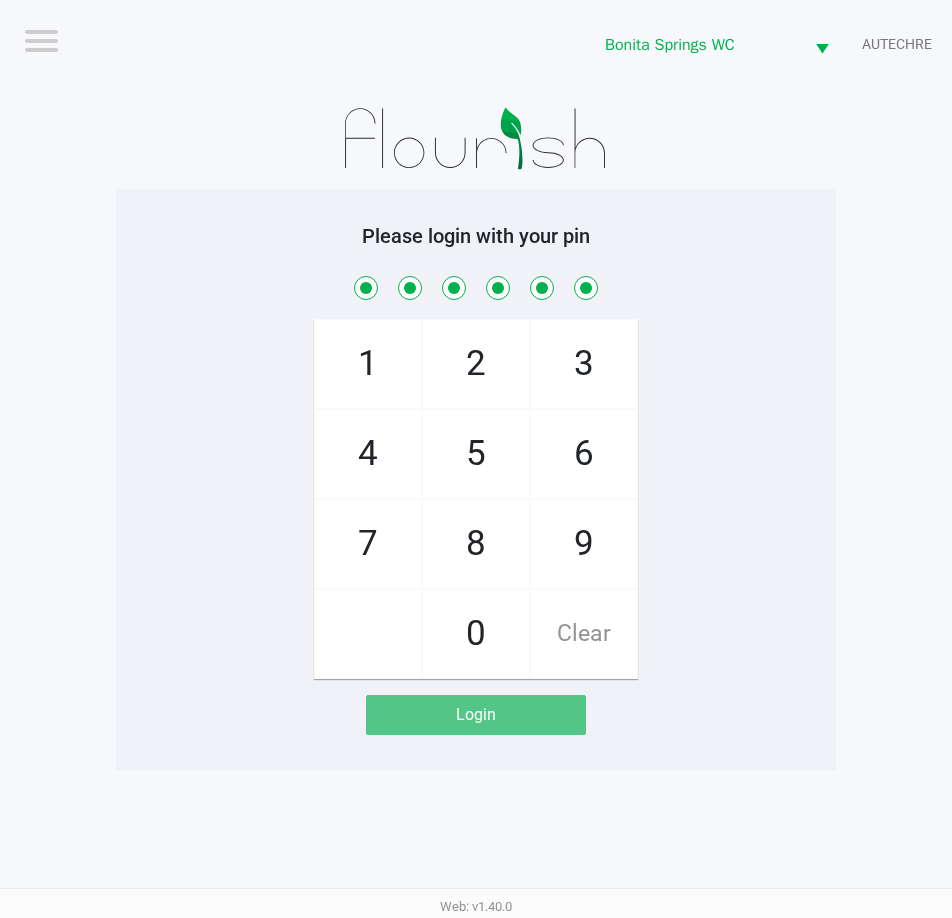 checkbox on "true" 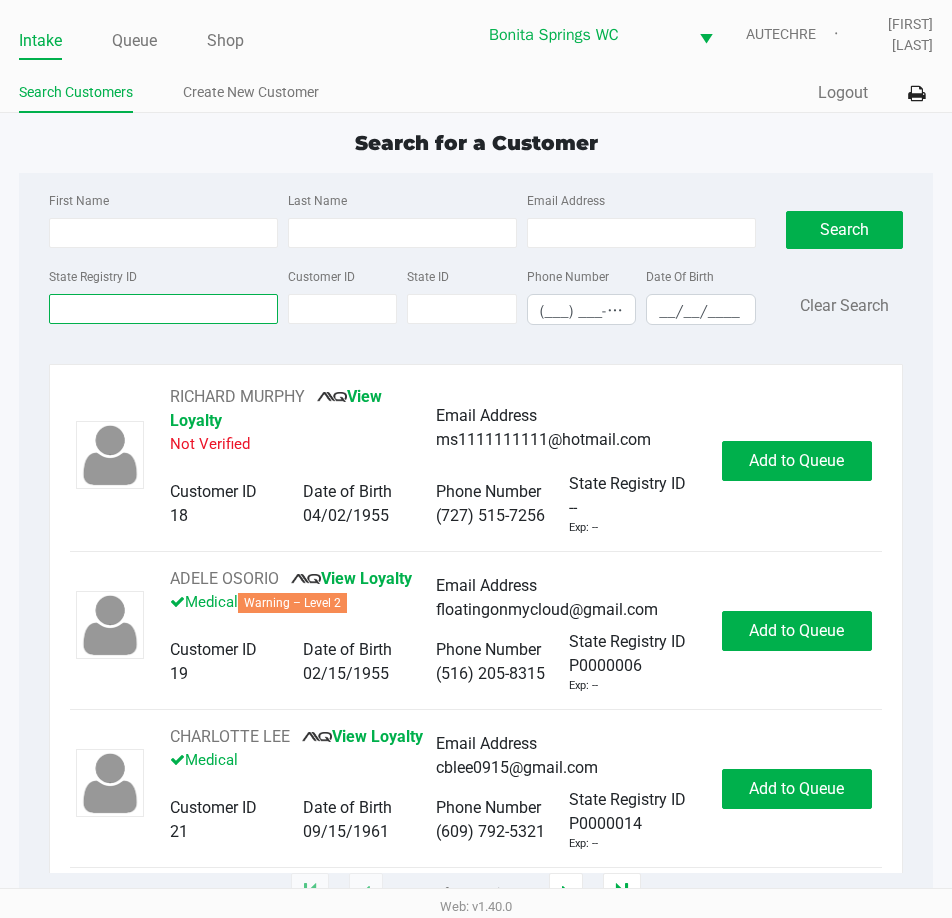 click on "State Registry ID" at bounding box center (163, 309) 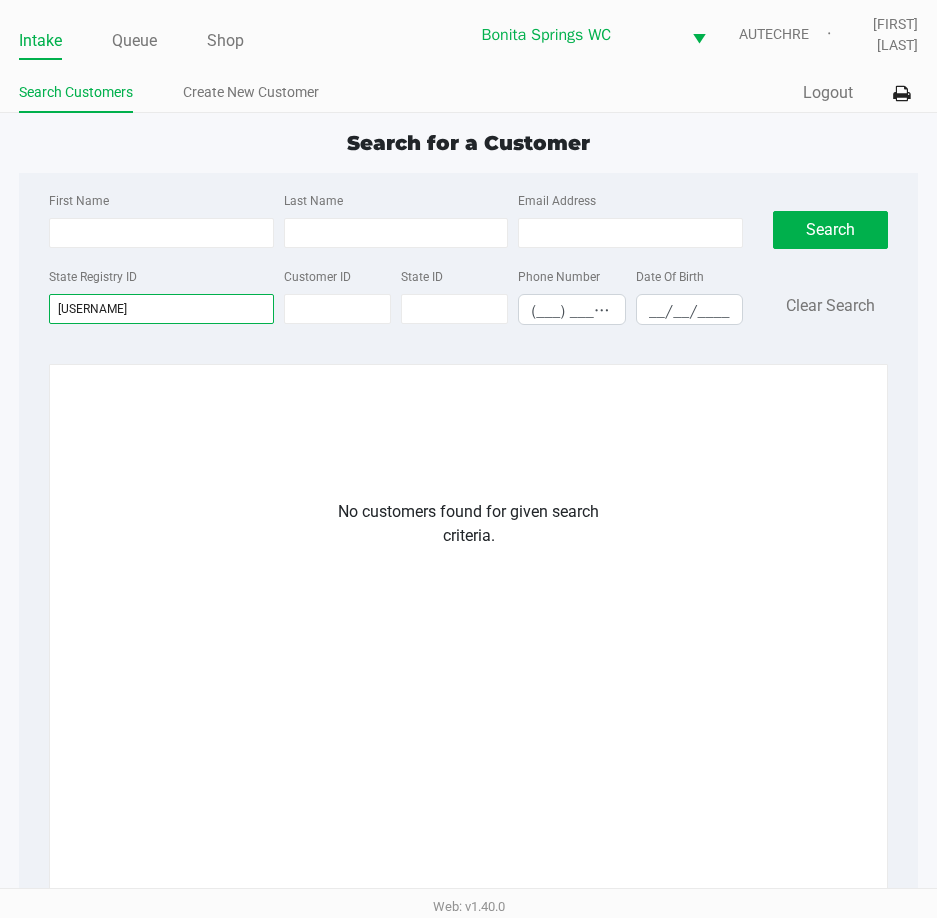 type on "[USERNAME]" 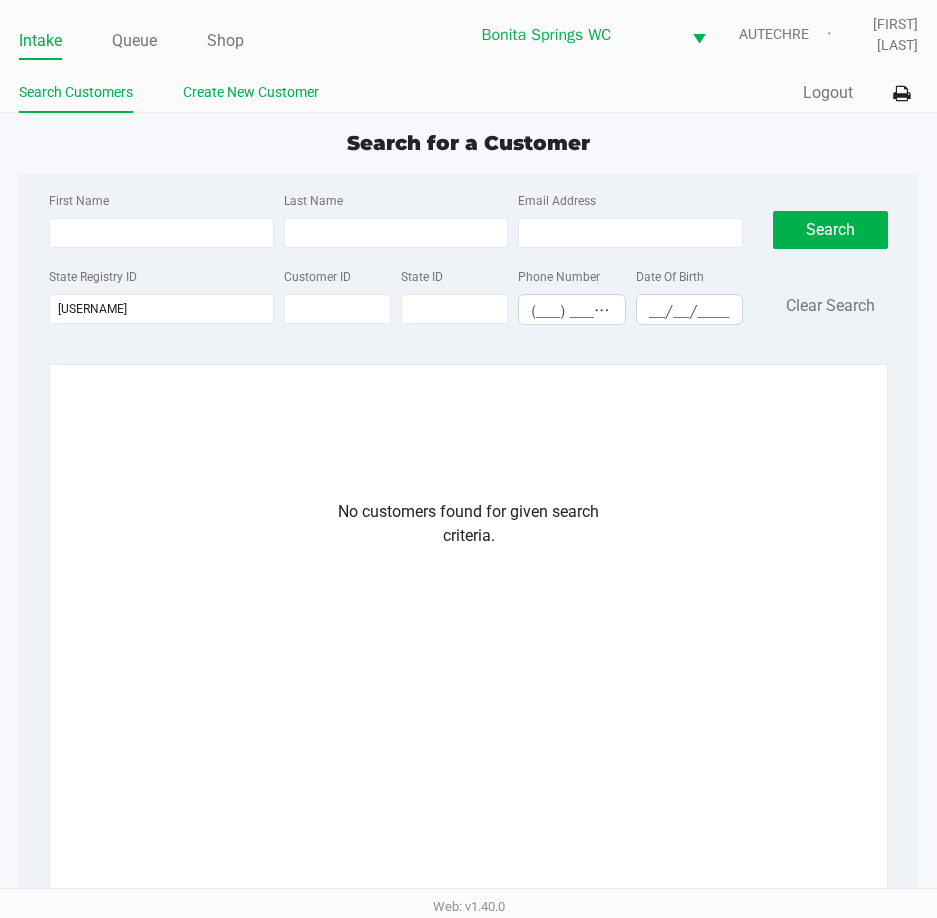 click on "Create New Customer" 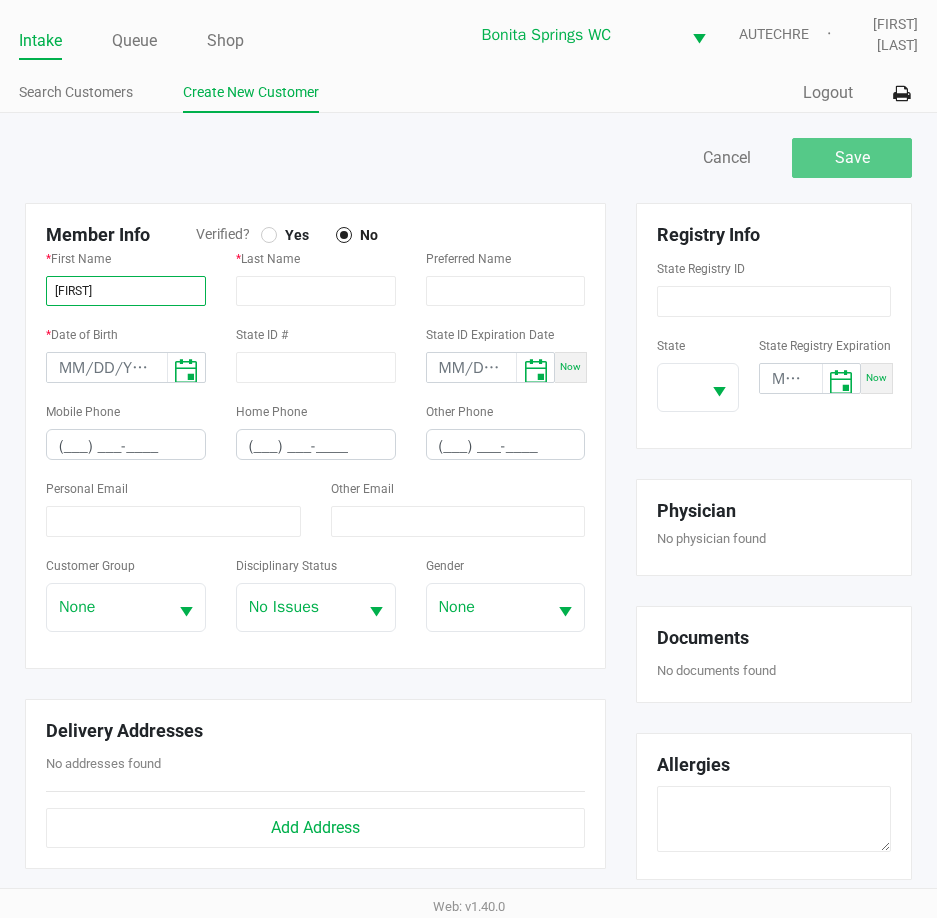 type on "[FIRST]" 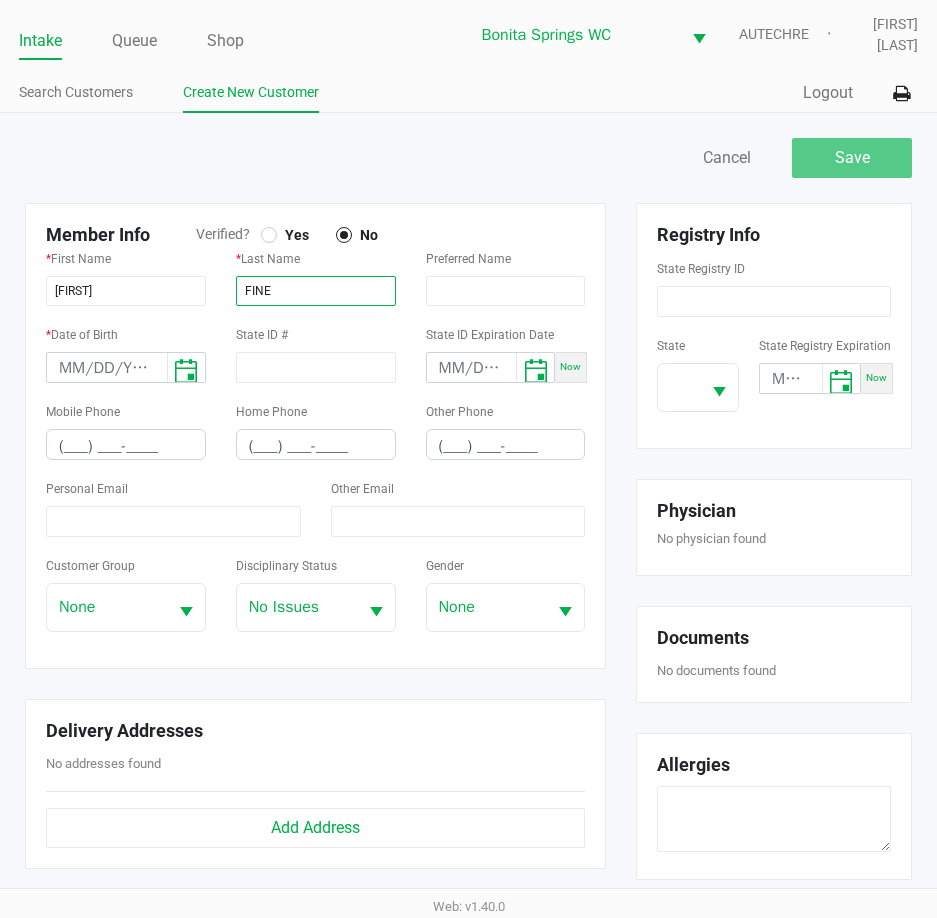 type on "FINE" 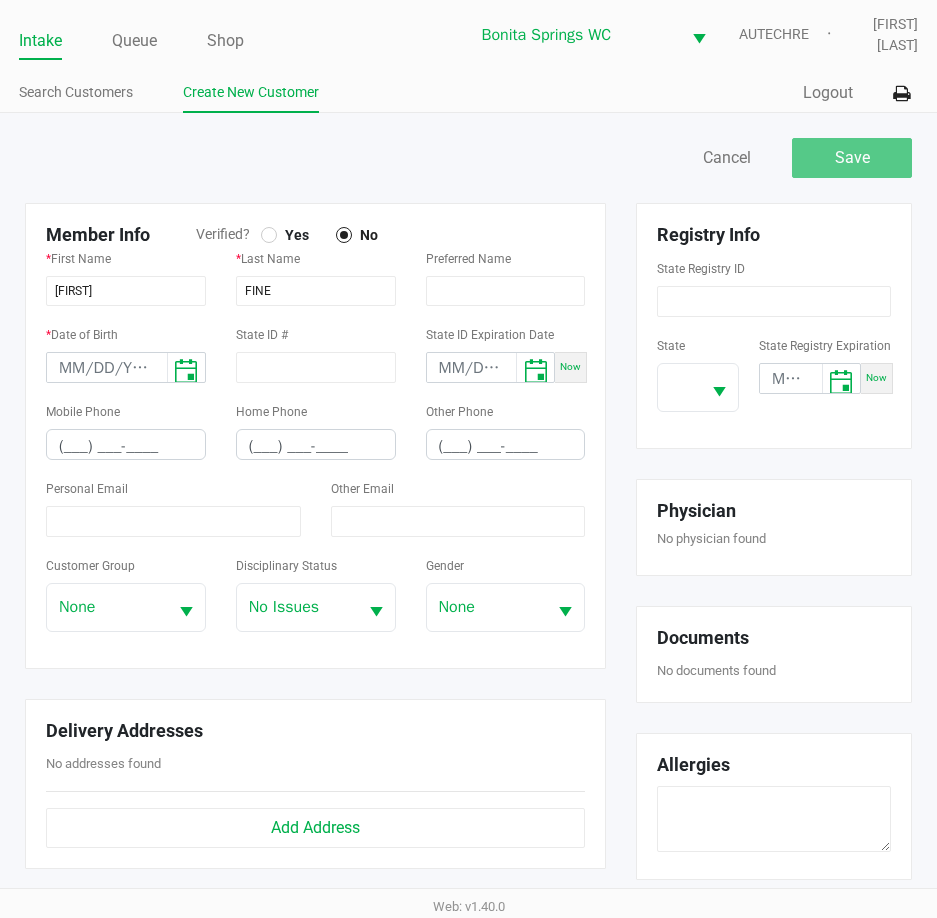 click 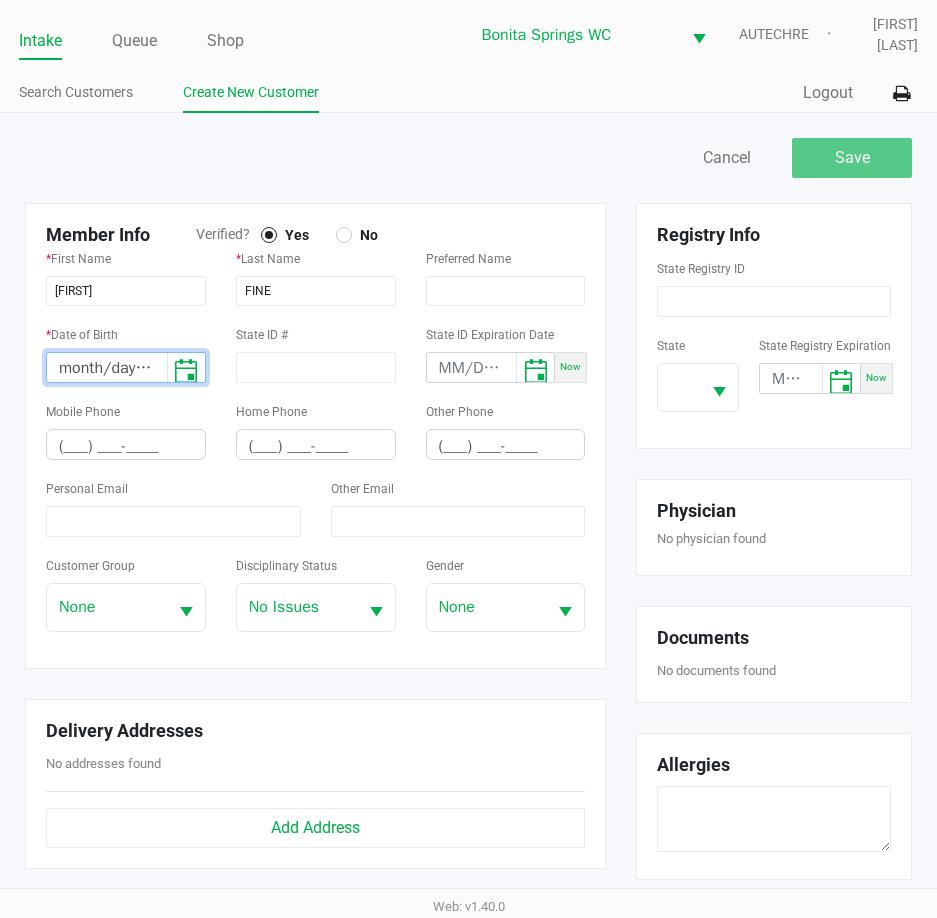 click on "month/day/year" at bounding box center (107, 368) 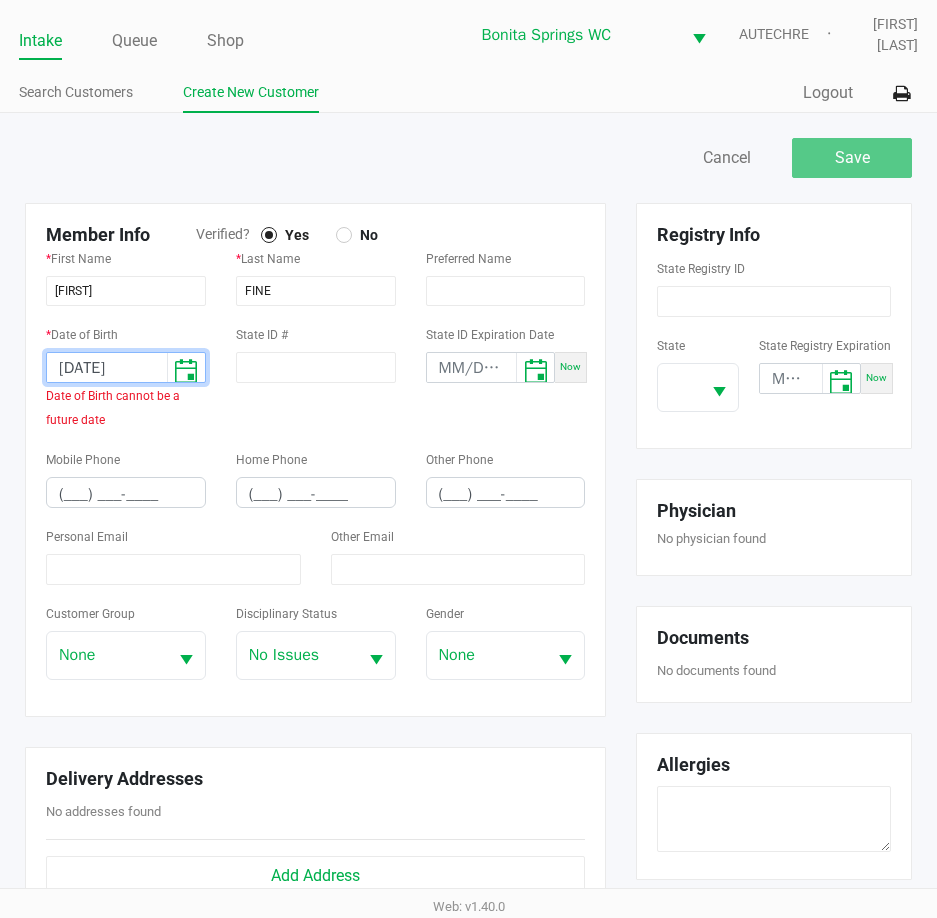 click on "[DATE]" at bounding box center [107, 368] 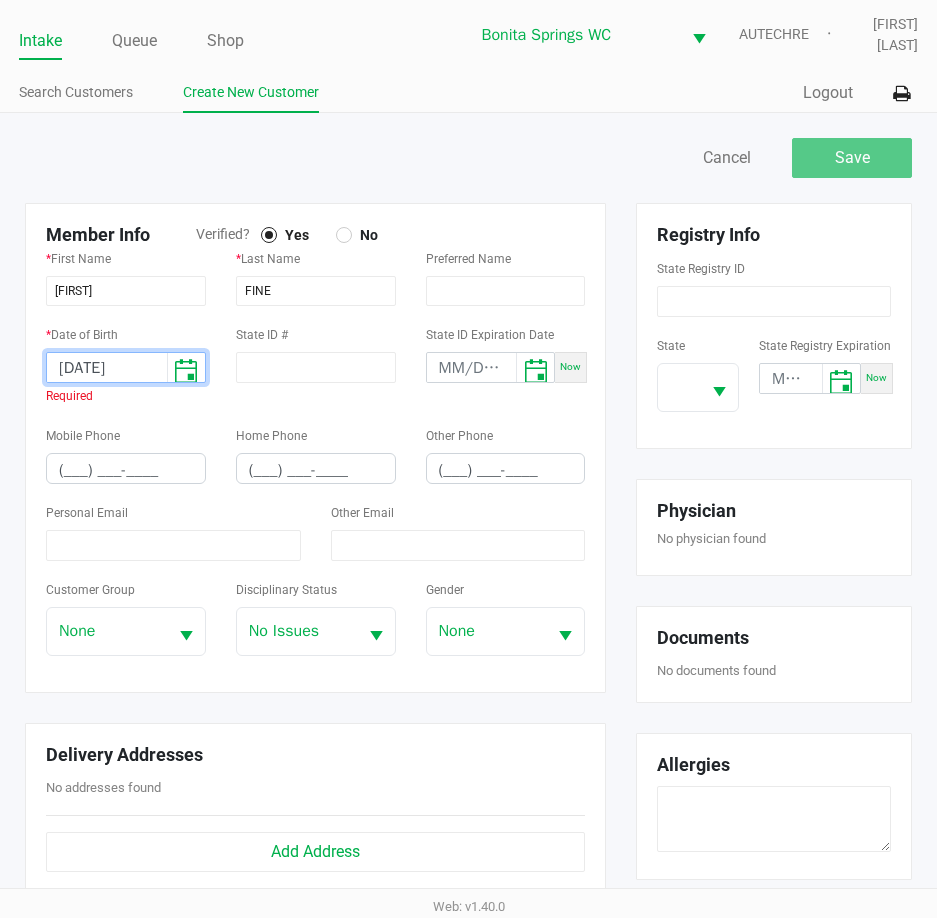 click on "[DATE]" at bounding box center (107, 368) 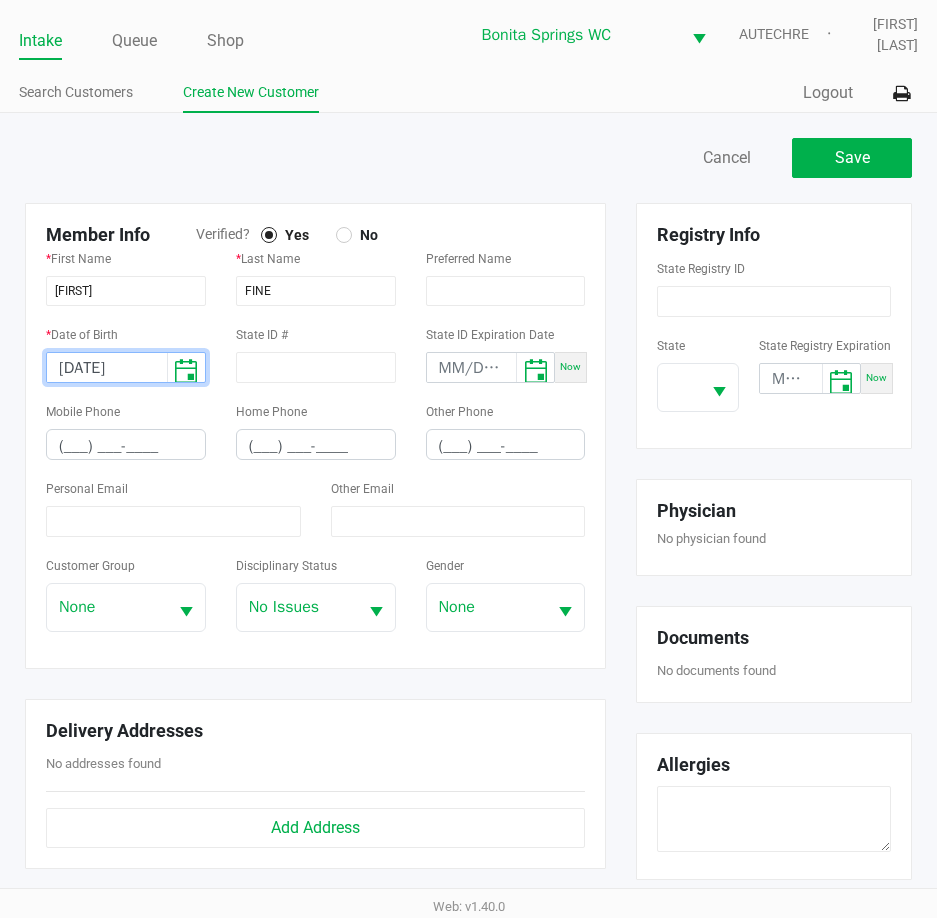 type on "[DATE]" 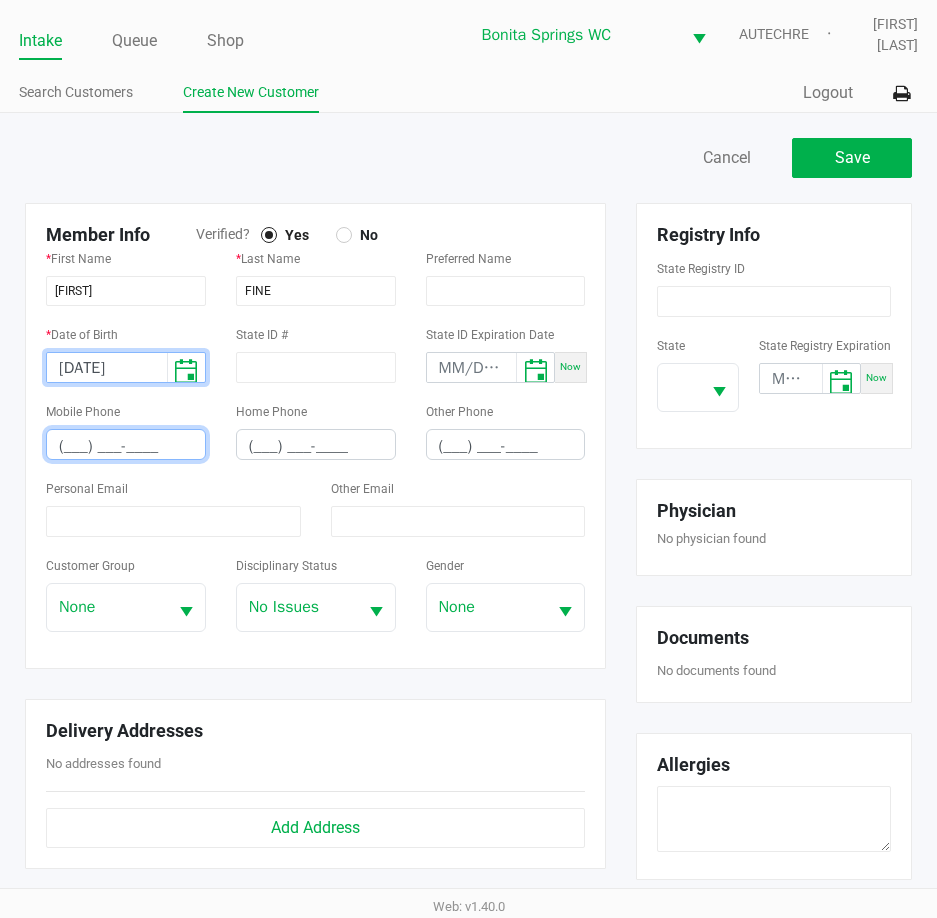 click on "(___) ___-____" at bounding box center [126, 446] 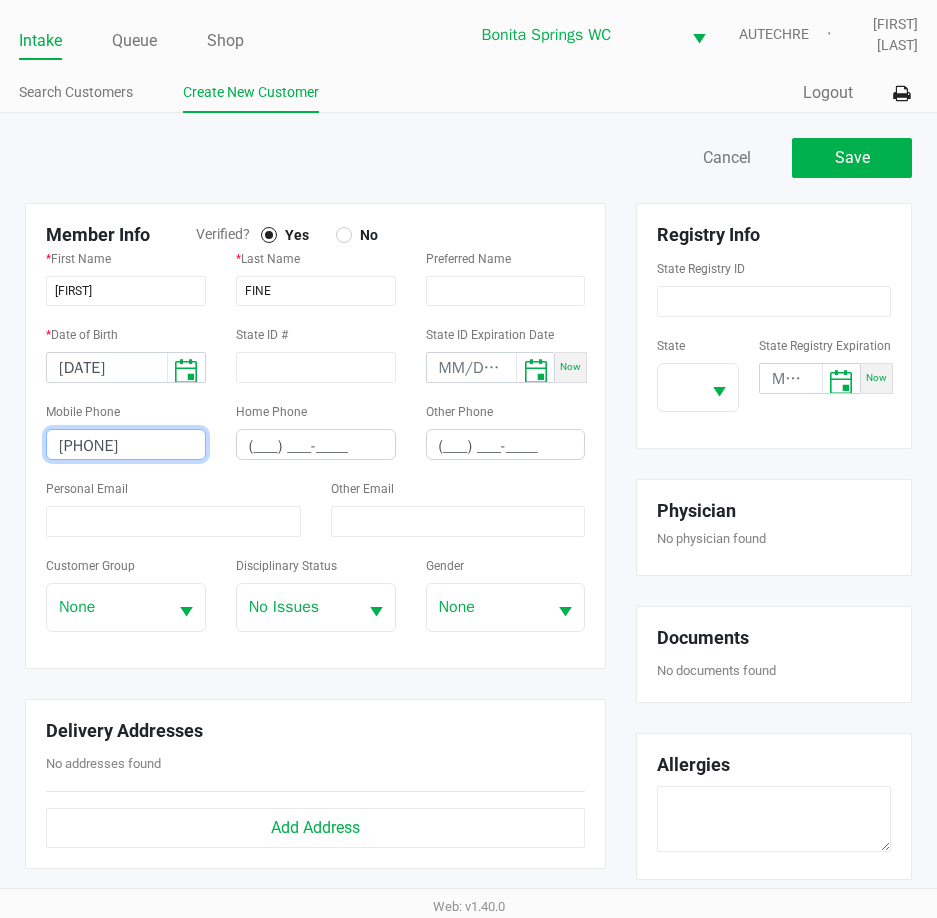 type on "[PHONE]" 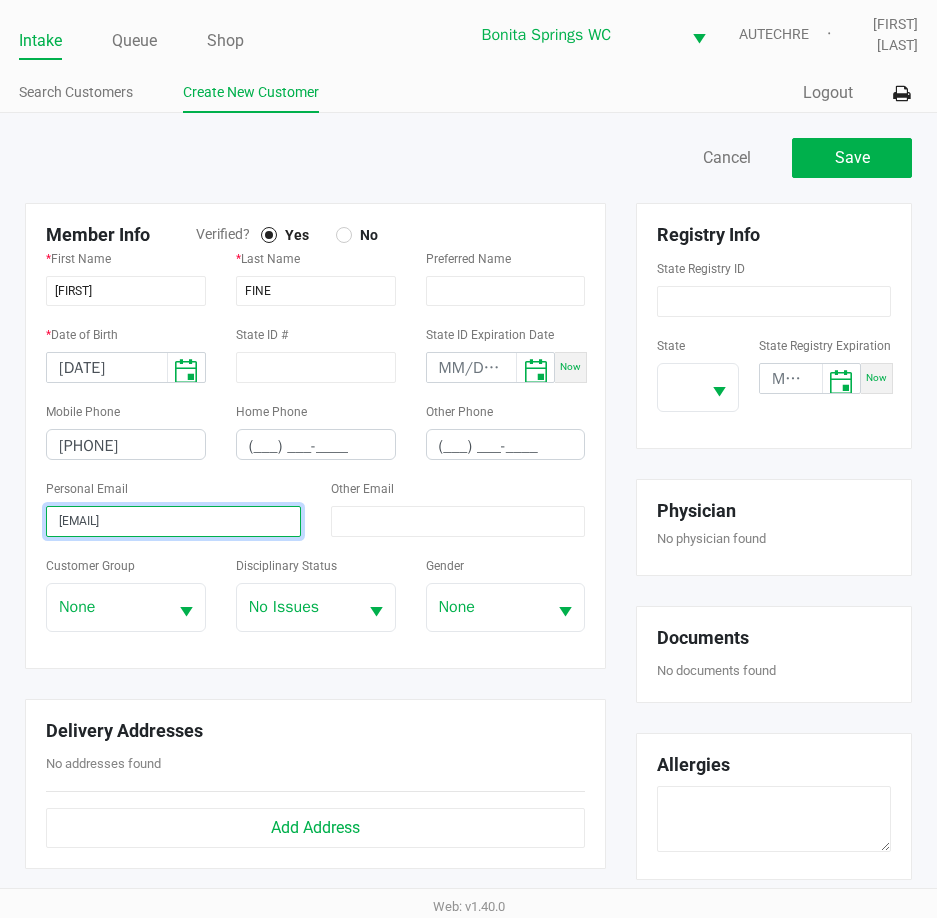 type on "[EMAIL]" 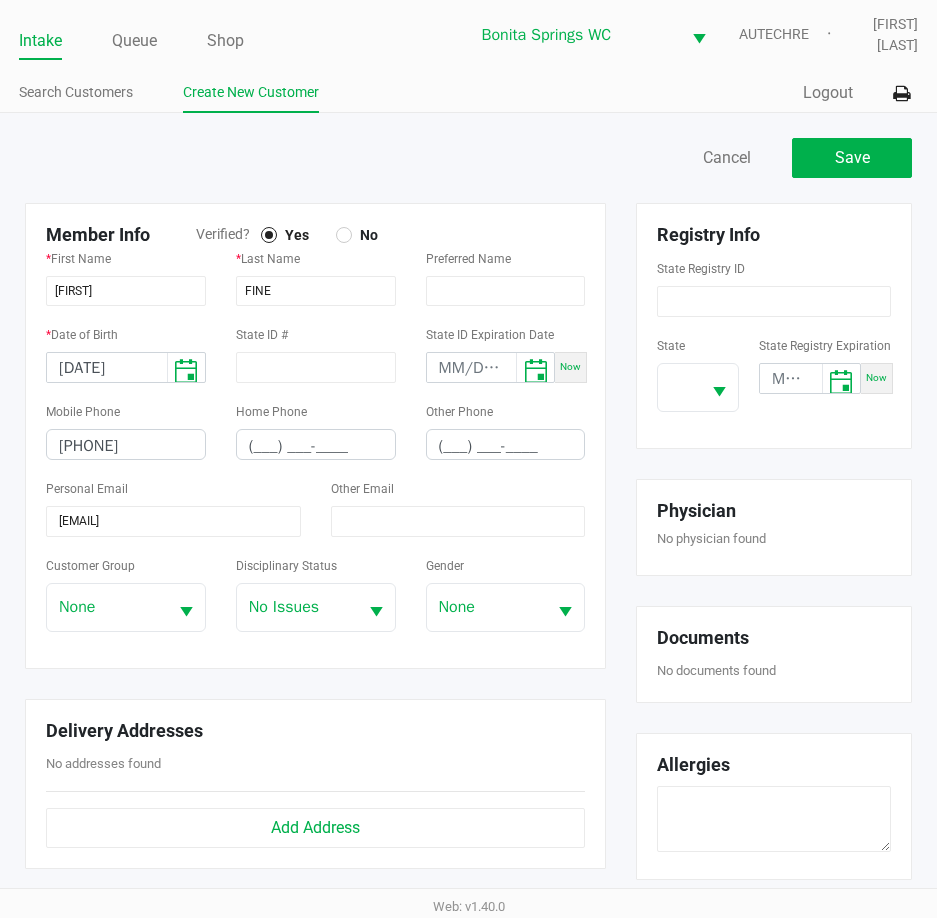 click on "Personal Email  [EMAIL]" 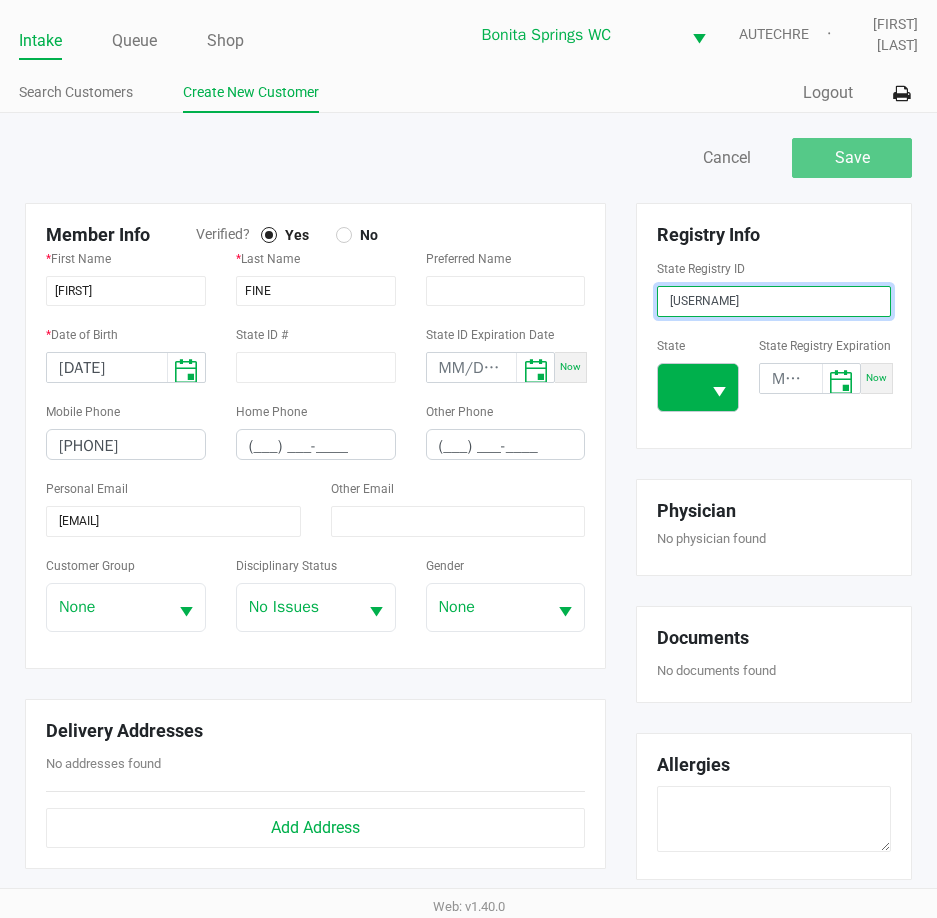 click at bounding box center (719, 392) 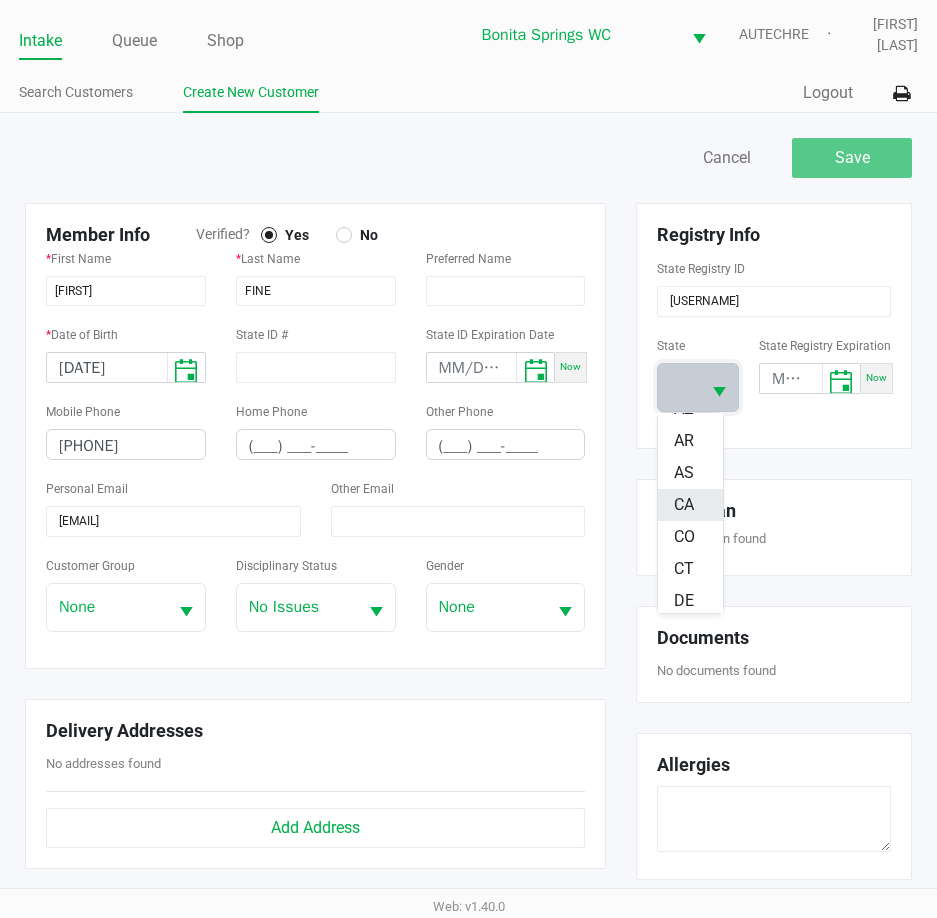 scroll, scrollTop: 200, scrollLeft: 0, axis: vertical 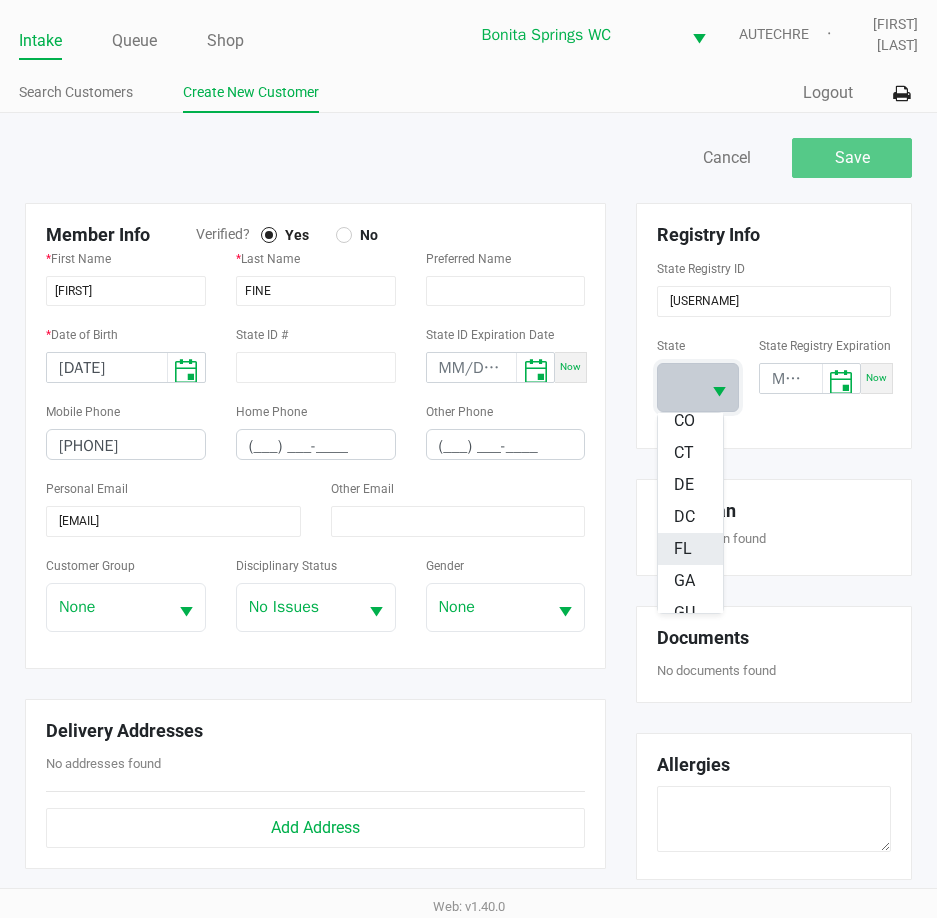 click on "FL" at bounding box center [683, 549] 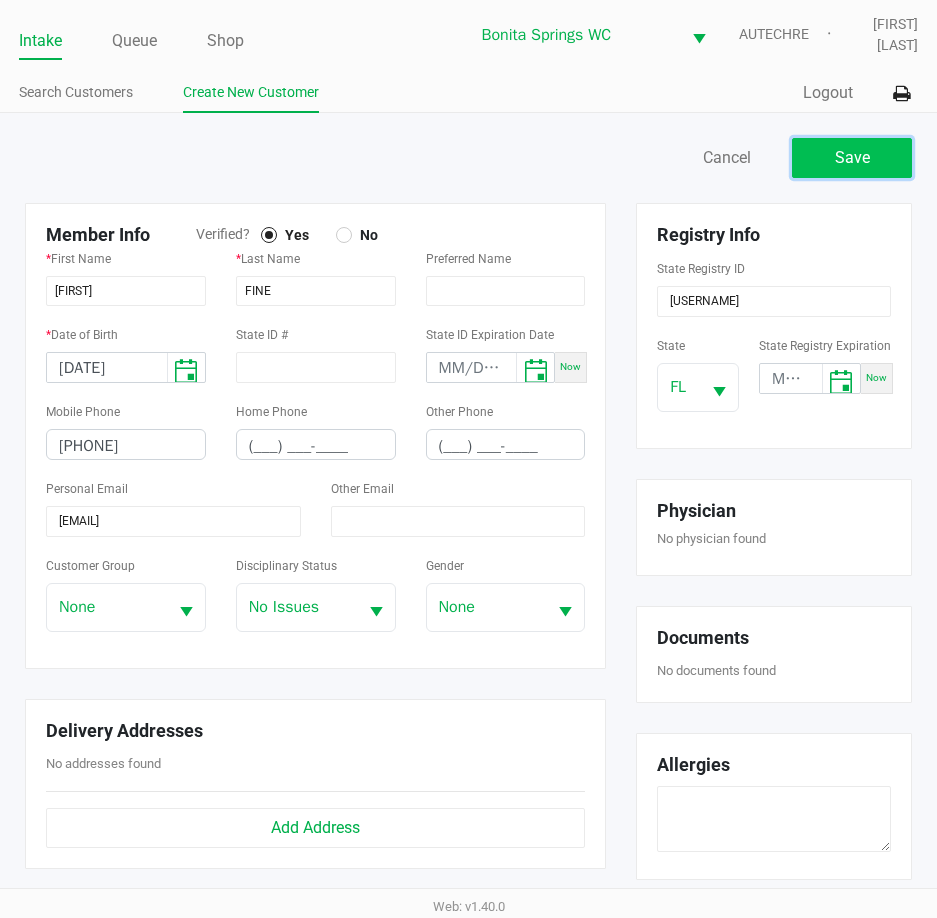 click on "Save" 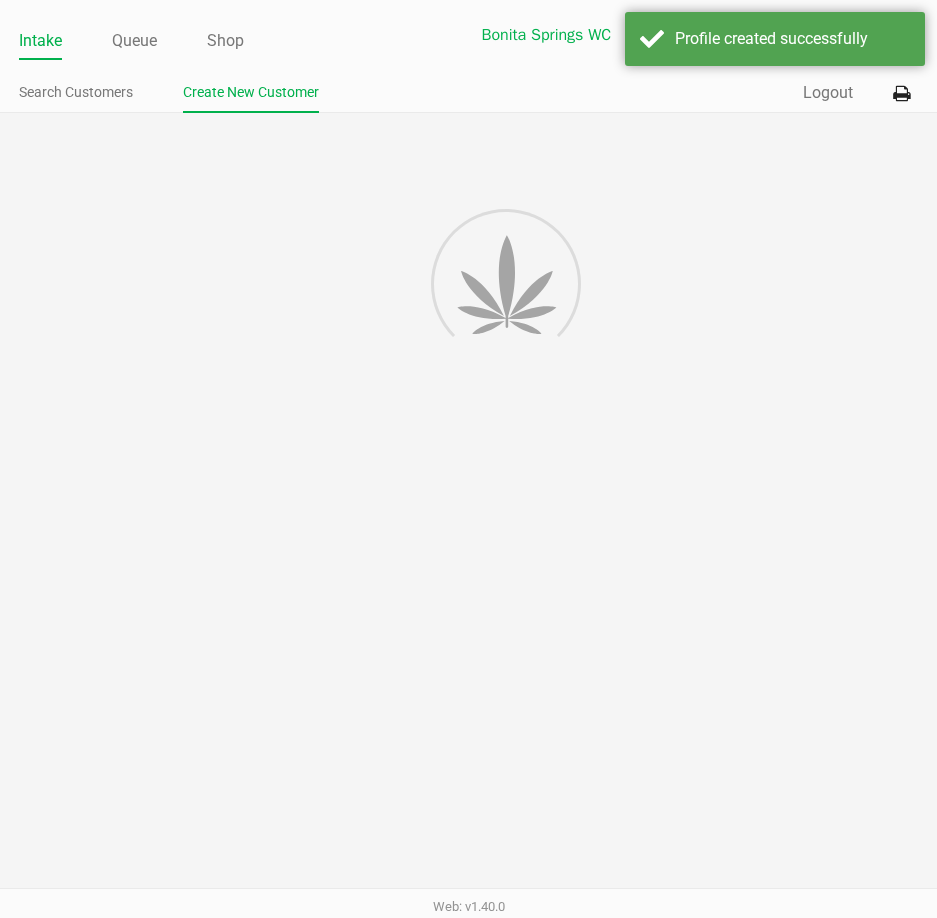 type on "---" 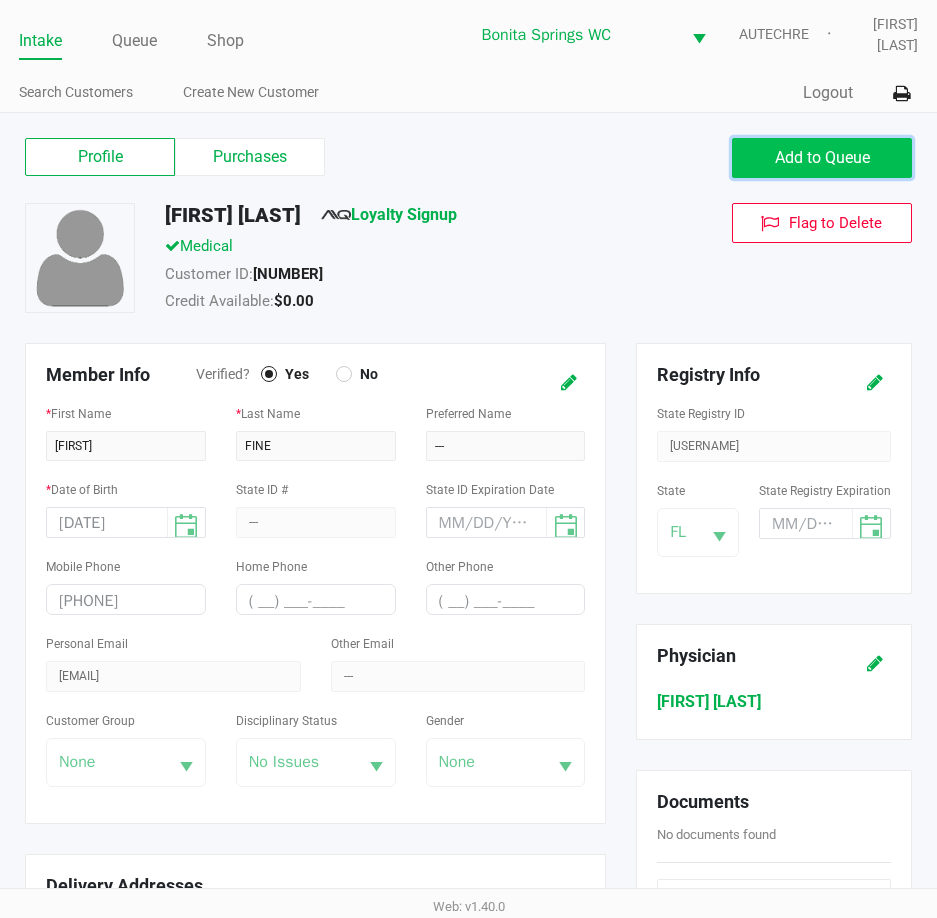 click on "Add to Queue" 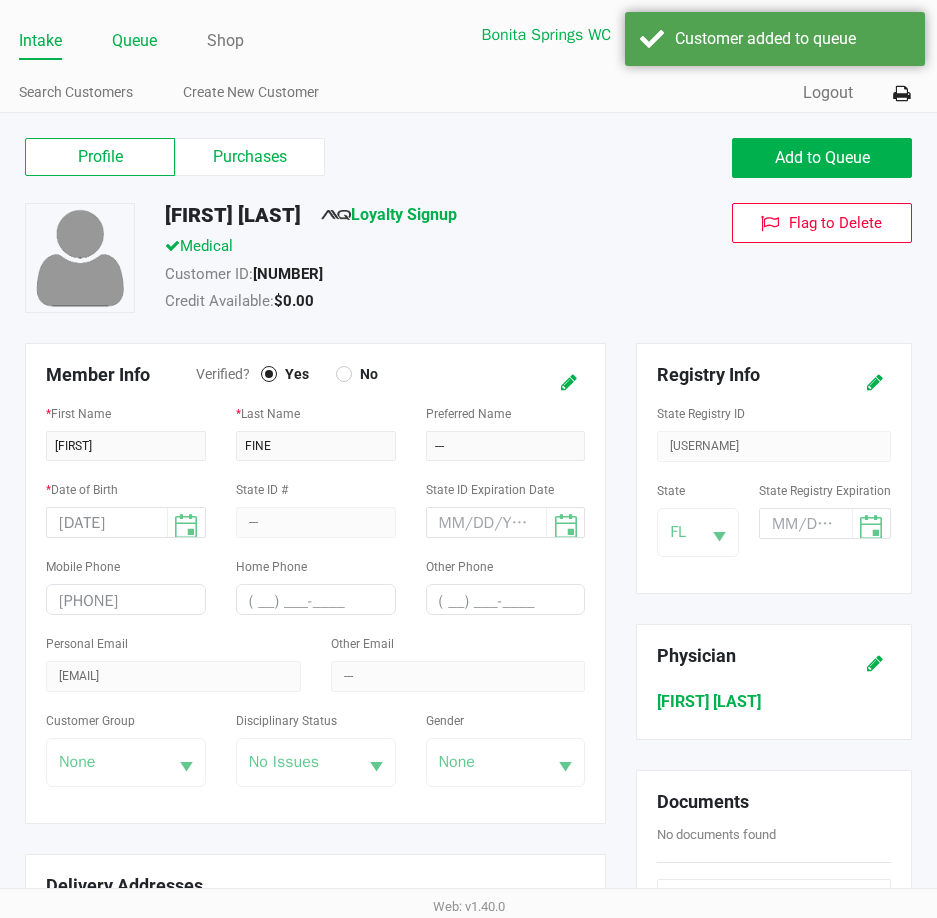 click on "Queue" 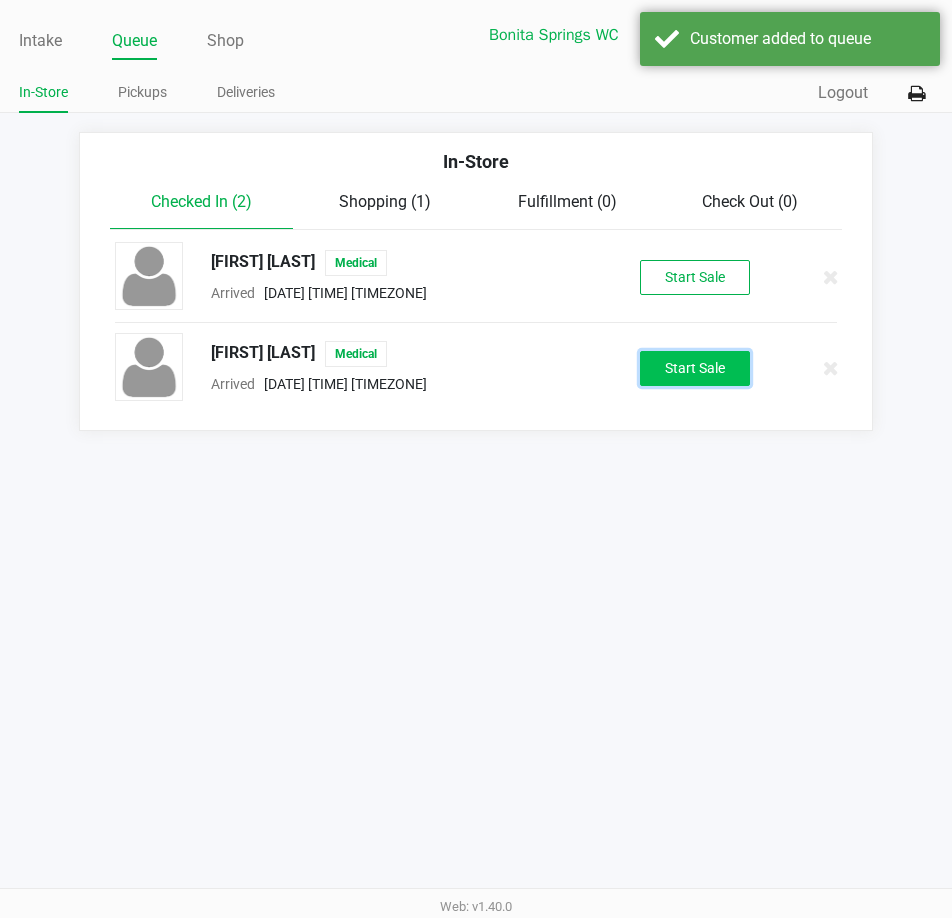 click on "Start Sale" 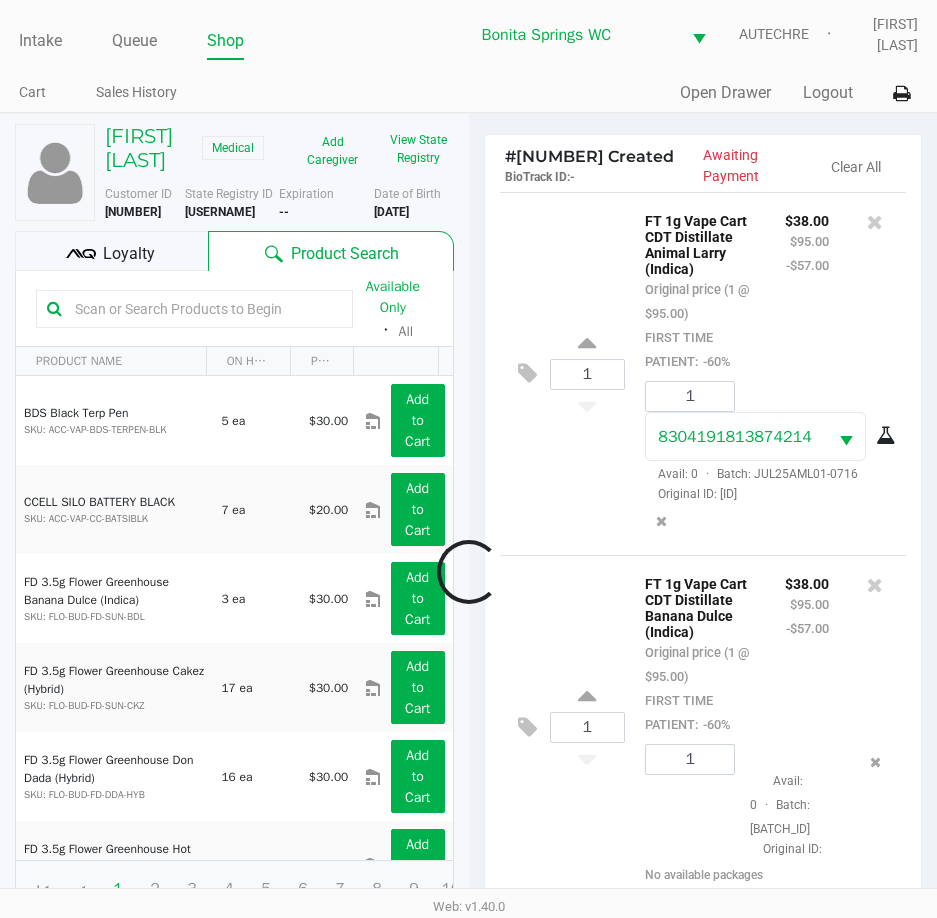 scroll, scrollTop: 37, scrollLeft: 0, axis: vertical 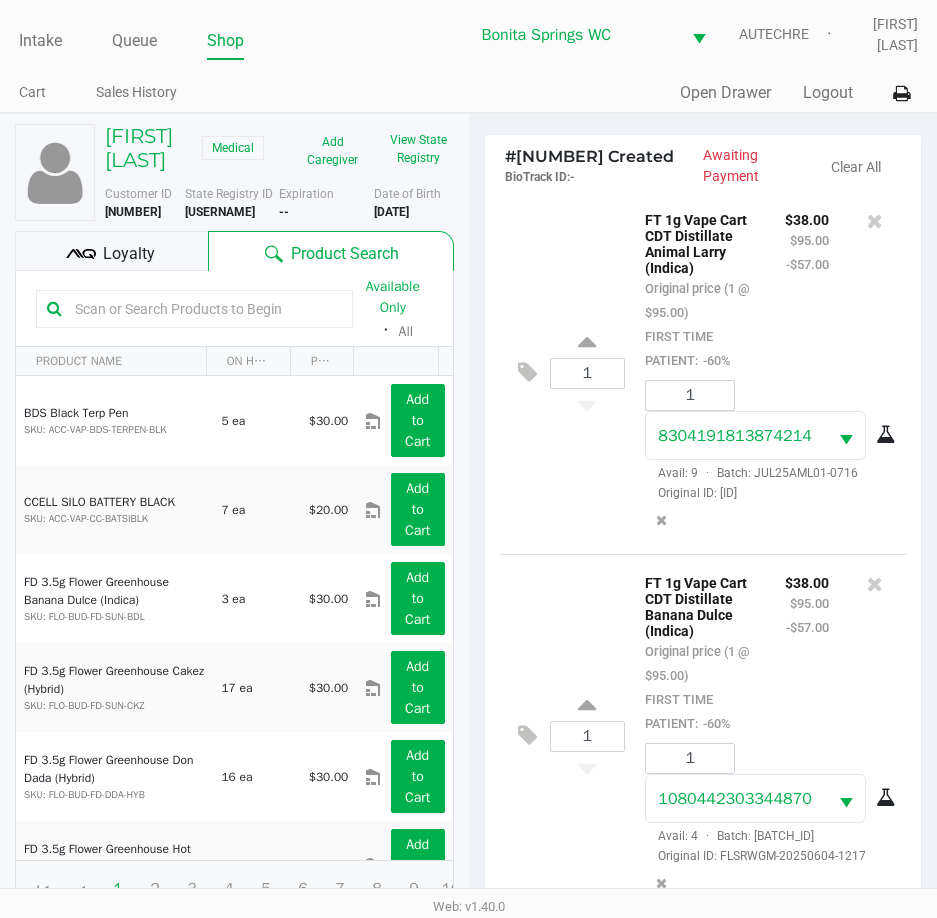 click 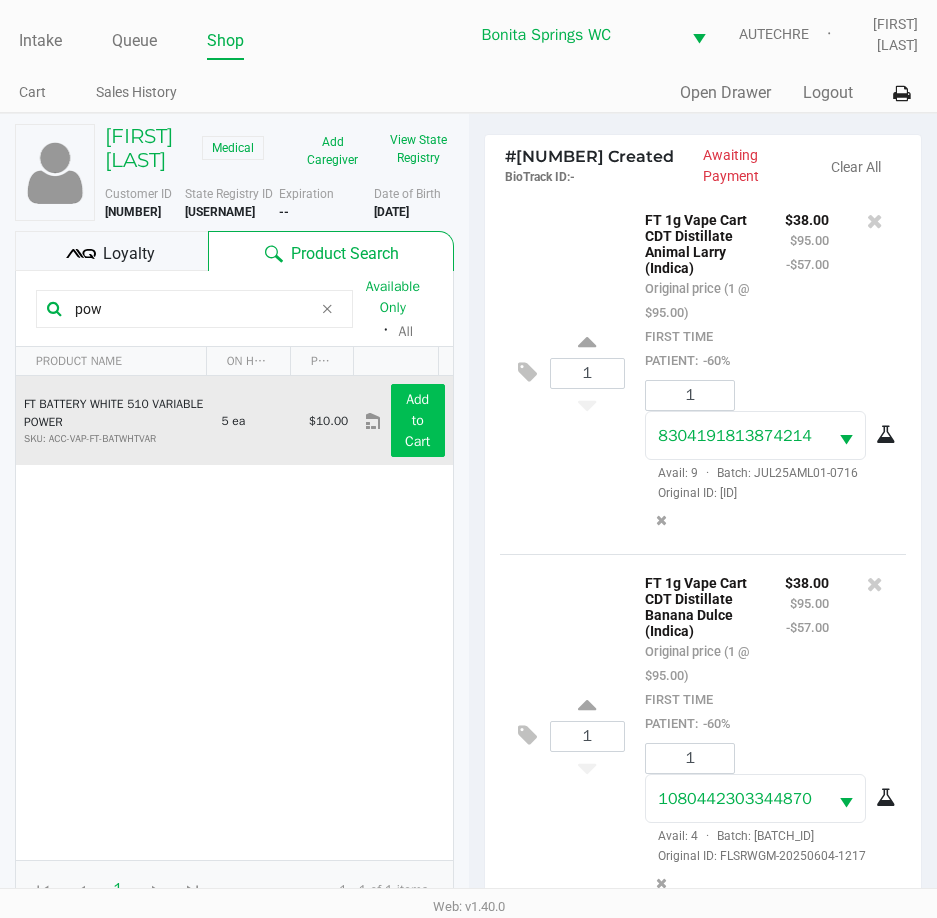type on "pow" 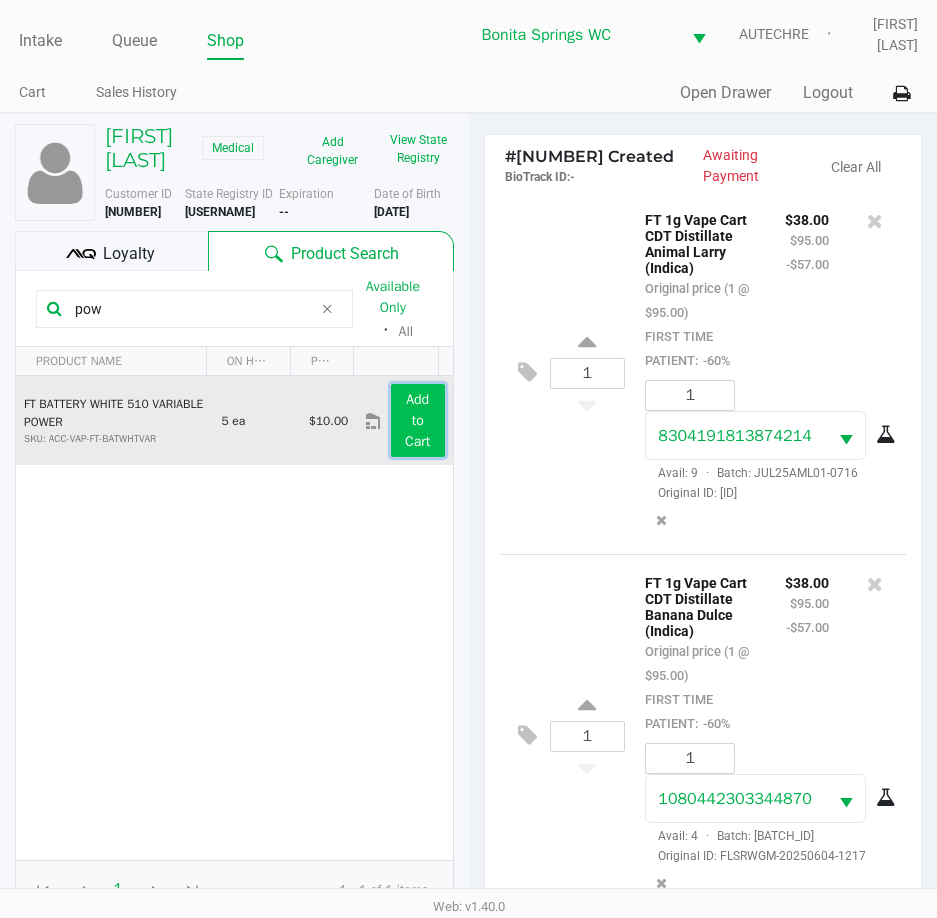 click on "Add to Cart" 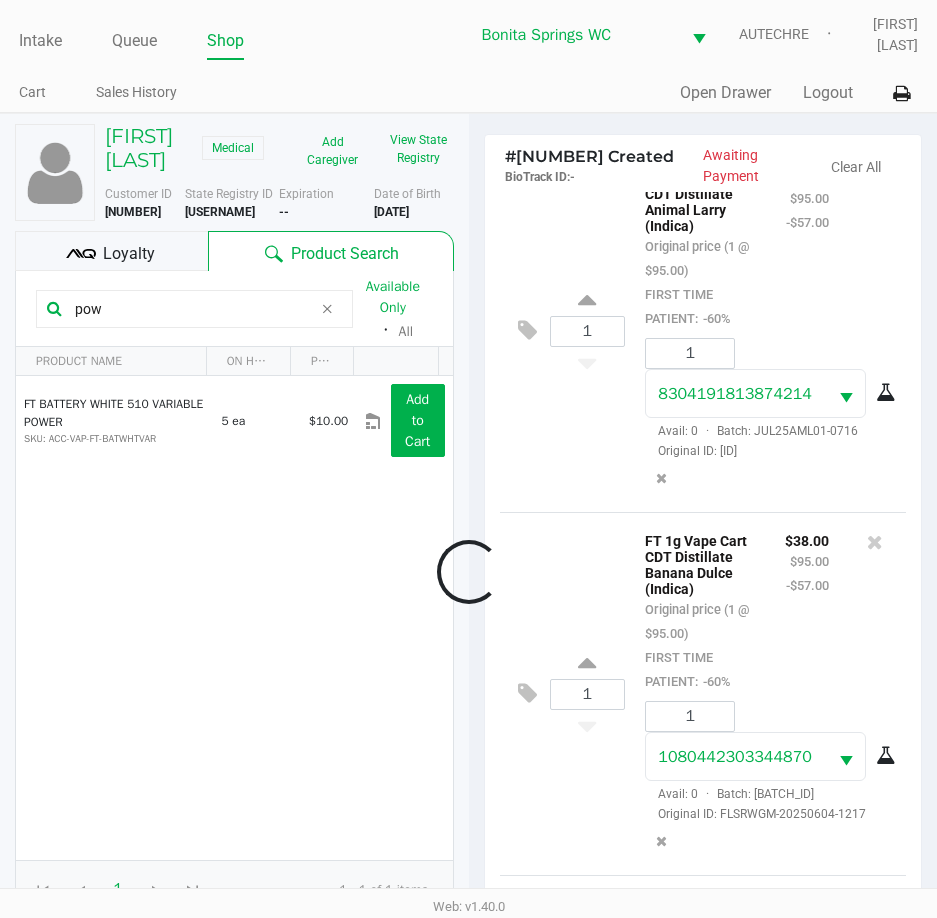 scroll, scrollTop: 267, scrollLeft: 0, axis: vertical 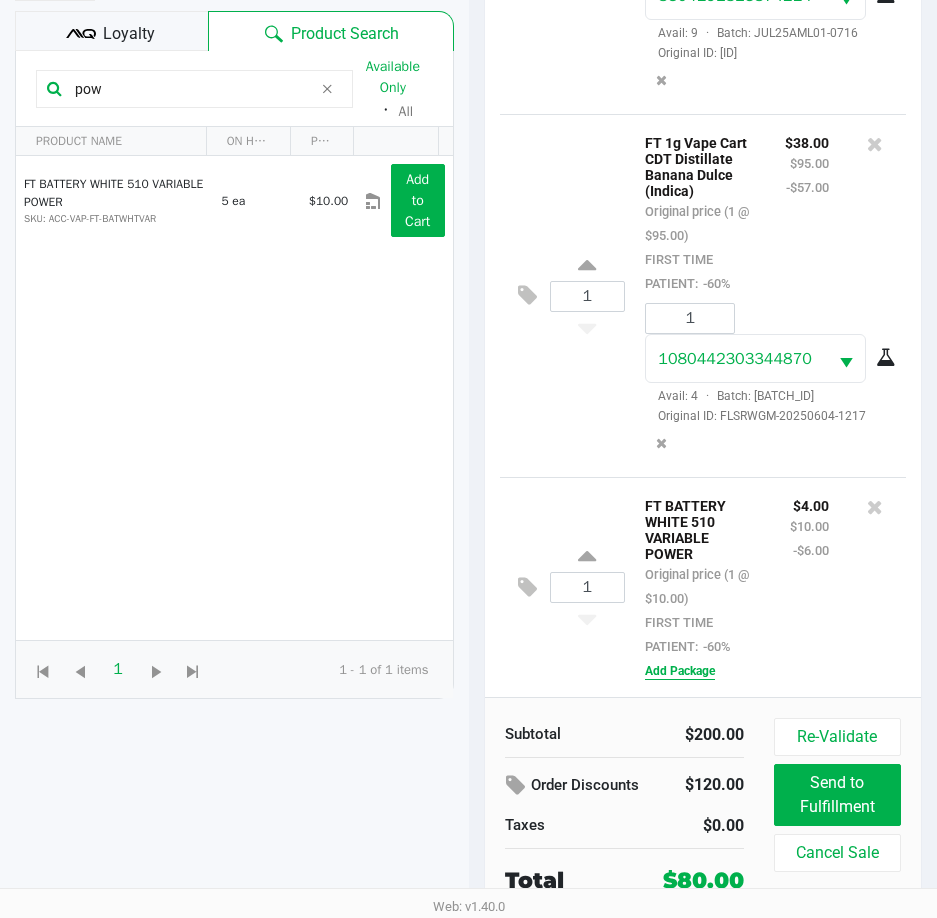 click on "Add Package" 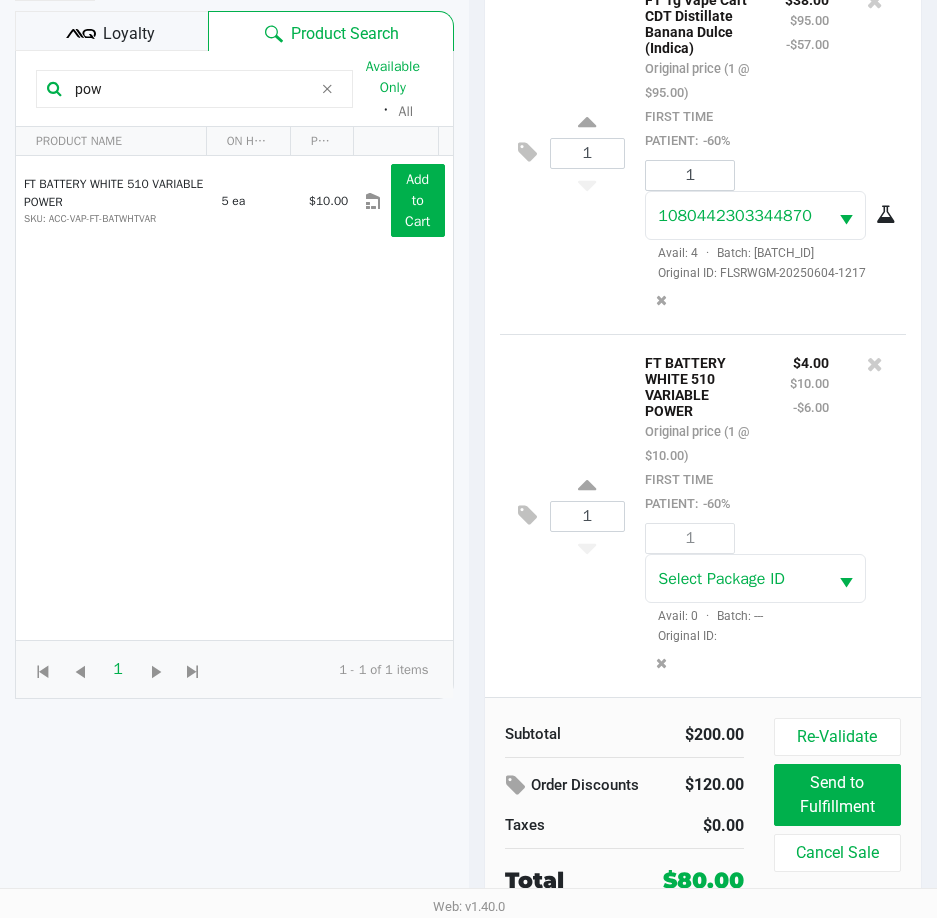 scroll, scrollTop: 410, scrollLeft: 0, axis: vertical 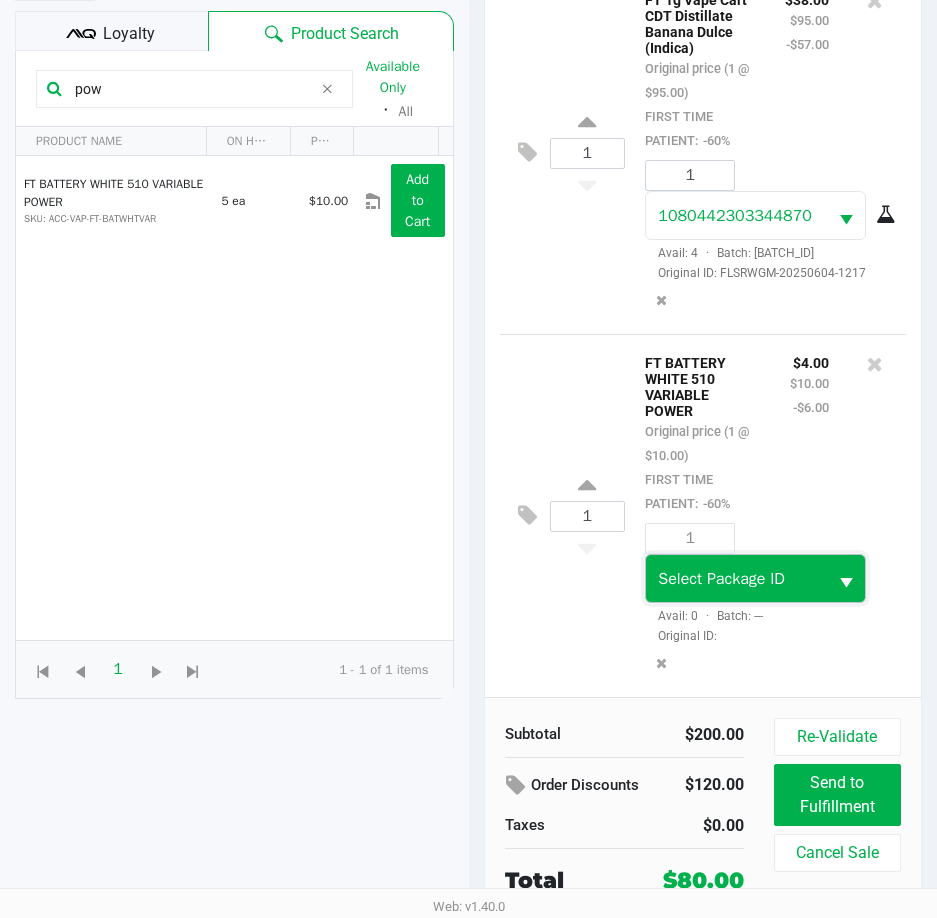 click on "Select Package ID" at bounding box center (721, 579) 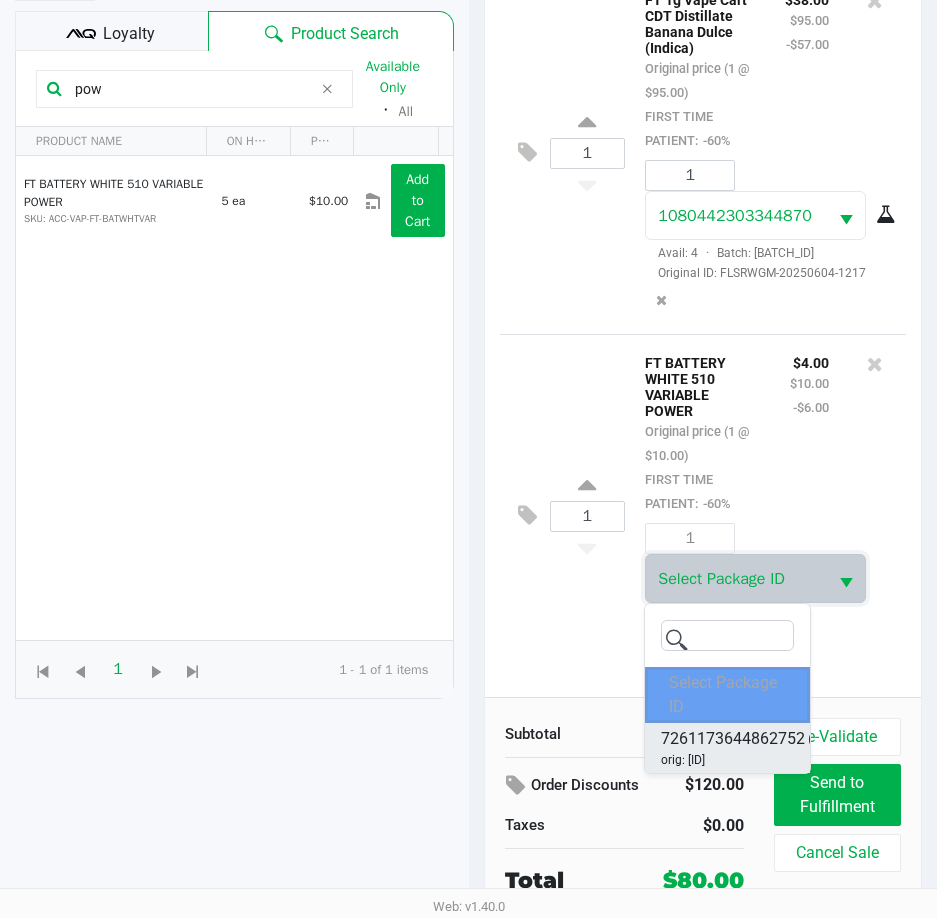 click on "7261173644862752" at bounding box center (733, 739) 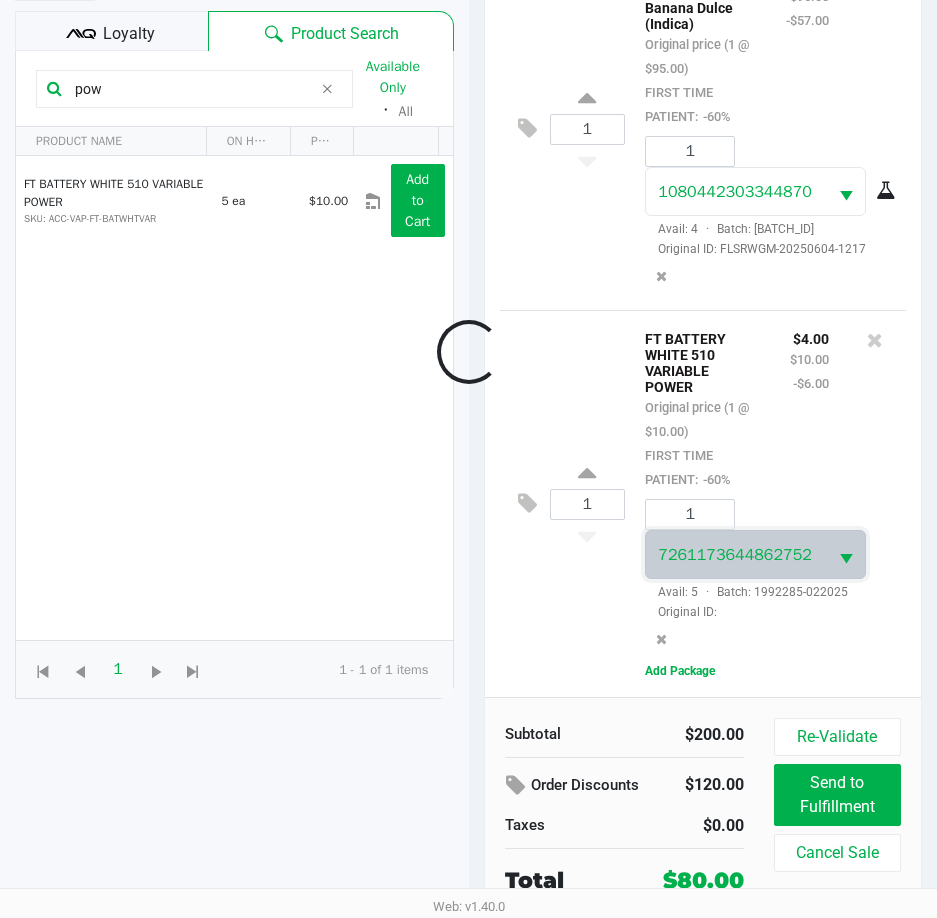 scroll, scrollTop: 410, scrollLeft: 0, axis: vertical 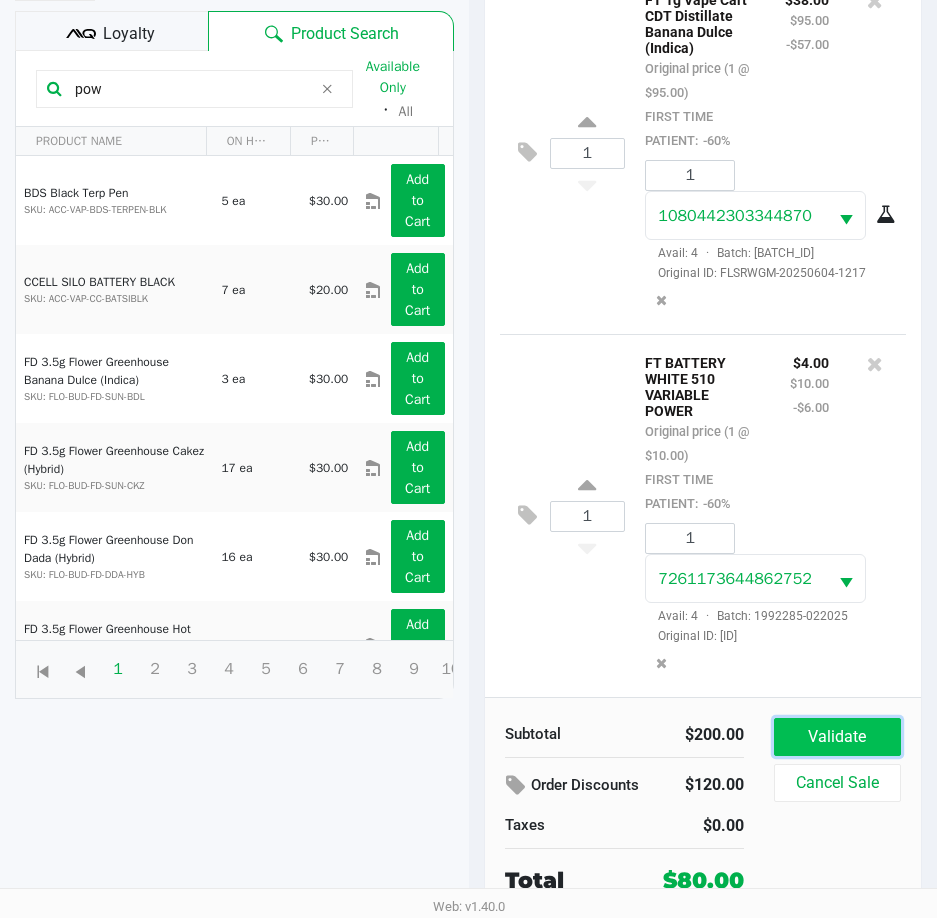 click on "Validate" 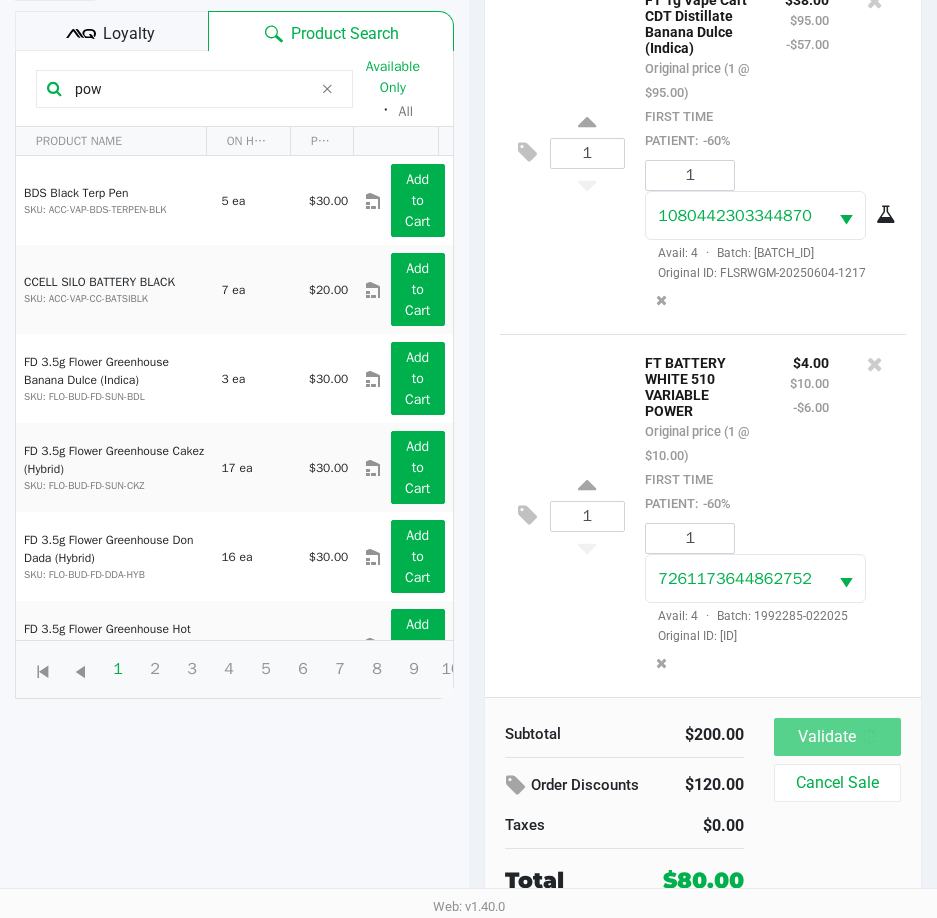 scroll, scrollTop: 0, scrollLeft: 0, axis: both 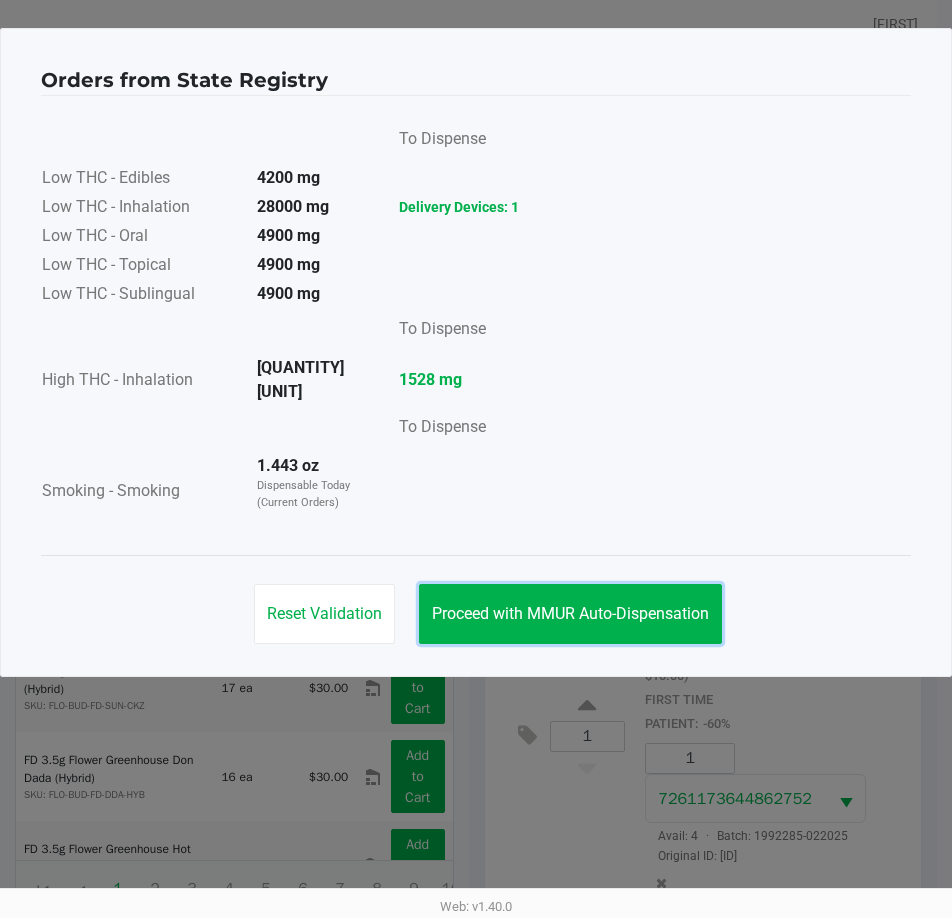 drag, startPoint x: 641, startPoint y: 595, endPoint x: 690, endPoint y: 630, distance: 60.216278 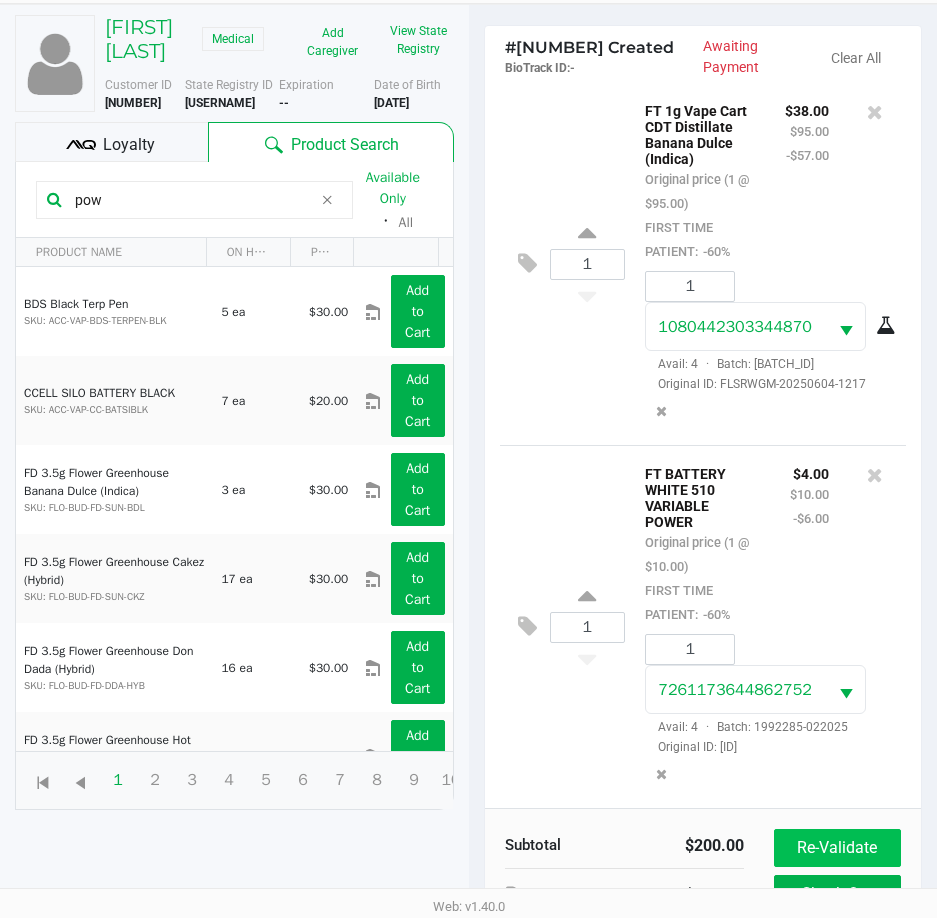 scroll, scrollTop: 265, scrollLeft: 0, axis: vertical 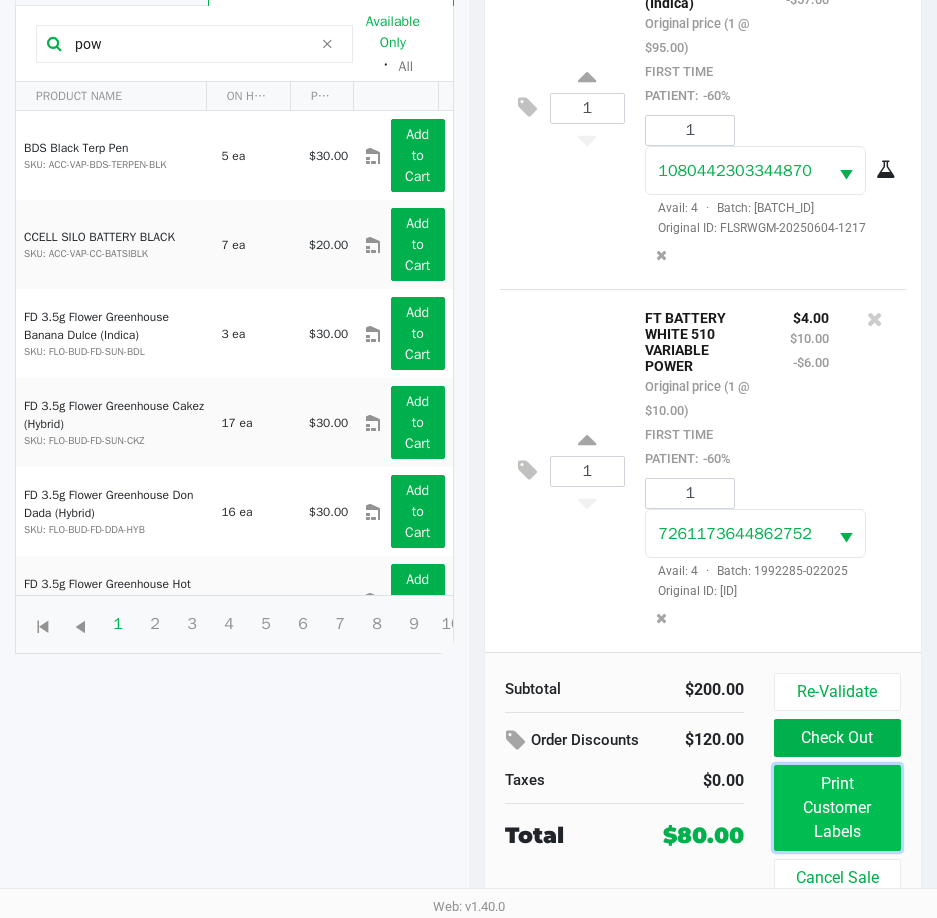 click on "Print Customer Labels" 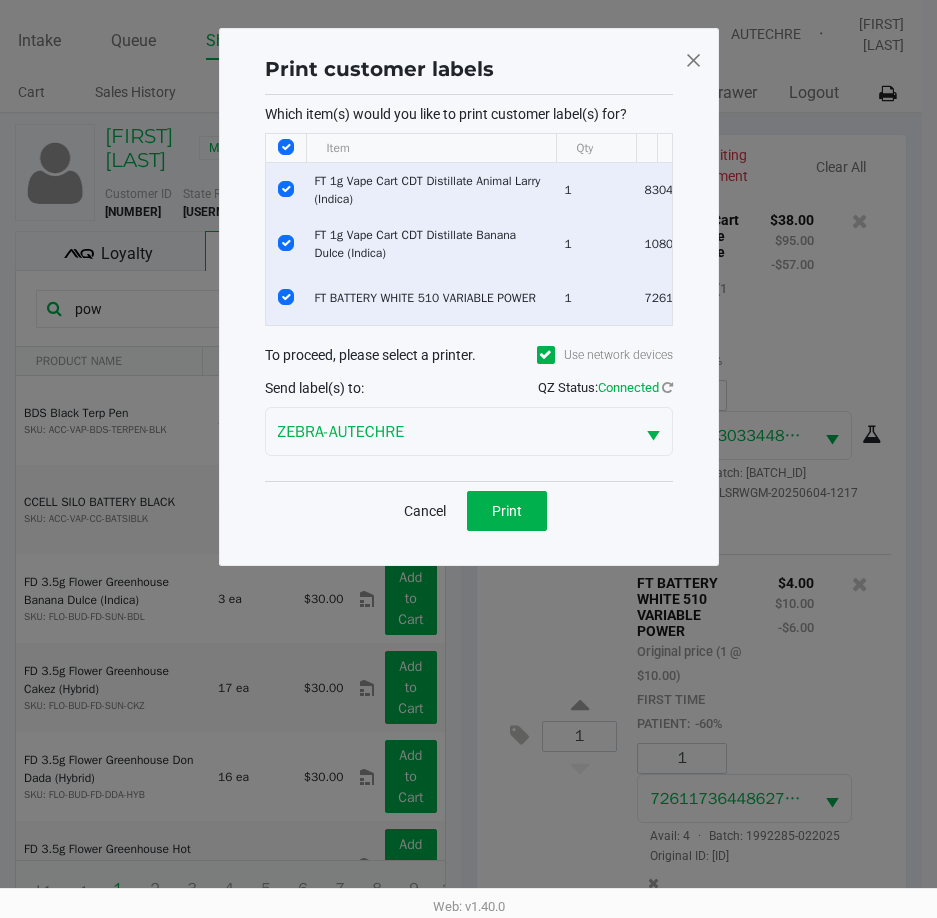 scroll, scrollTop: 0, scrollLeft: 0, axis: both 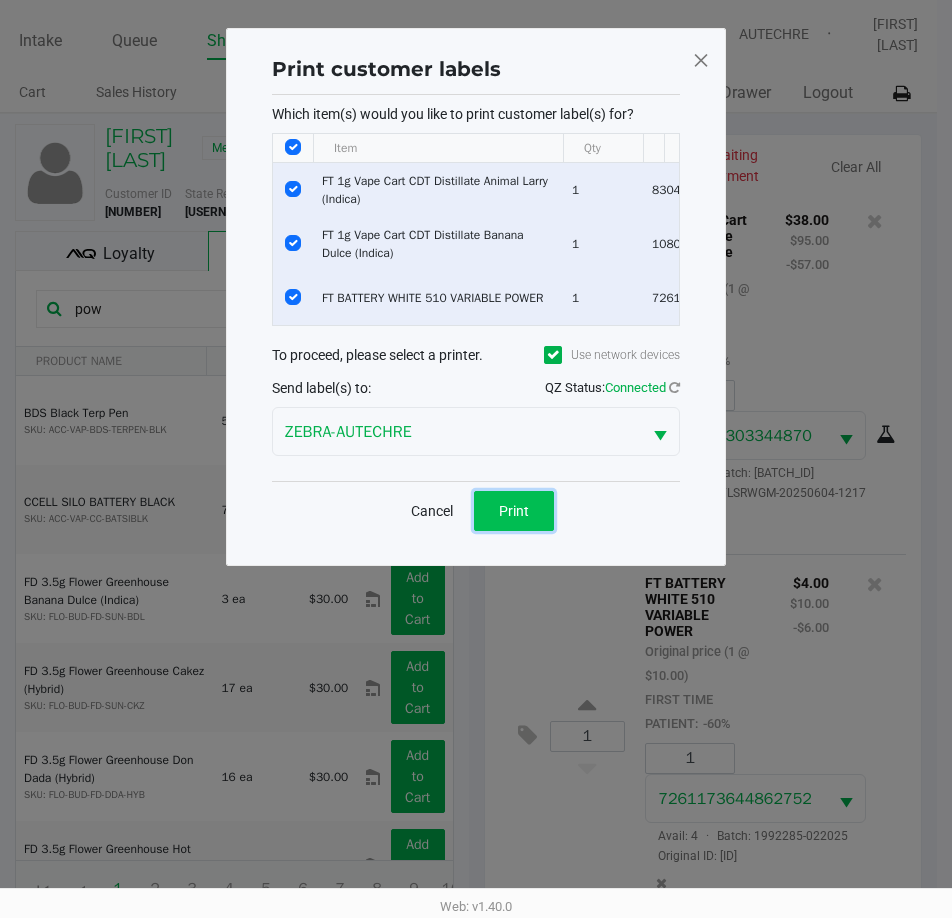 click on "Print" 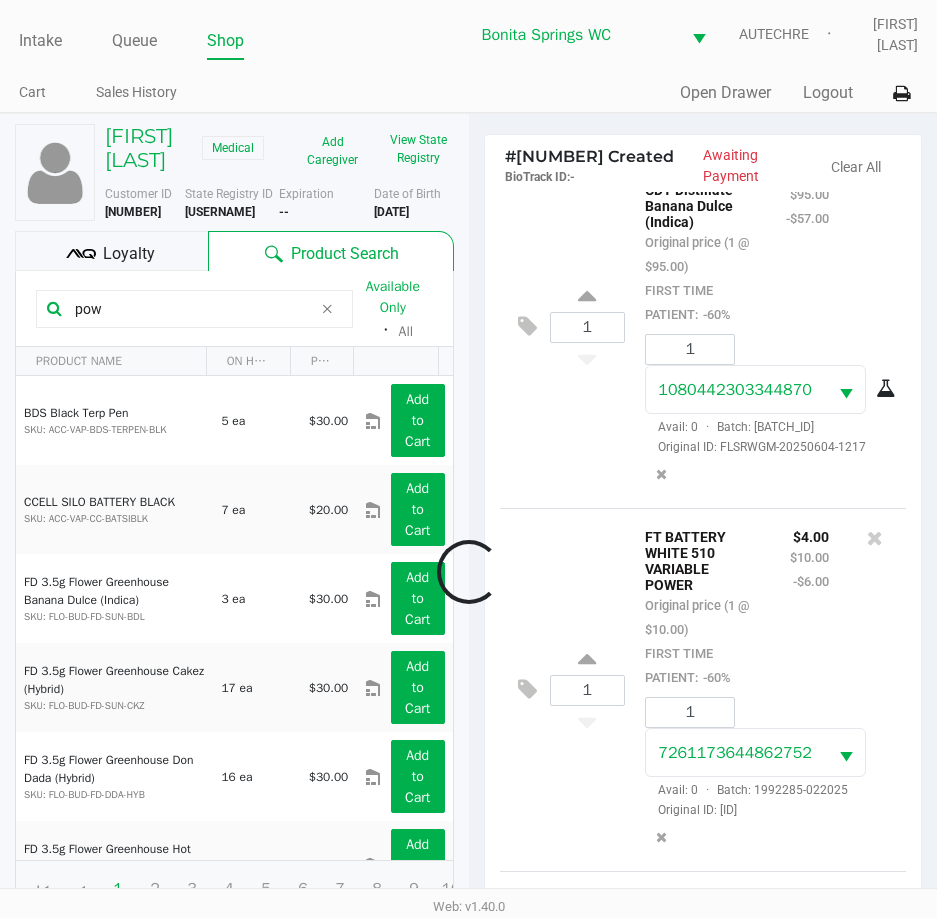 scroll, scrollTop: 771, scrollLeft: 0, axis: vertical 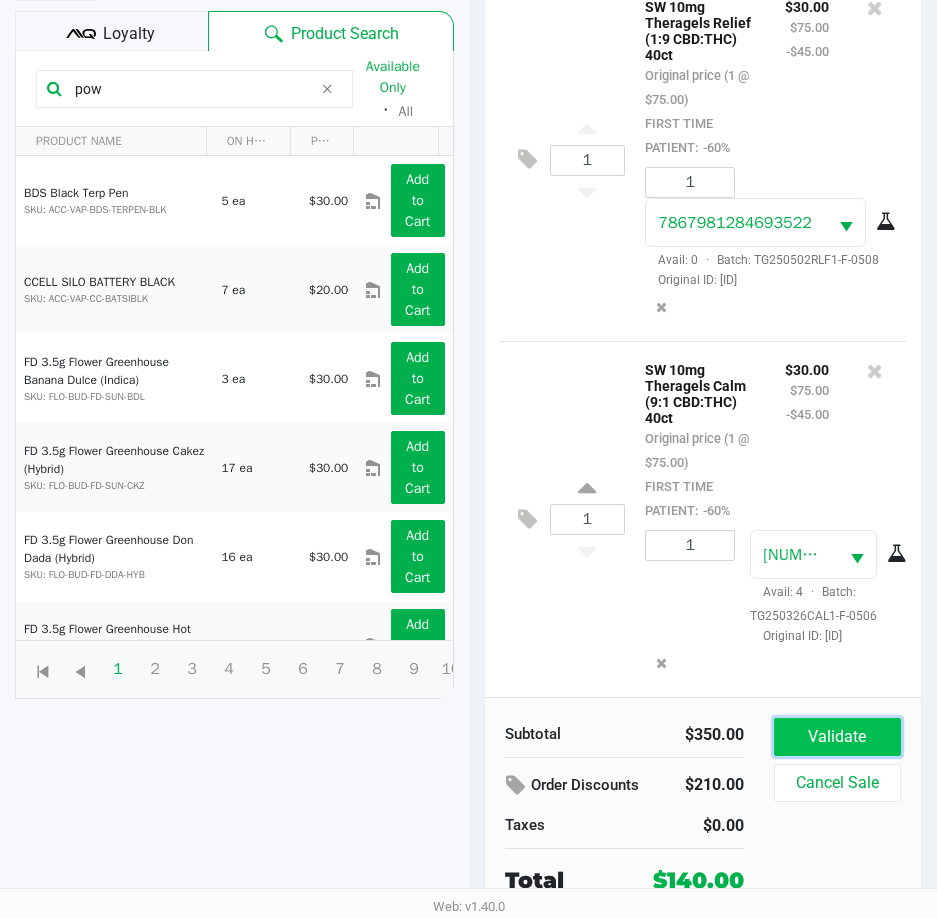 click on "Validate" 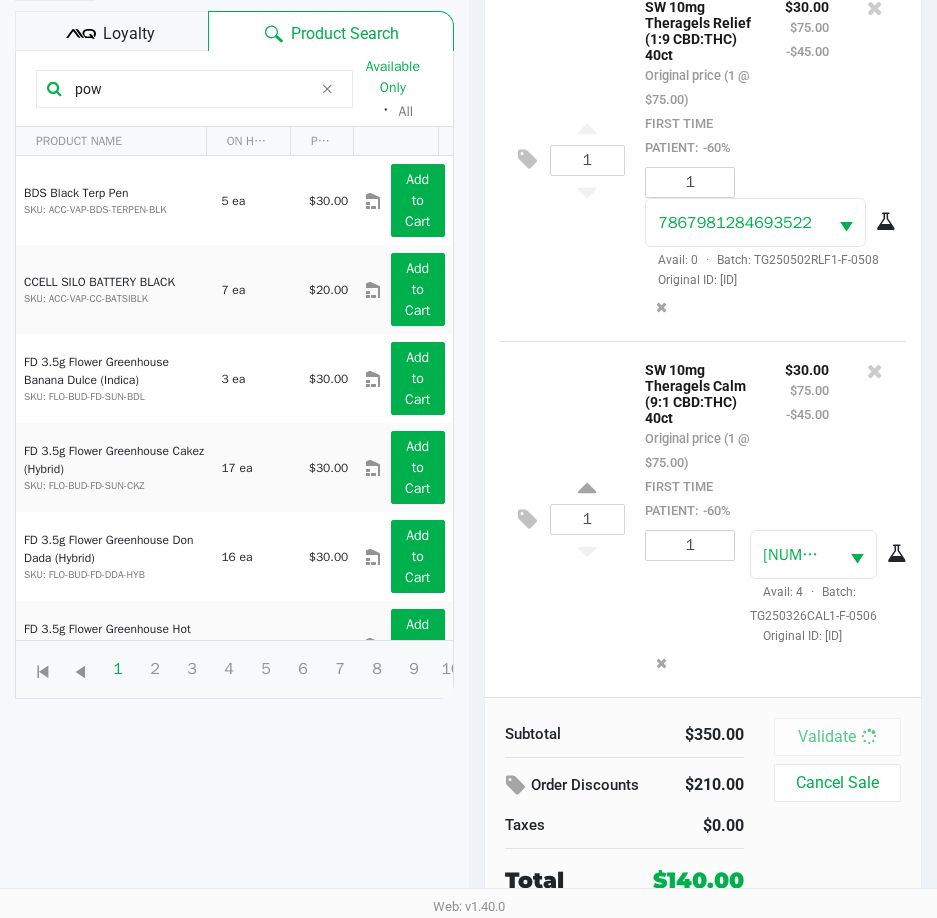 scroll, scrollTop: 0, scrollLeft: 0, axis: both 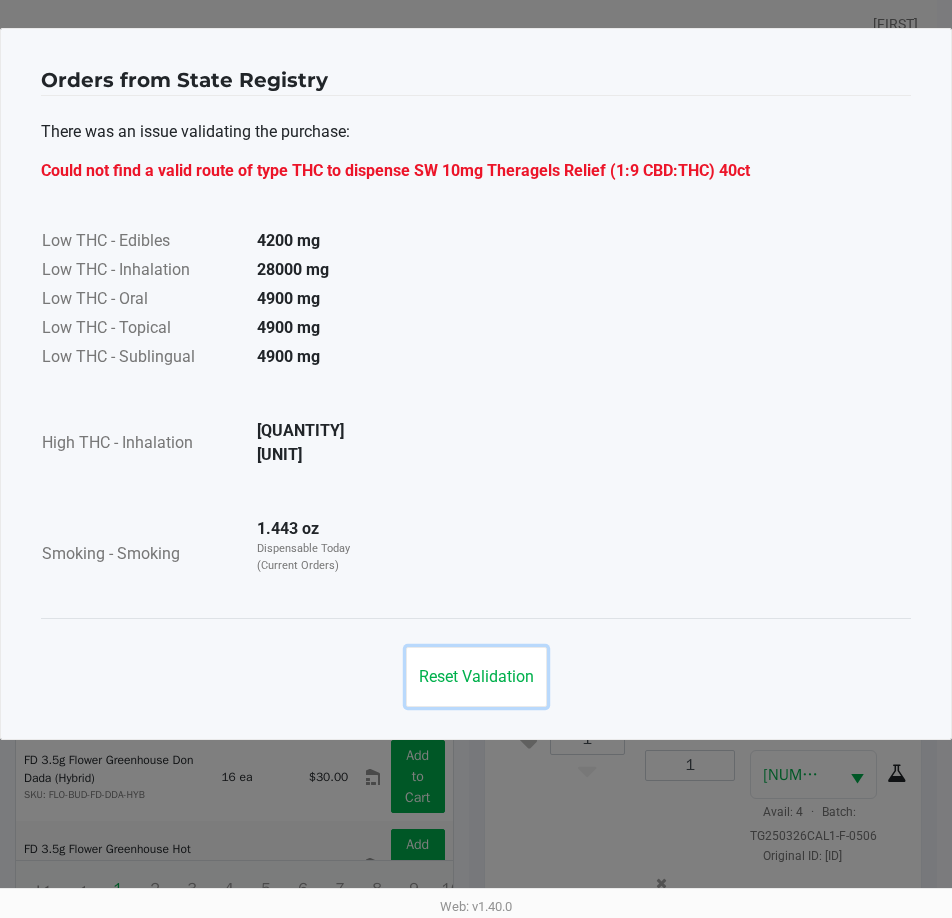 click on "Reset Validation" 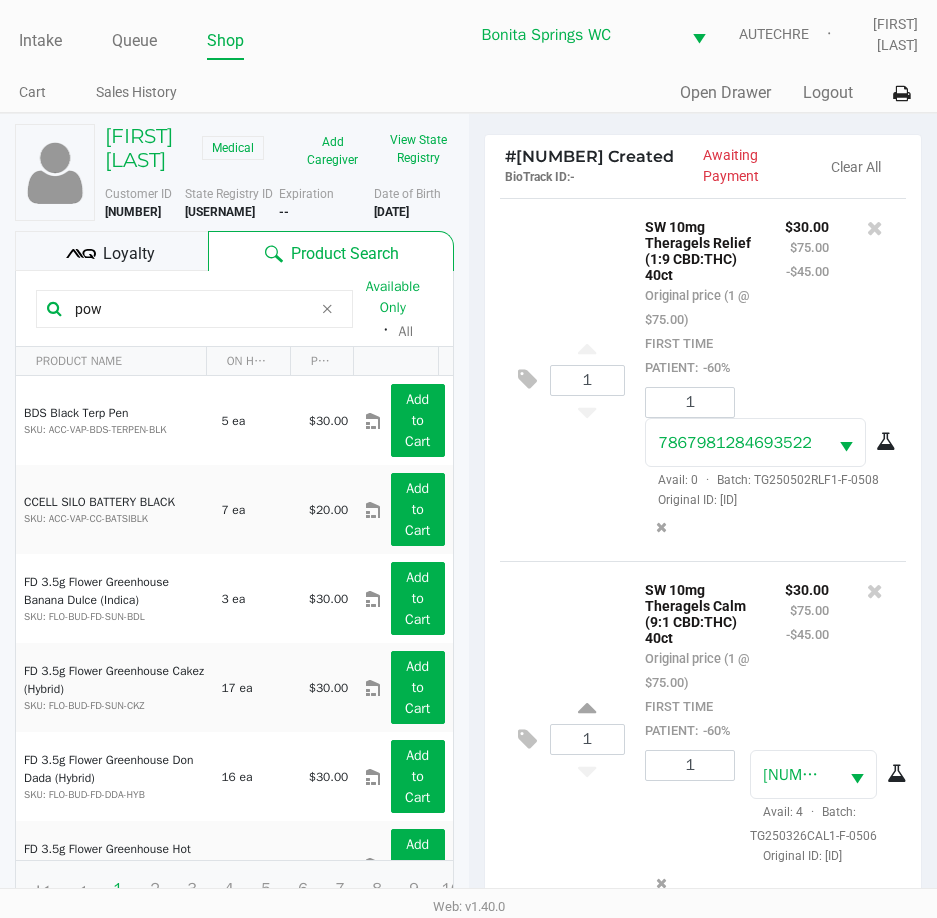 scroll, scrollTop: 1192, scrollLeft: 0, axis: vertical 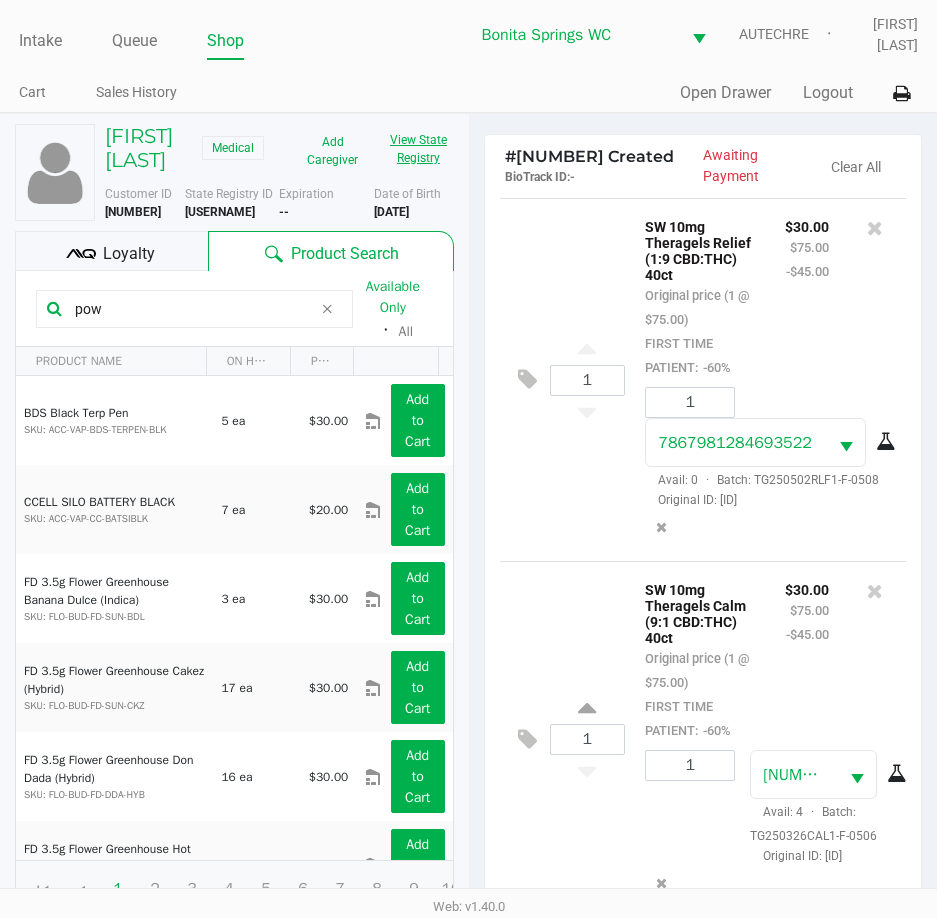 click on "View State Registry" 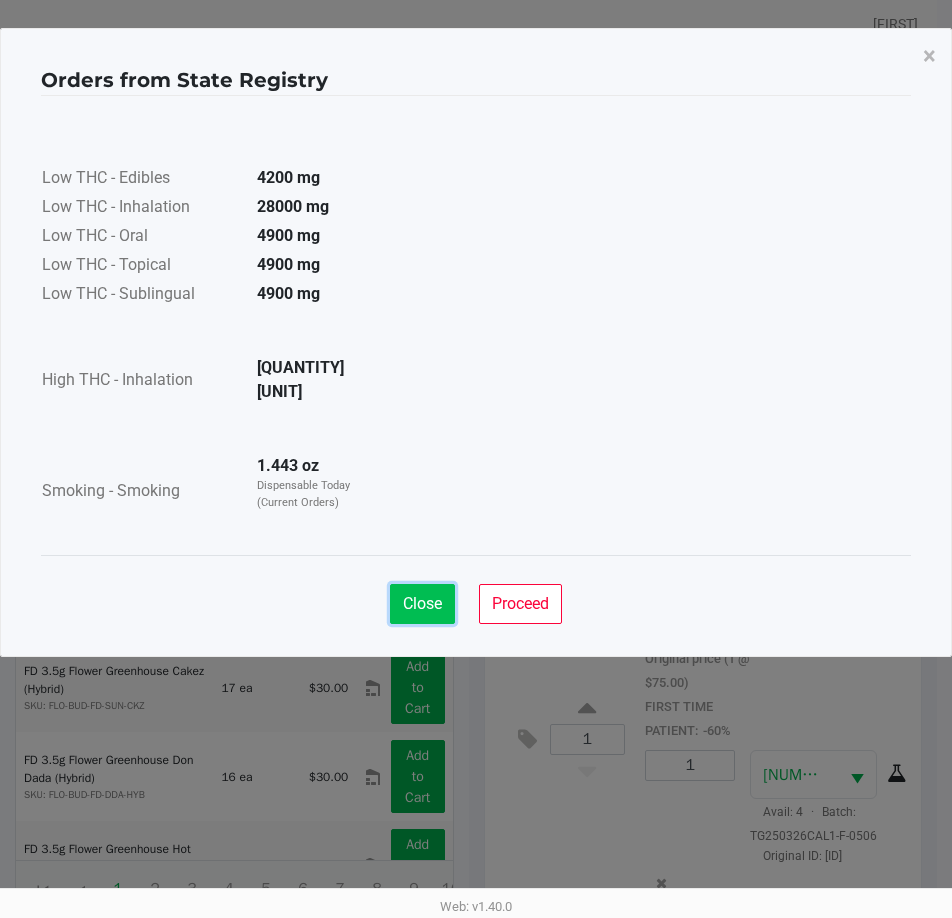 click on "Close" 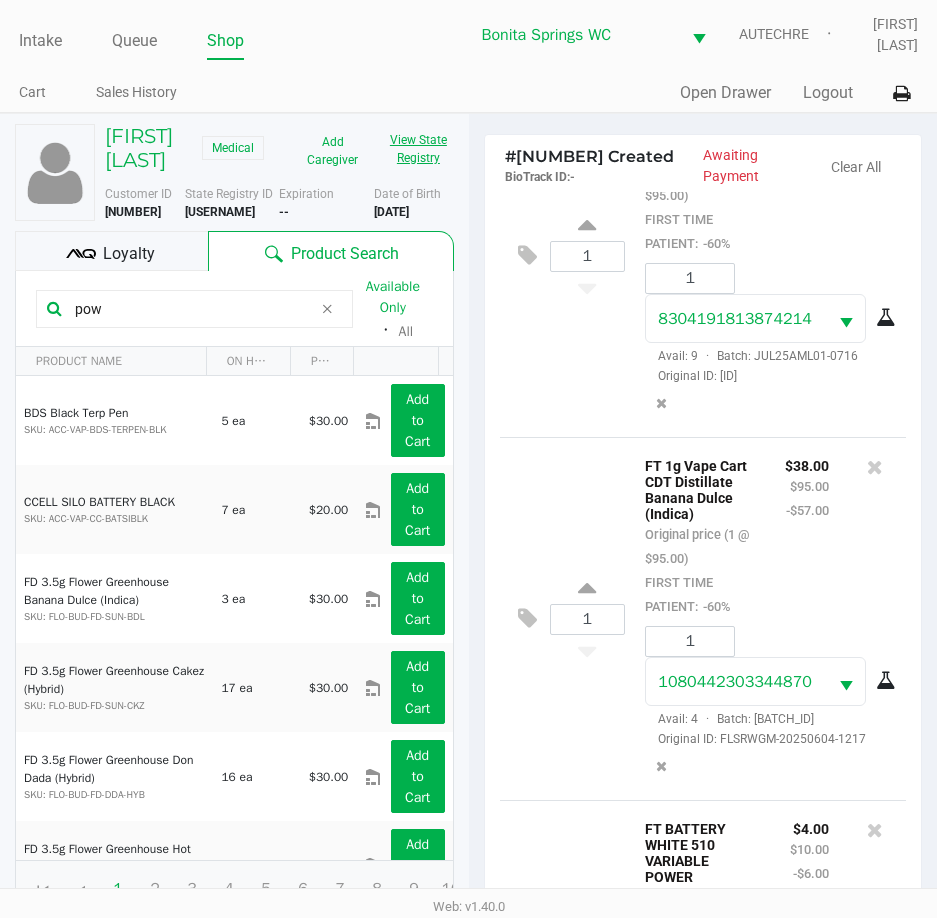 scroll, scrollTop: 0, scrollLeft: 0, axis: both 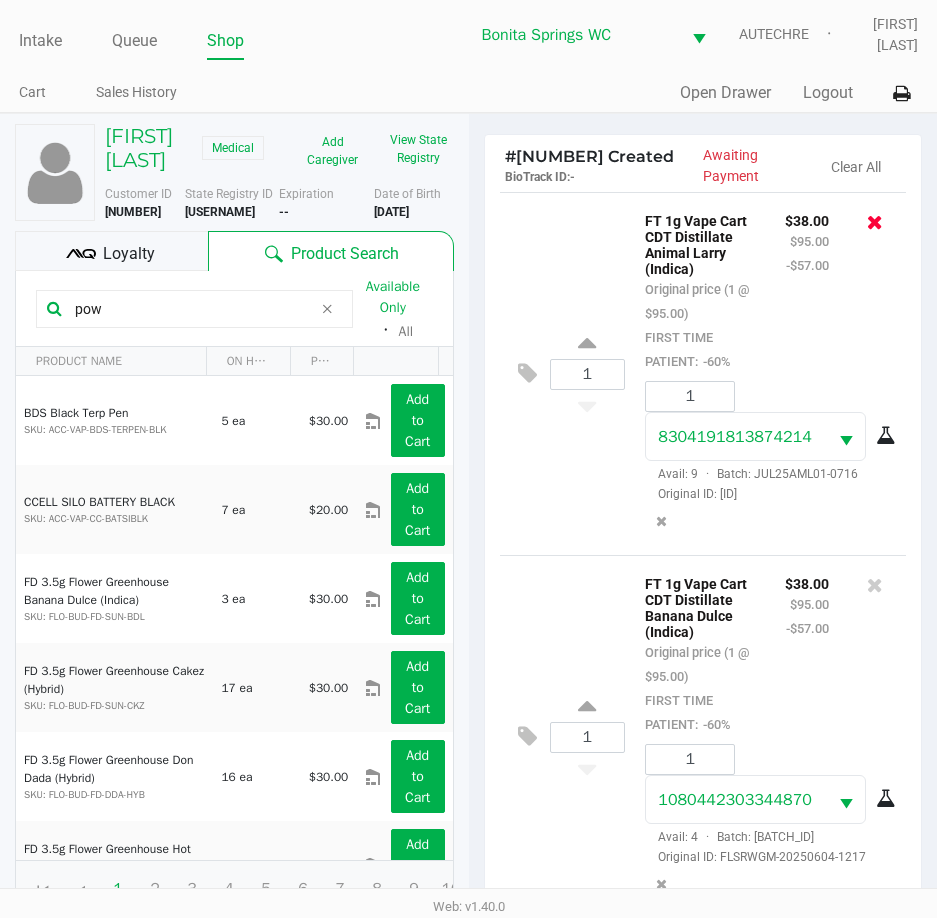 click 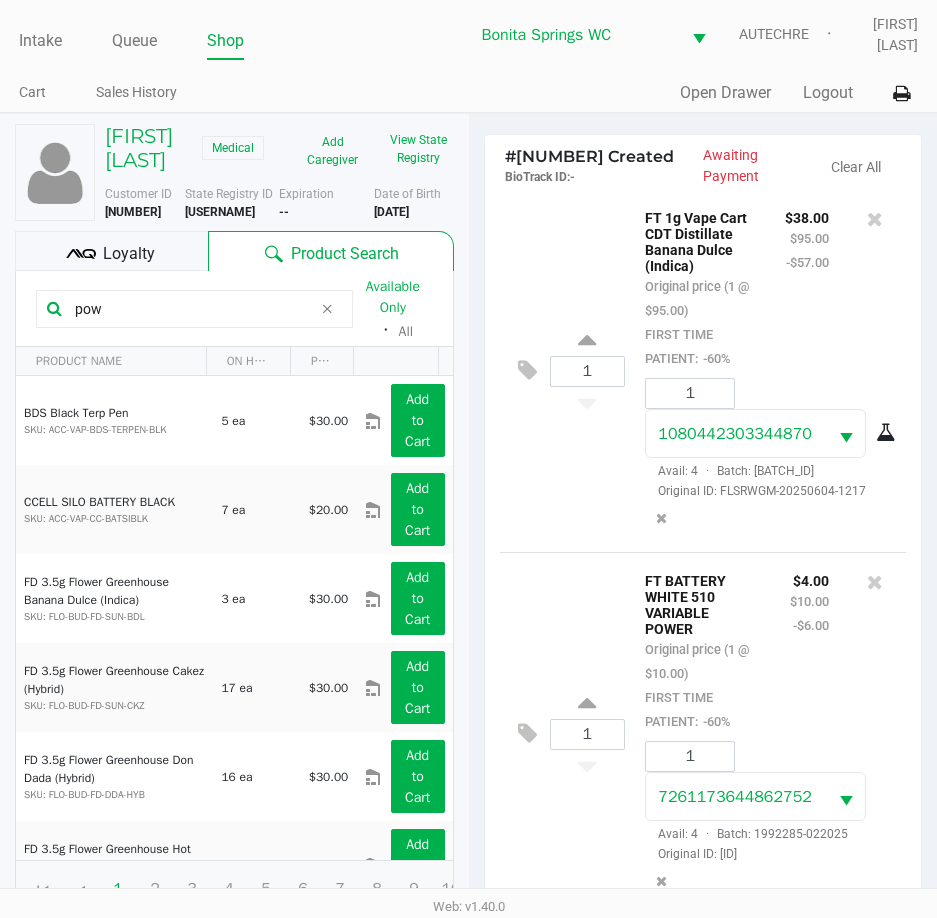 scroll, scrollTop: 0, scrollLeft: 0, axis: both 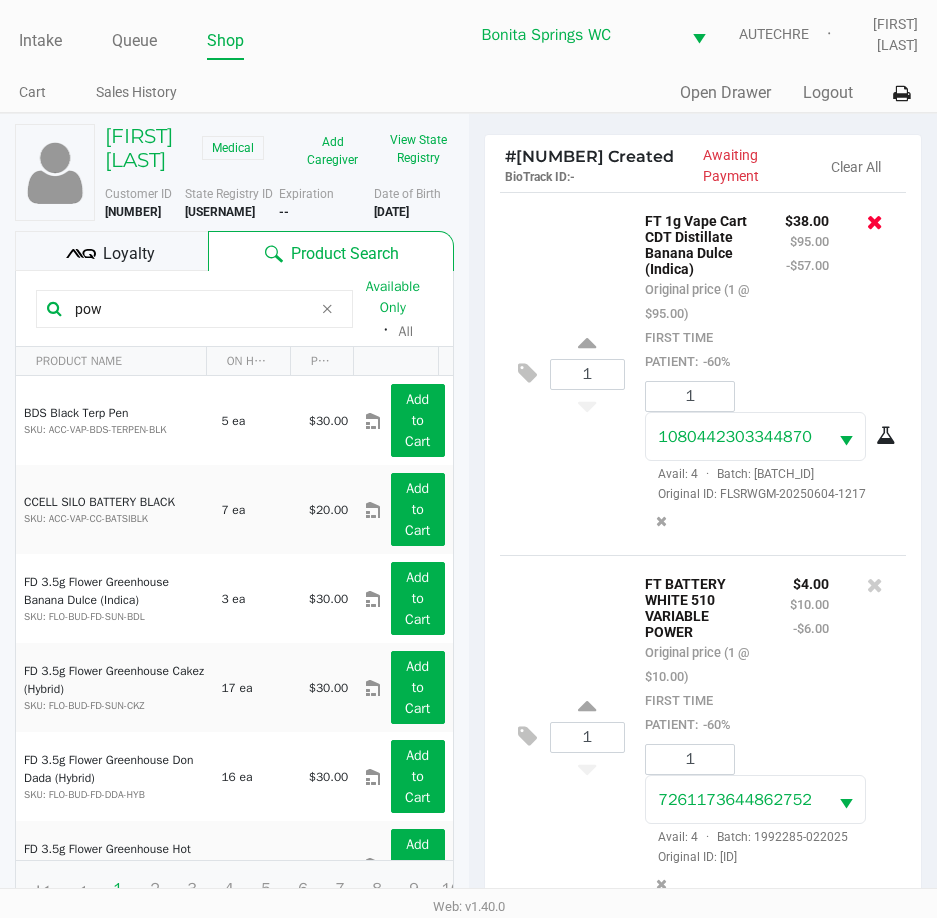 click 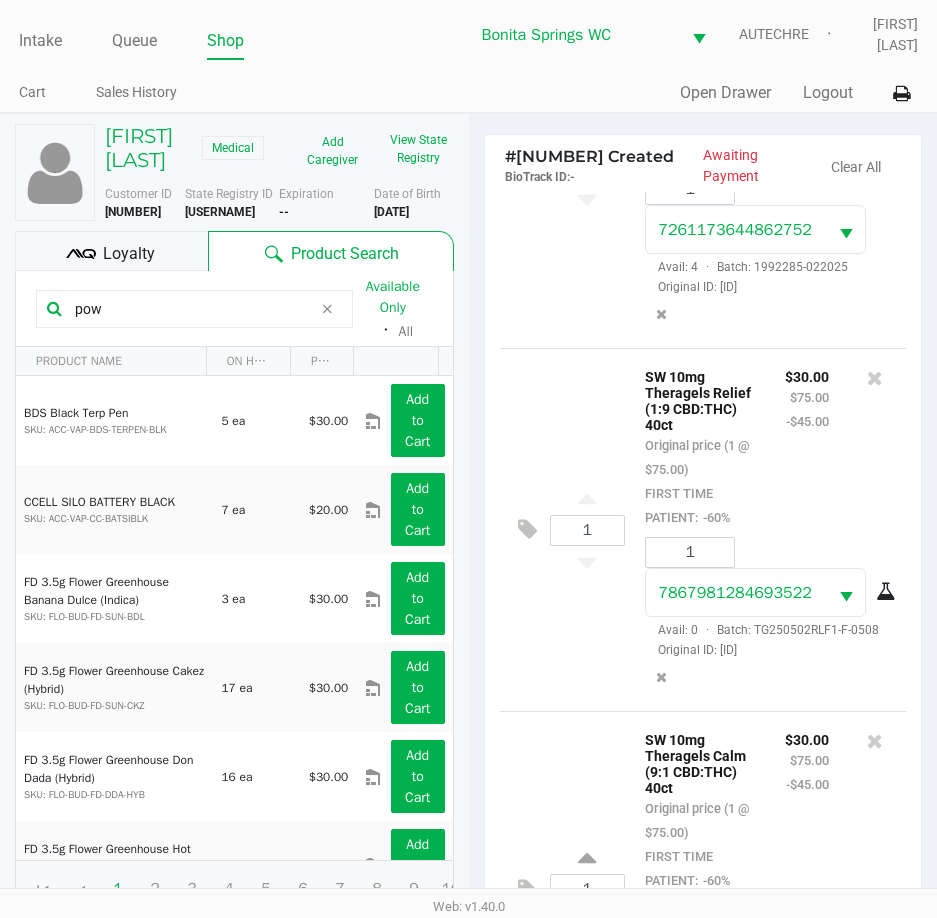 scroll, scrollTop: 0, scrollLeft: 0, axis: both 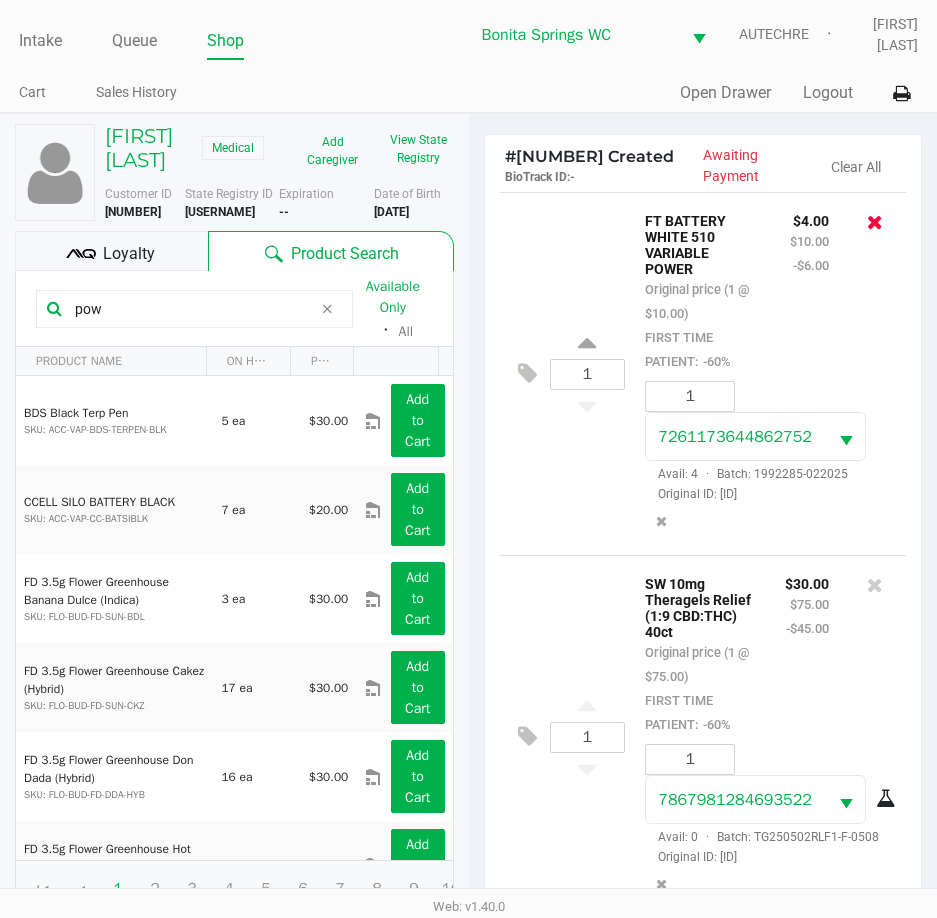 click 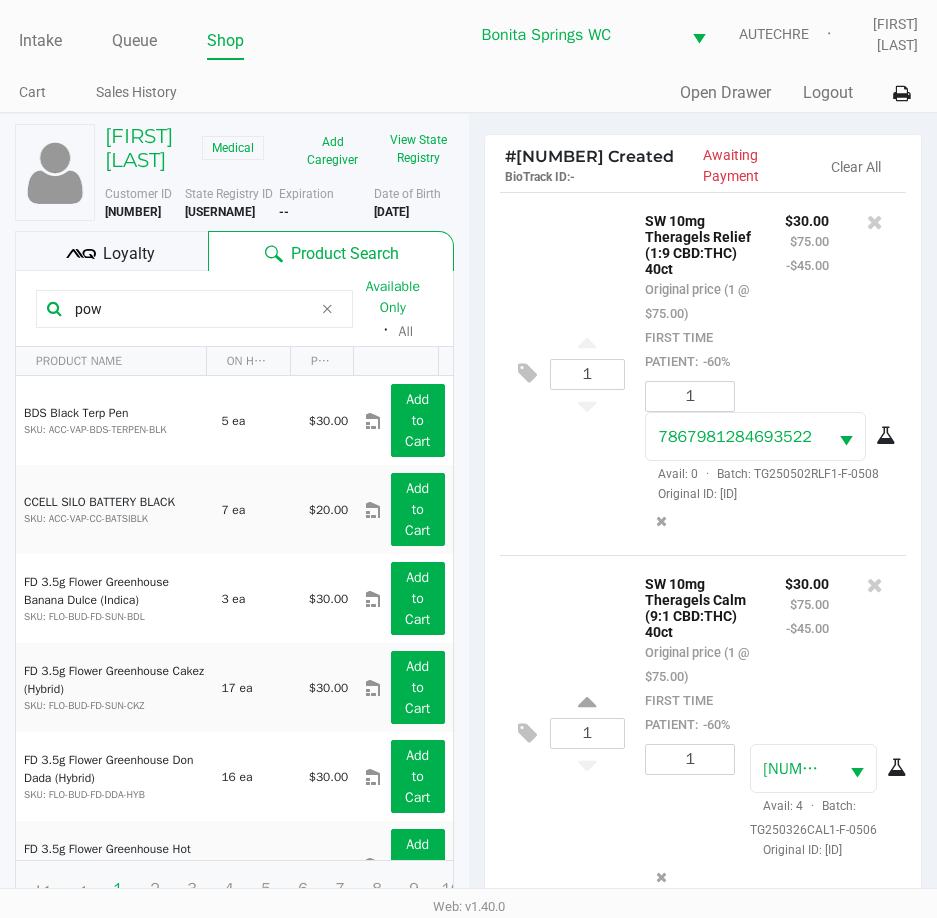 scroll, scrollTop: 0, scrollLeft: 0, axis: both 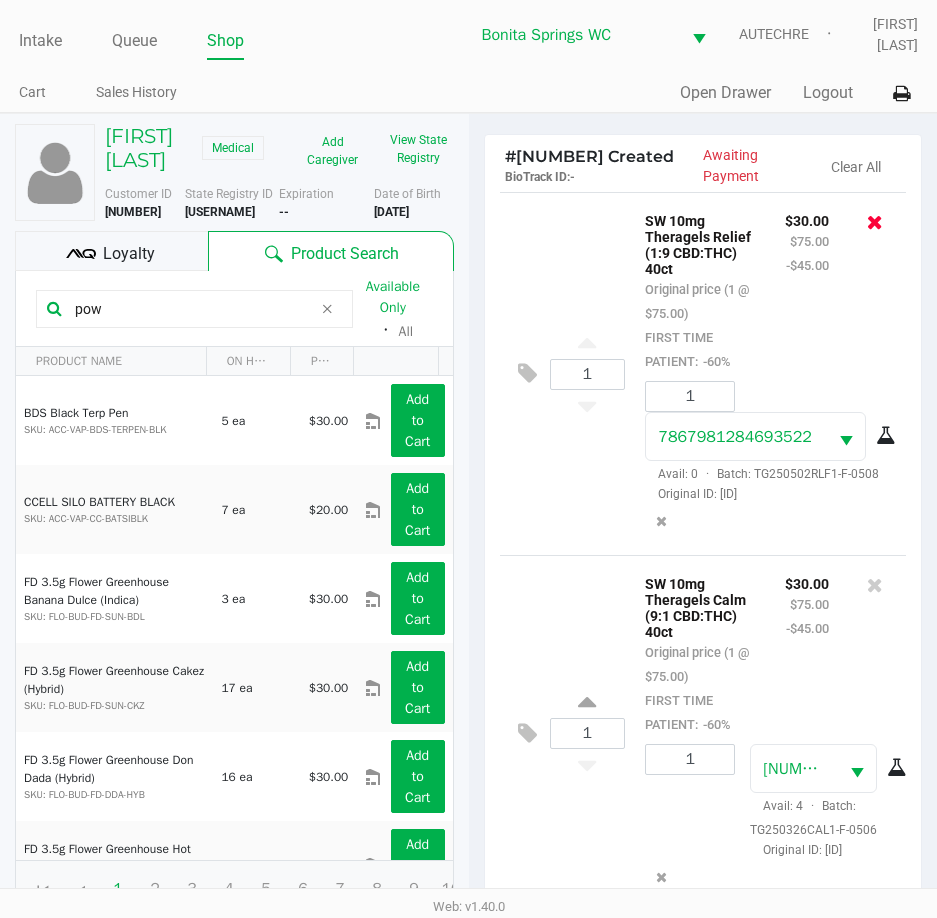 click 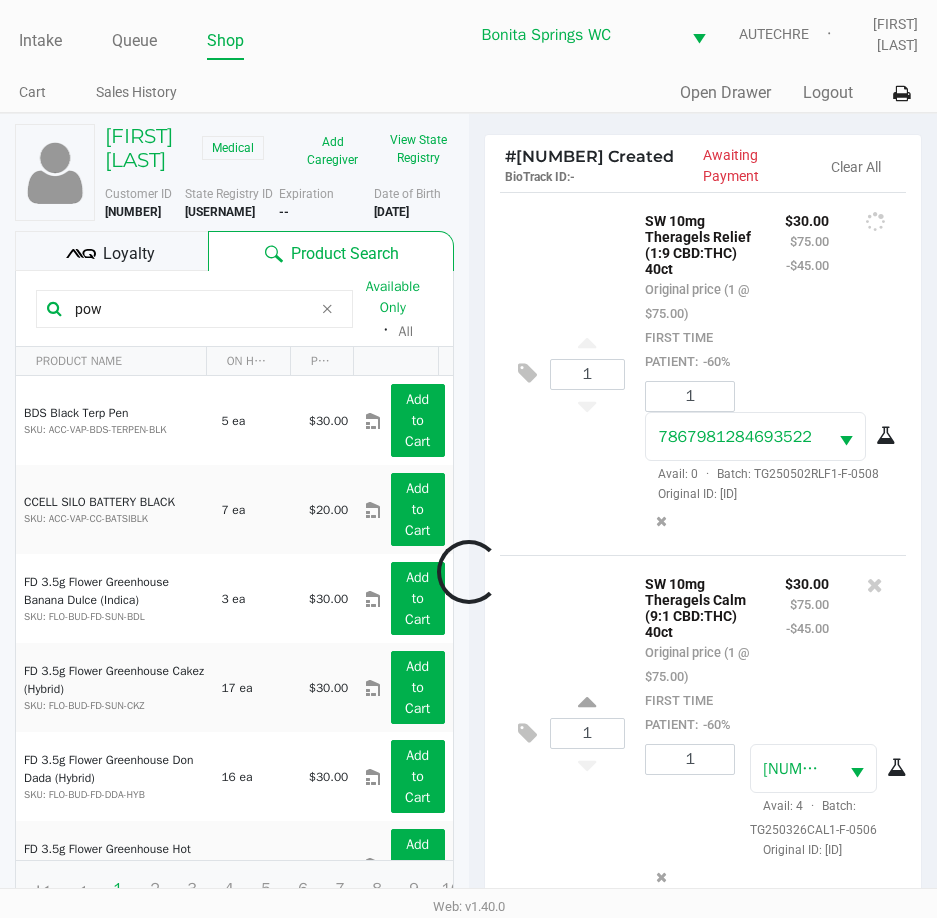 scroll, scrollTop: 0, scrollLeft: 0, axis: both 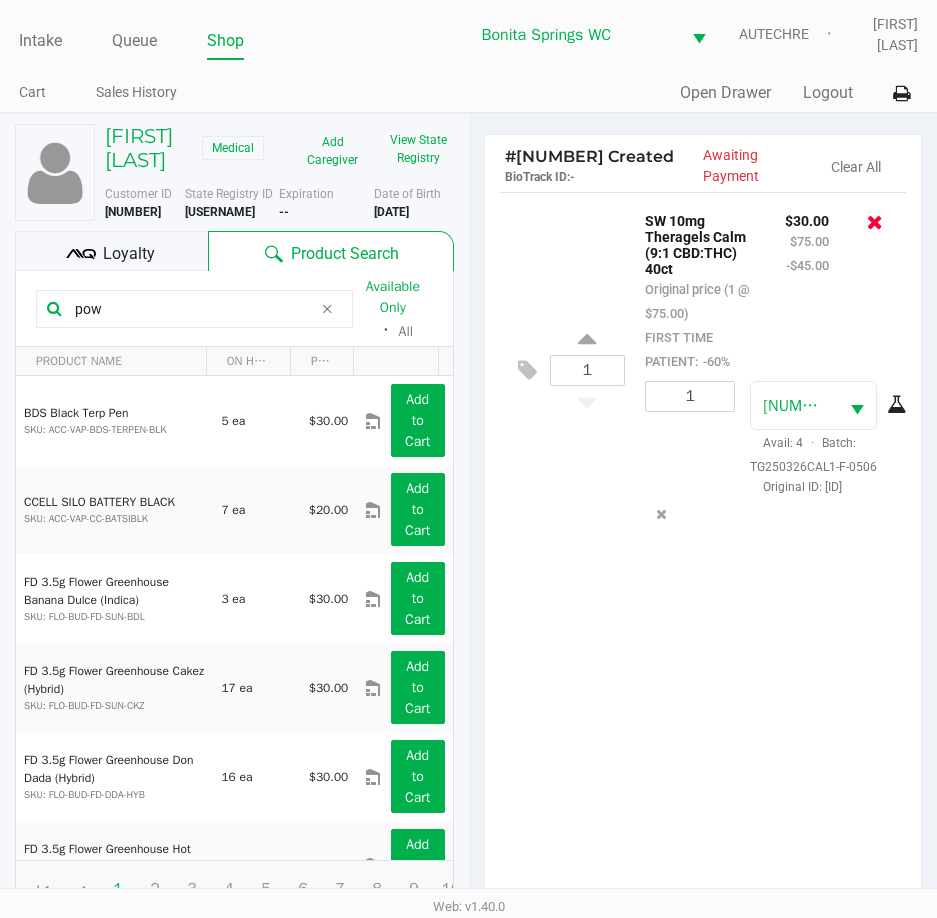 click 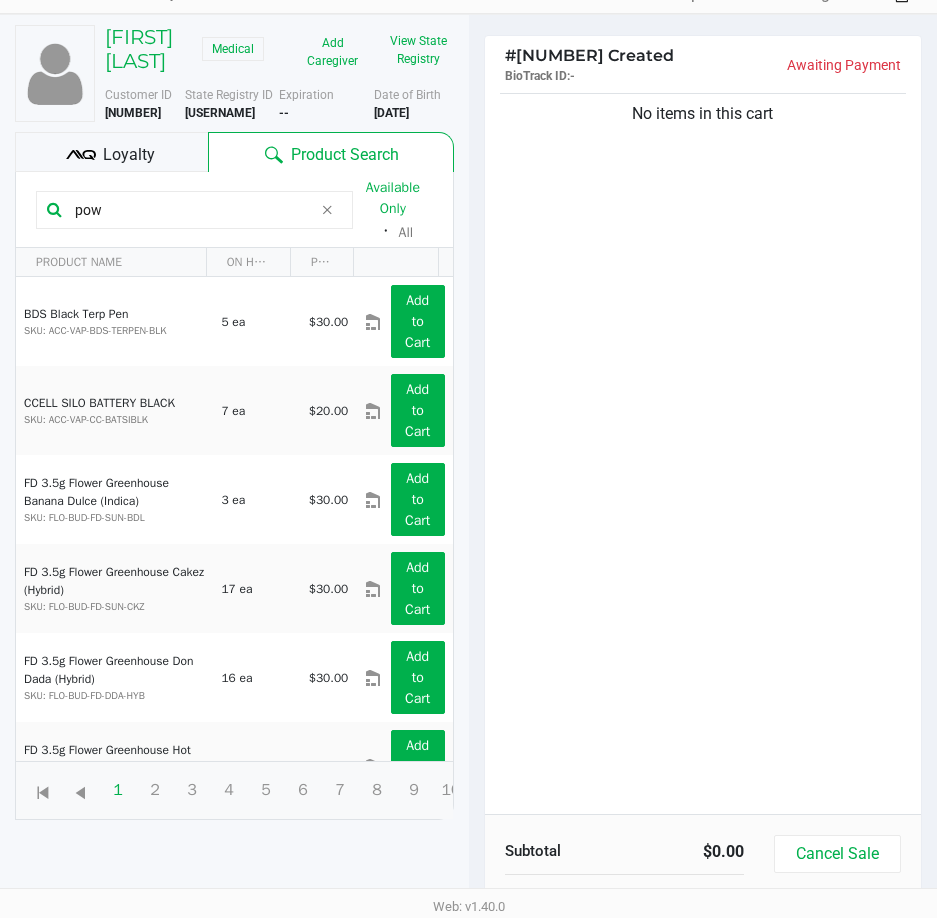 scroll, scrollTop: 216, scrollLeft: 0, axis: vertical 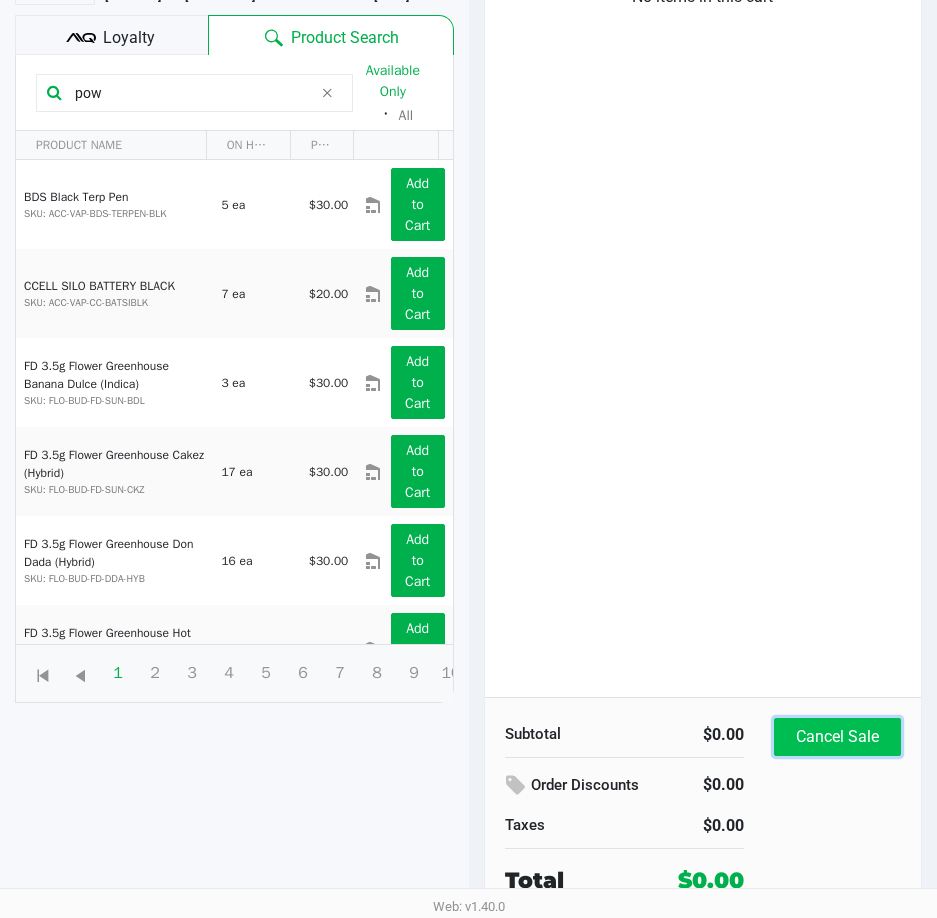 click on "Cancel Sale" 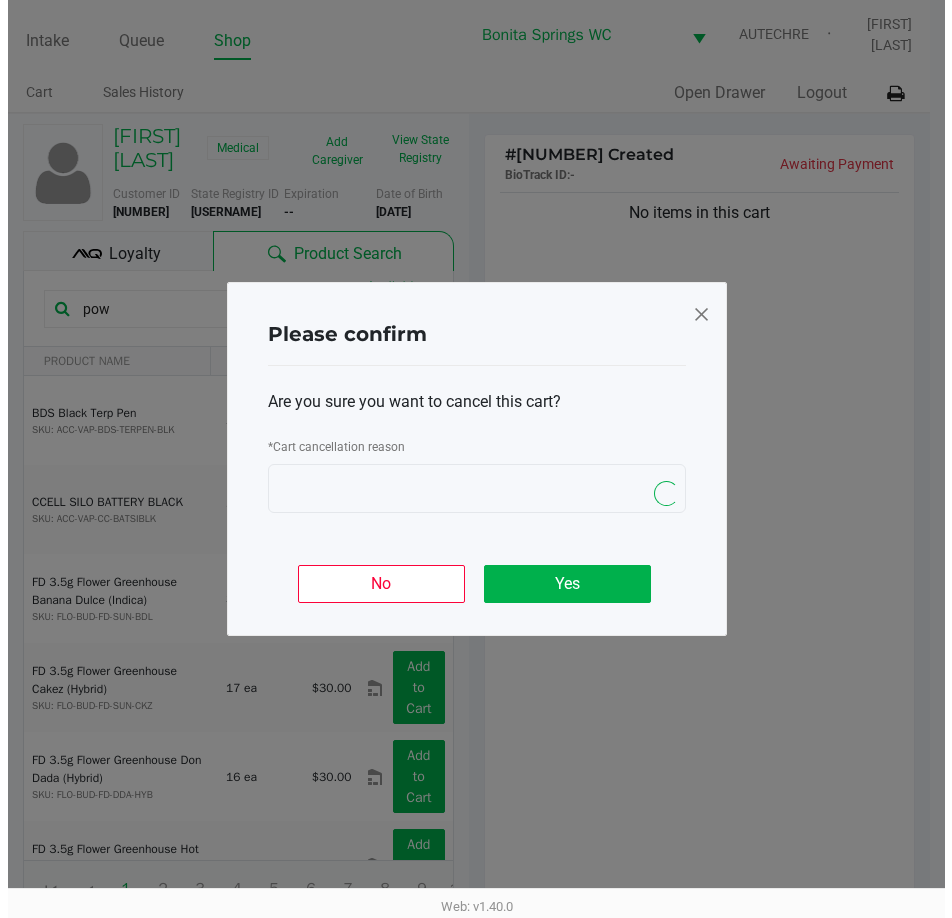 scroll, scrollTop: 0, scrollLeft: 0, axis: both 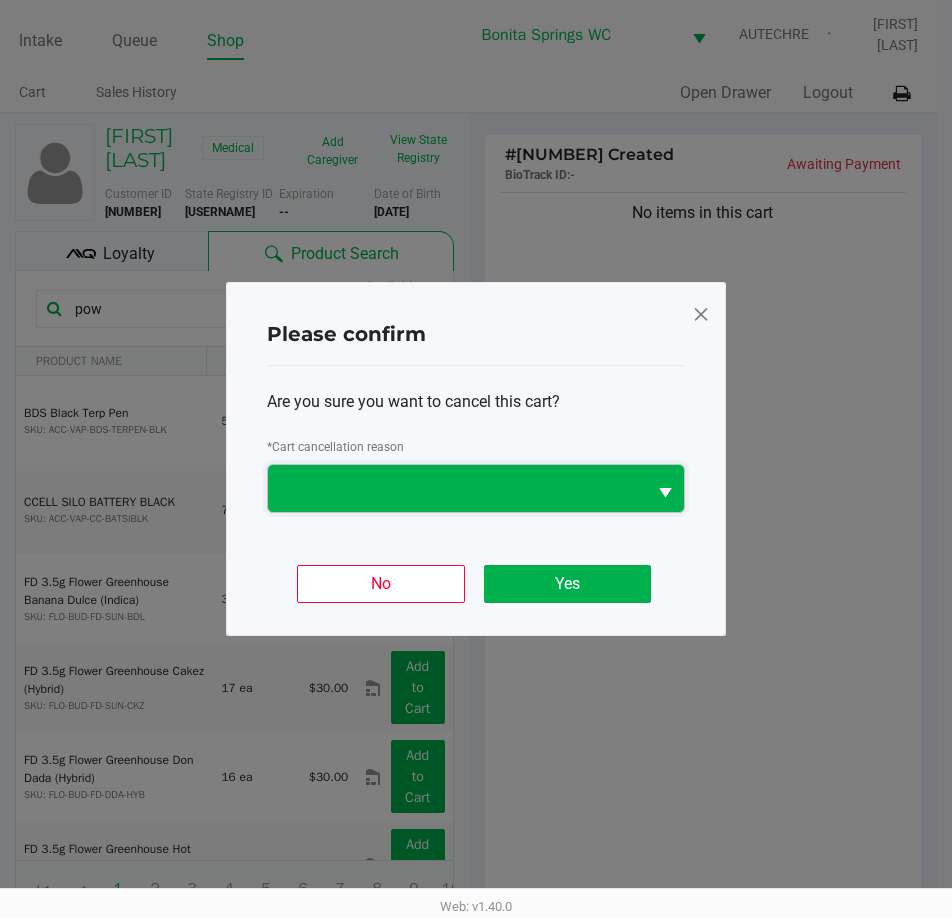 drag, startPoint x: 598, startPoint y: 486, endPoint x: 597, endPoint y: 509, distance: 23.021729 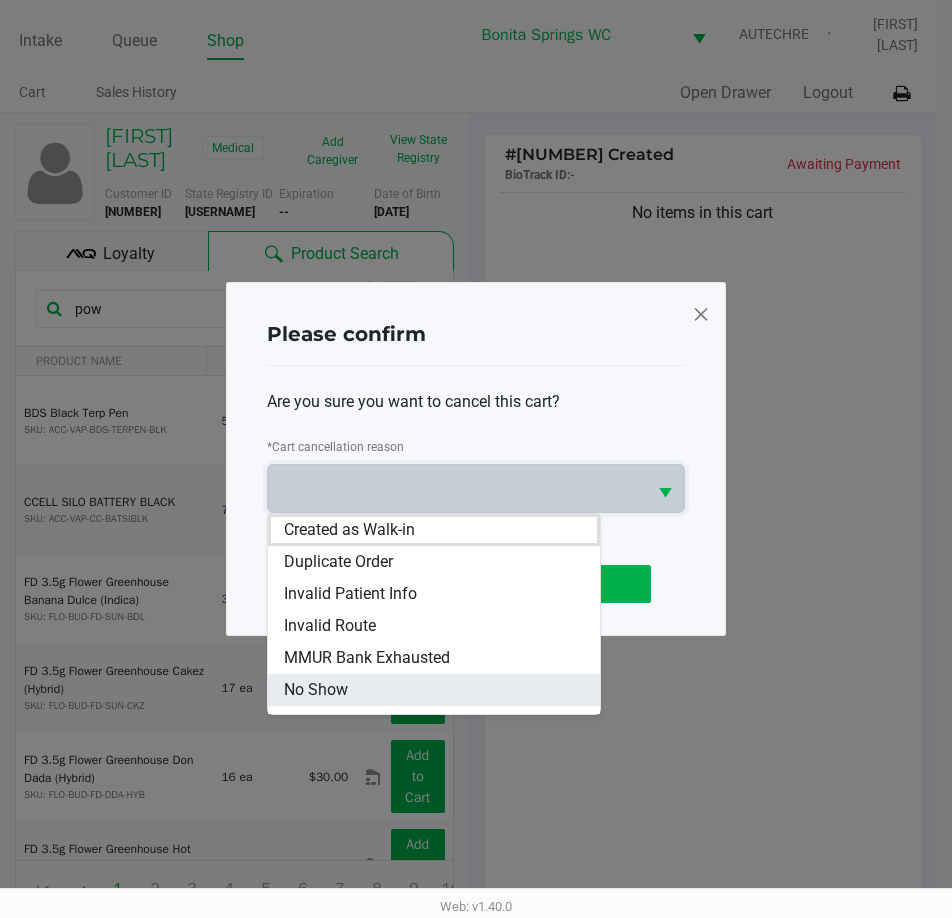 click on "No Show" at bounding box center (434, 690) 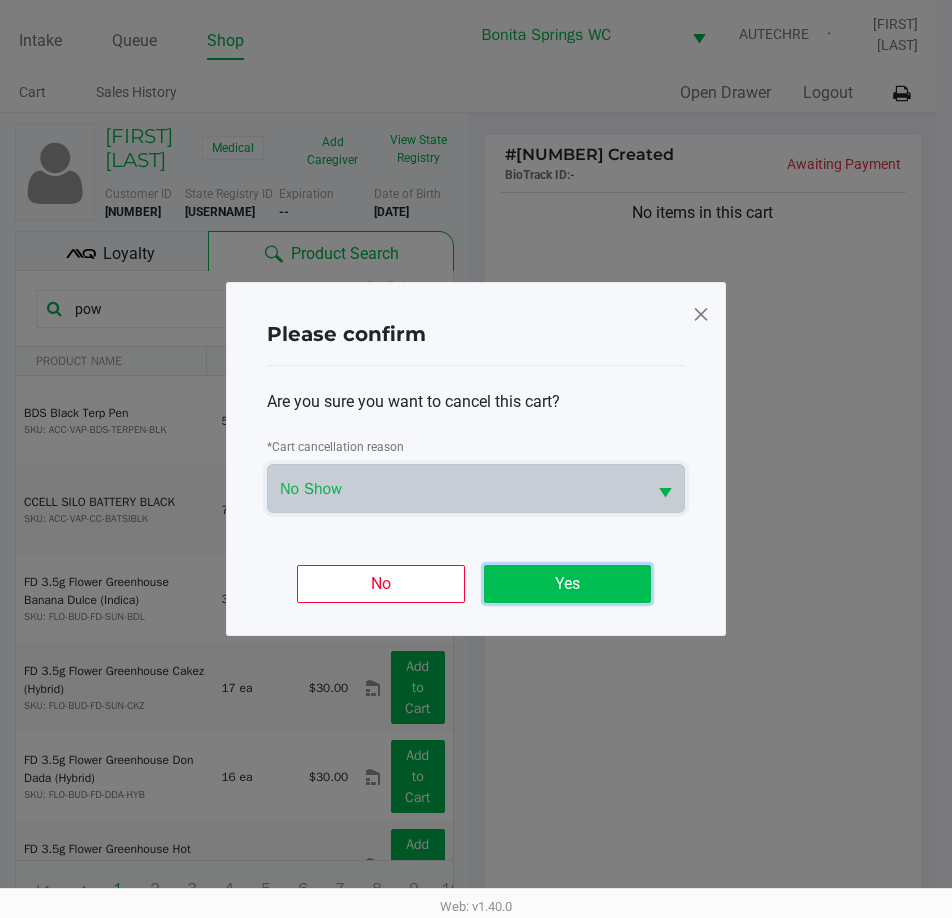 click on "Yes" 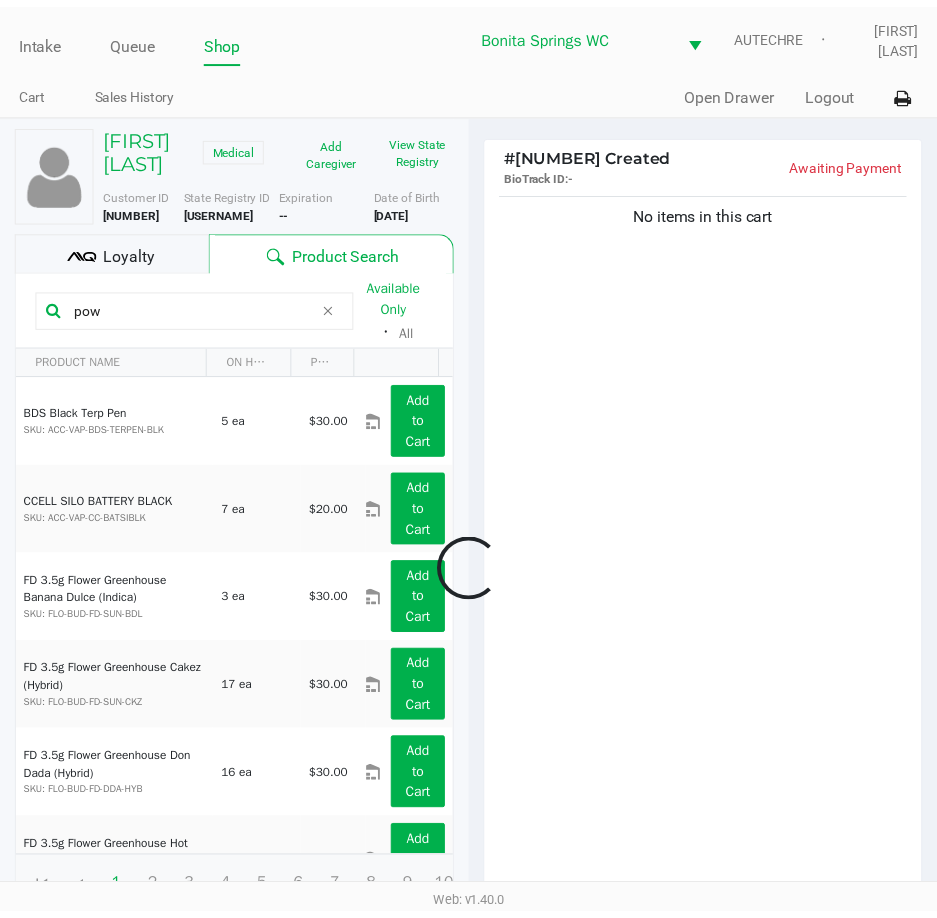 scroll, scrollTop: 216, scrollLeft: 0, axis: vertical 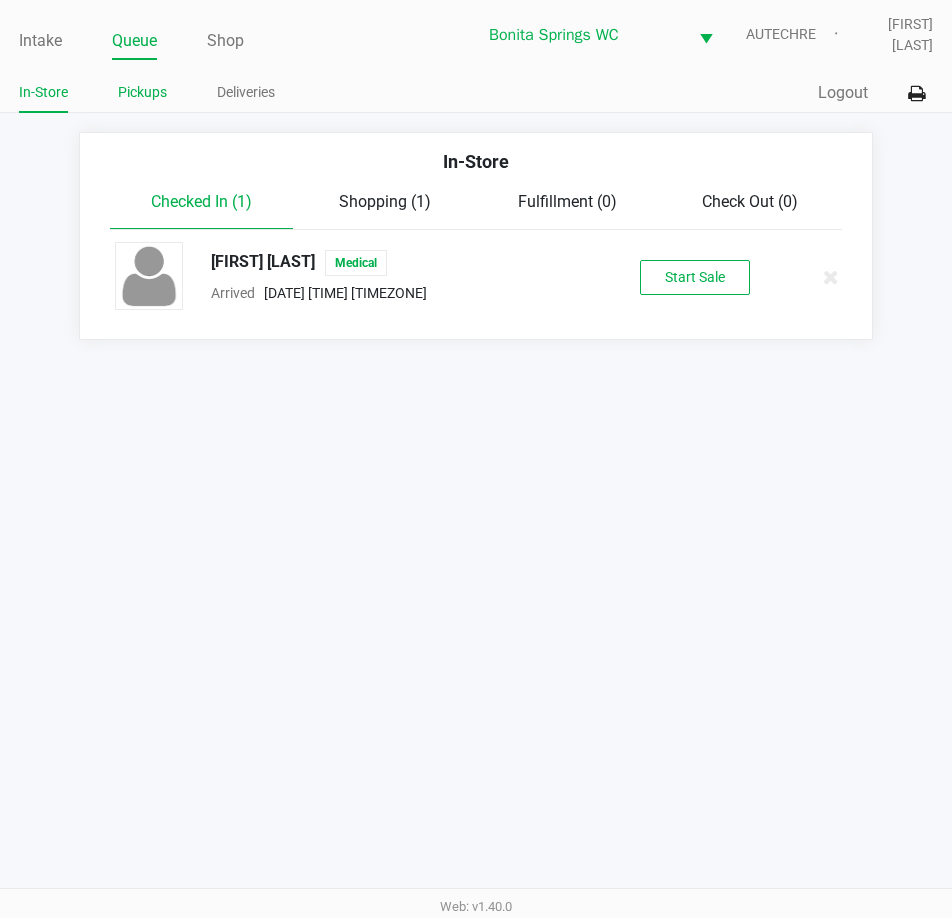 click on "Pickups" 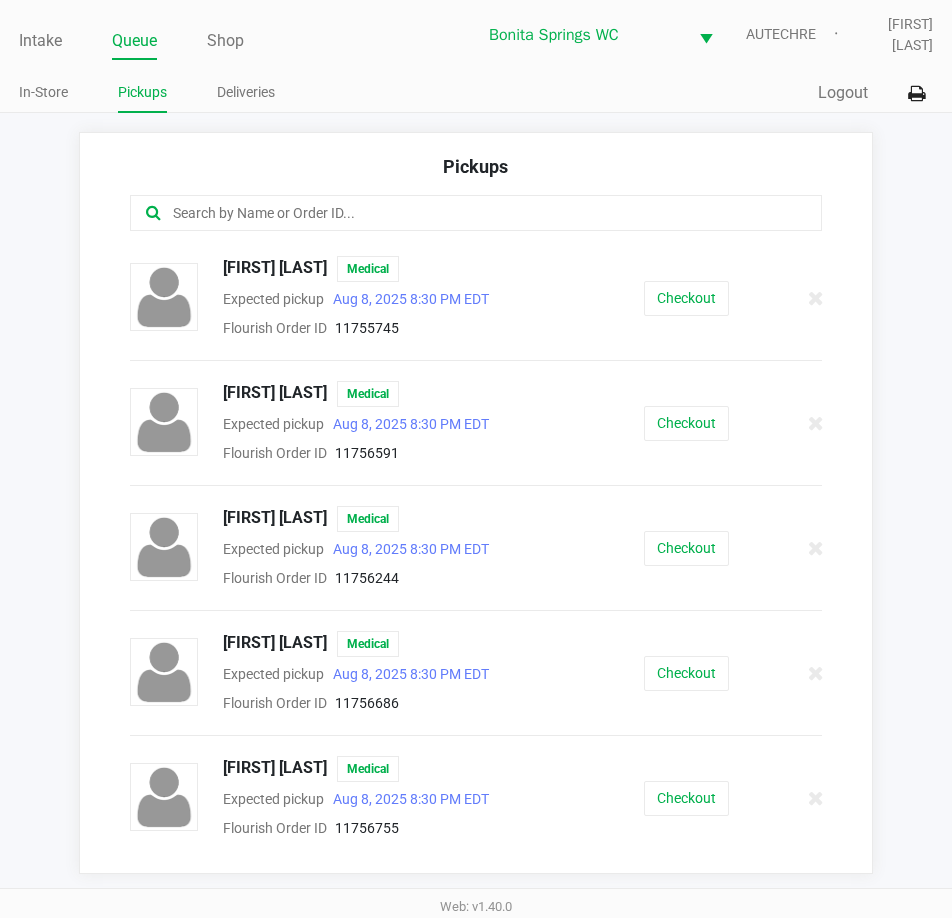 click 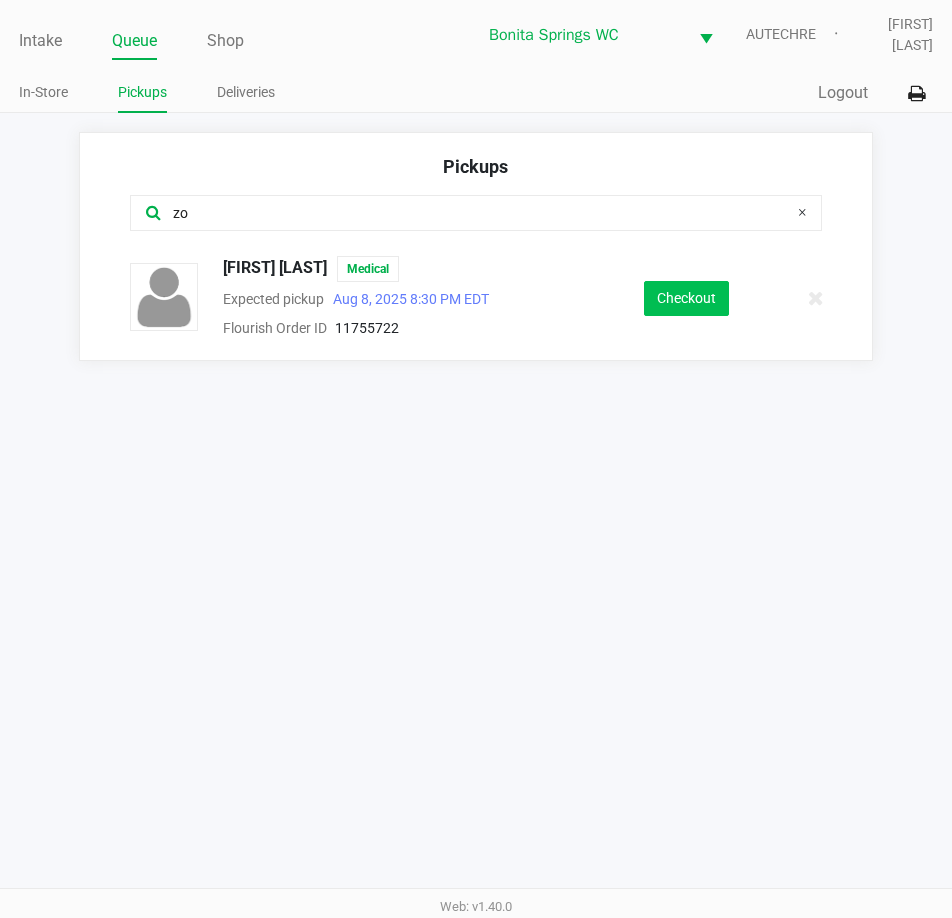 type on "zo" 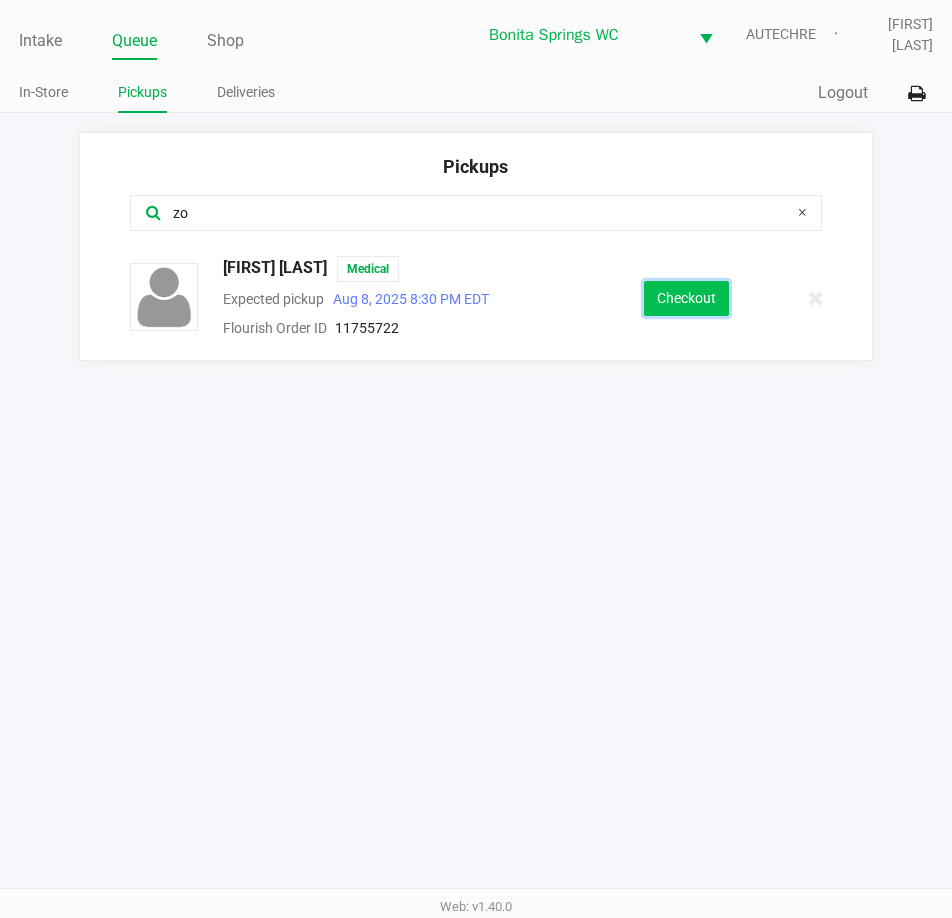 click on "Checkout" 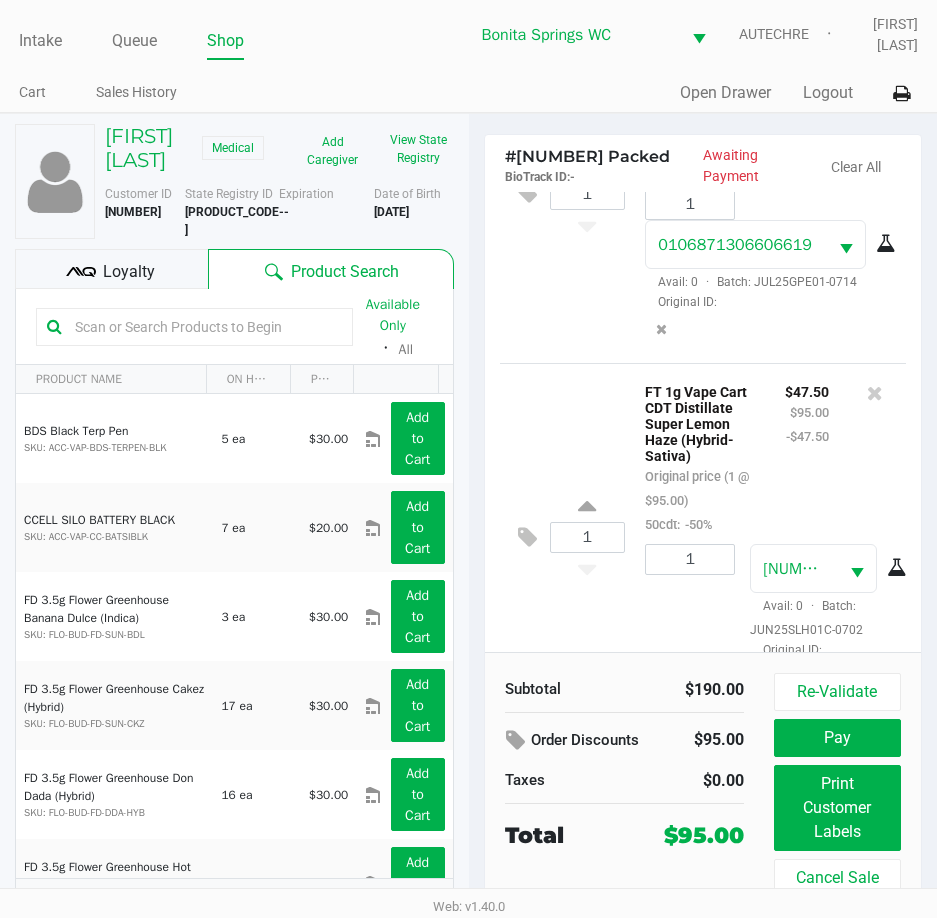 scroll, scrollTop: 277, scrollLeft: 0, axis: vertical 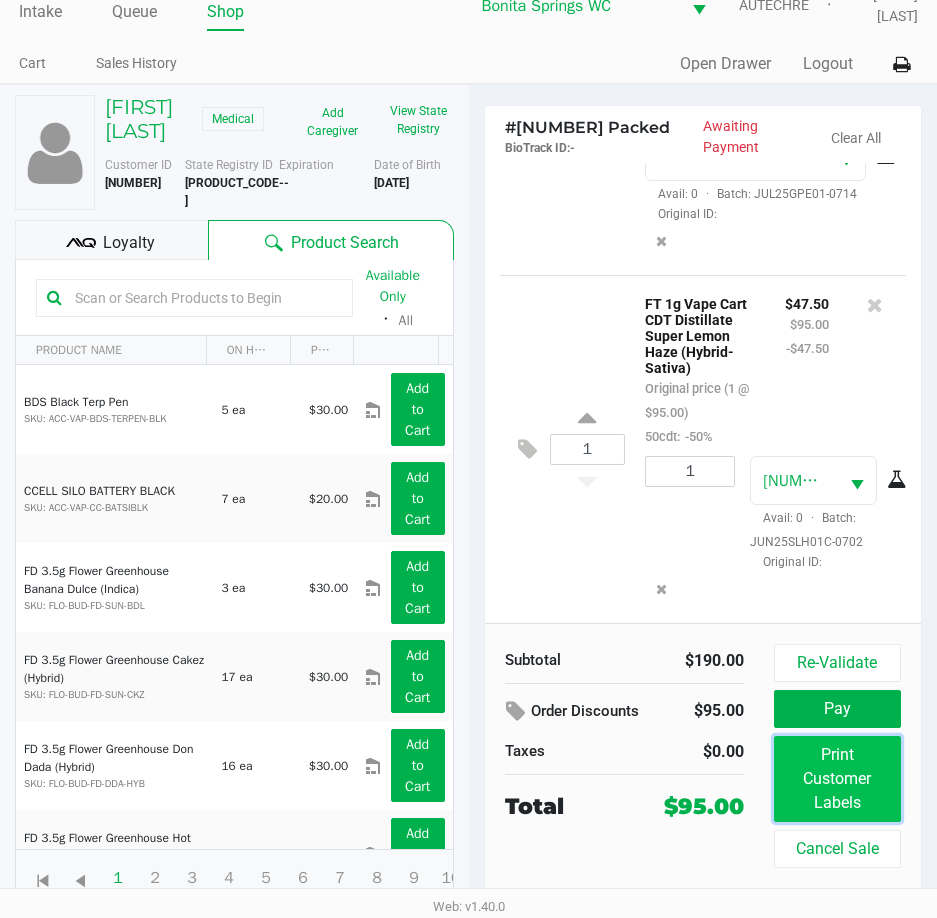 click on "Print Customer Labels" 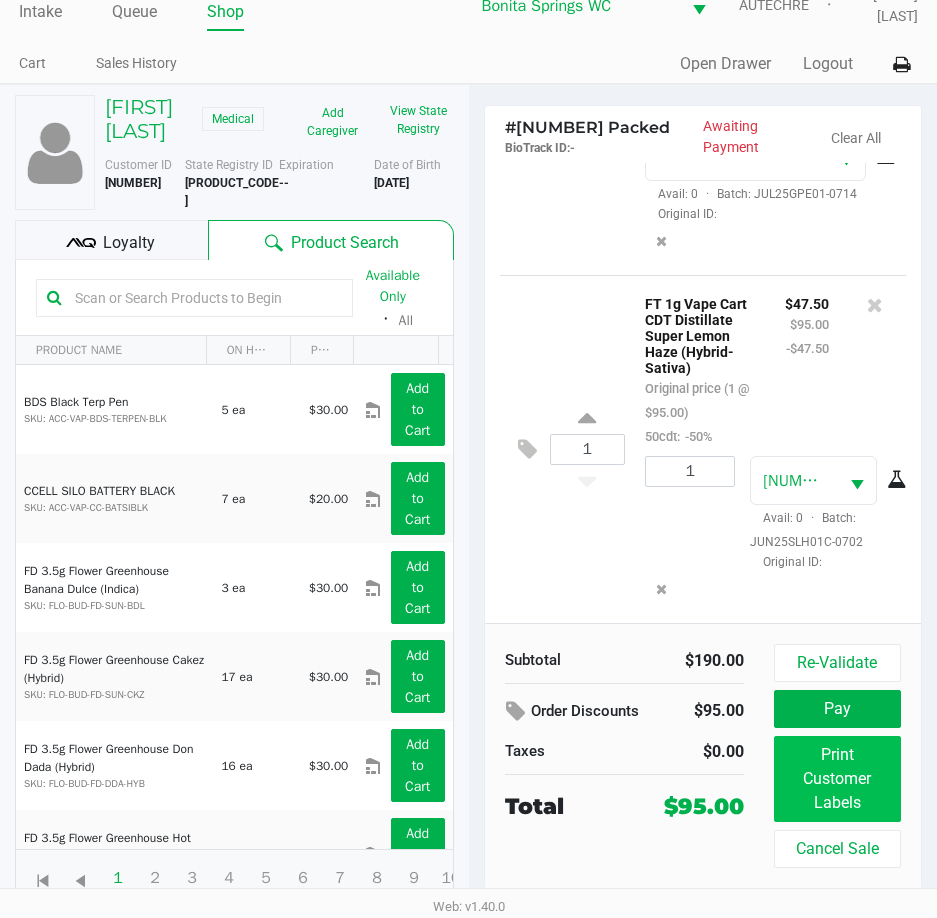 scroll, scrollTop: 0, scrollLeft: 0, axis: both 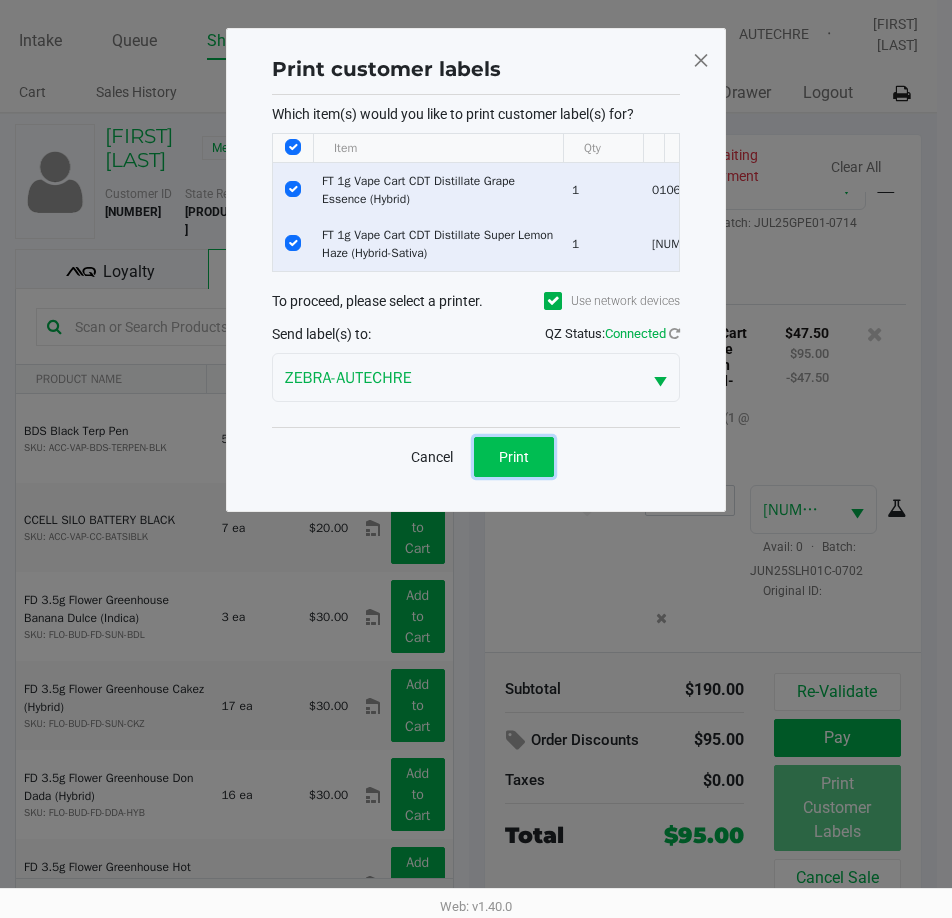 click on "Print" 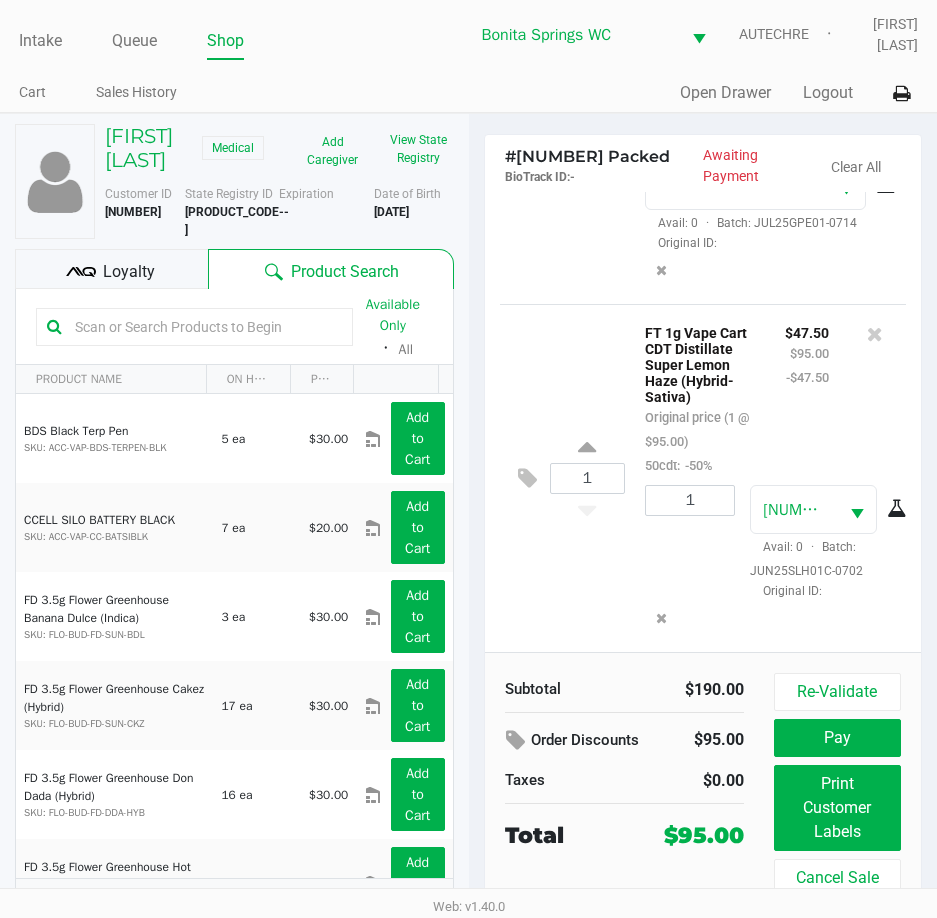 click 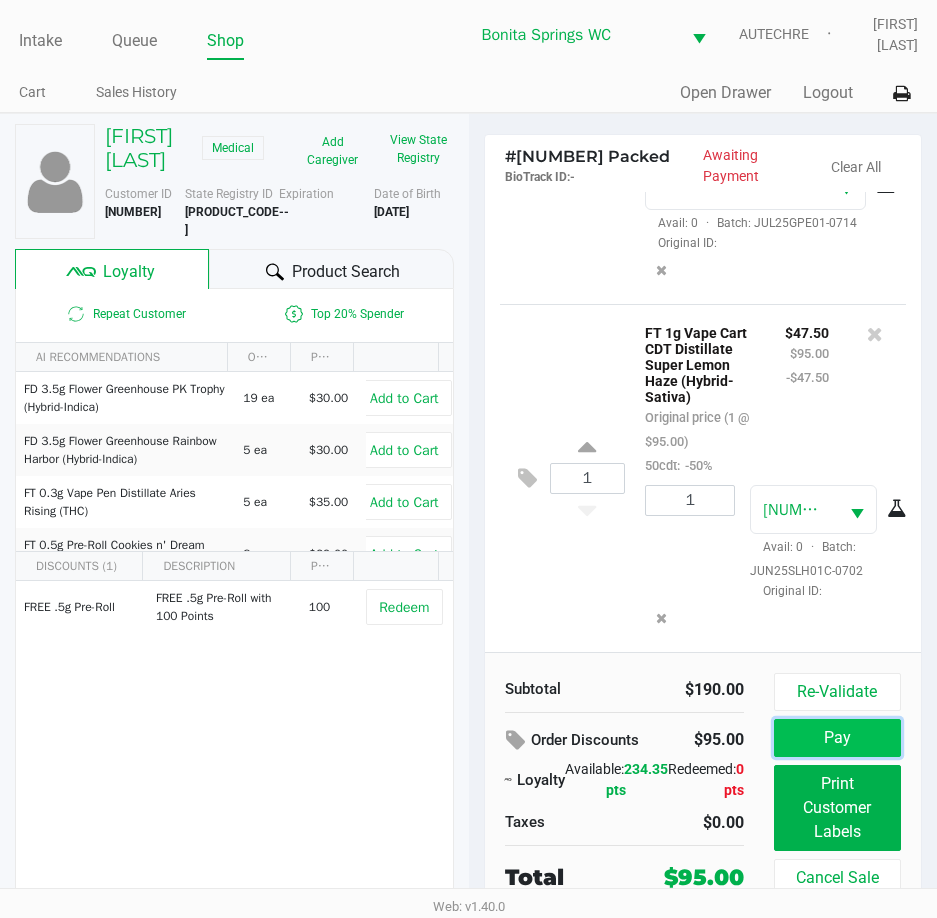 click on "Pay" 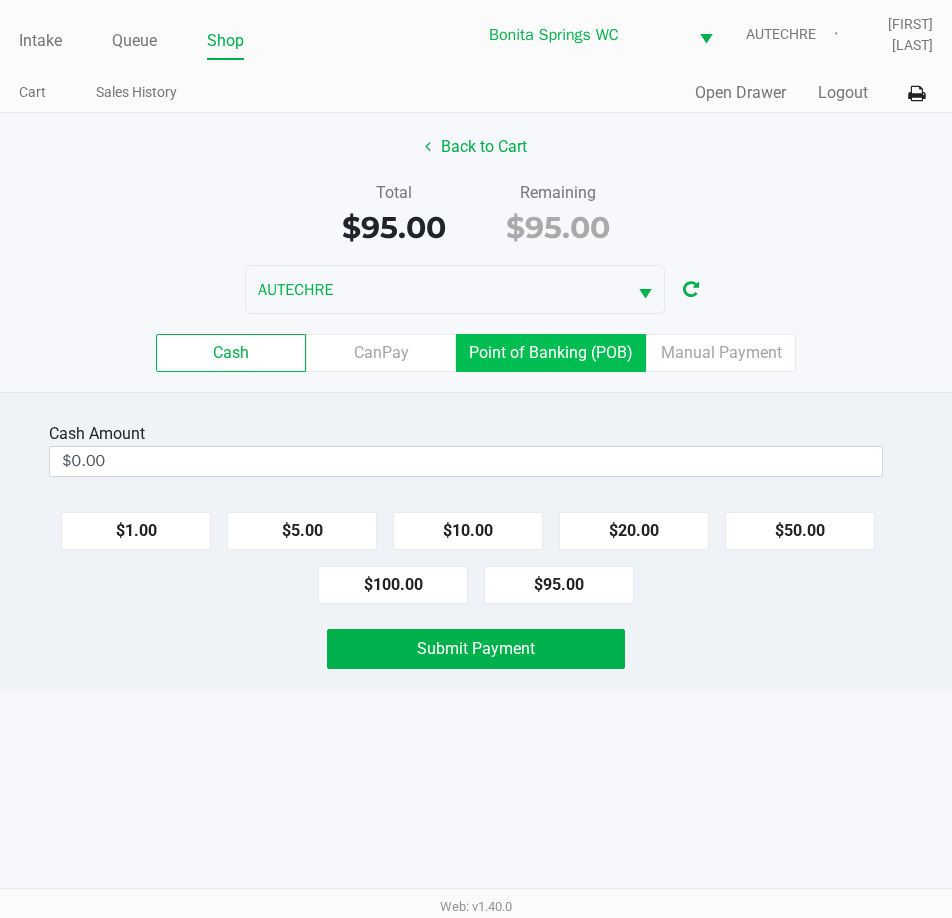 click on "Point of Banking (POB)" 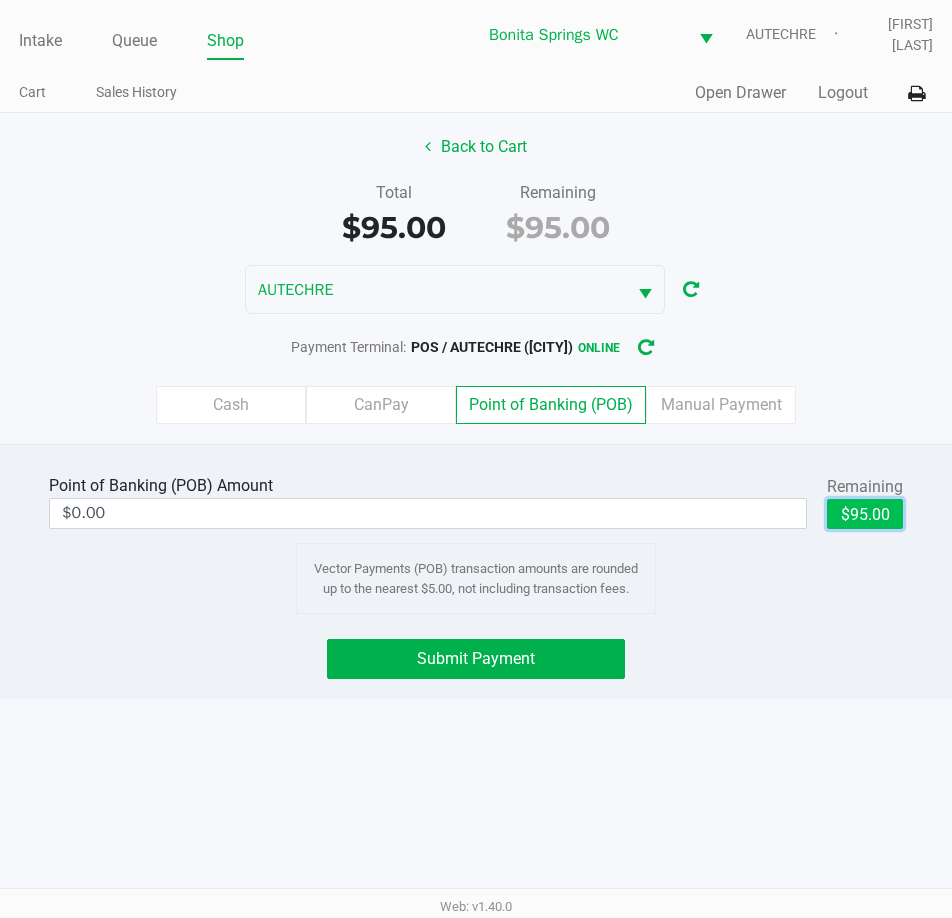 click on "$95.00" 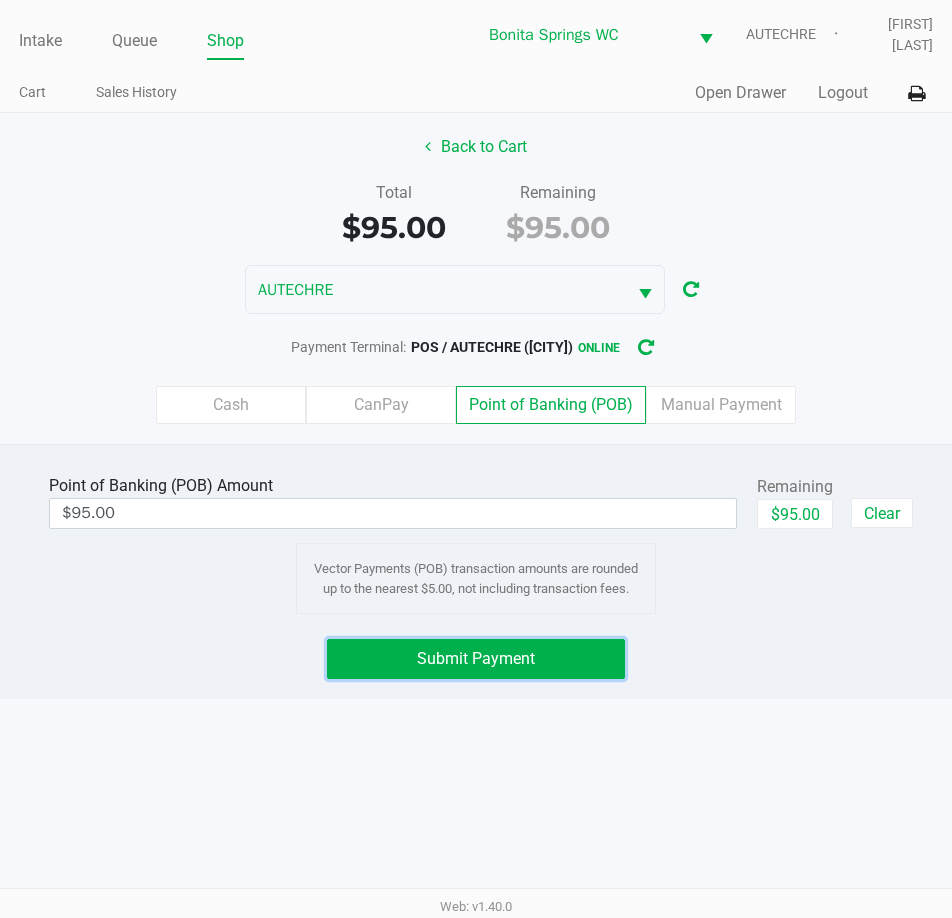 click on "Submit Payment" 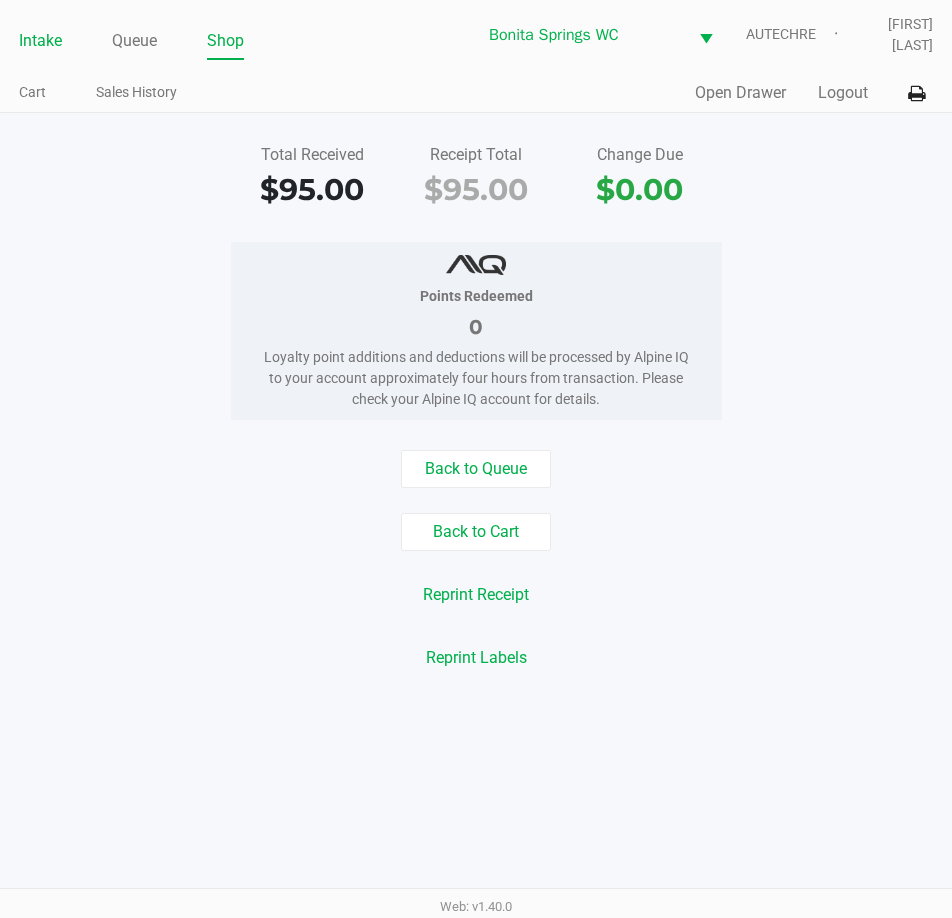 click on "Intake" 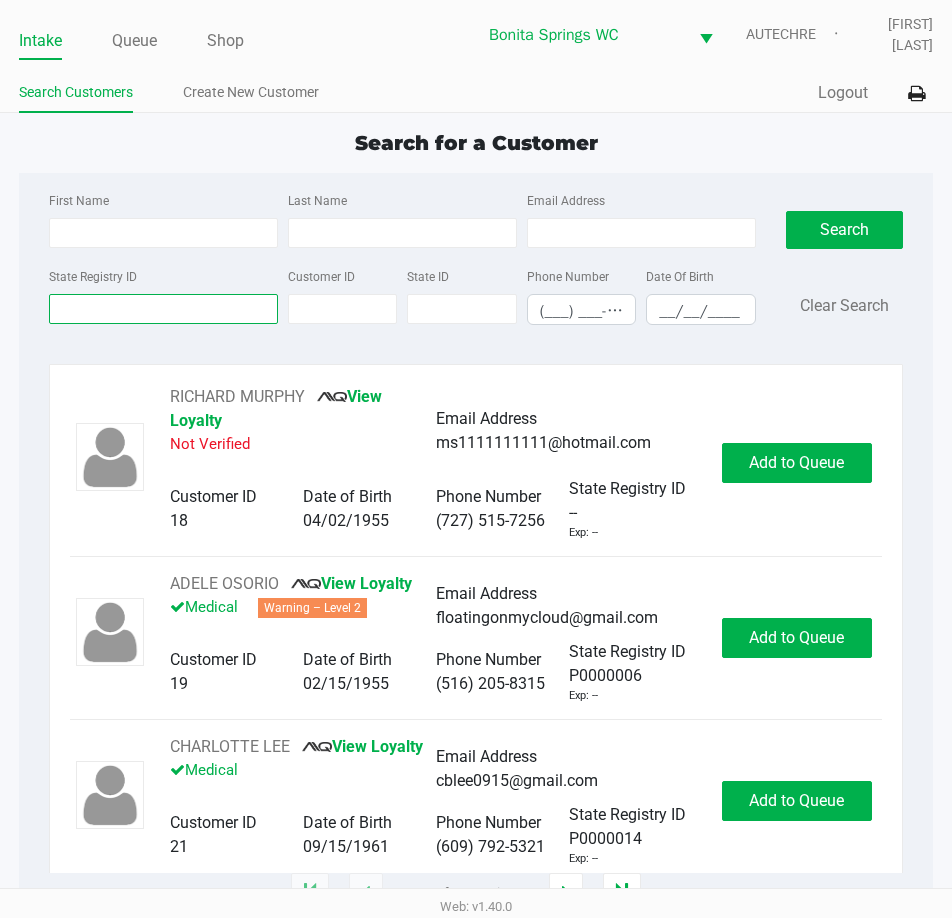 click on "State Registry ID" at bounding box center (163, 309) 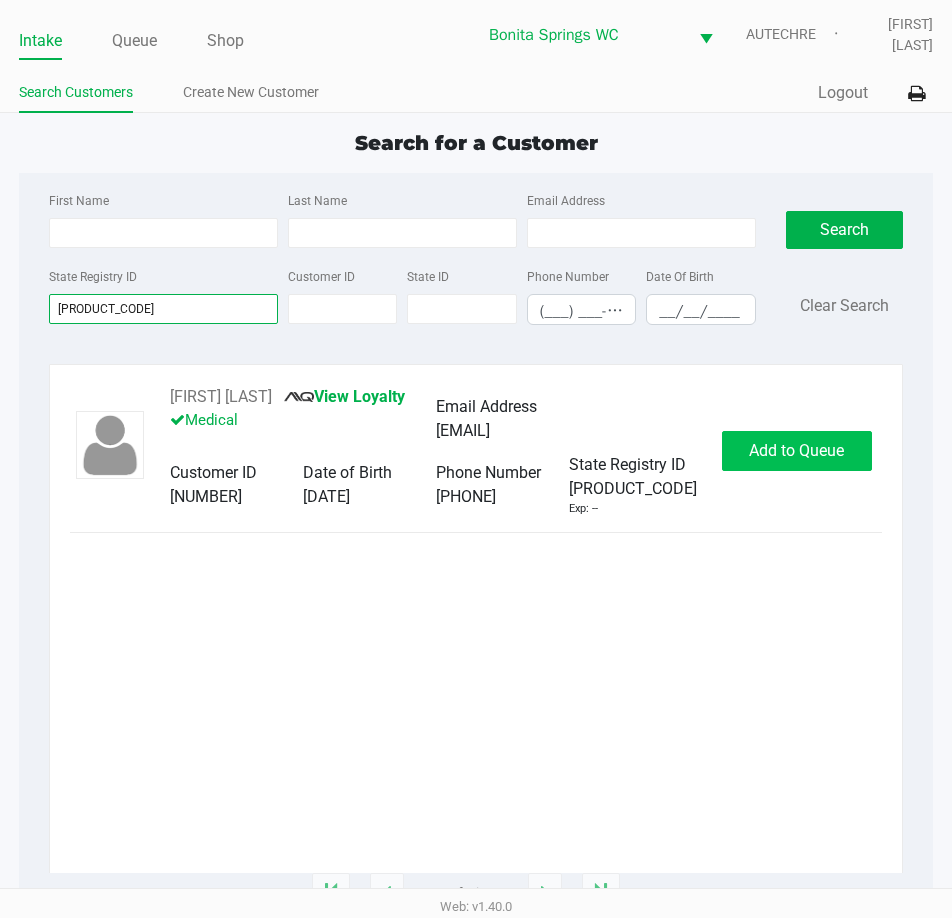type on "[PRODUCT_CODE]" 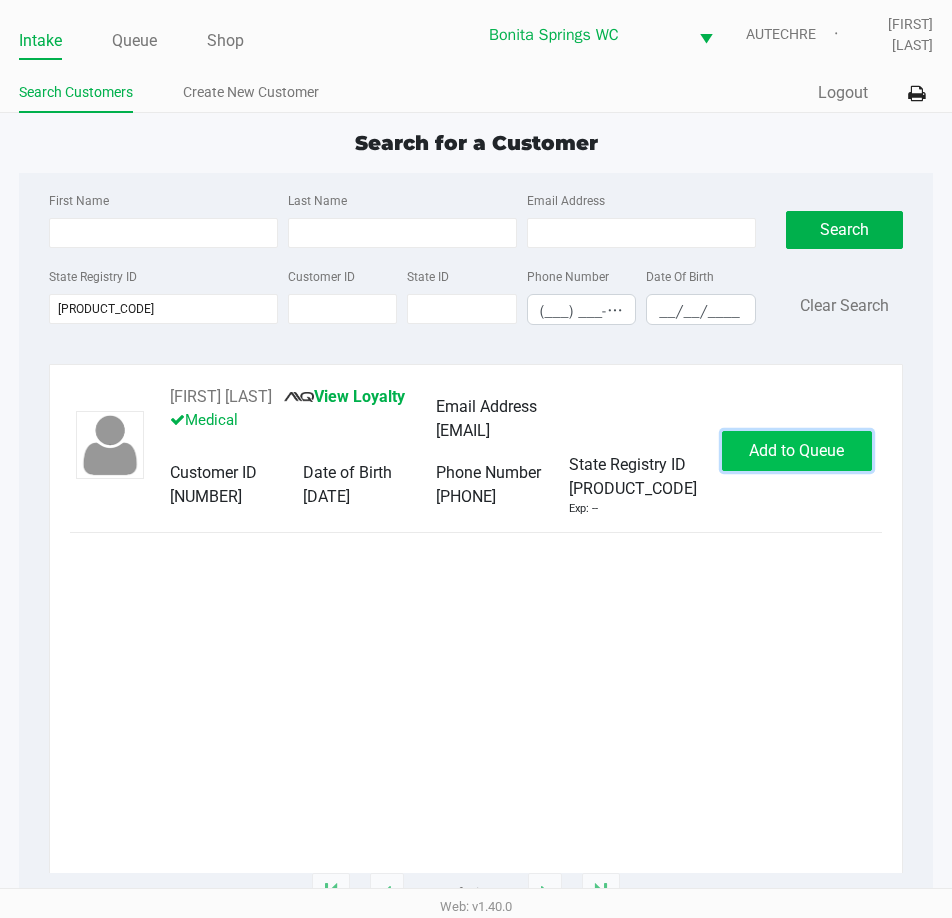 click on "Add to Queue" 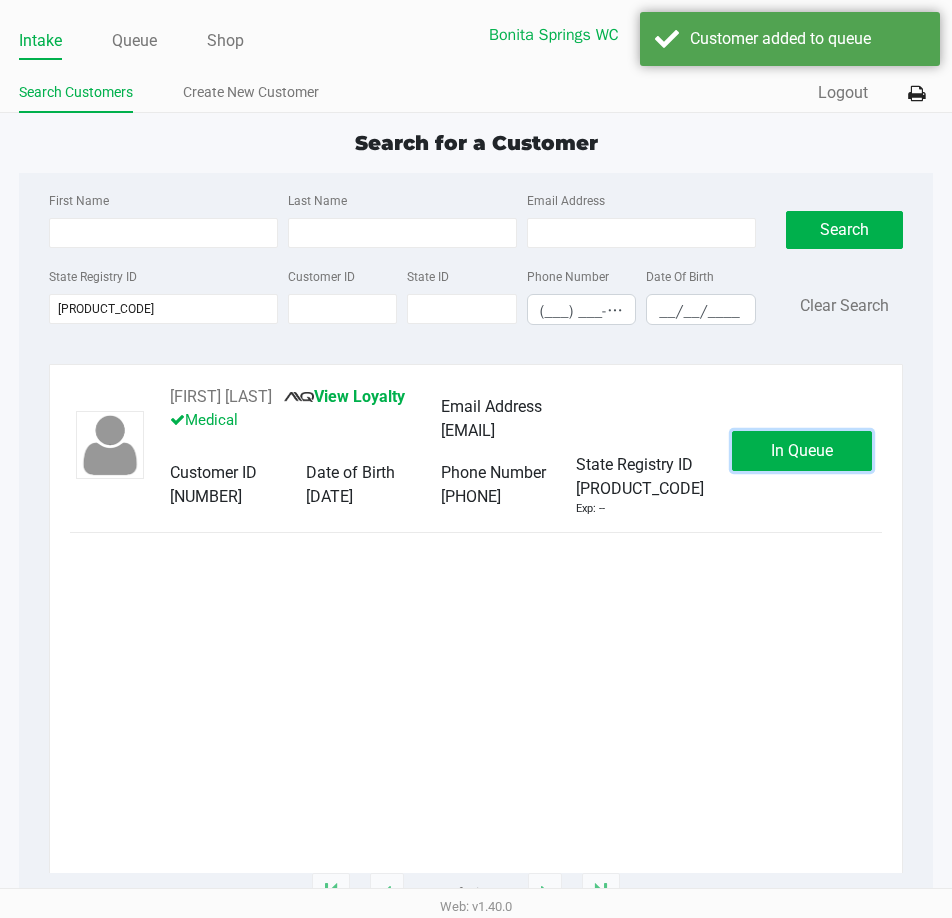 click on "In Queue" 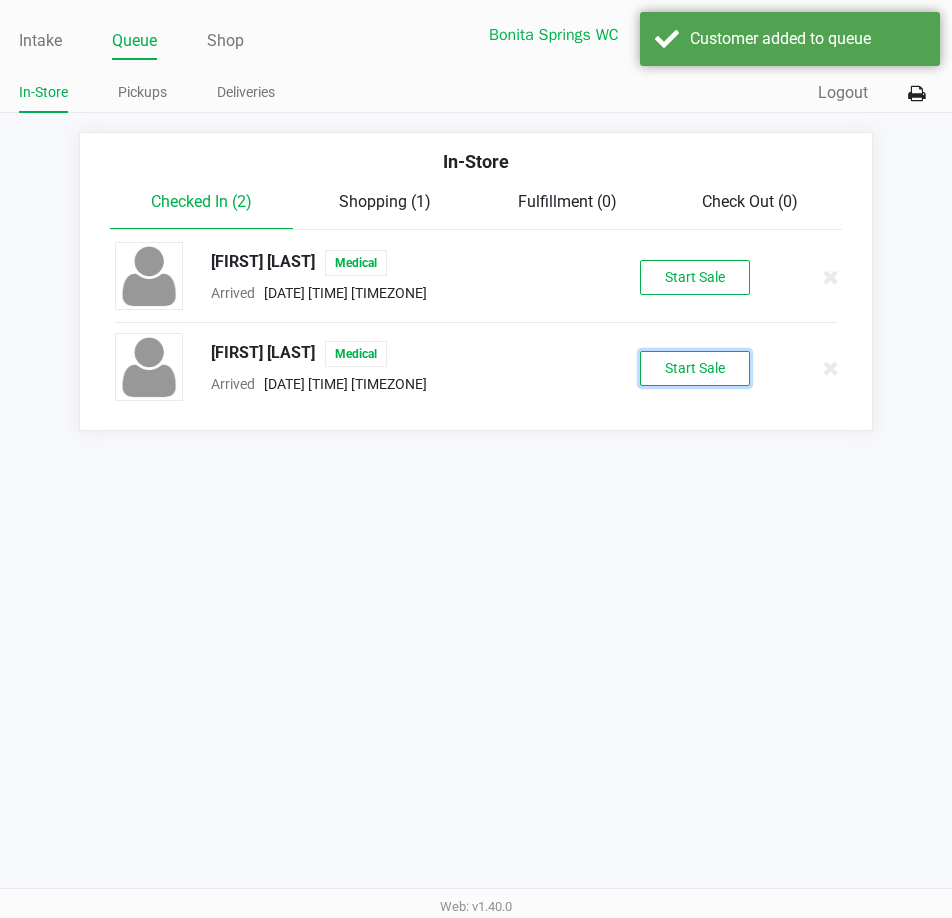 click on "Start Sale" 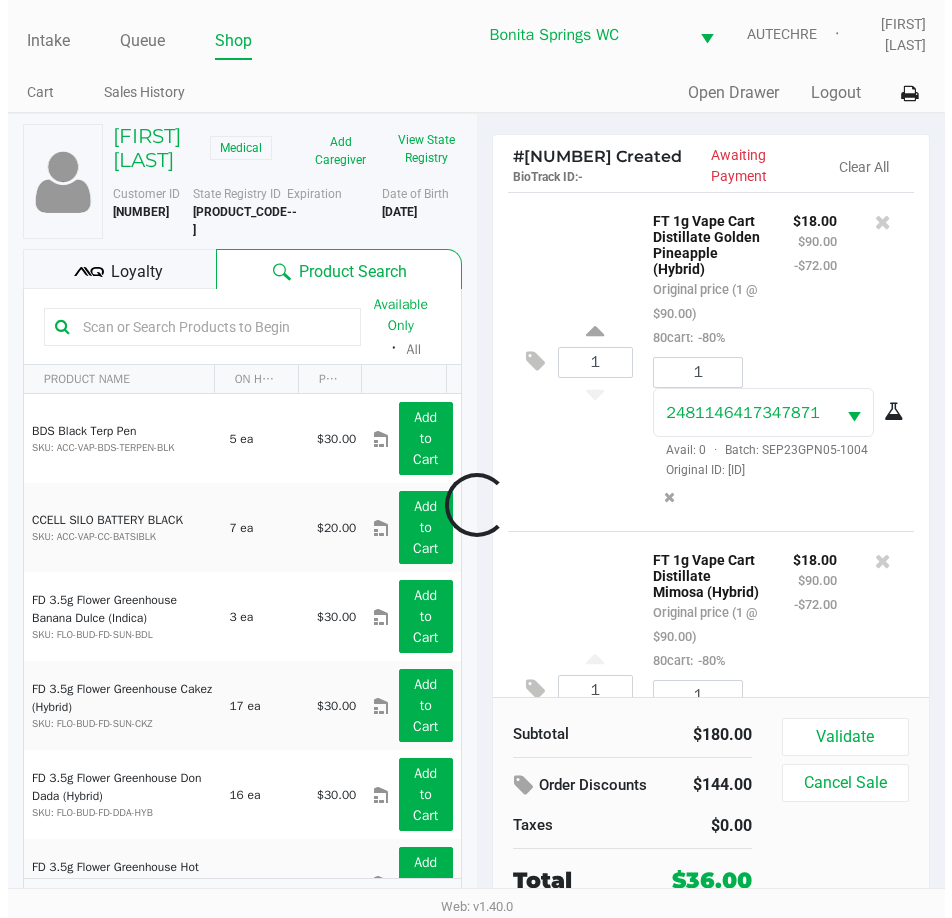 scroll, scrollTop: 192, scrollLeft: 0, axis: vertical 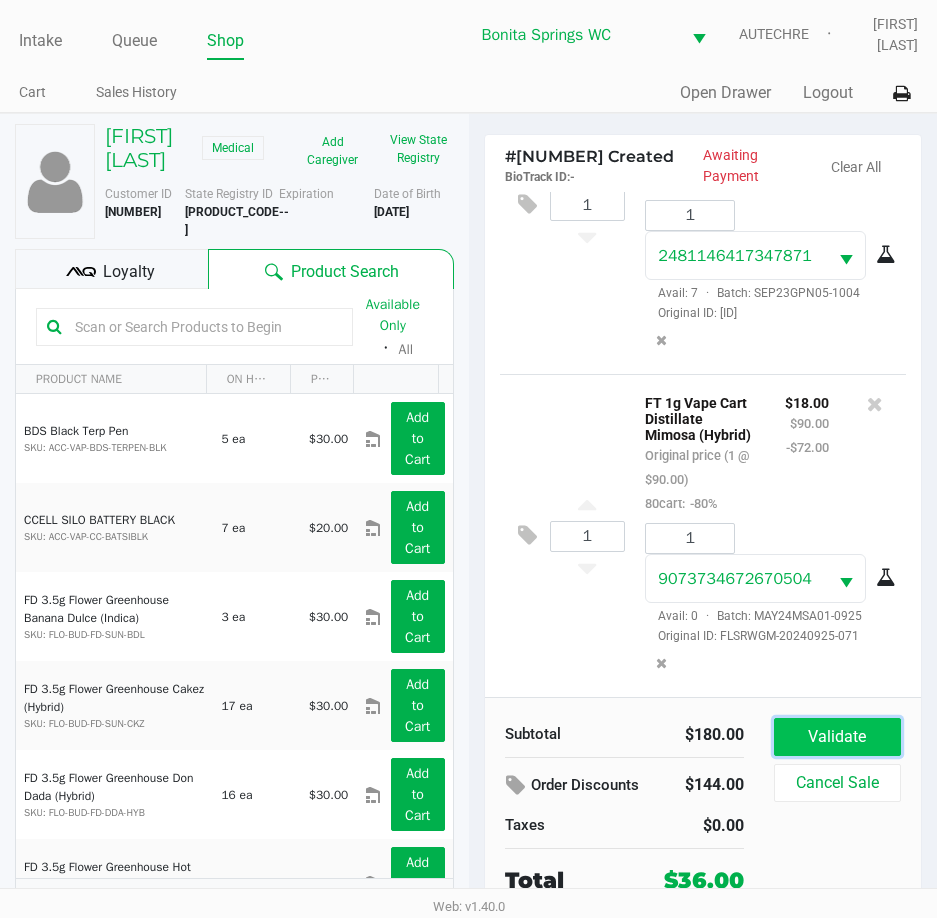 click on "Validate" 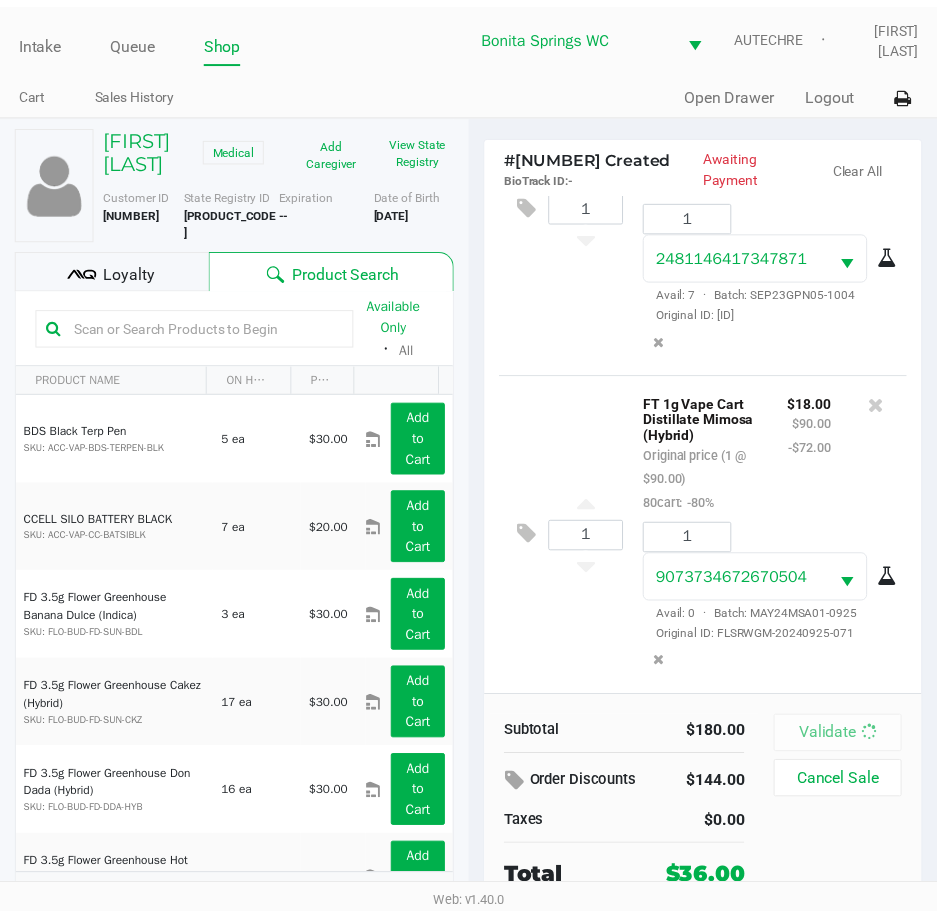scroll, scrollTop: 198, scrollLeft: 0, axis: vertical 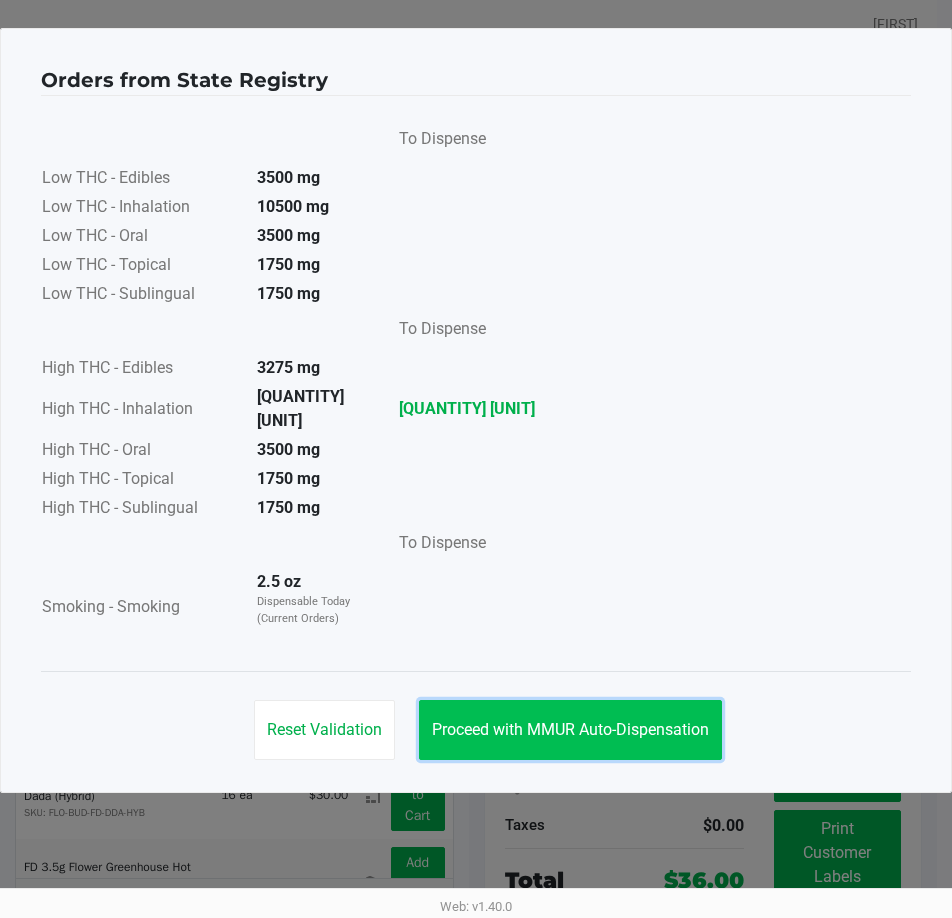 click on "Proceed with MMUR Auto-Dispensation" 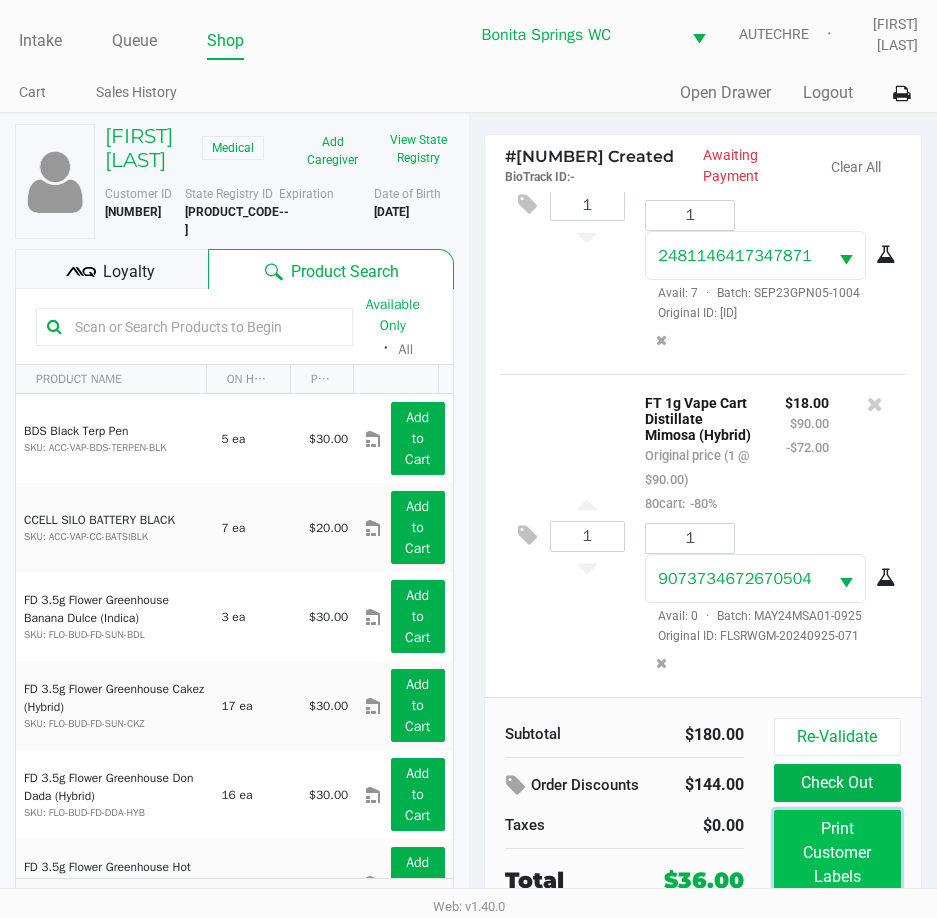 click on "Print Customer Labels" 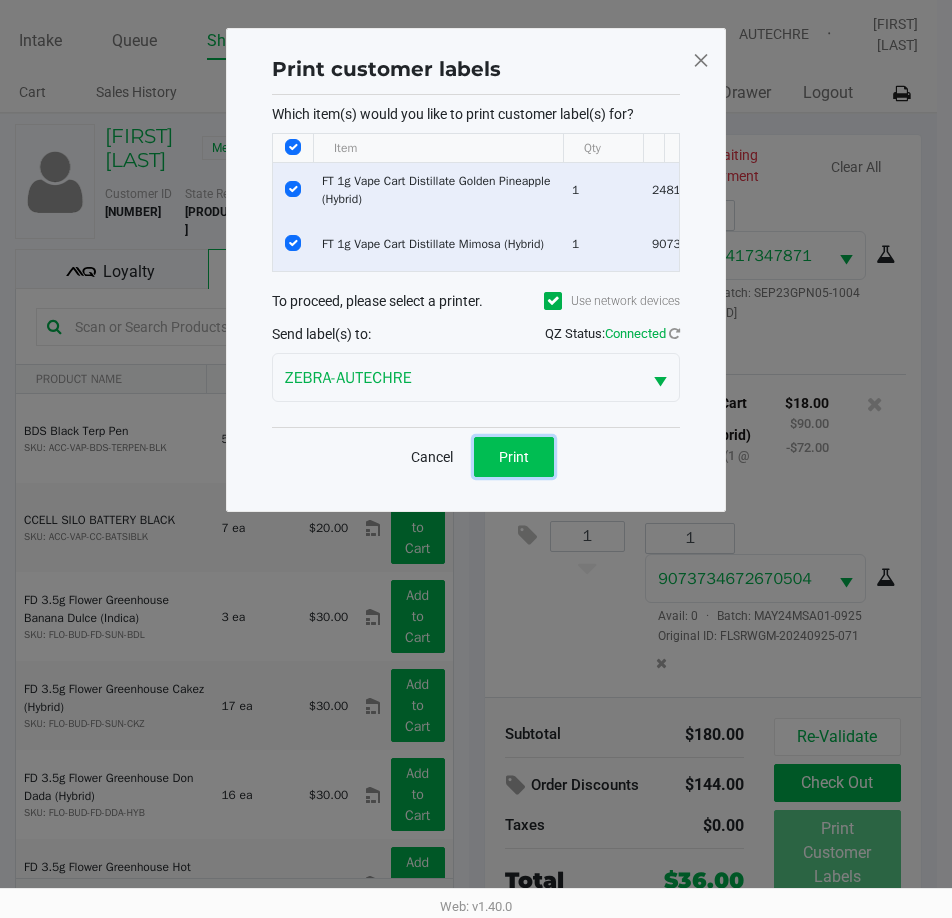 click on "Print" 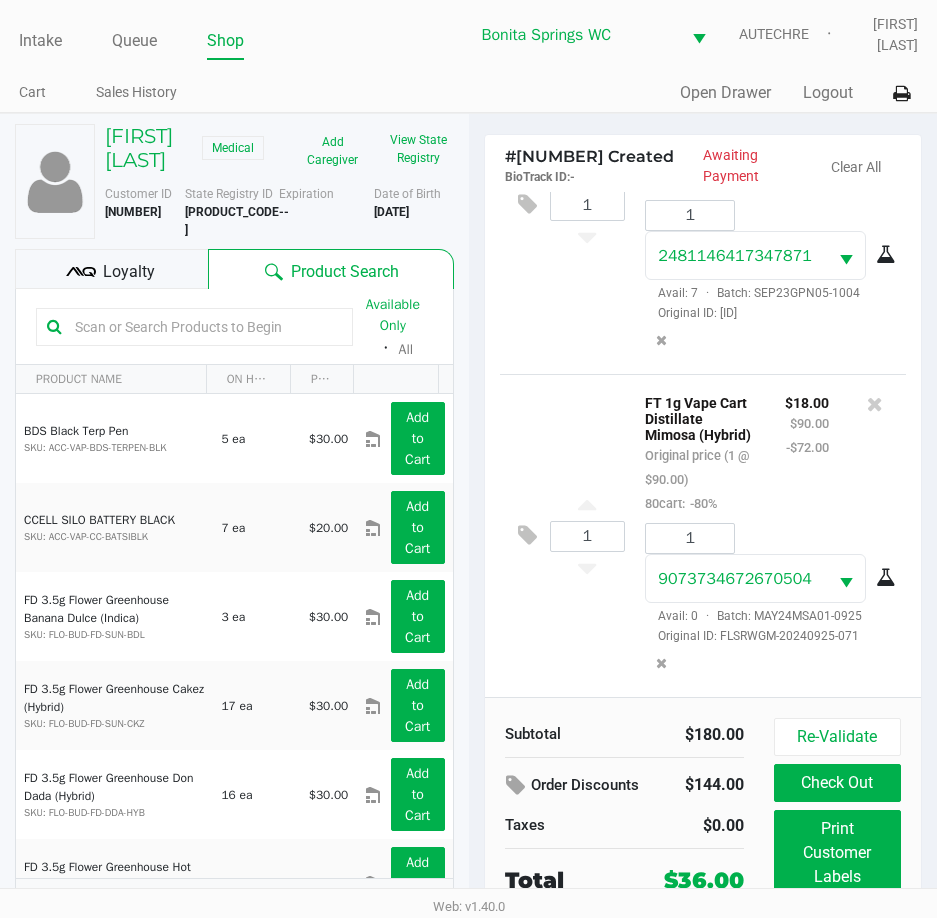 click on "Loyalty" 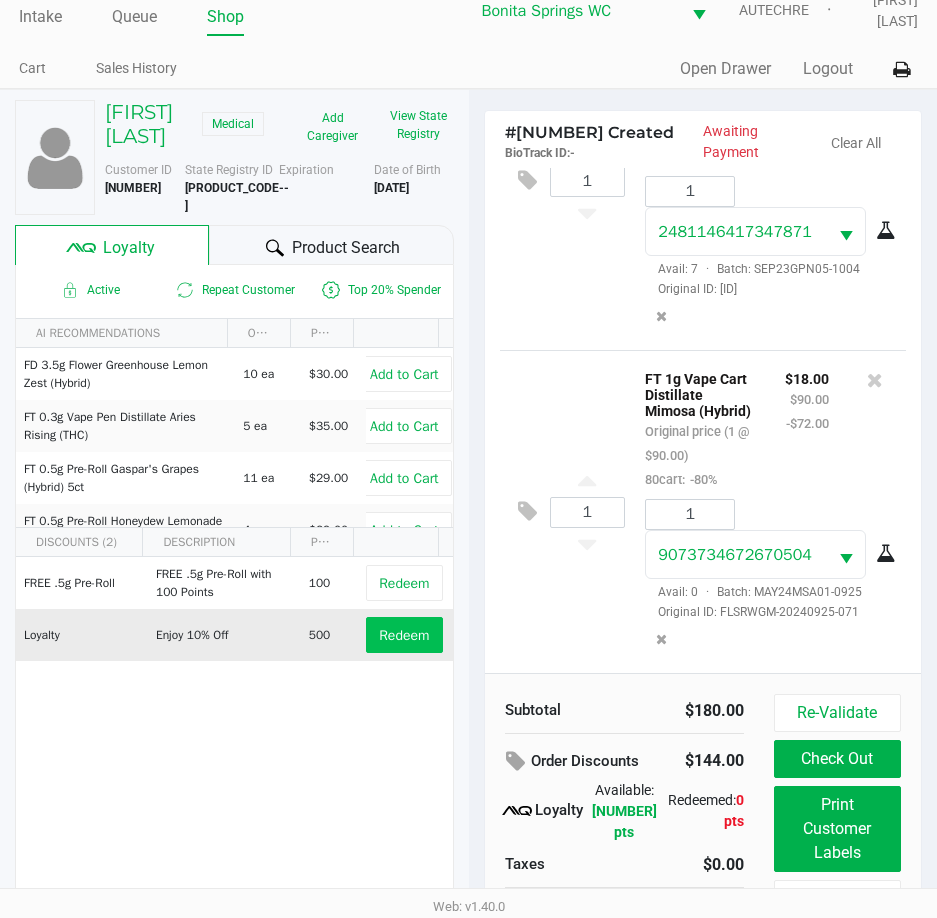 scroll, scrollTop: 45, scrollLeft: 0, axis: vertical 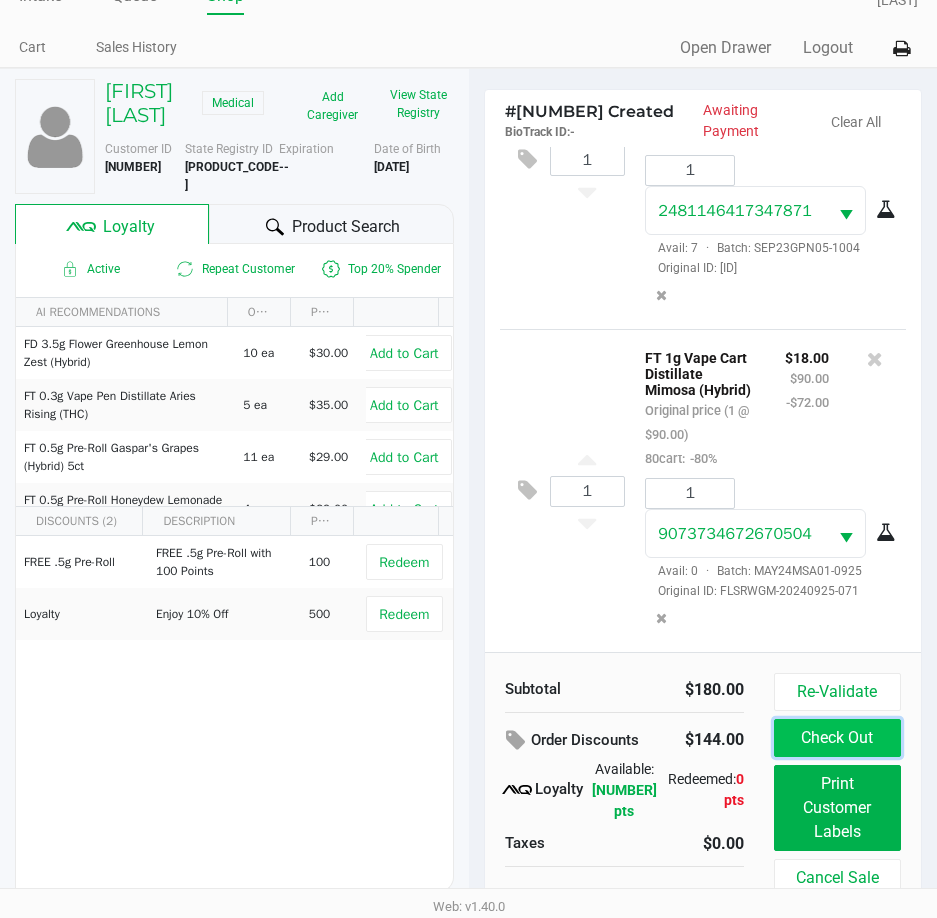 click on "Check Out" 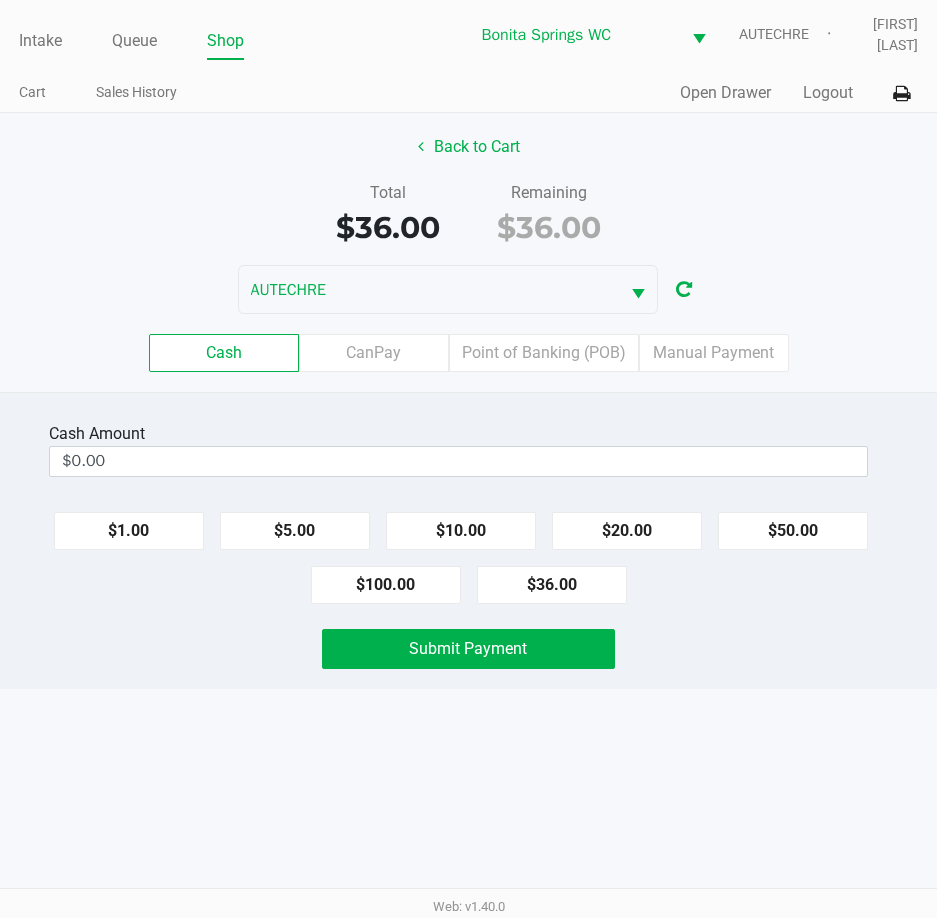 scroll, scrollTop: 0, scrollLeft: 0, axis: both 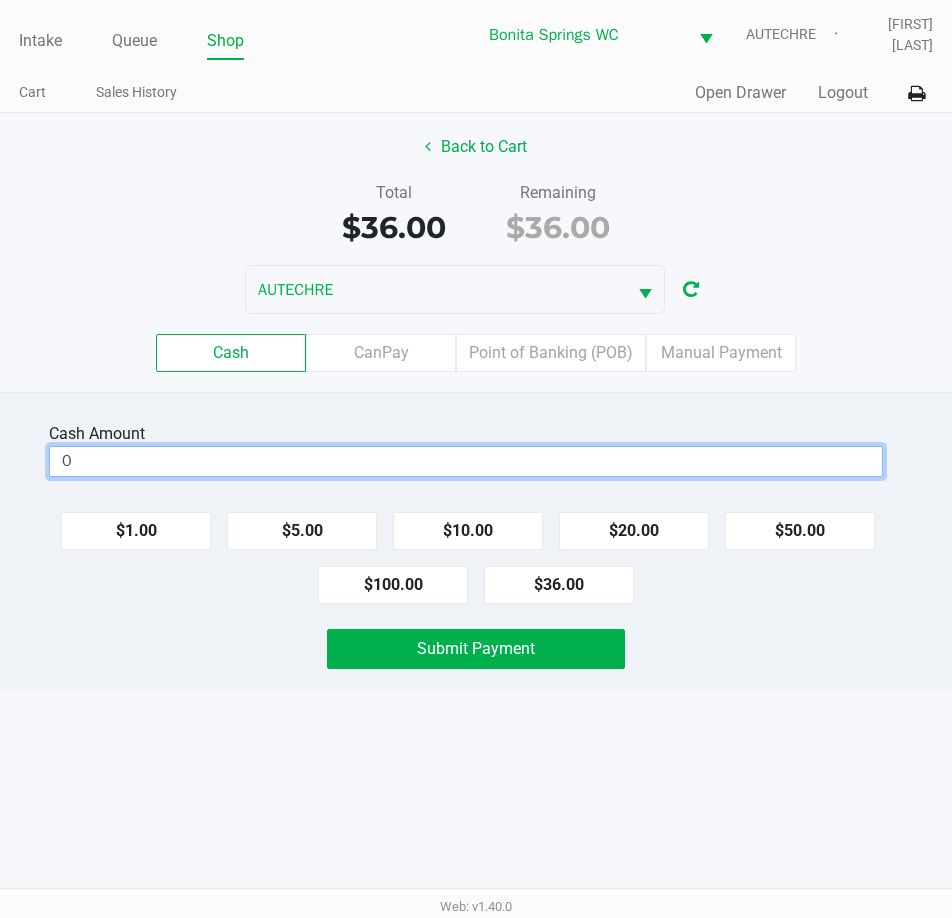 click on "0" at bounding box center (466, 461) 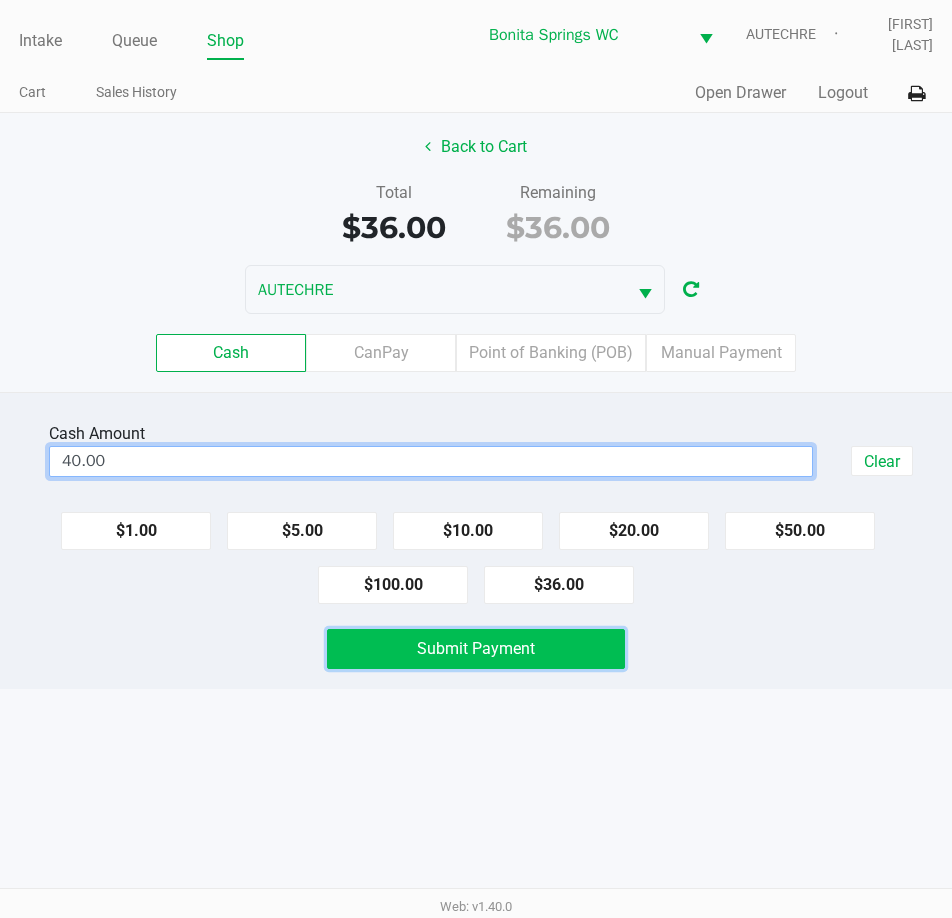 type on "$40.00" 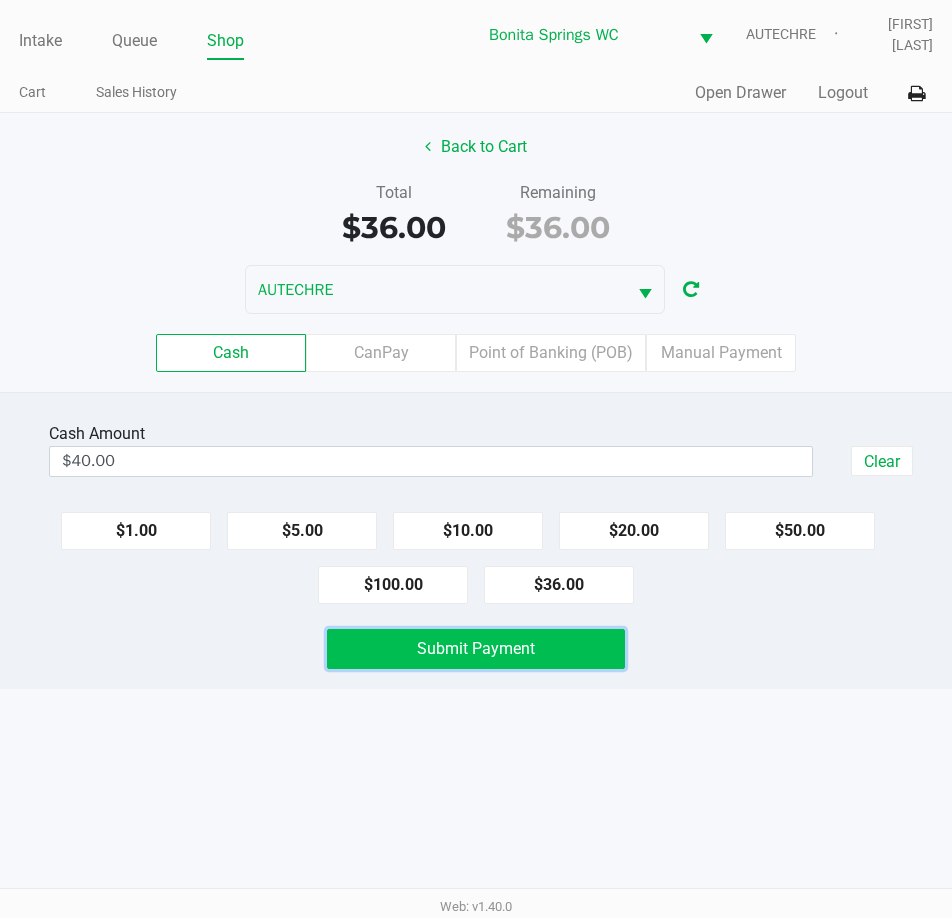 click on "Submit Payment" 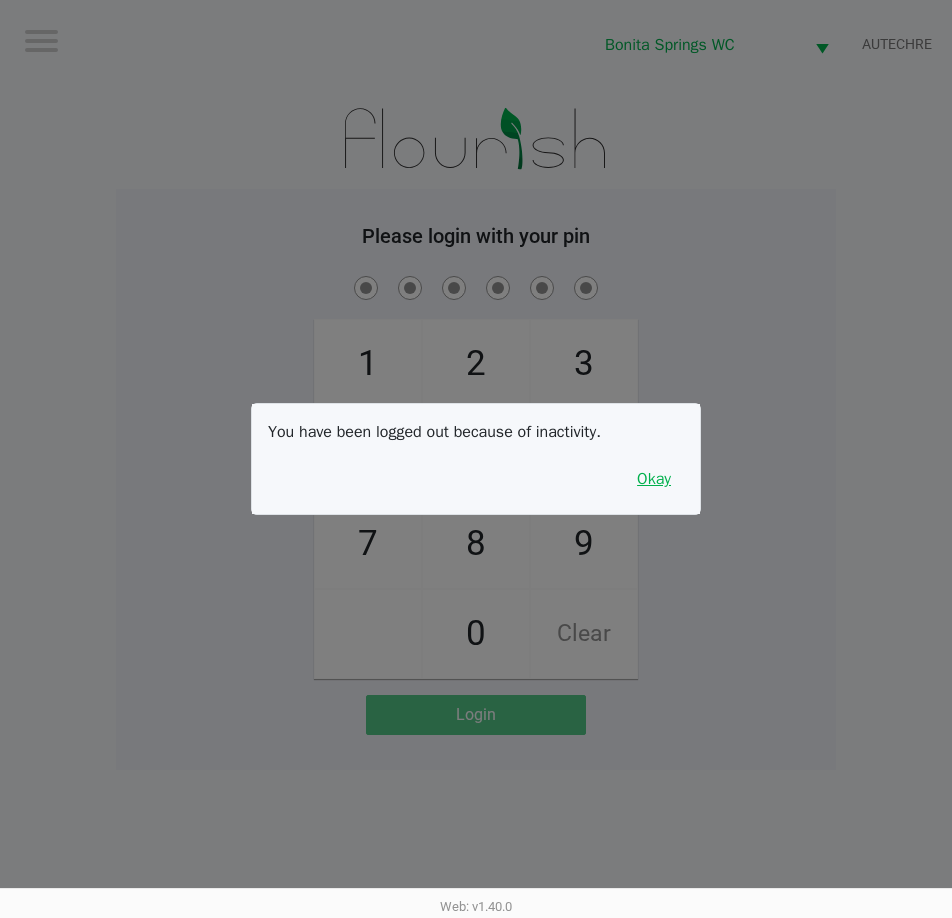 click on "Okay" at bounding box center (654, 479) 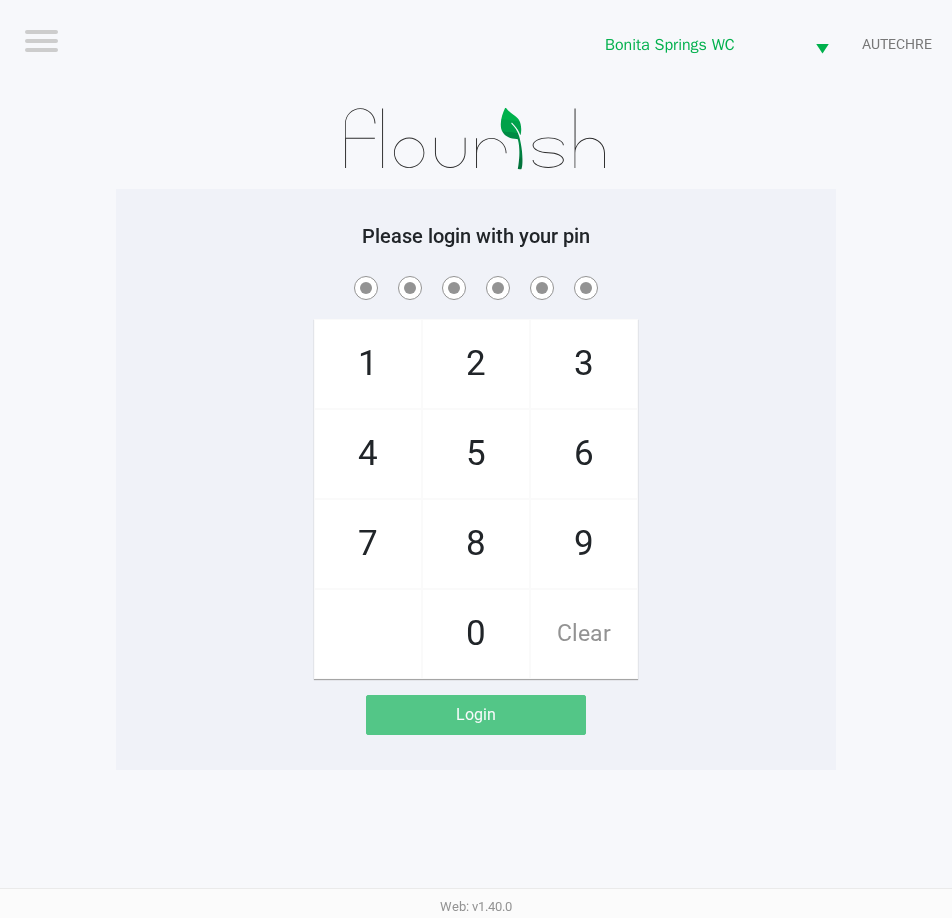 click on "2" 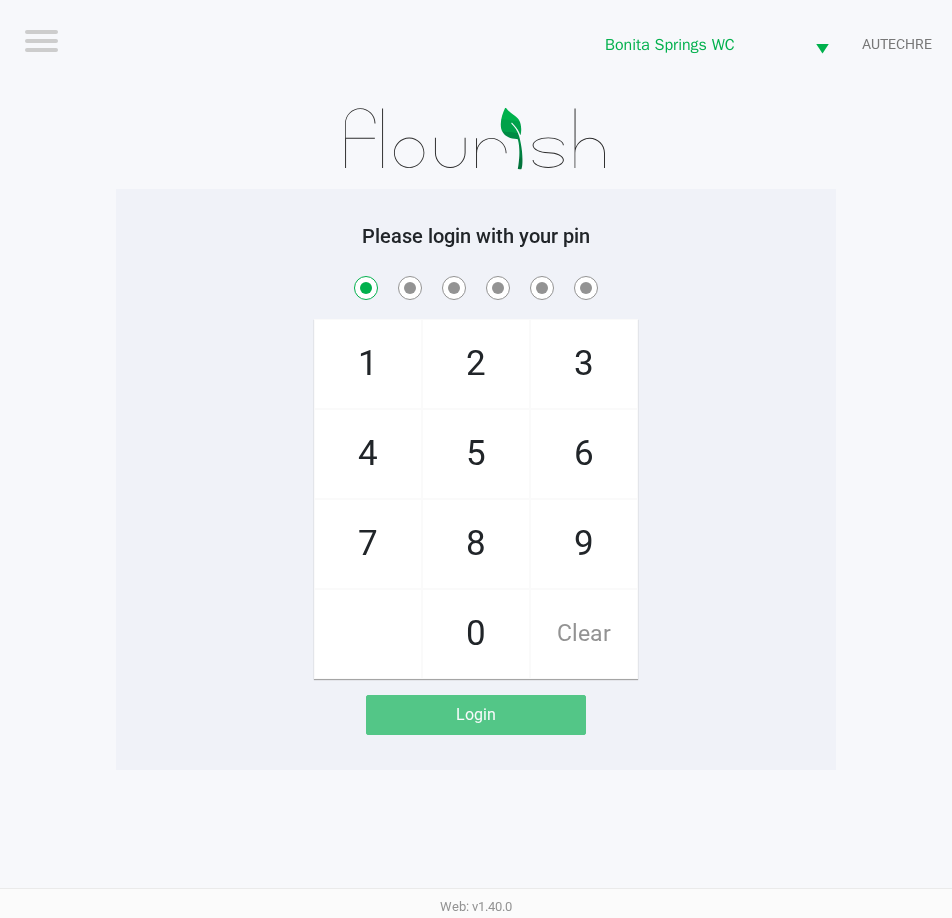 checkbox on "true" 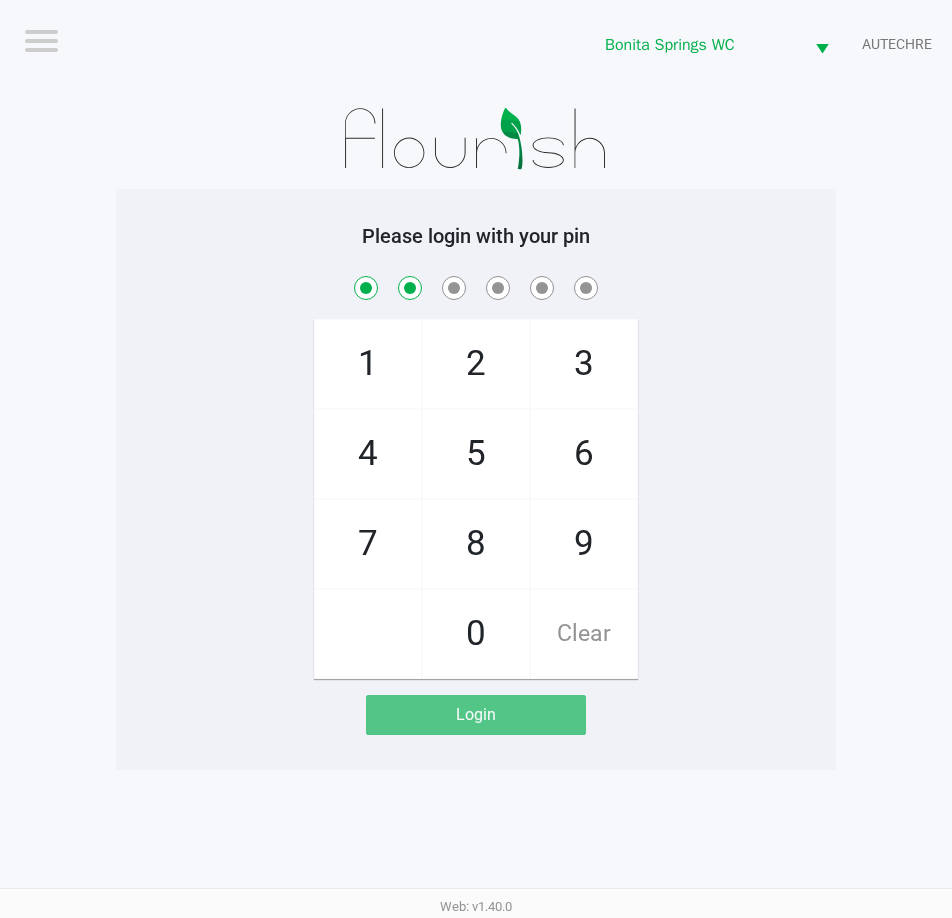 checkbox on "true" 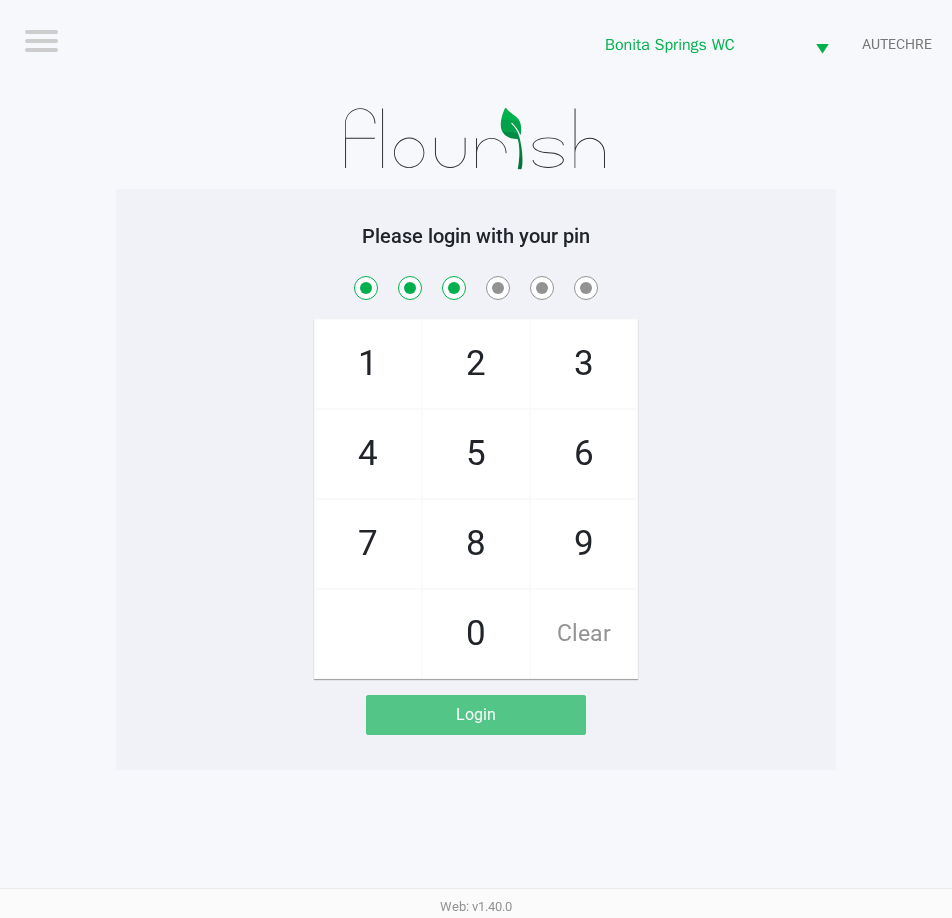 checkbox on "true" 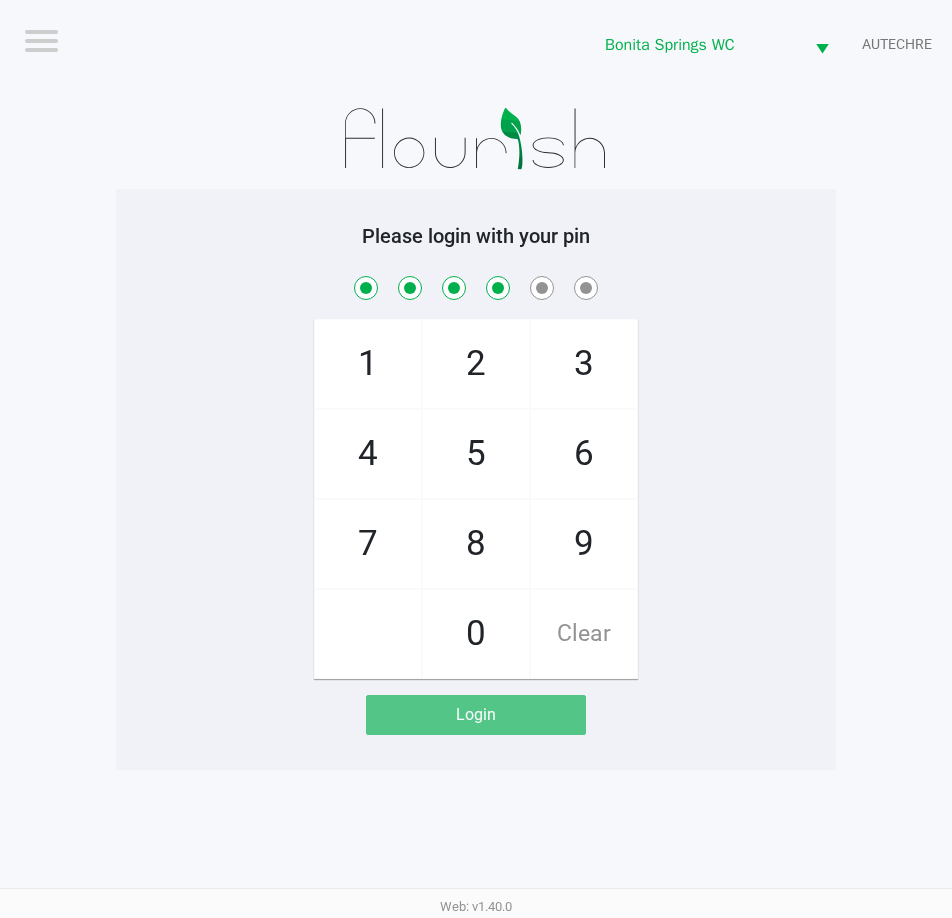 checkbox on "true" 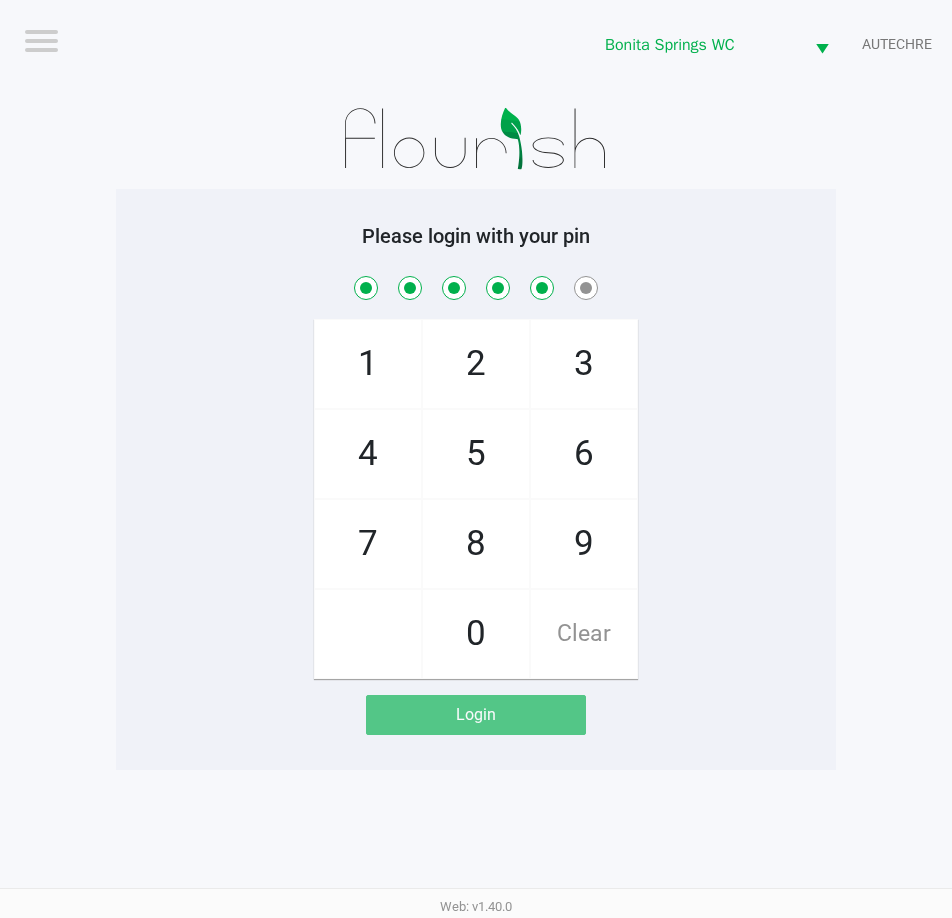 checkbox on "true" 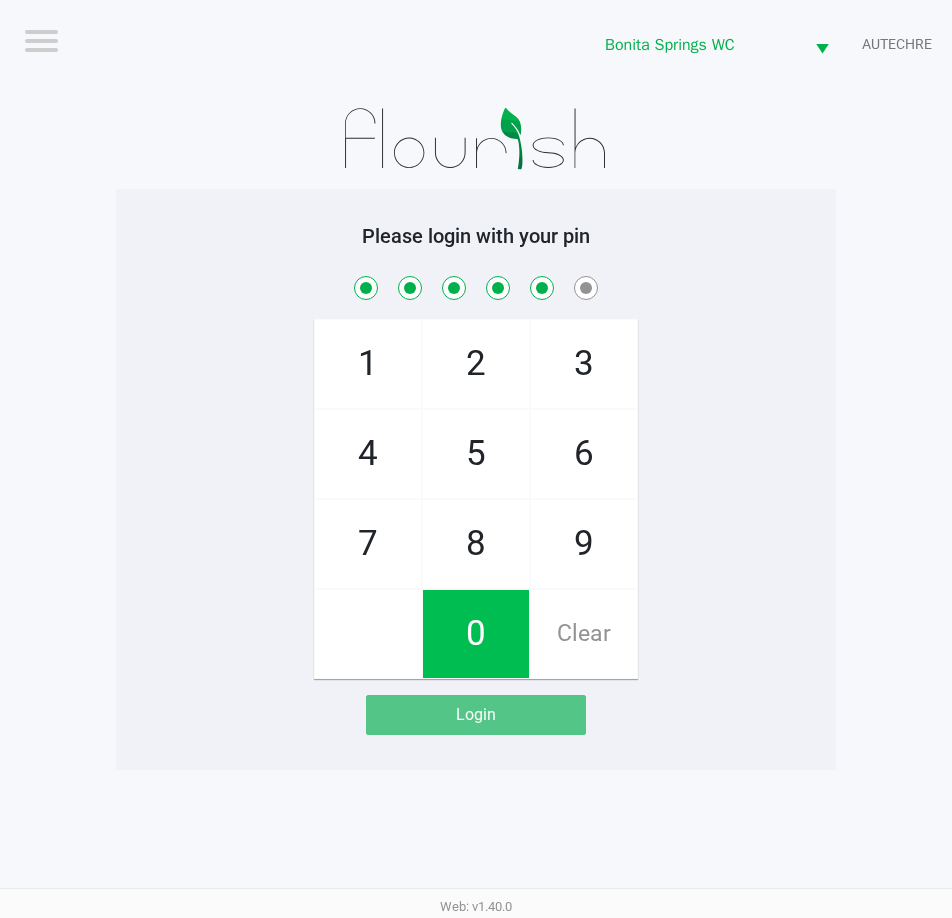 click on "0" 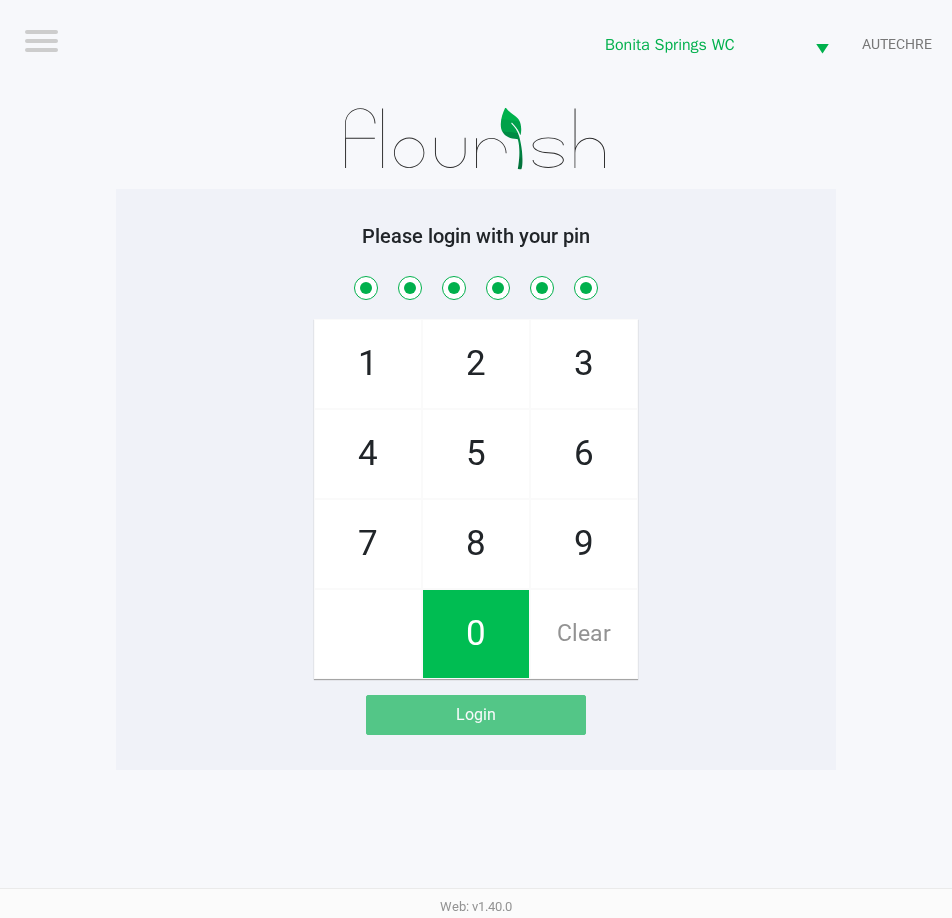 checkbox on "true" 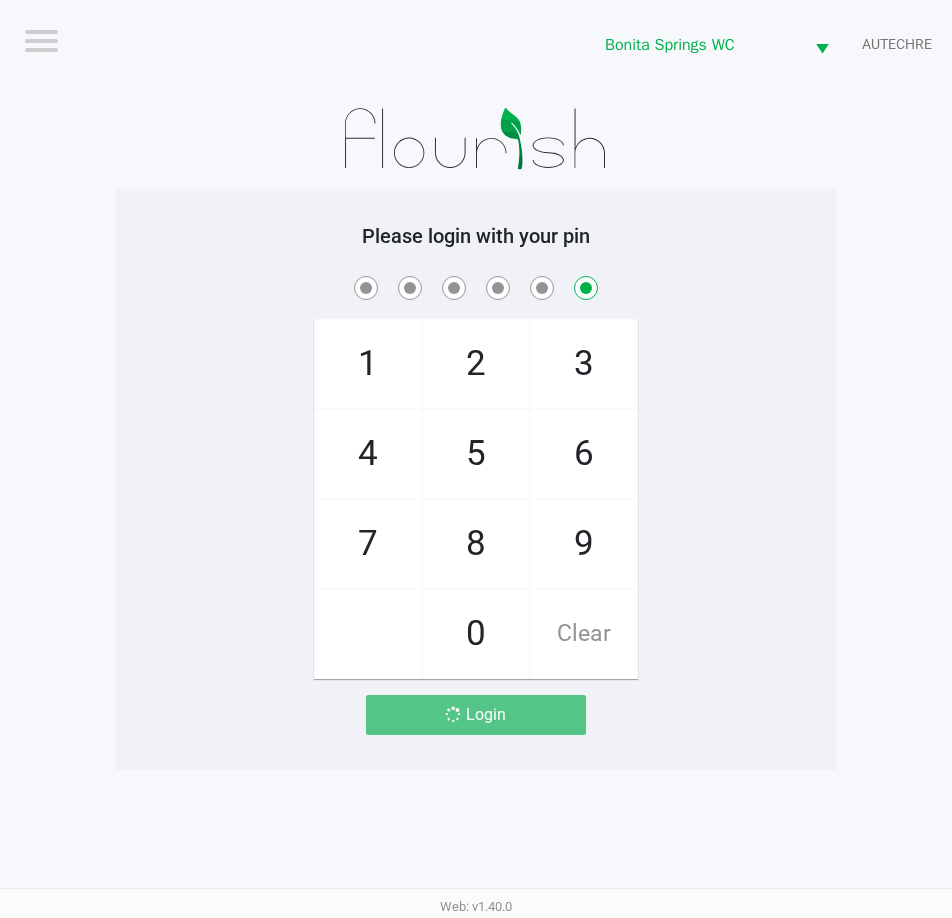 checkbox on "false" 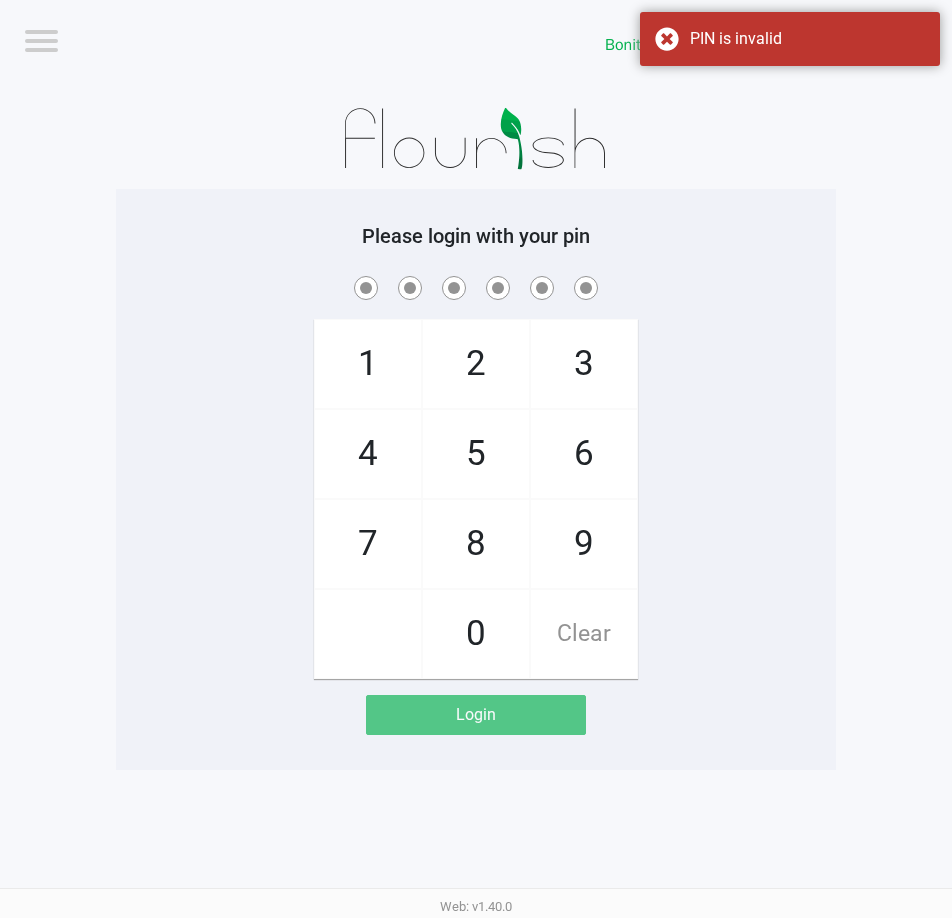click on "2" 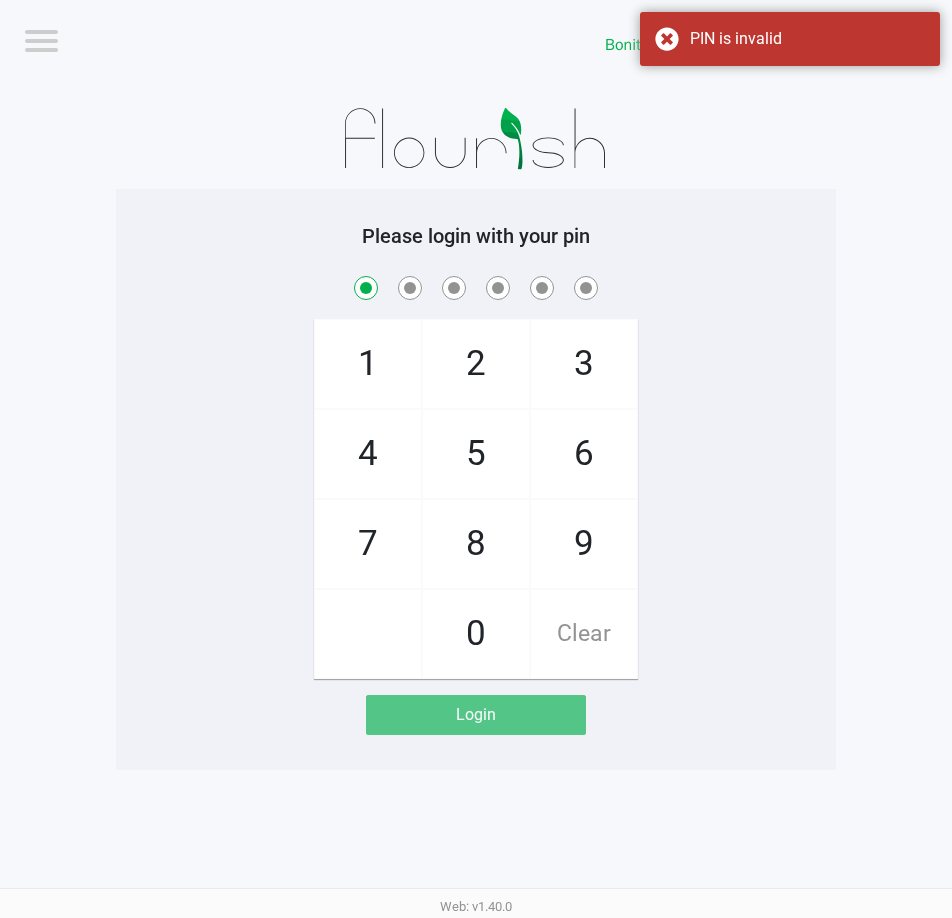 checkbox on "true" 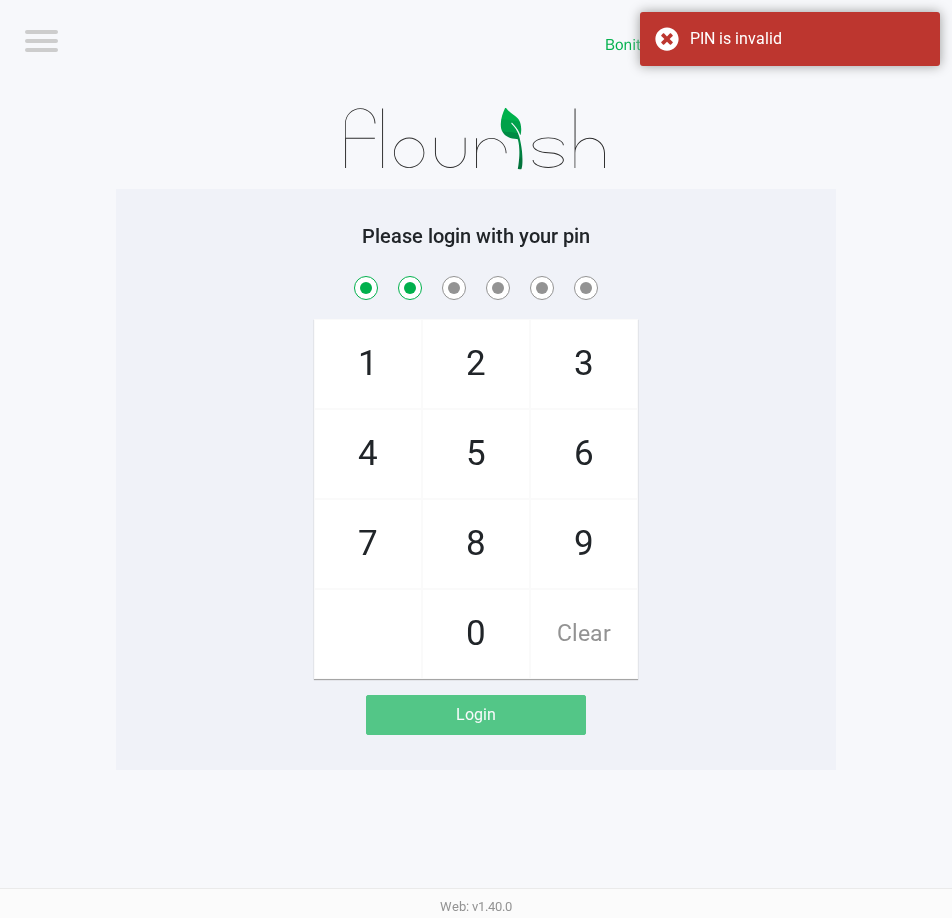 checkbox on "true" 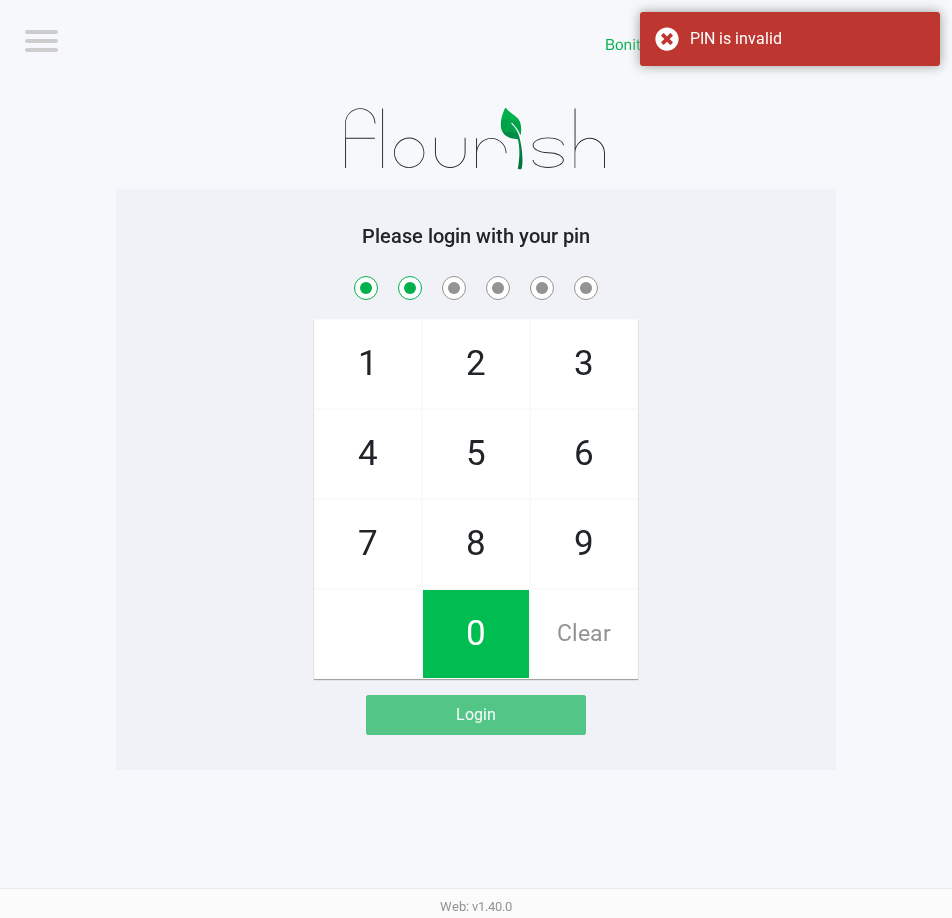 click on "0" 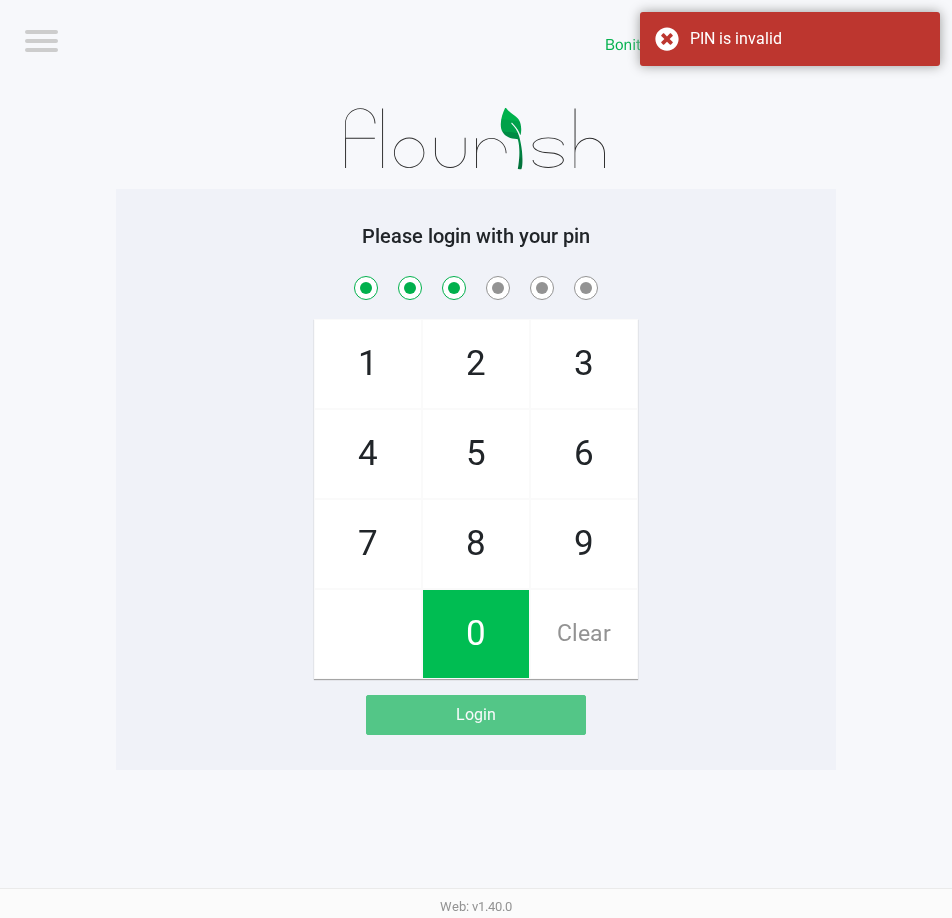 checkbox on "true" 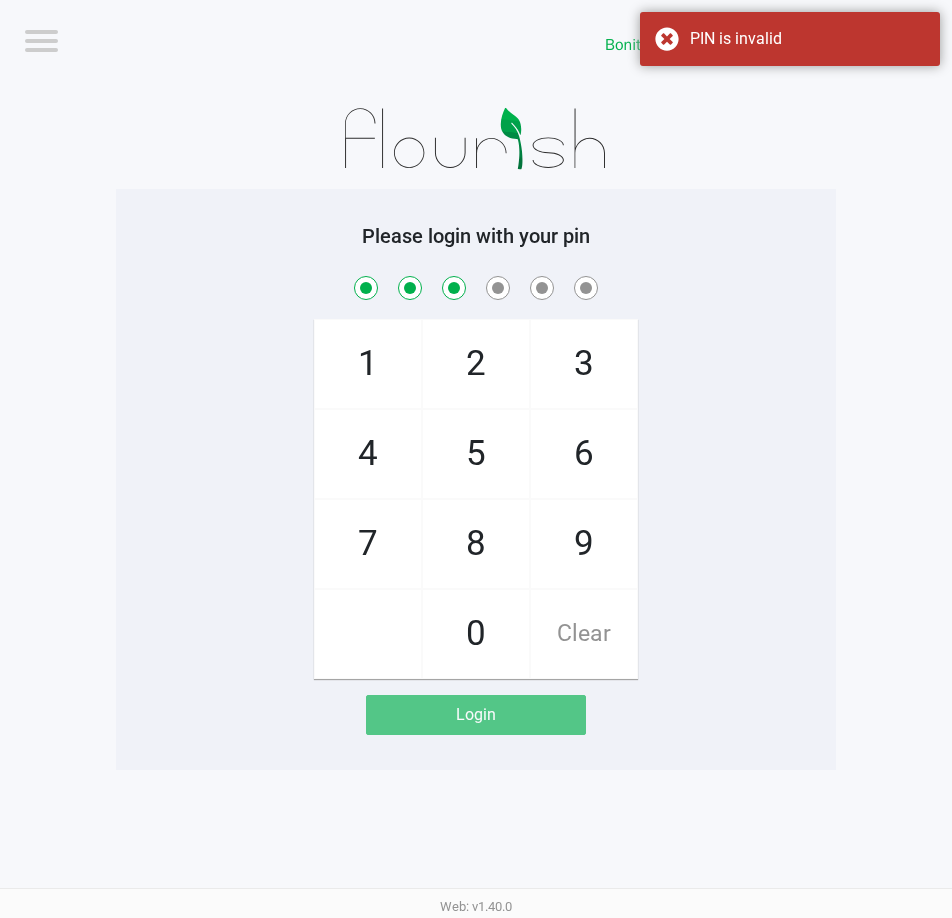 click on "0" 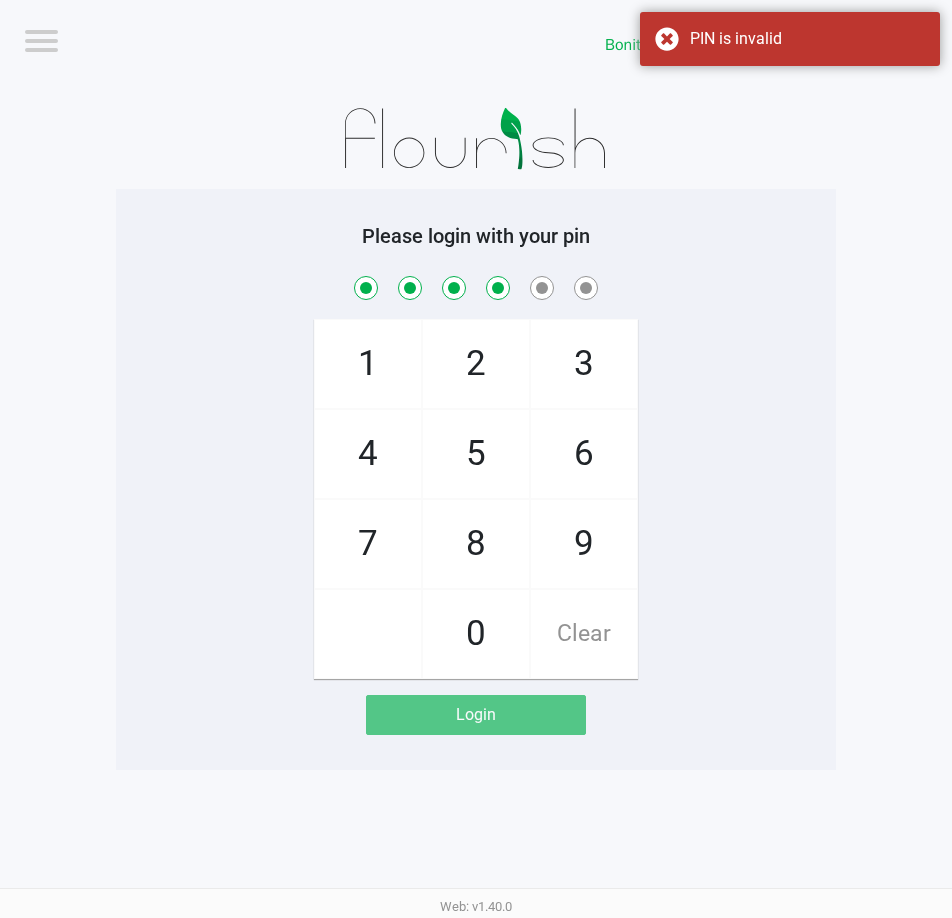 checkbox on "true" 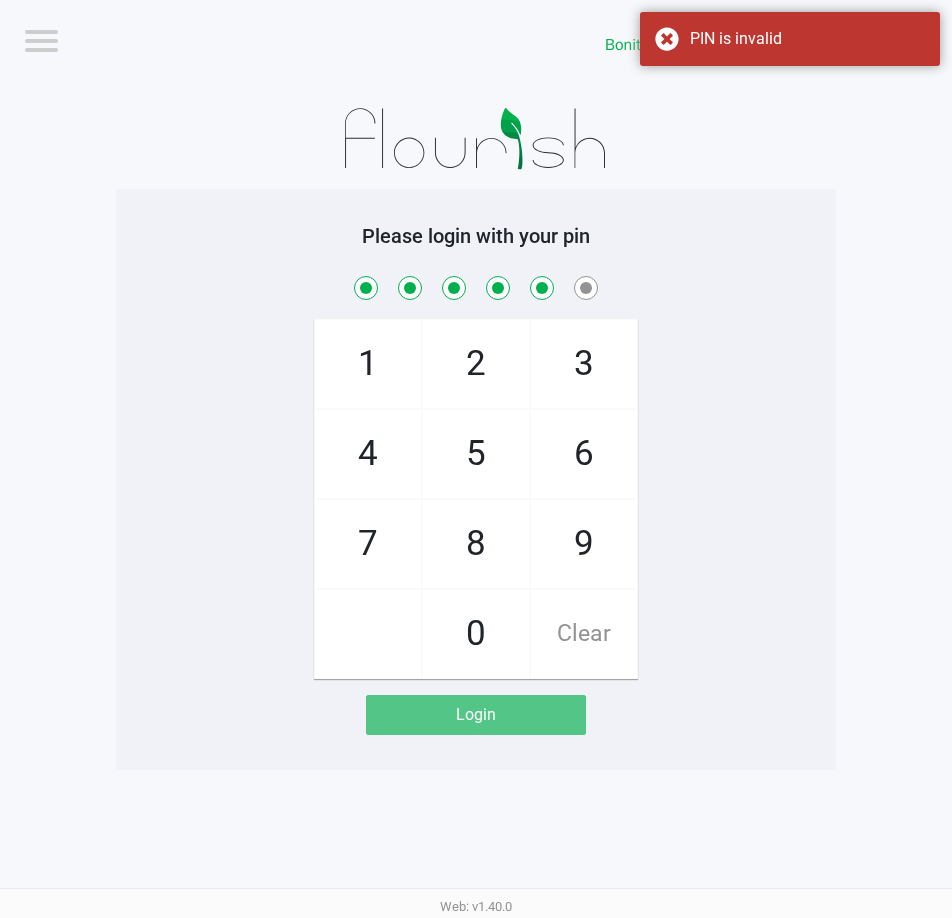 checkbox on "true" 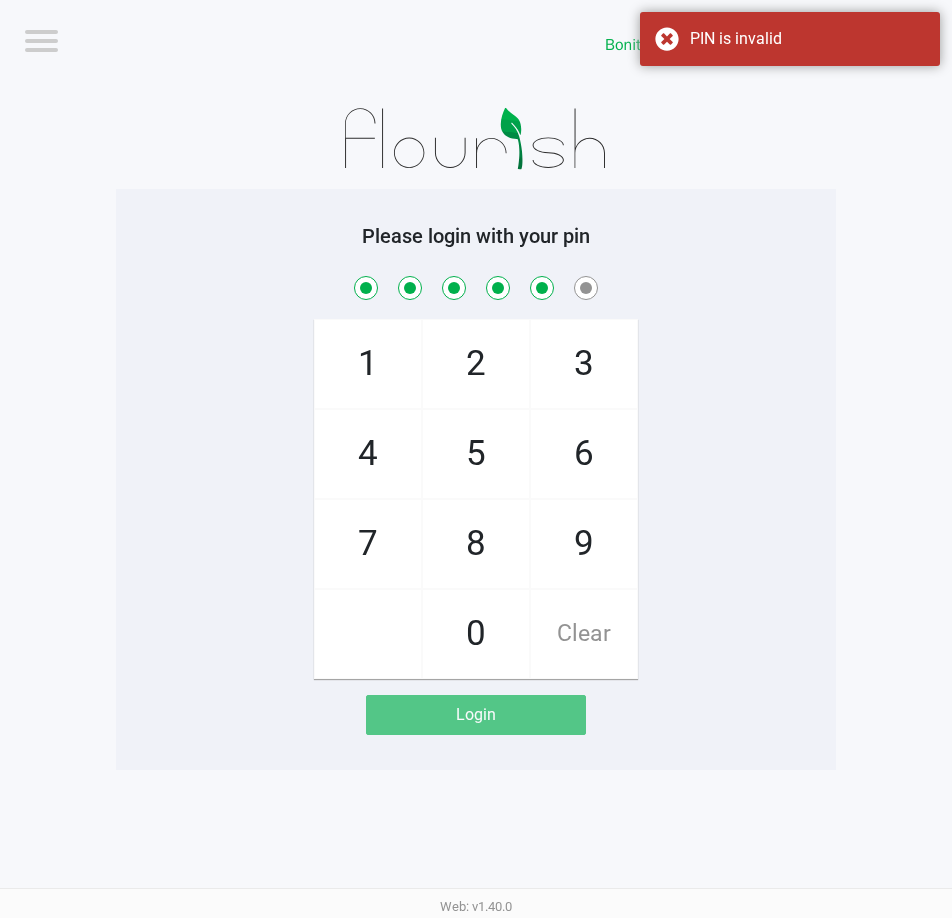click on "5" 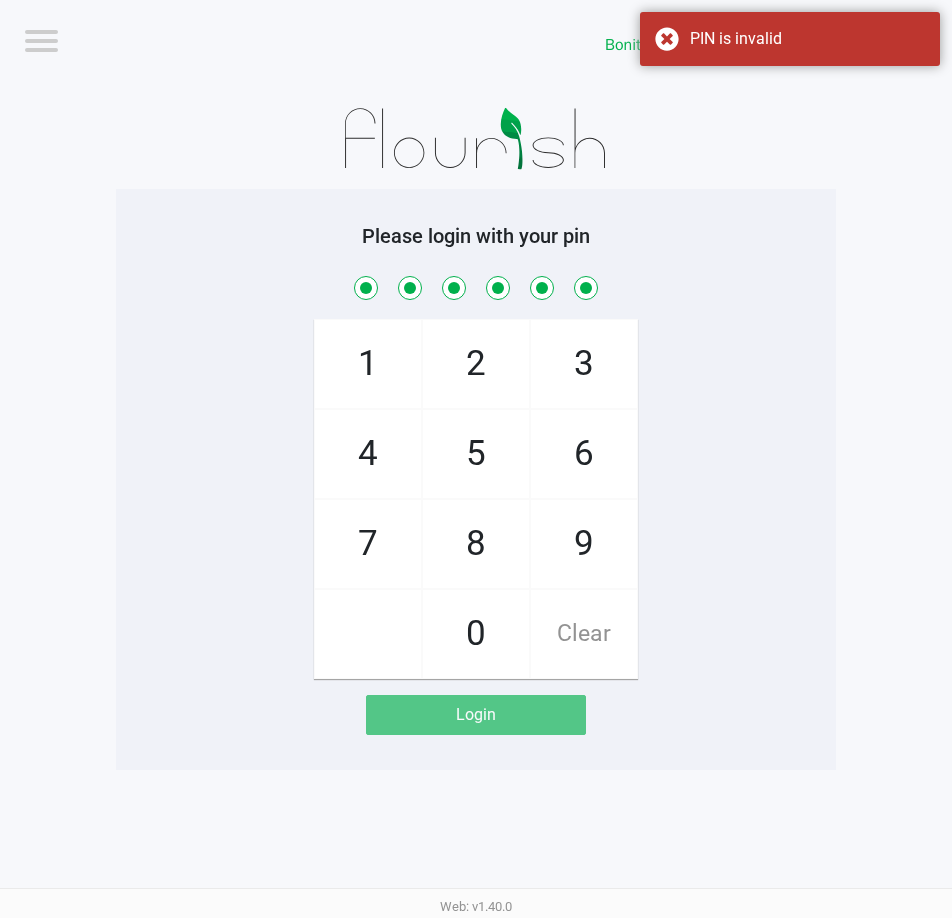checkbox on "true" 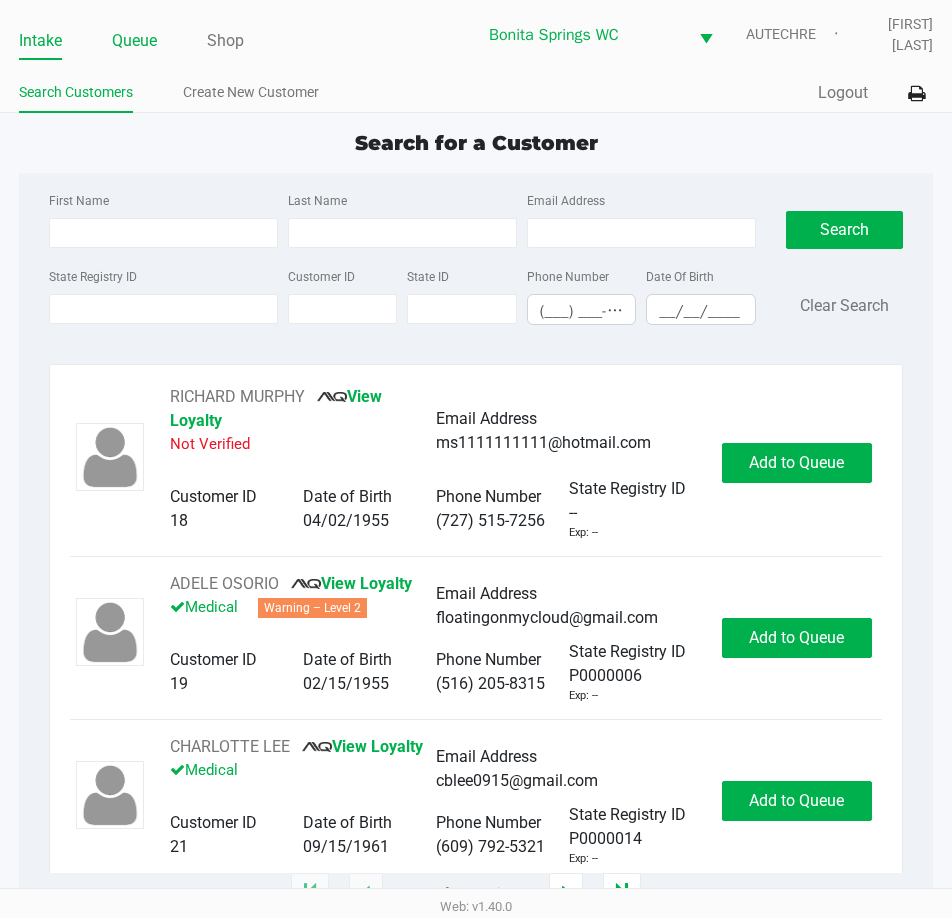 click on "Queue" 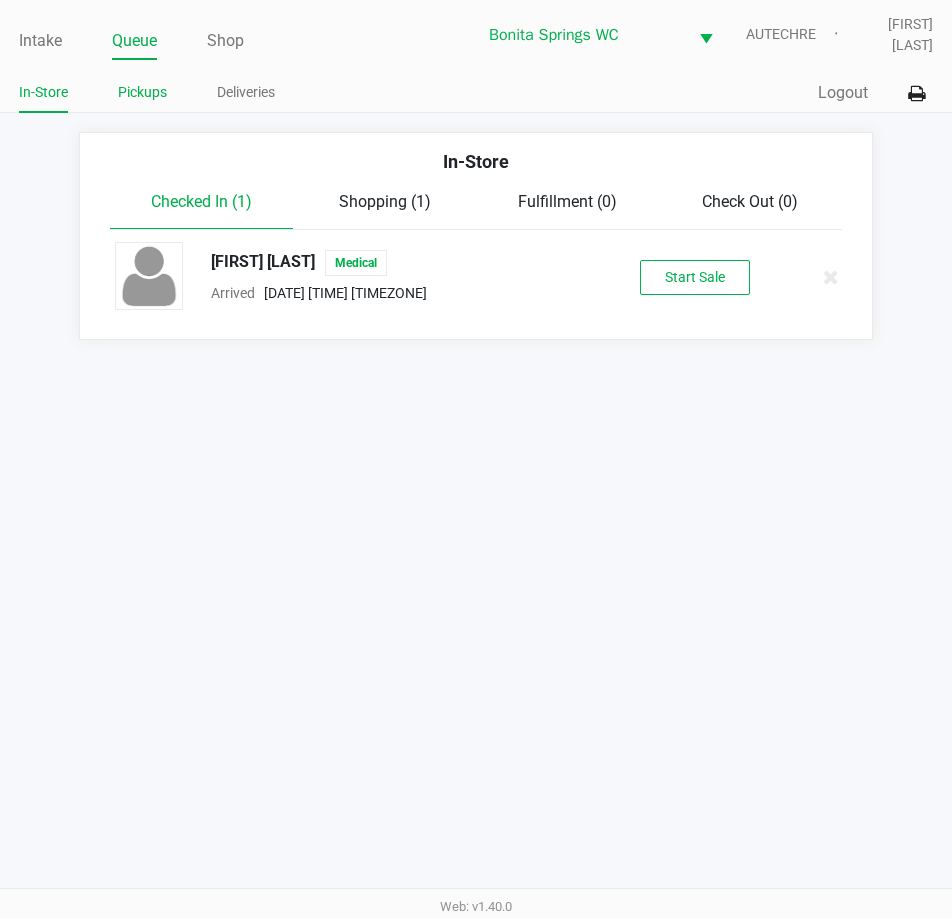click on "Pickups" 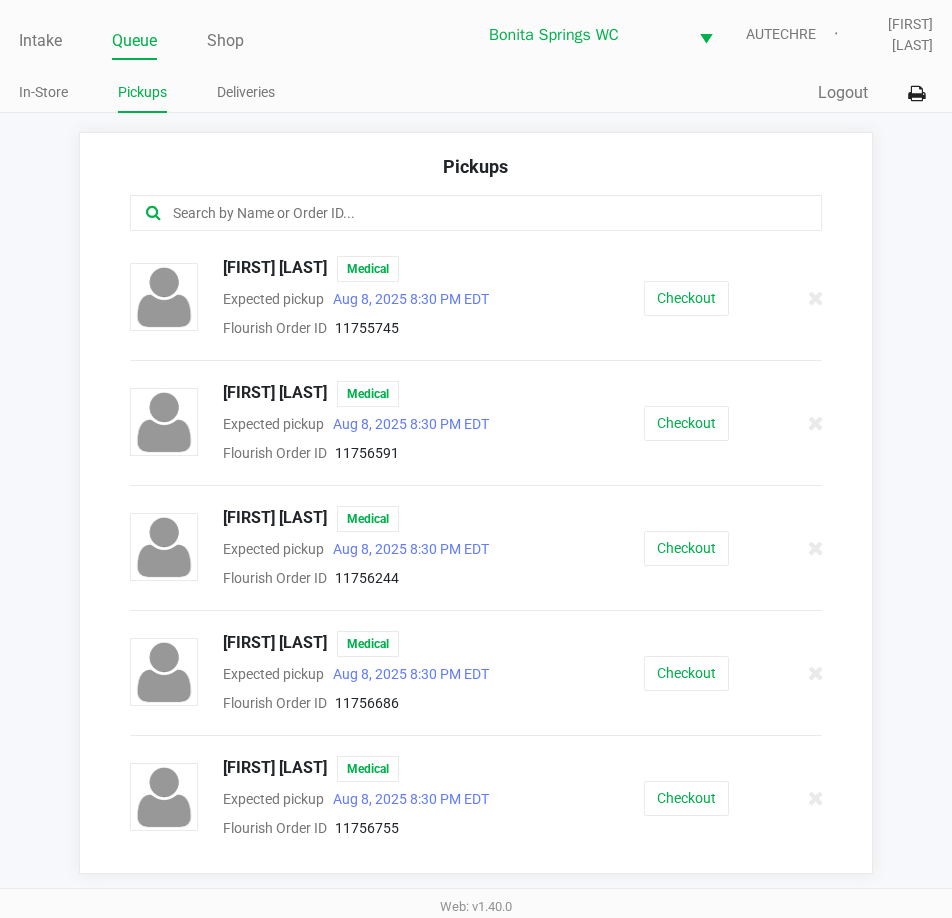 click 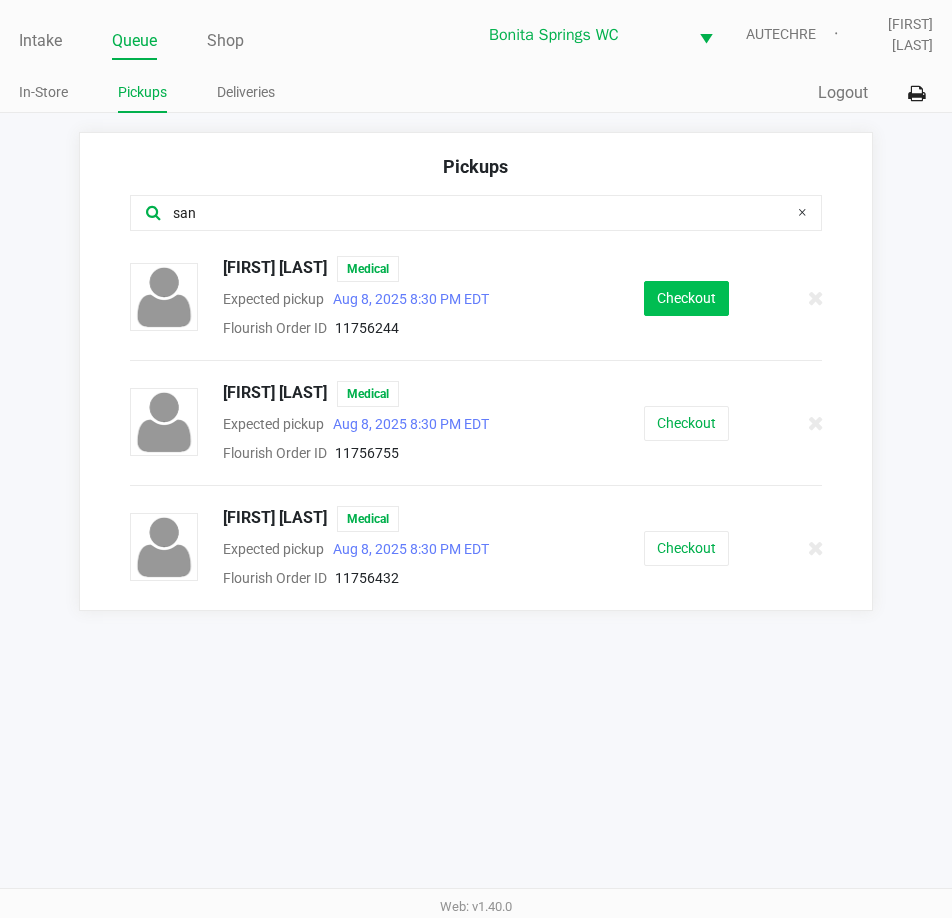 type on "san" 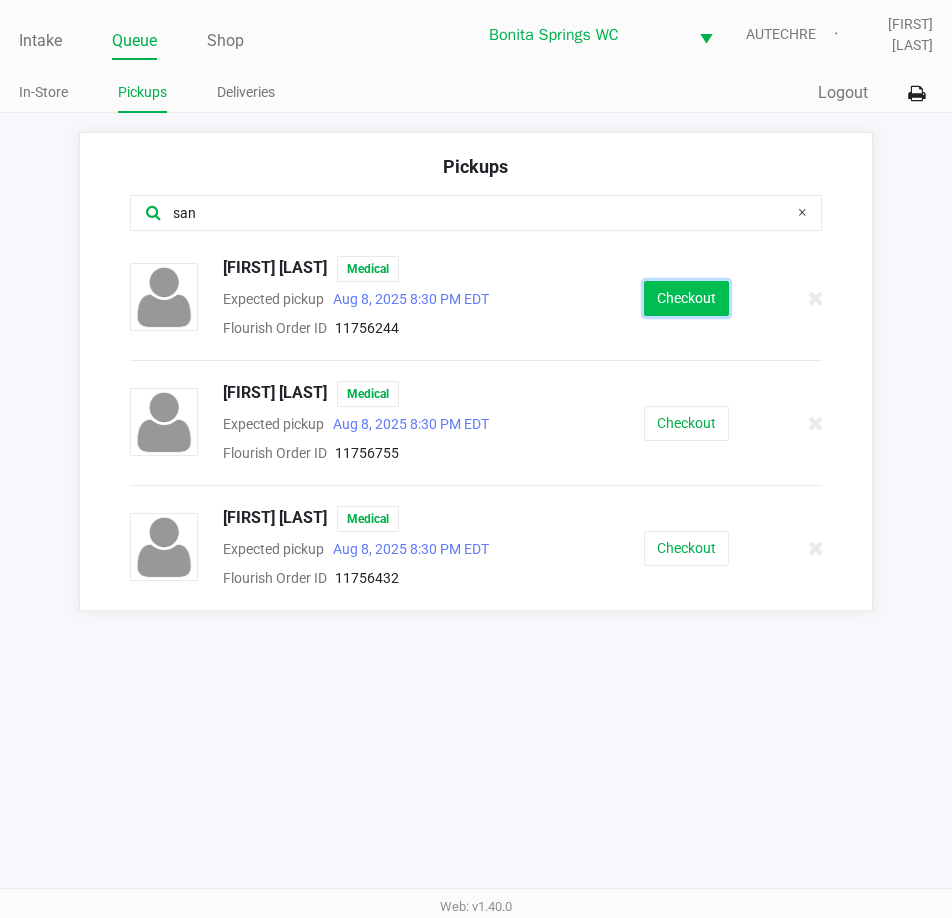 click on "Checkout" 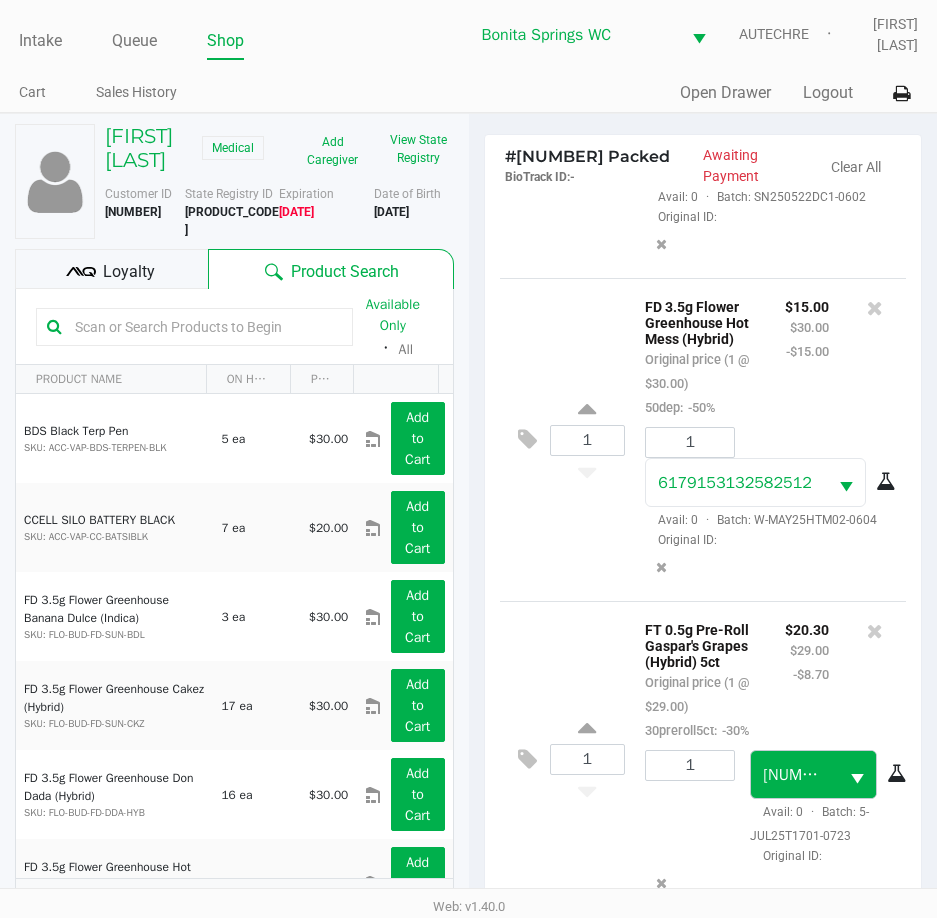 scroll, scrollTop: 736, scrollLeft: 0, axis: vertical 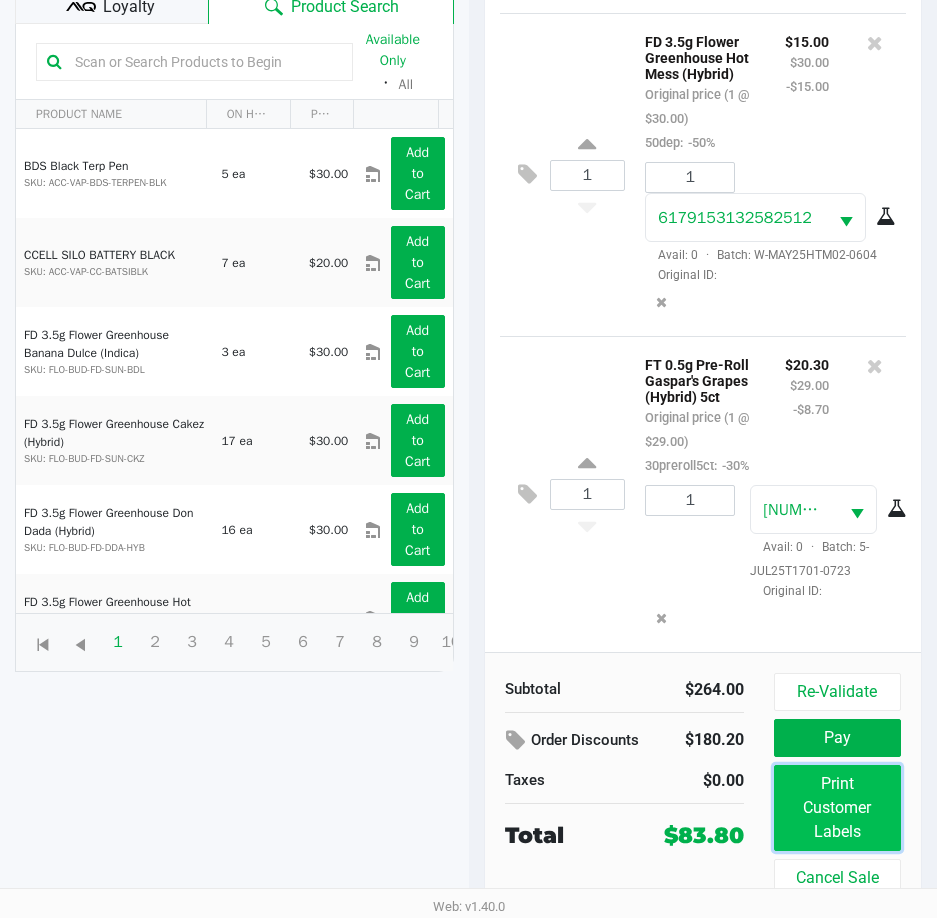 click on "Print Customer Labels" 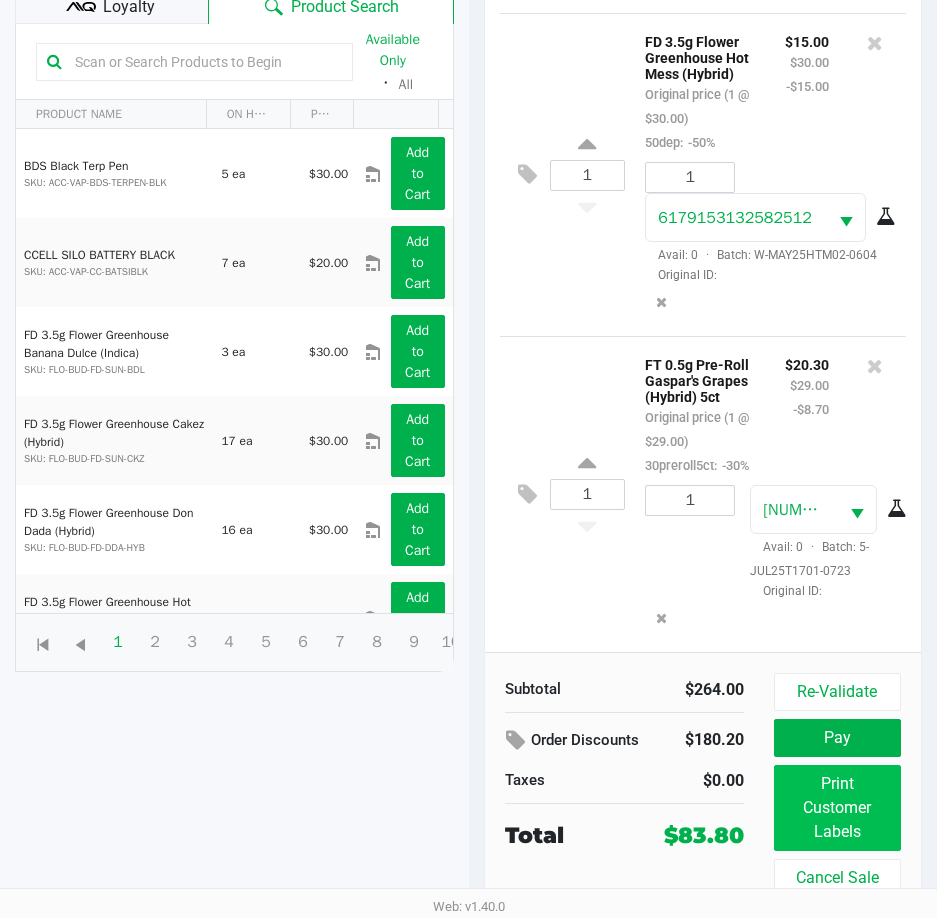 scroll, scrollTop: 0, scrollLeft: 0, axis: both 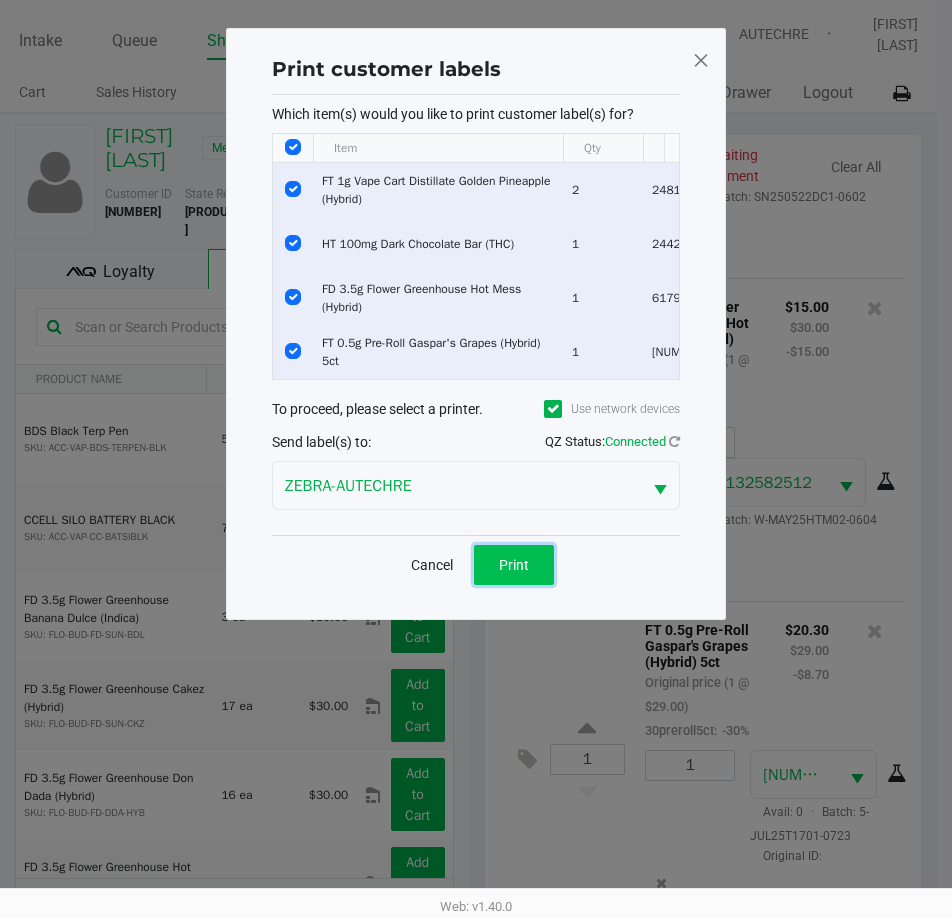 click on "Print" 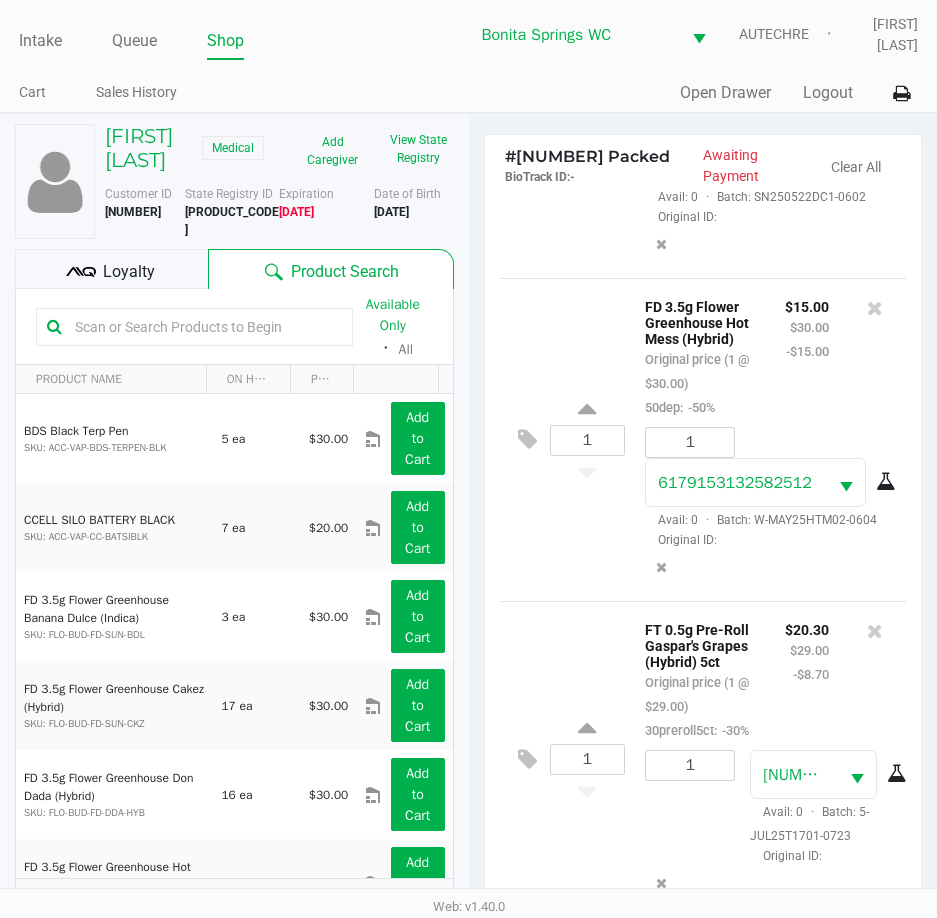 click on "Loyalty" 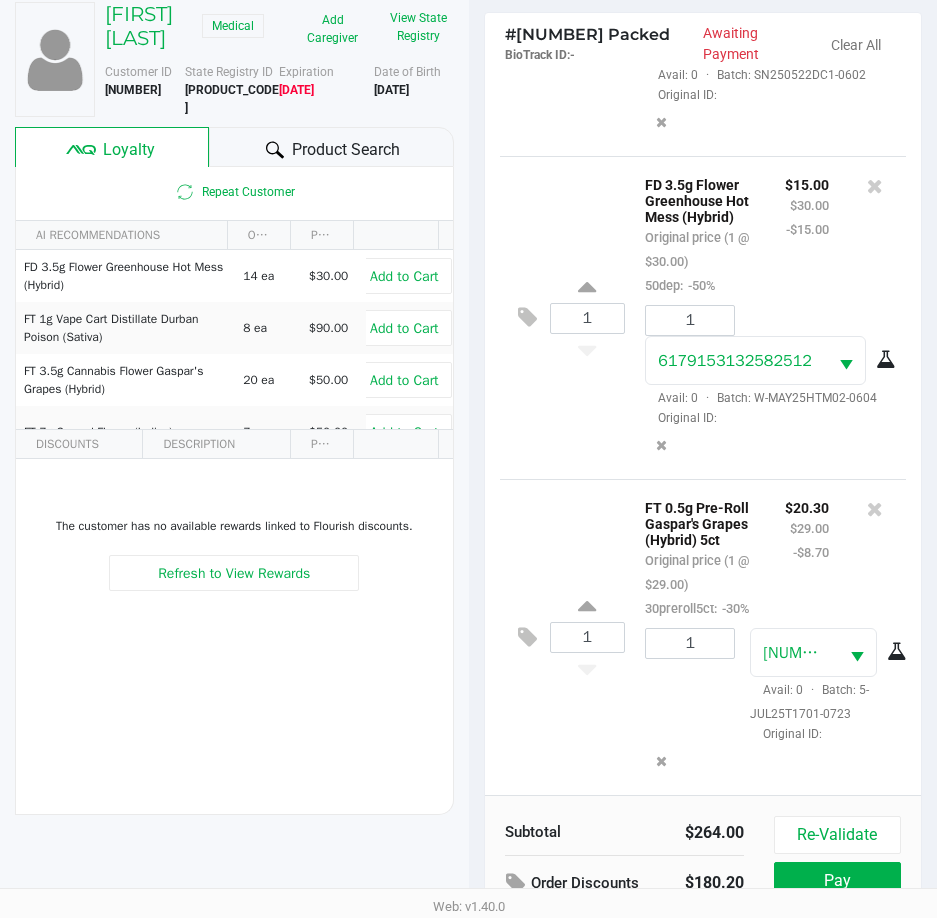 scroll, scrollTop: 265, scrollLeft: 0, axis: vertical 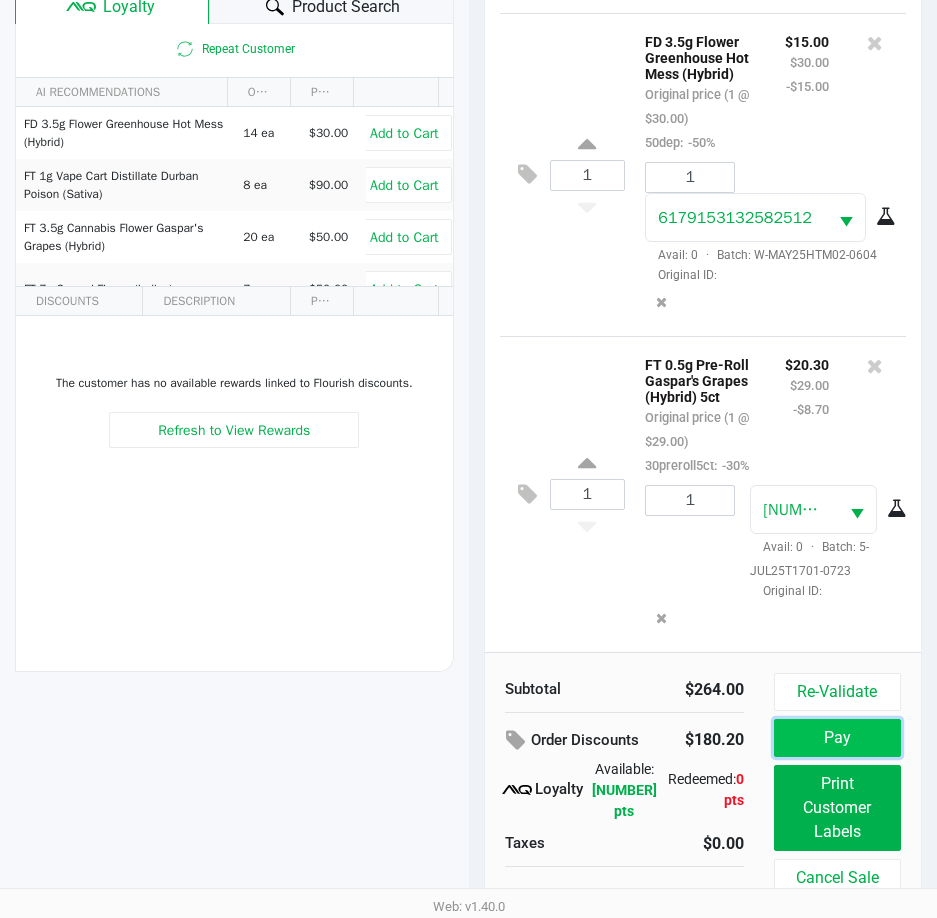 click on "Pay" 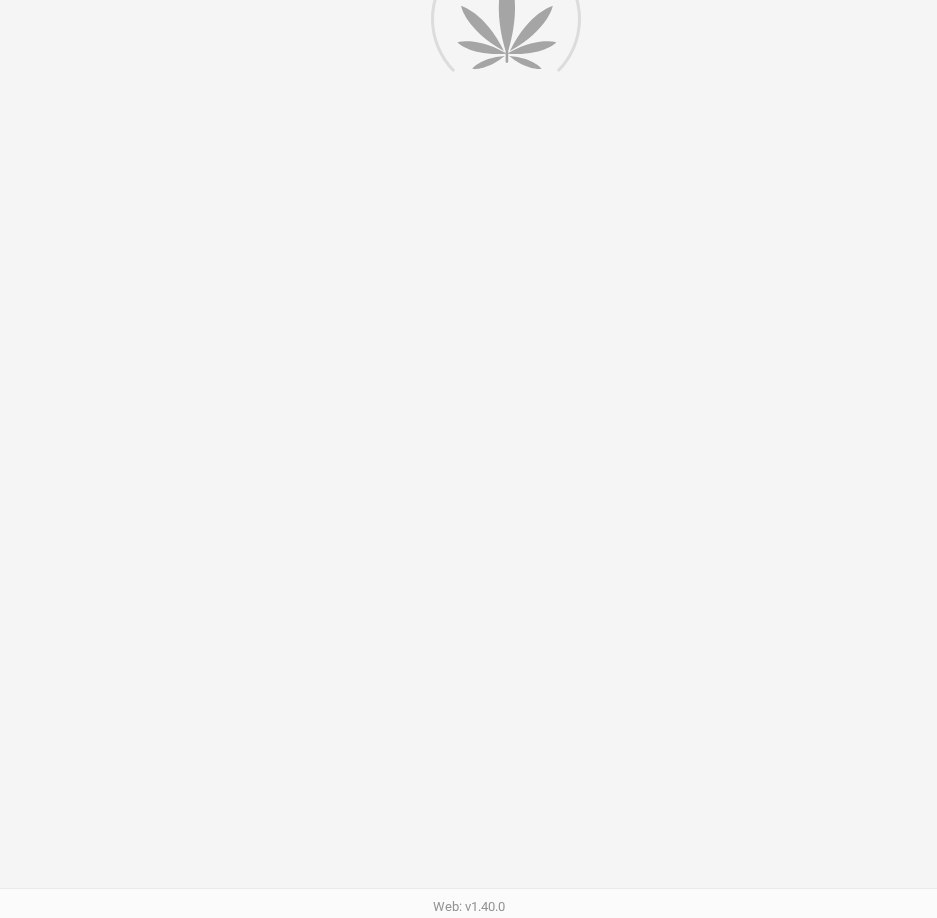 scroll, scrollTop: 0, scrollLeft: 0, axis: both 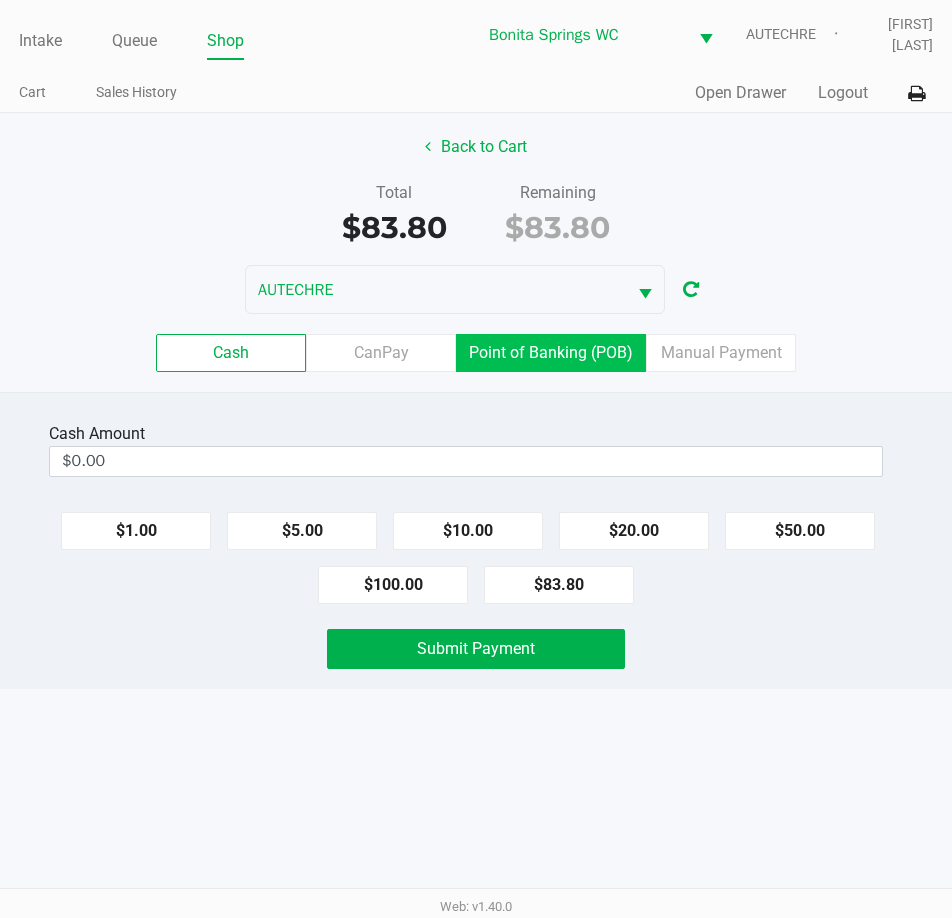 click on "Point of Banking (POB)" 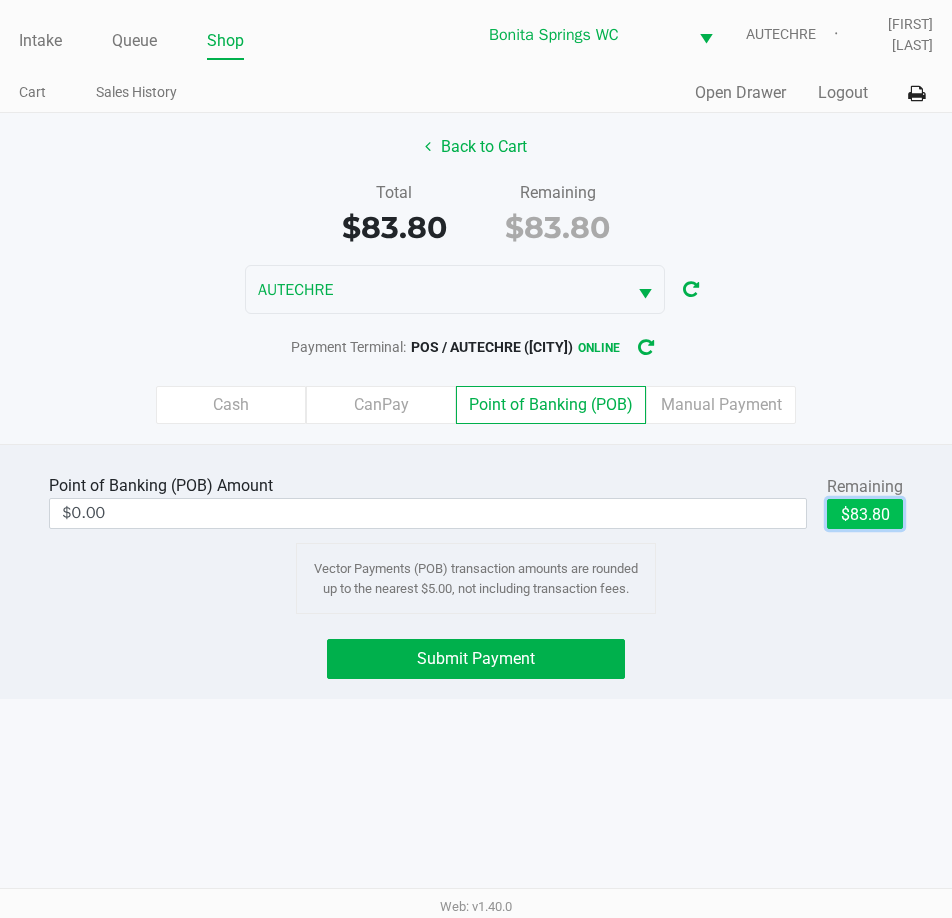 click on "$83.80" 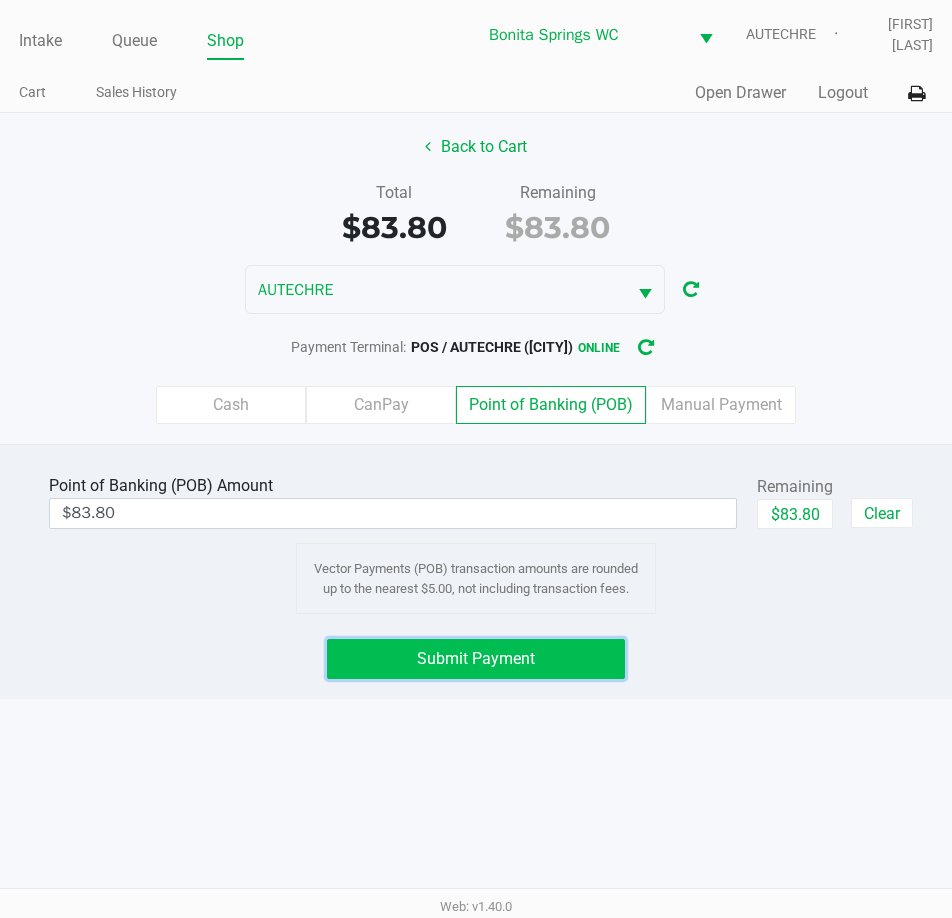 click on "Submit Payment" 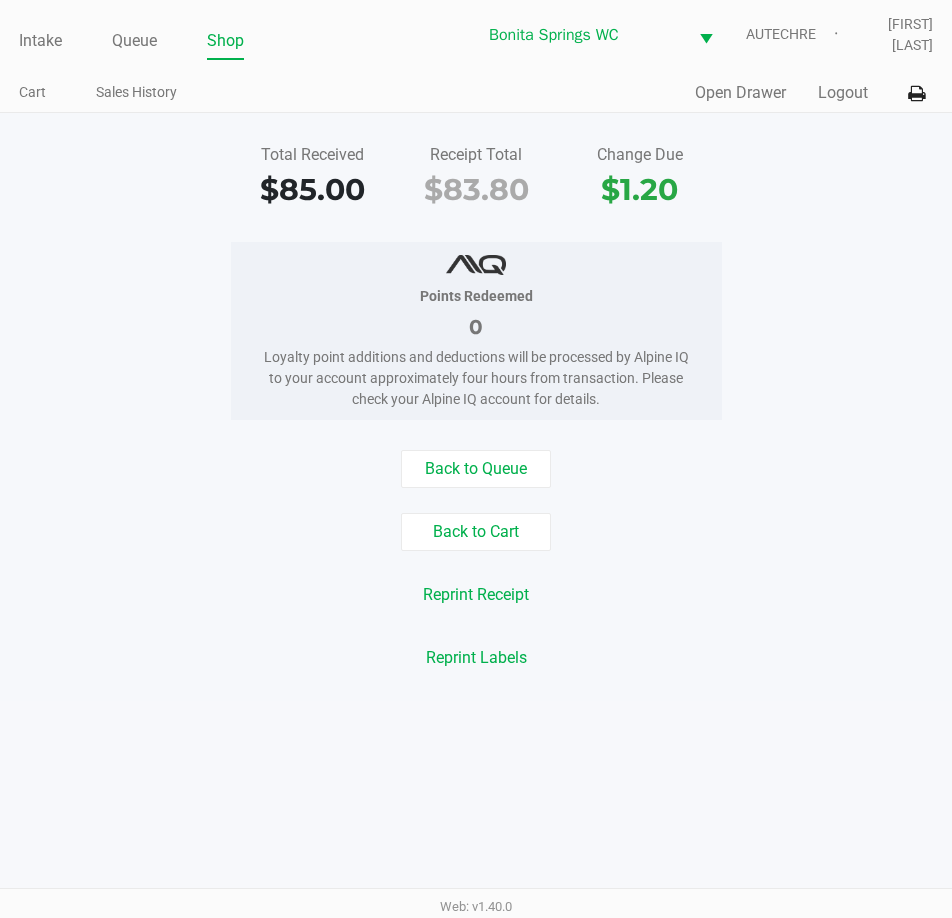 click on "Total Received   [PRICE]   Receipt Total   [PRICE]   Change Due   [PRICE]" 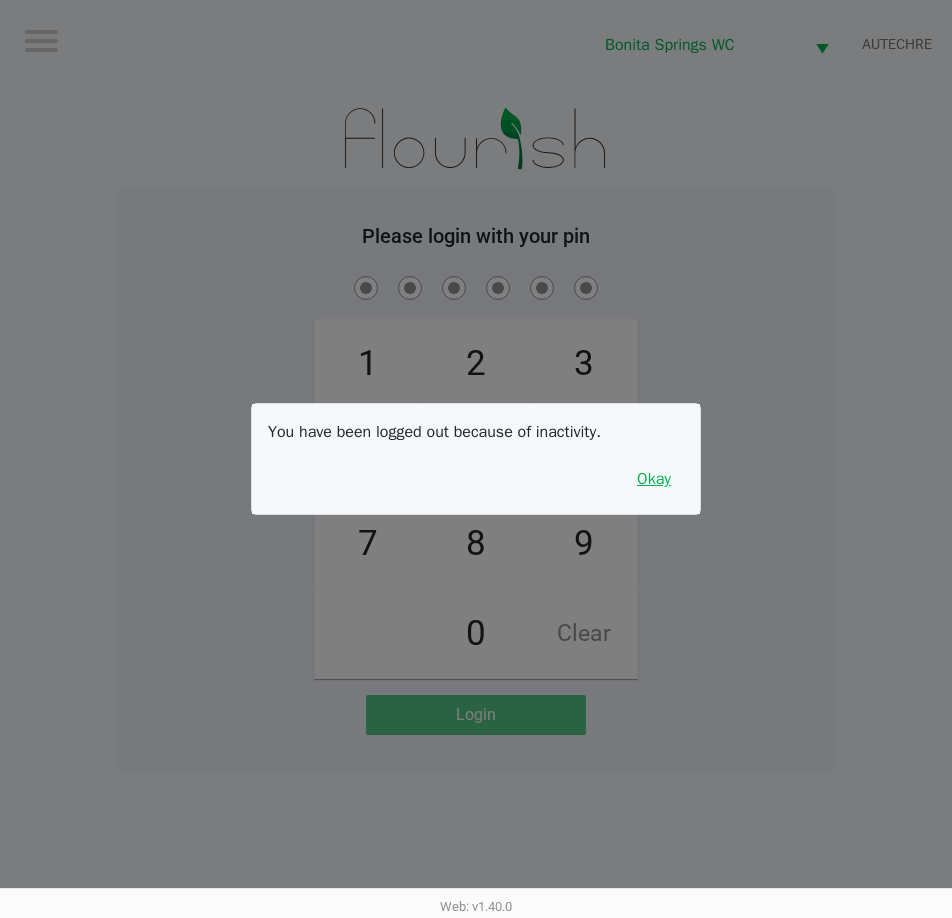 click on "Okay" at bounding box center (654, 479) 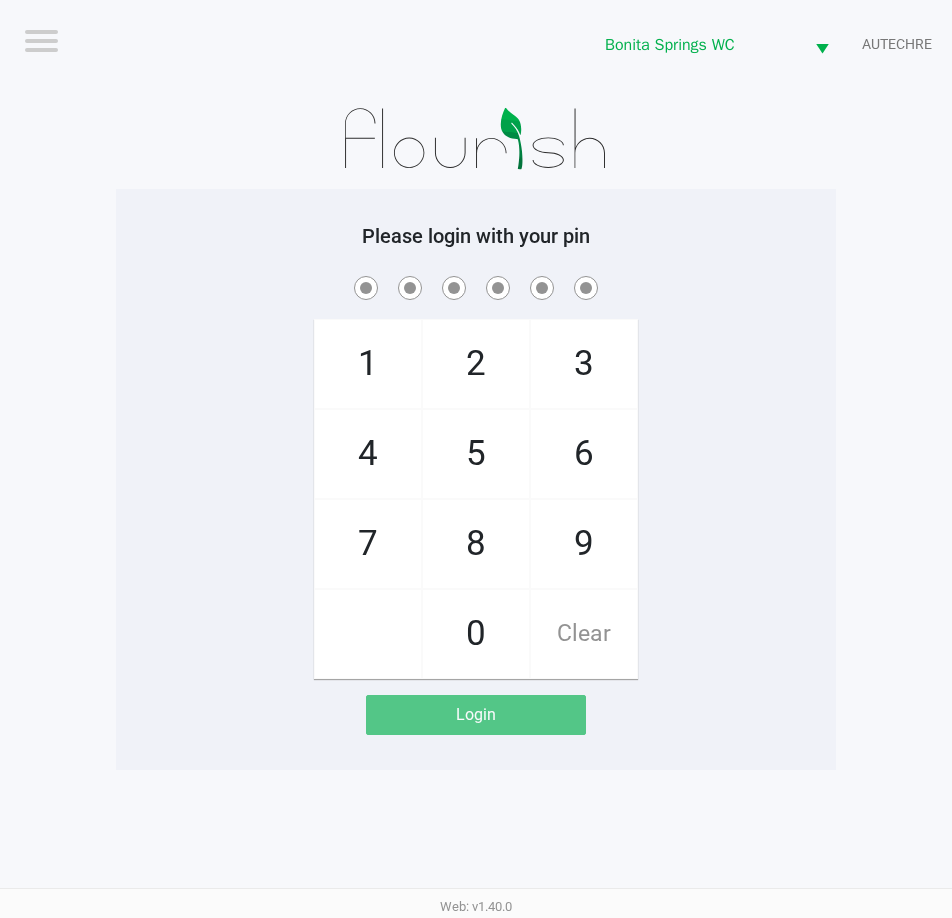 click on "2" 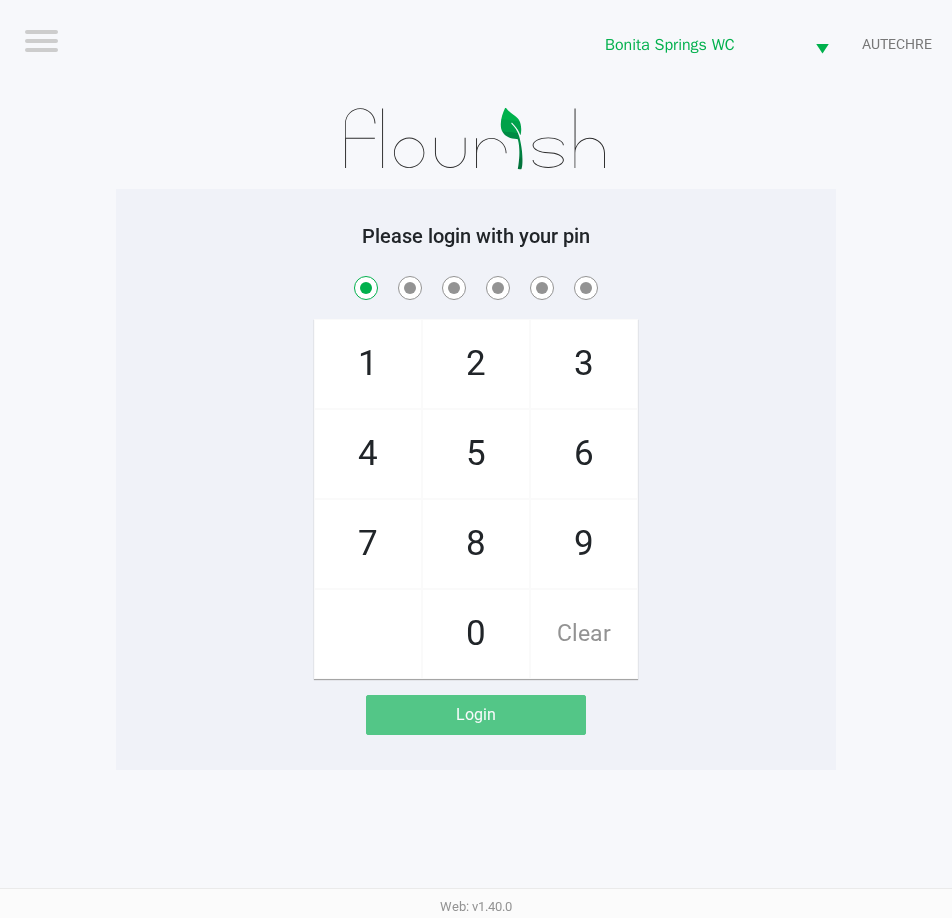checkbox on "true" 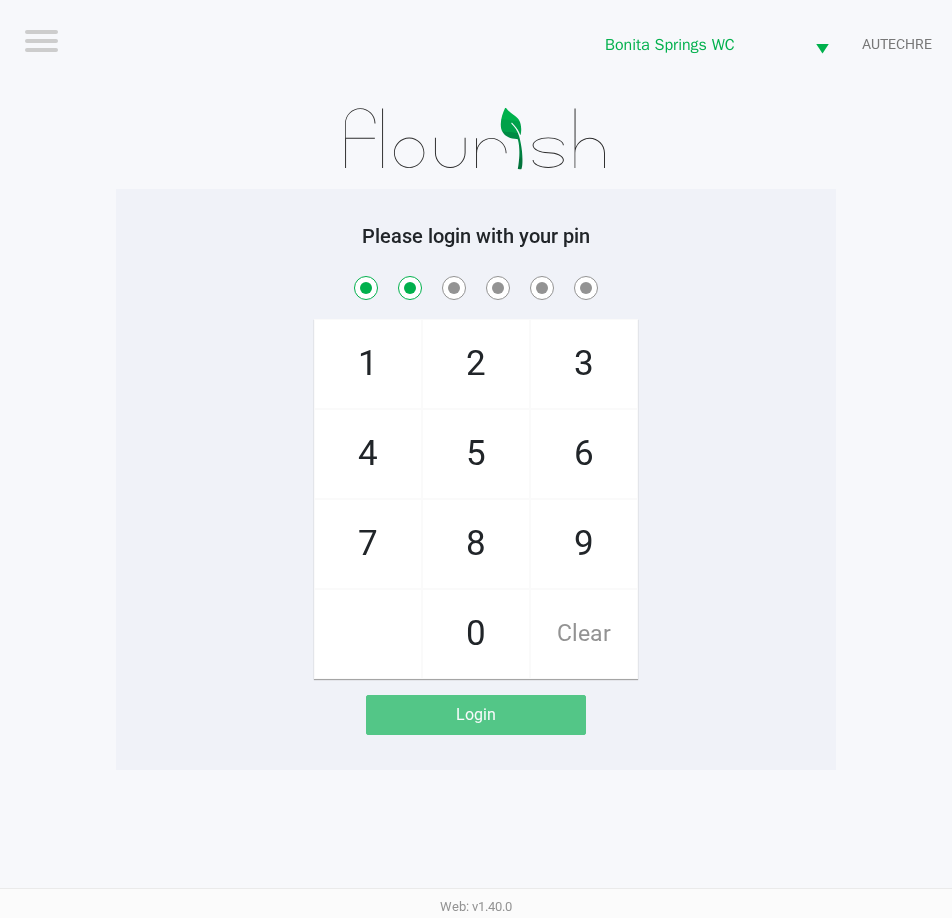 checkbox on "true" 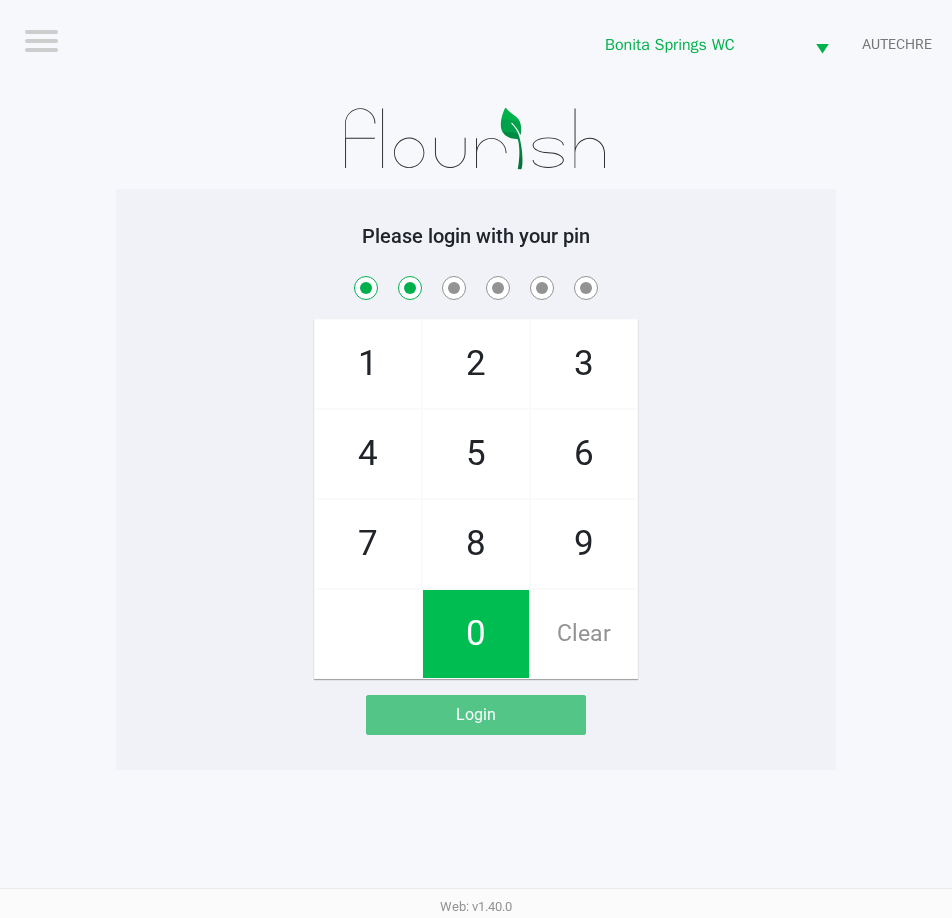 click on "0" 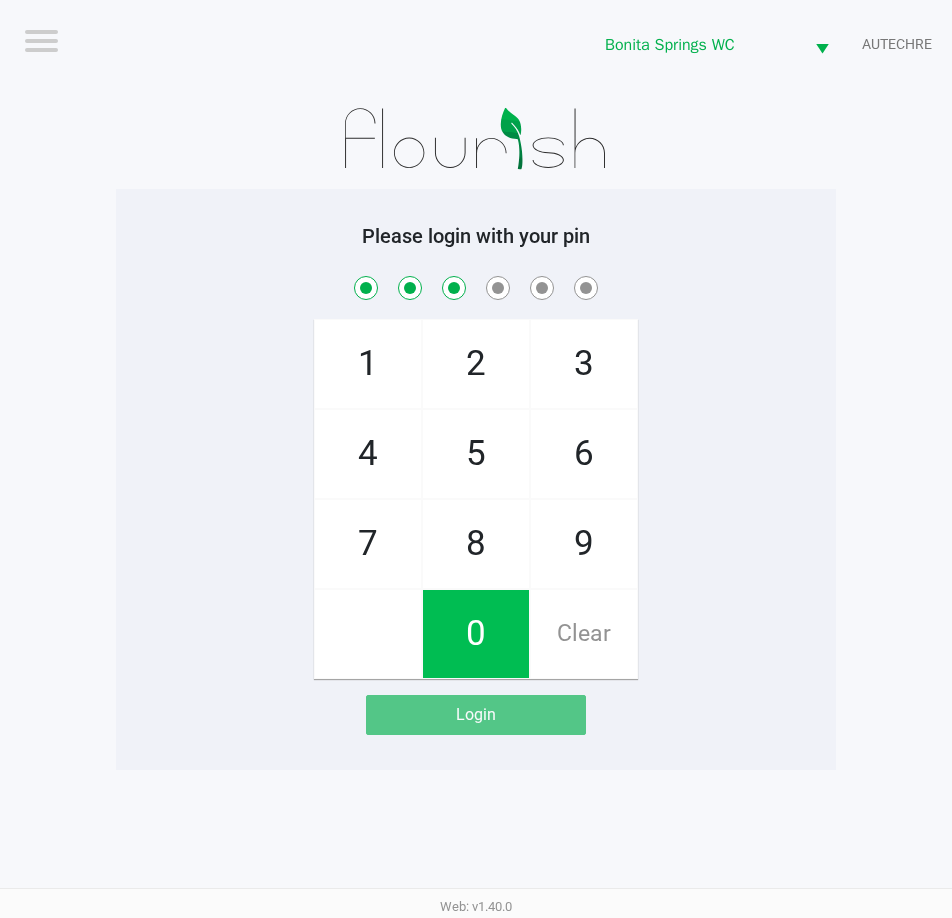 checkbox on "true" 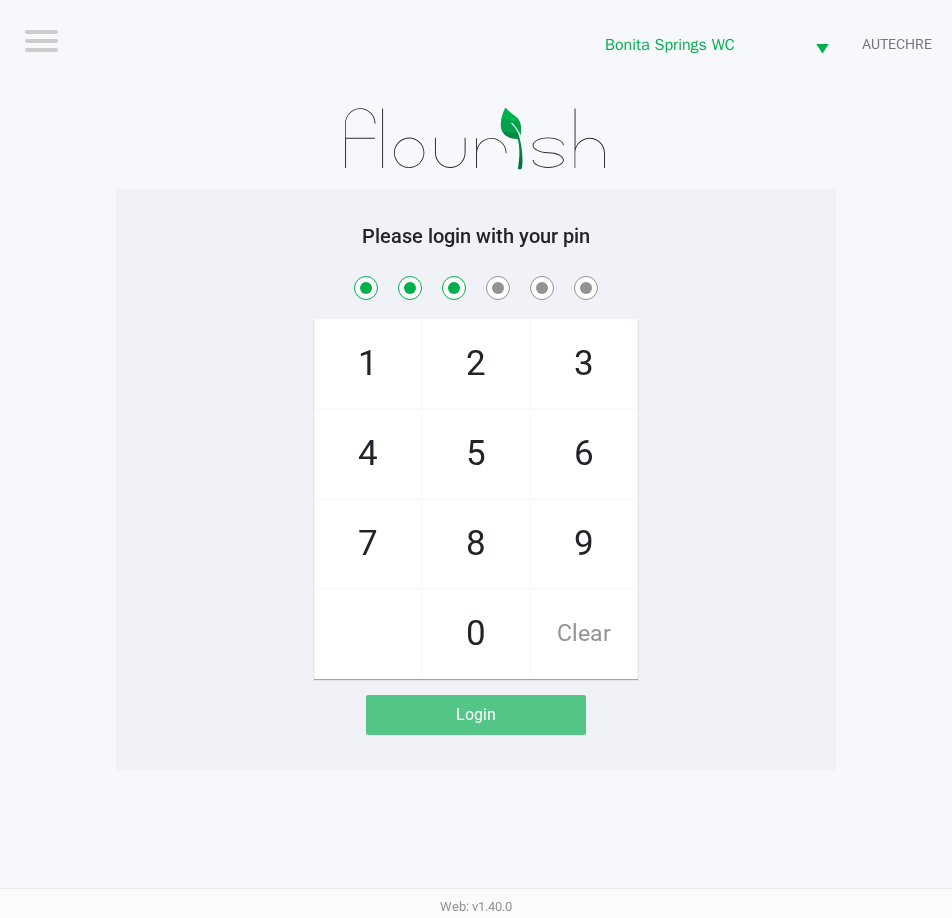 click on "0" 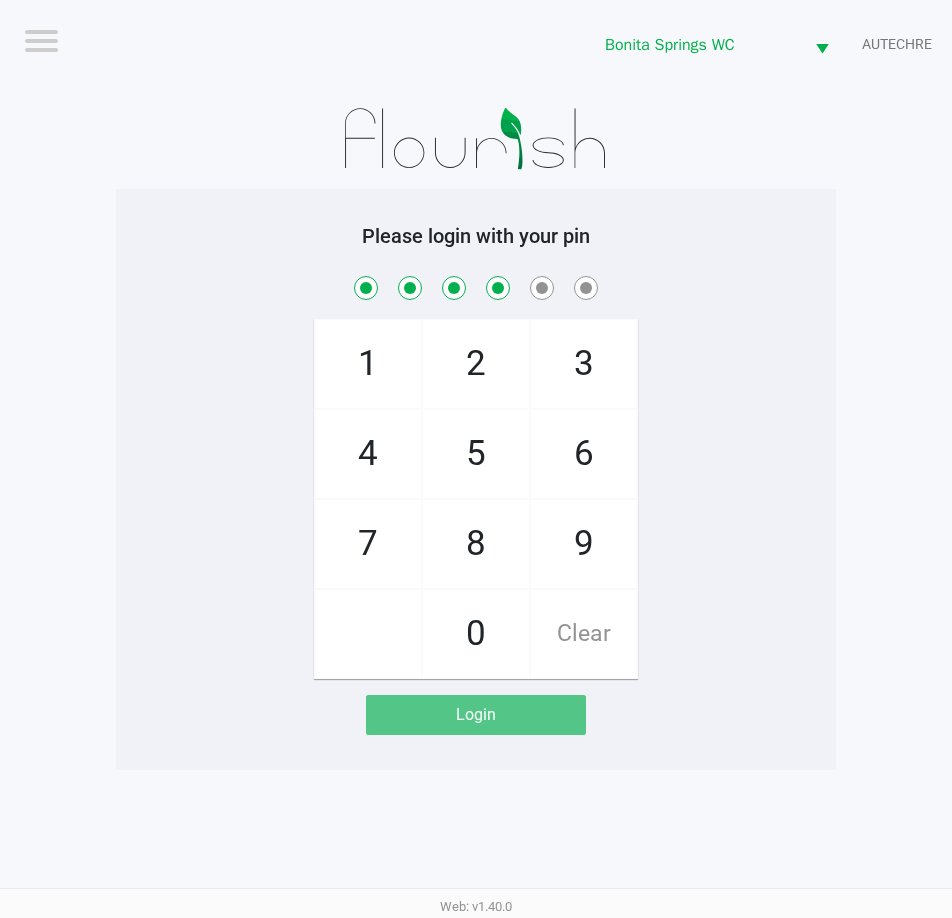 checkbox on "true" 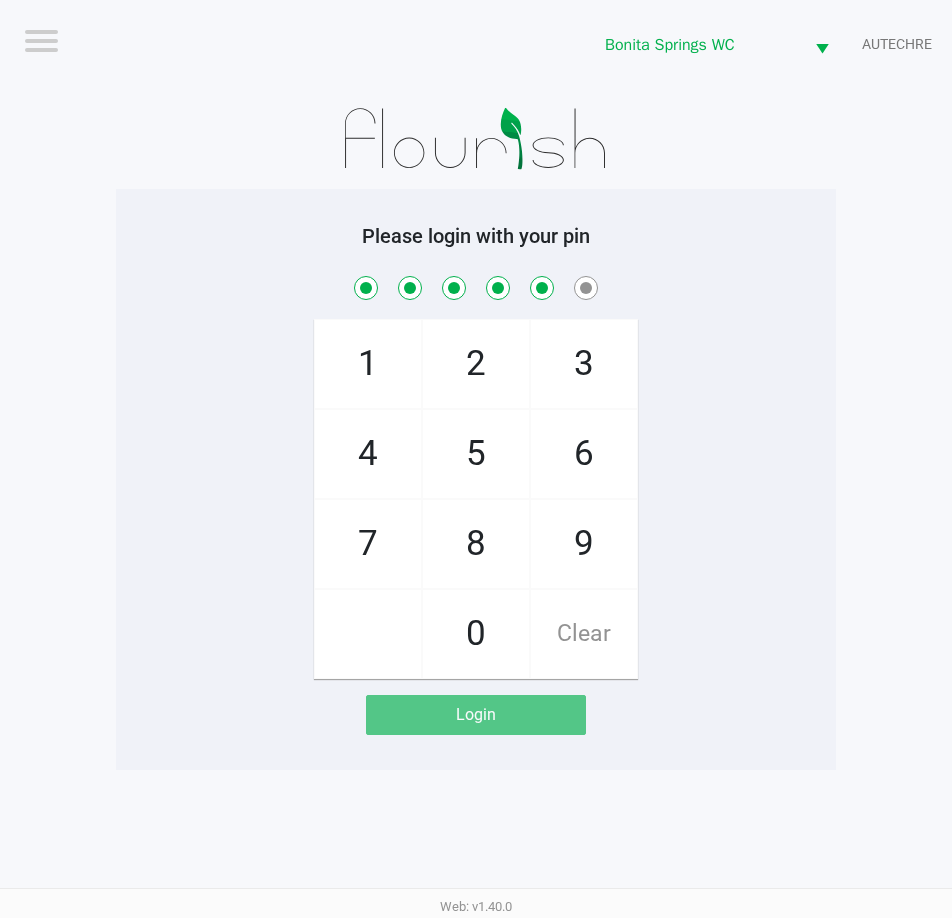 checkbox on "true" 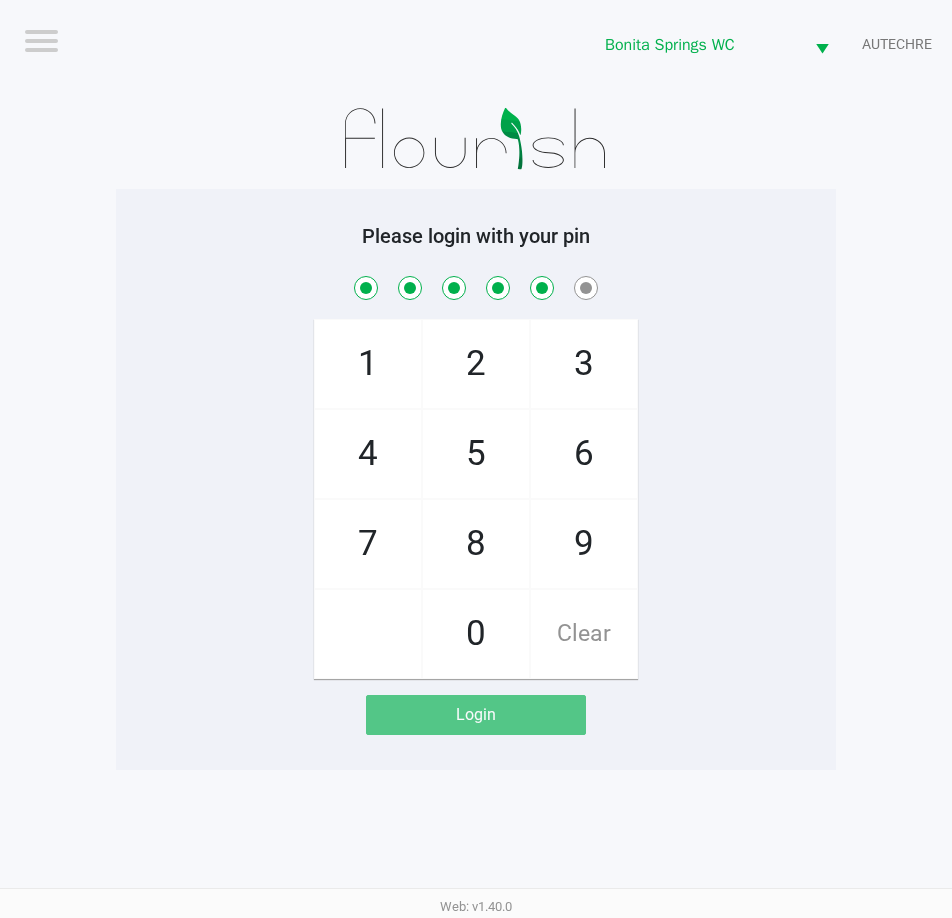 click on "5" 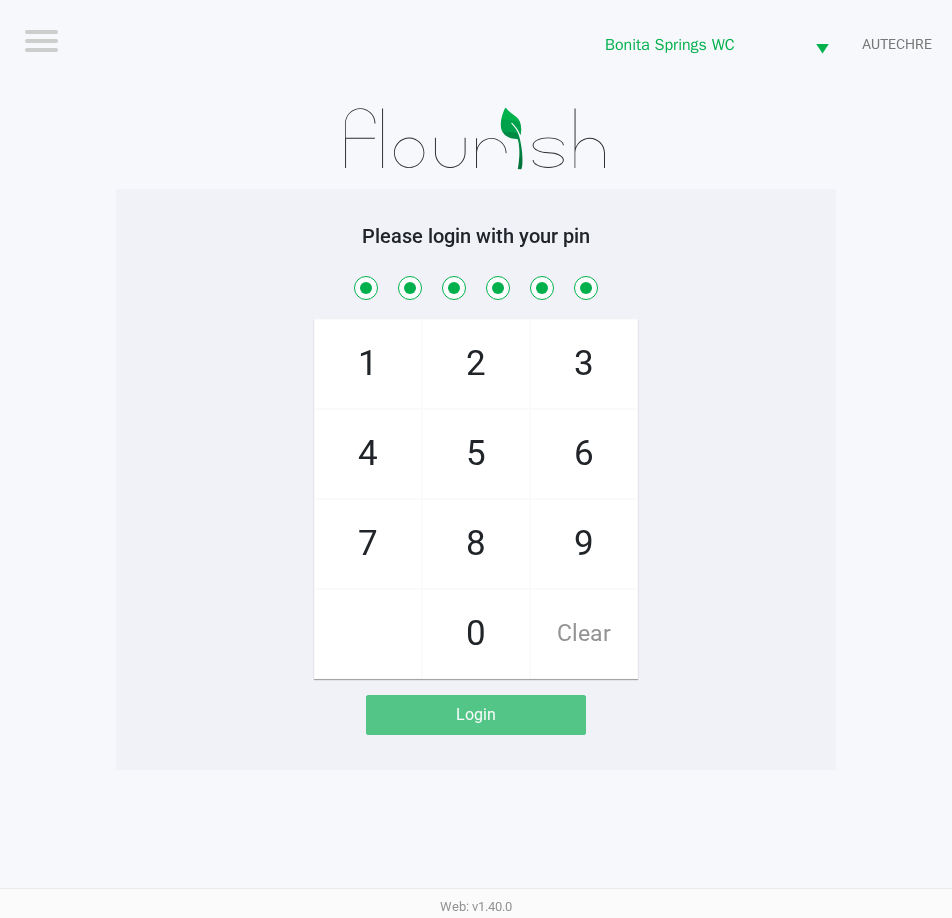 checkbox on "true" 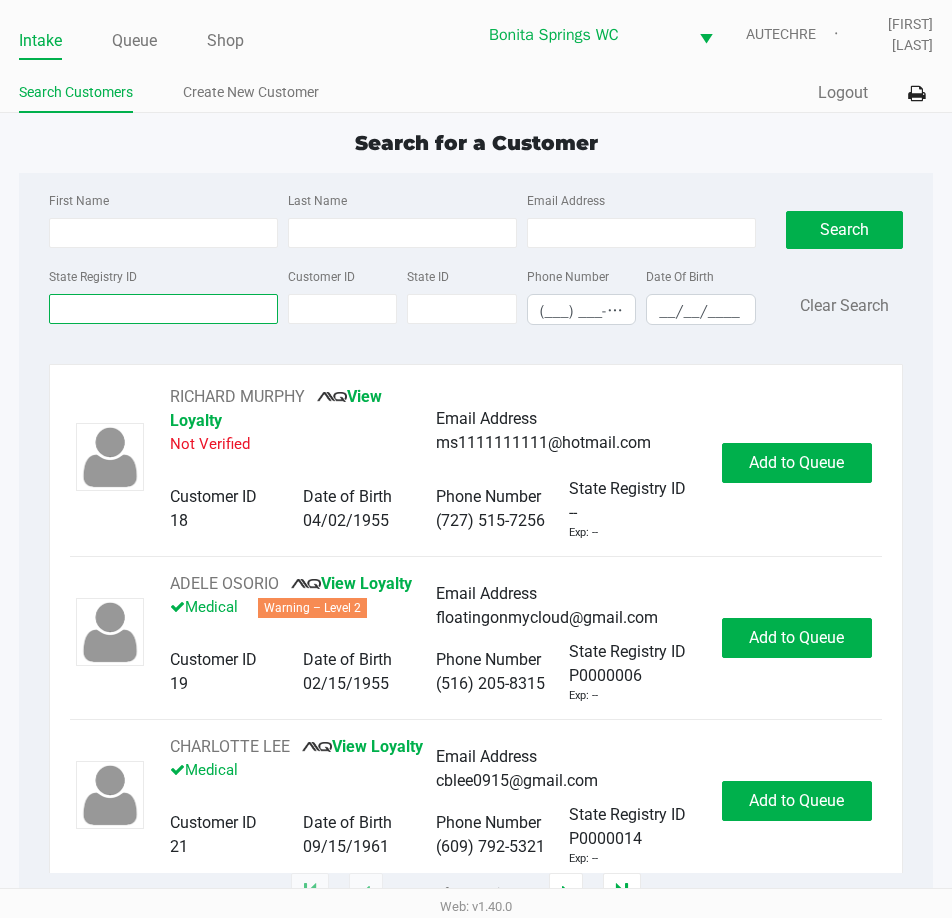 click on "State Registry ID" at bounding box center [163, 309] 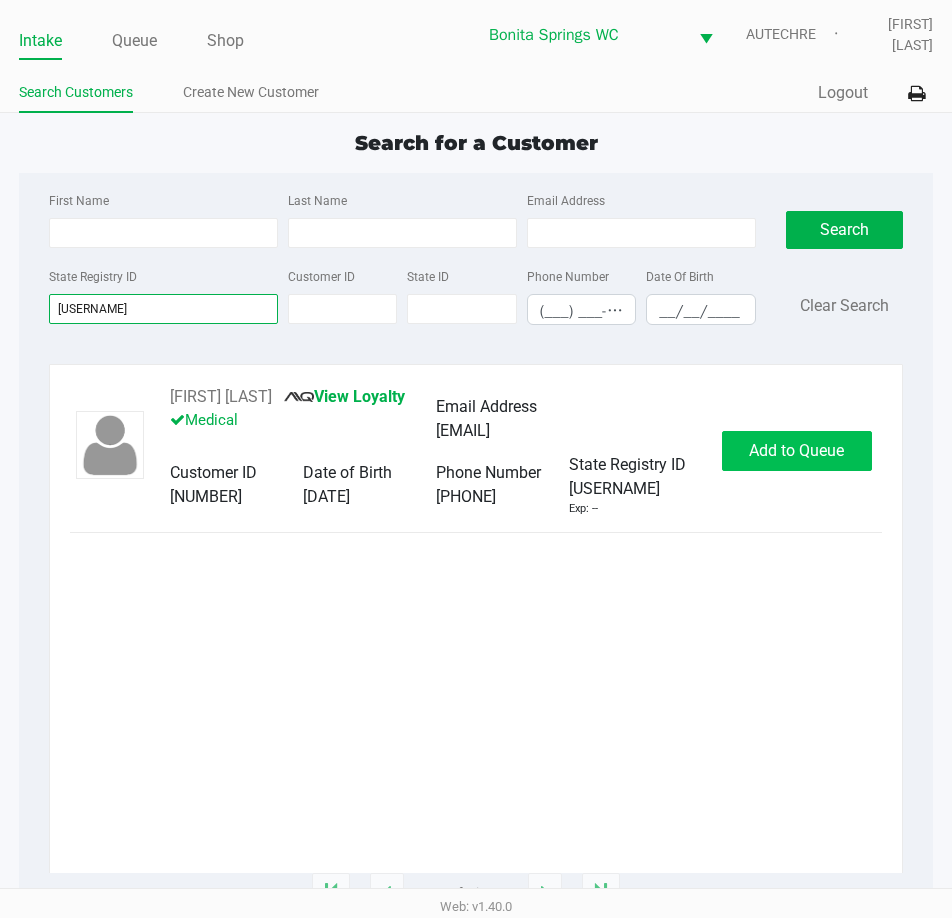 type on "[USERNAME]" 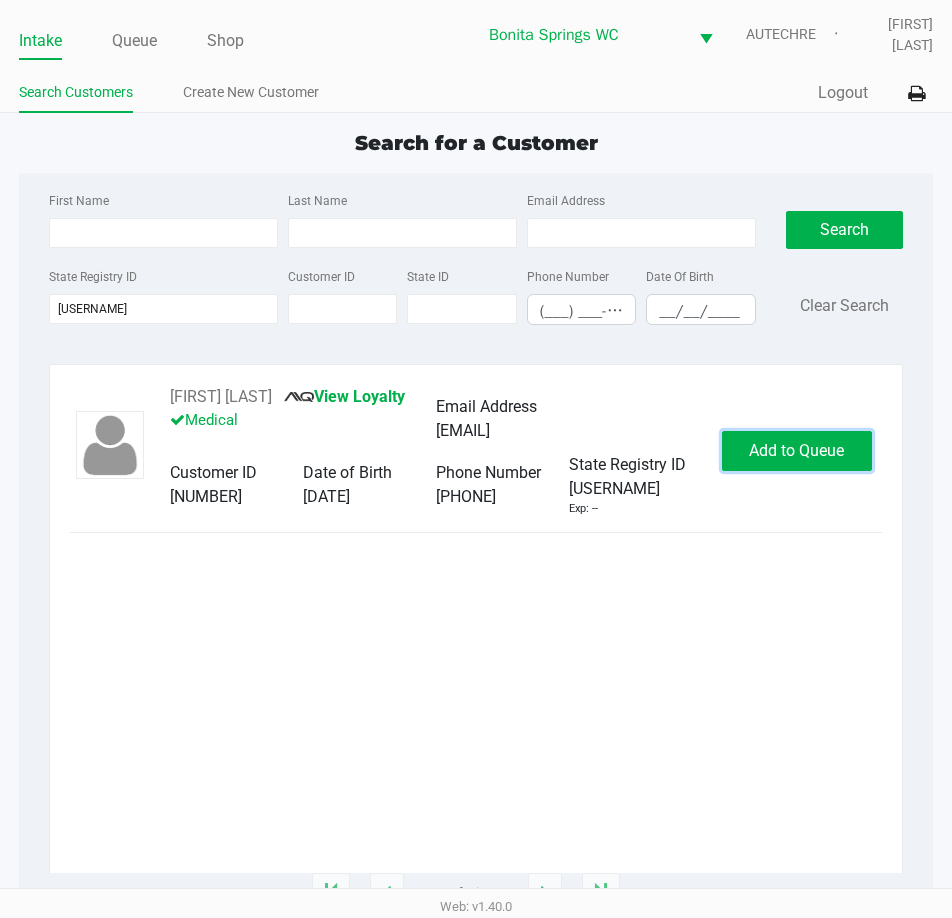 click on "Add to Queue" 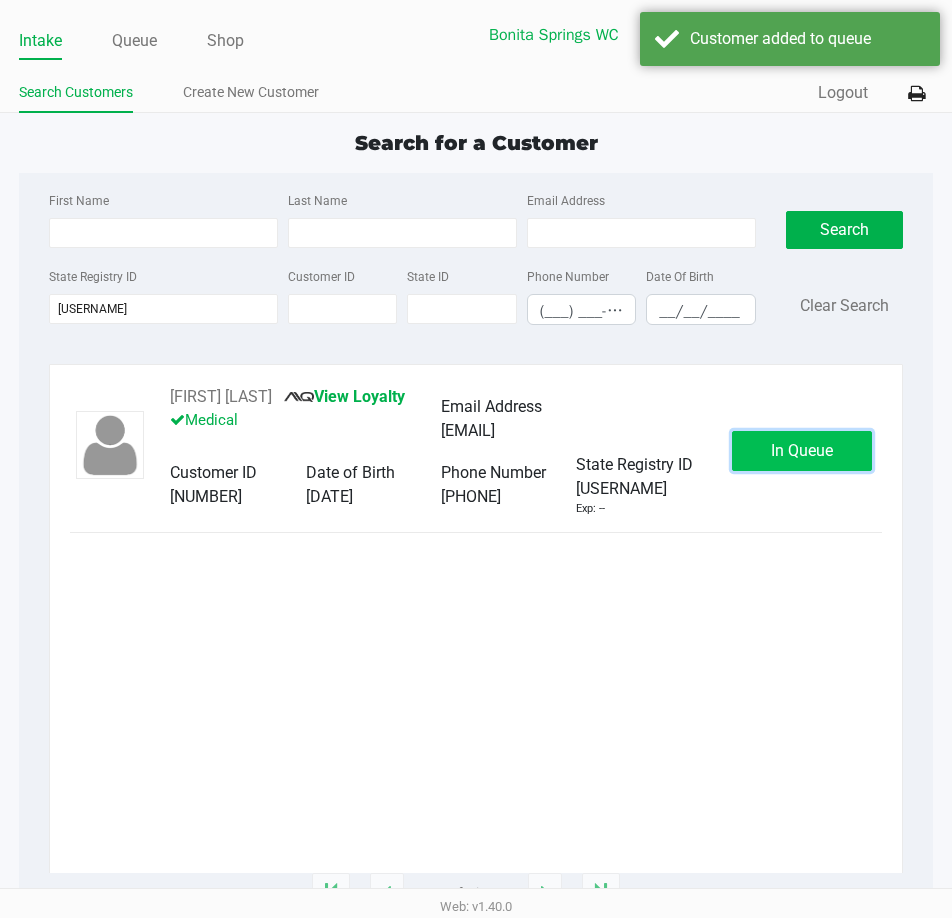 click on "In Queue" 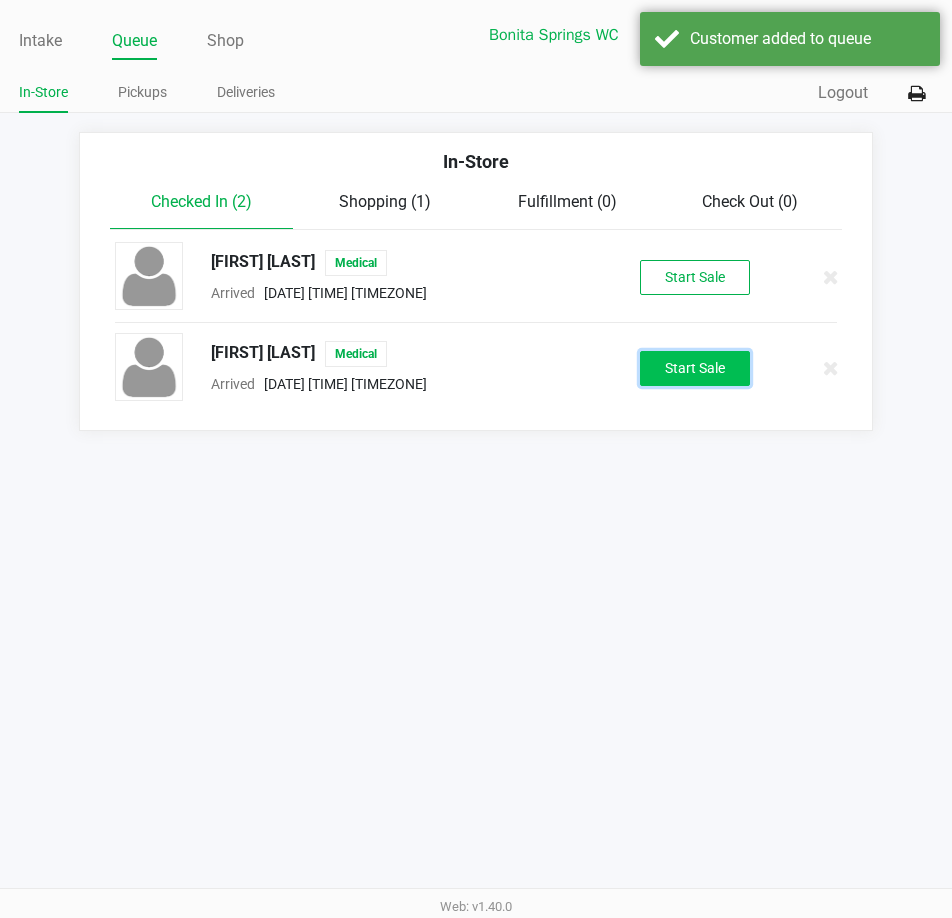 click on "Start Sale" 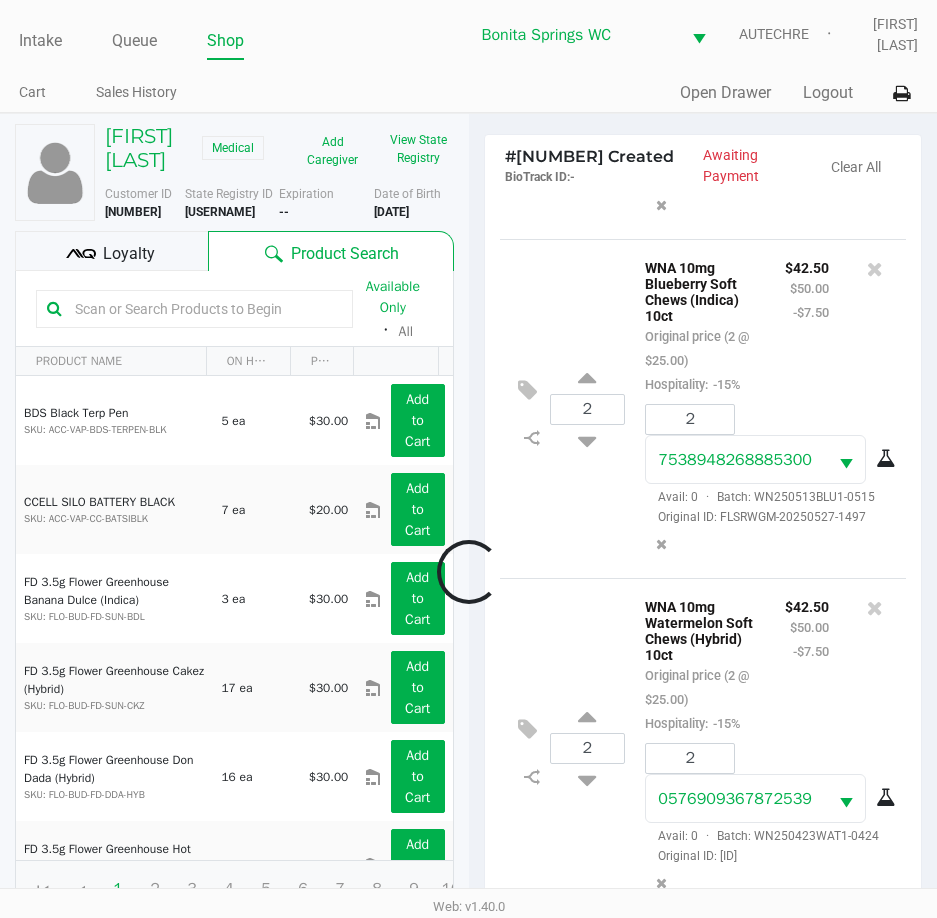 scroll, scrollTop: 441, scrollLeft: 0, axis: vertical 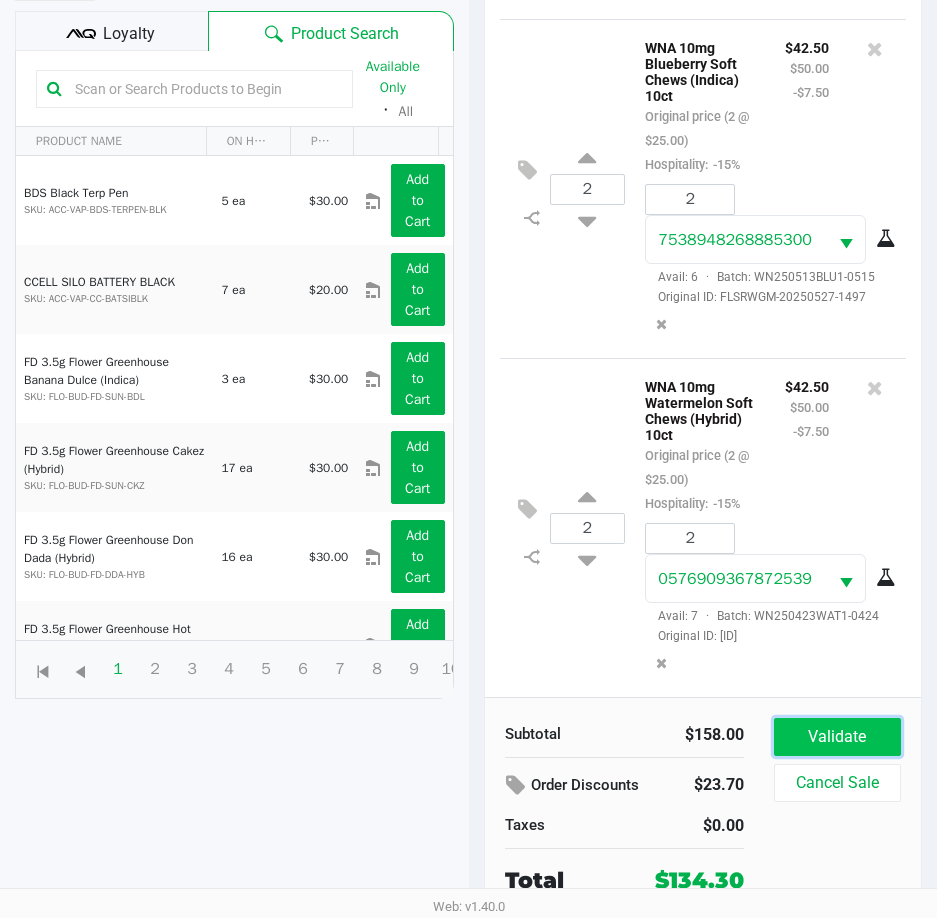 click on "Validate" 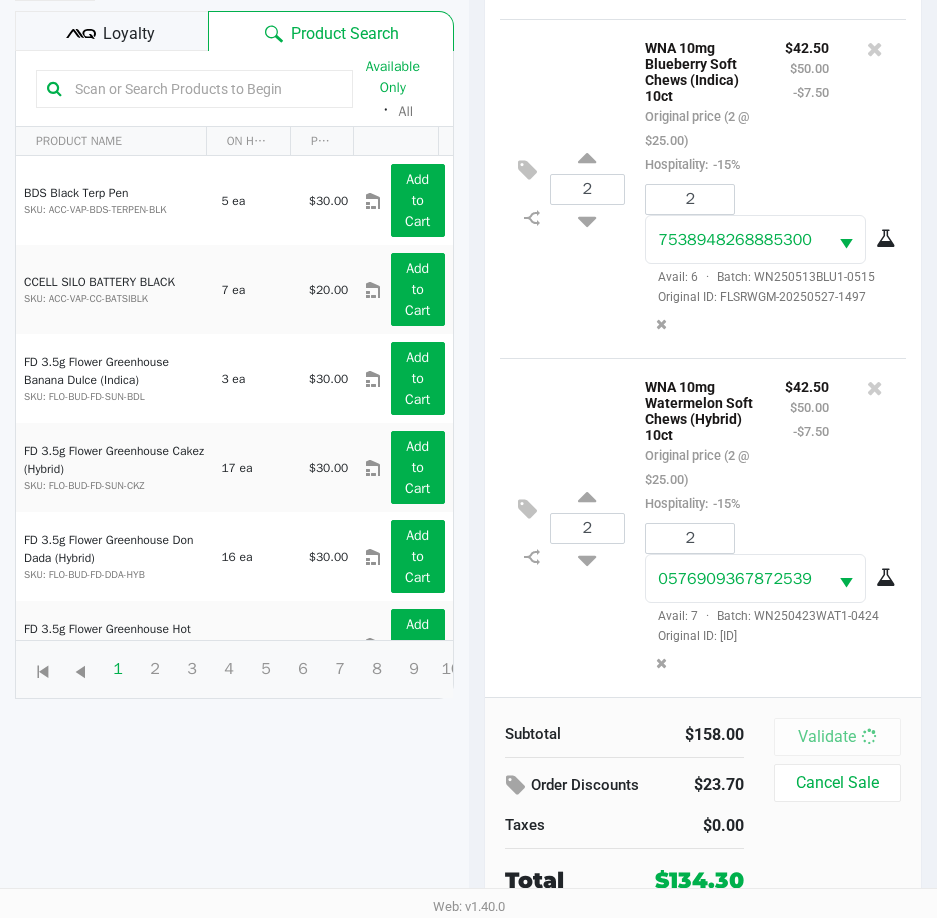 scroll, scrollTop: 0, scrollLeft: 0, axis: both 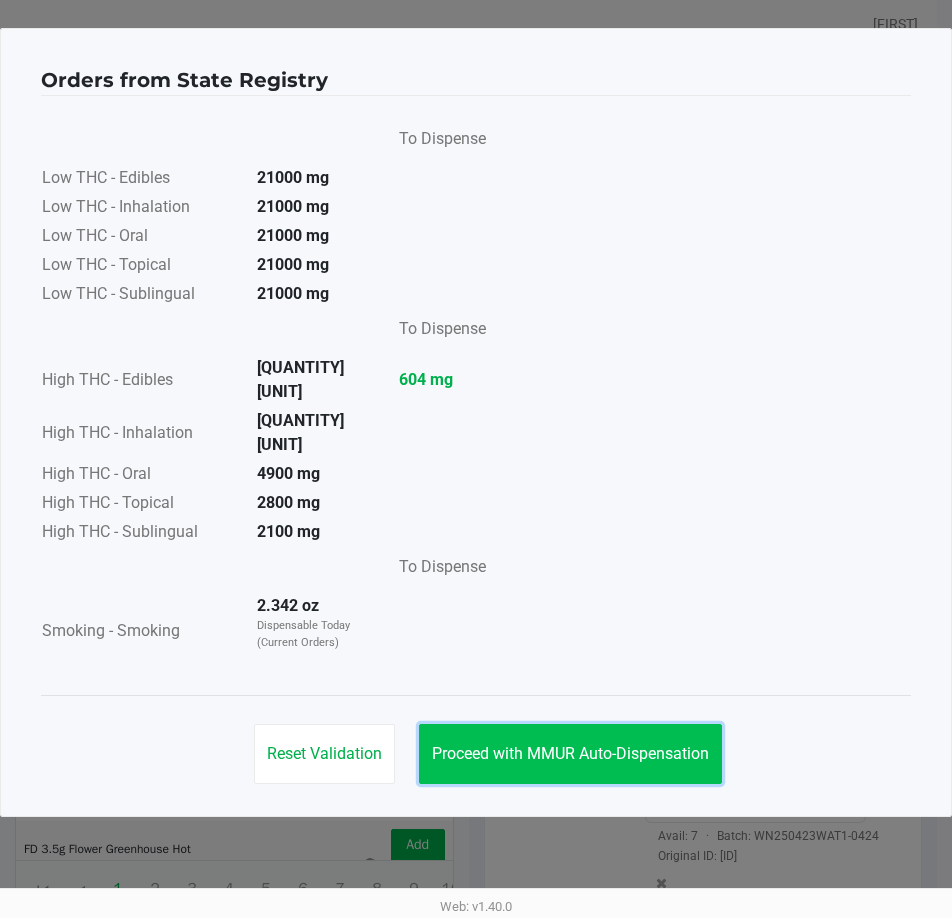 click on "Proceed with MMUR Auto-Dispensation" 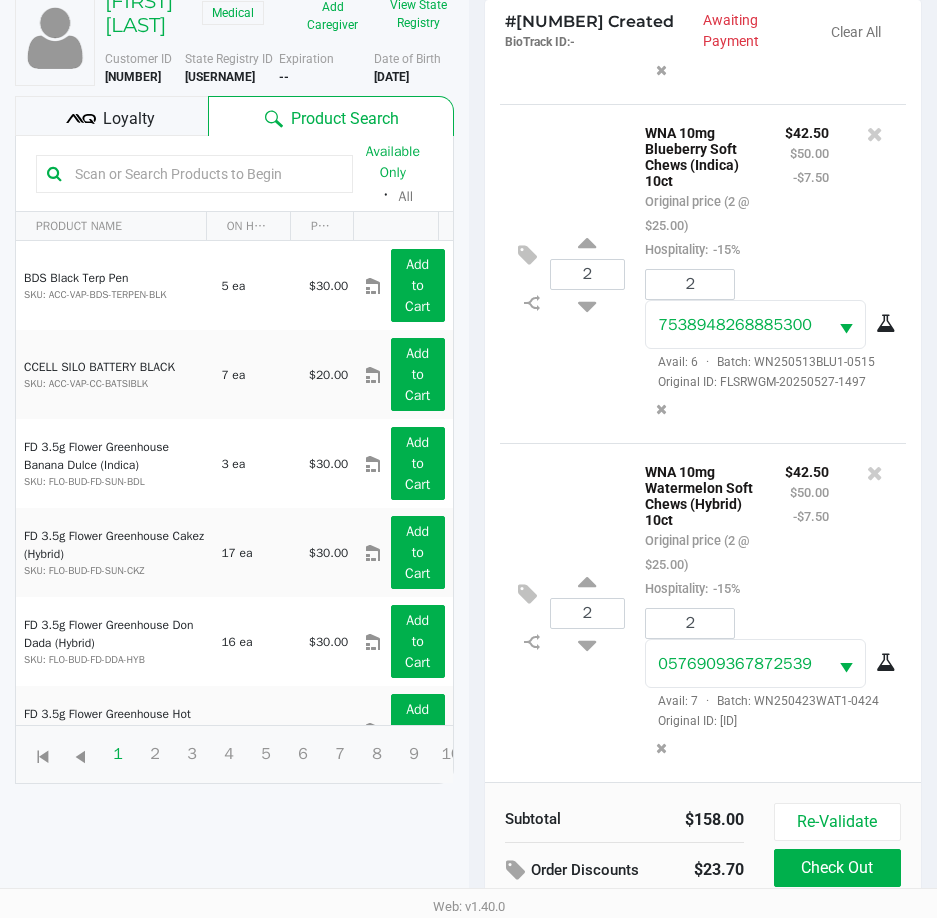 scroll, scrollTop: 265, scrollLeft: 0, axis: vertical 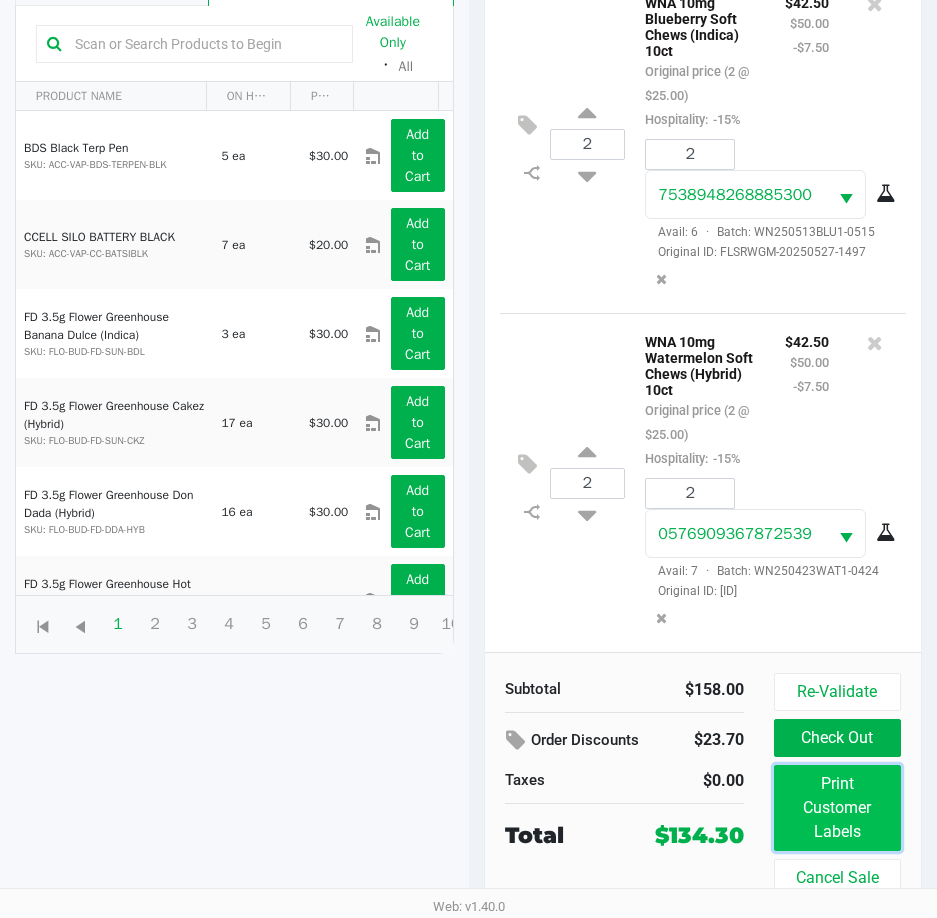 click on "Print Customer Labels" 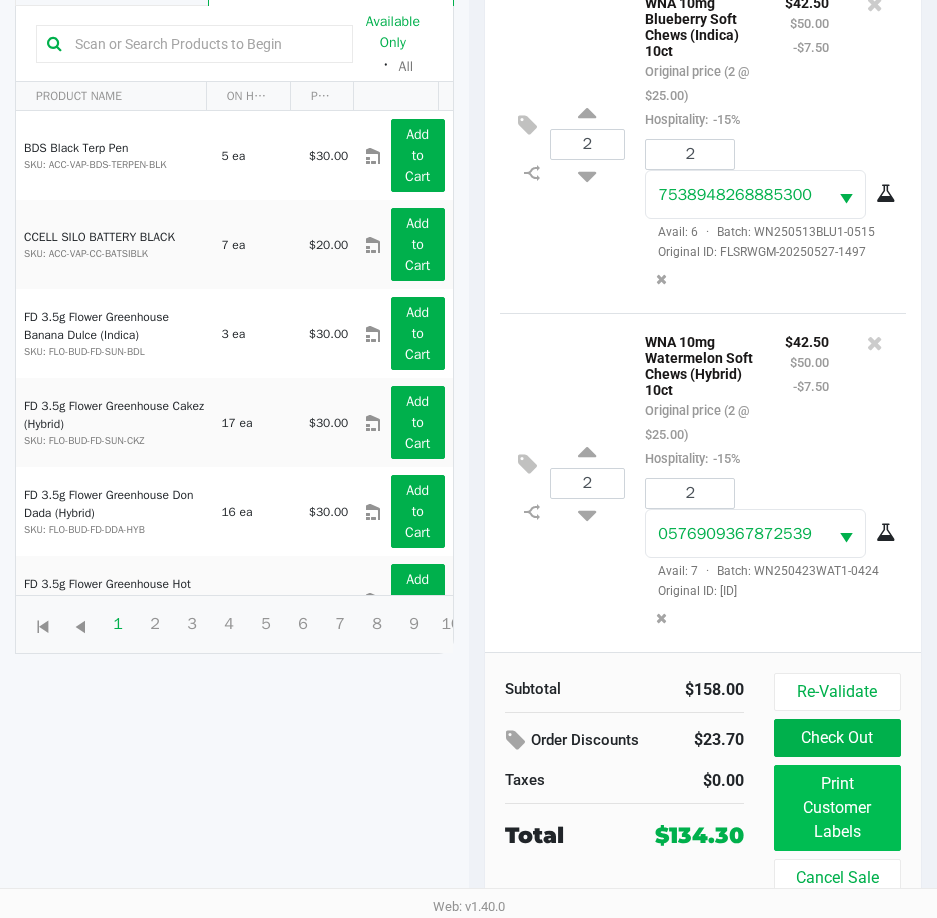 scroll, scrollTop: 0, scrollLeft: 0, axis: both 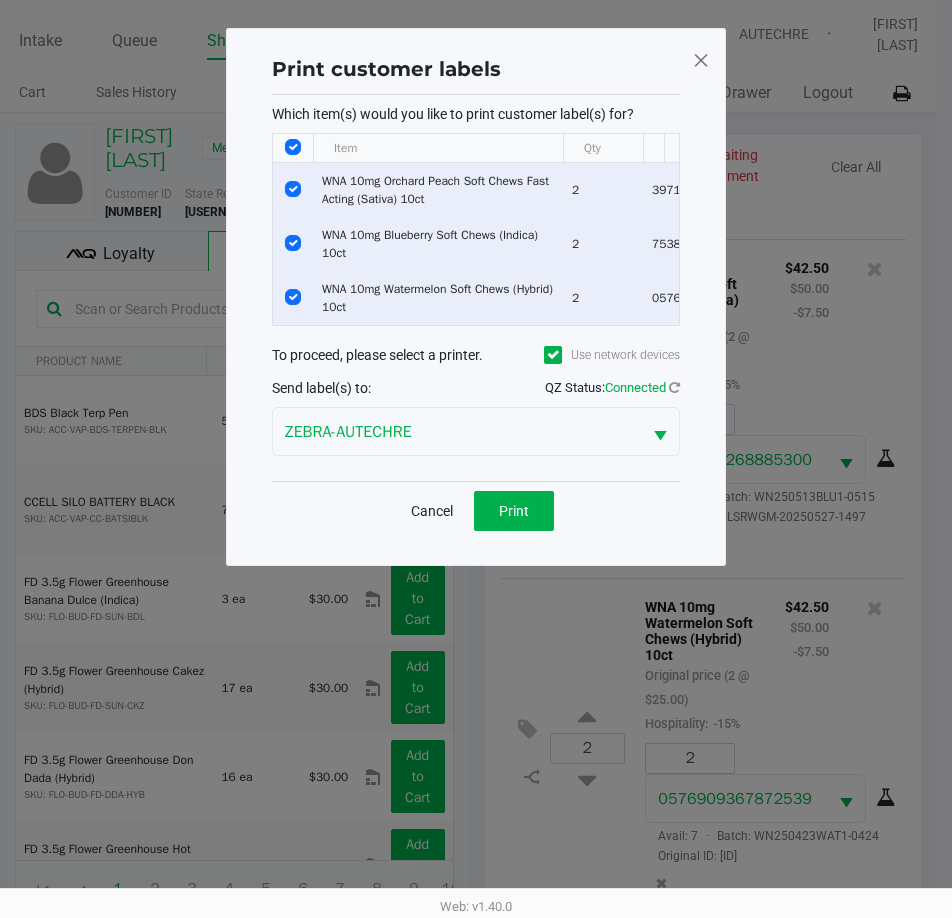 click 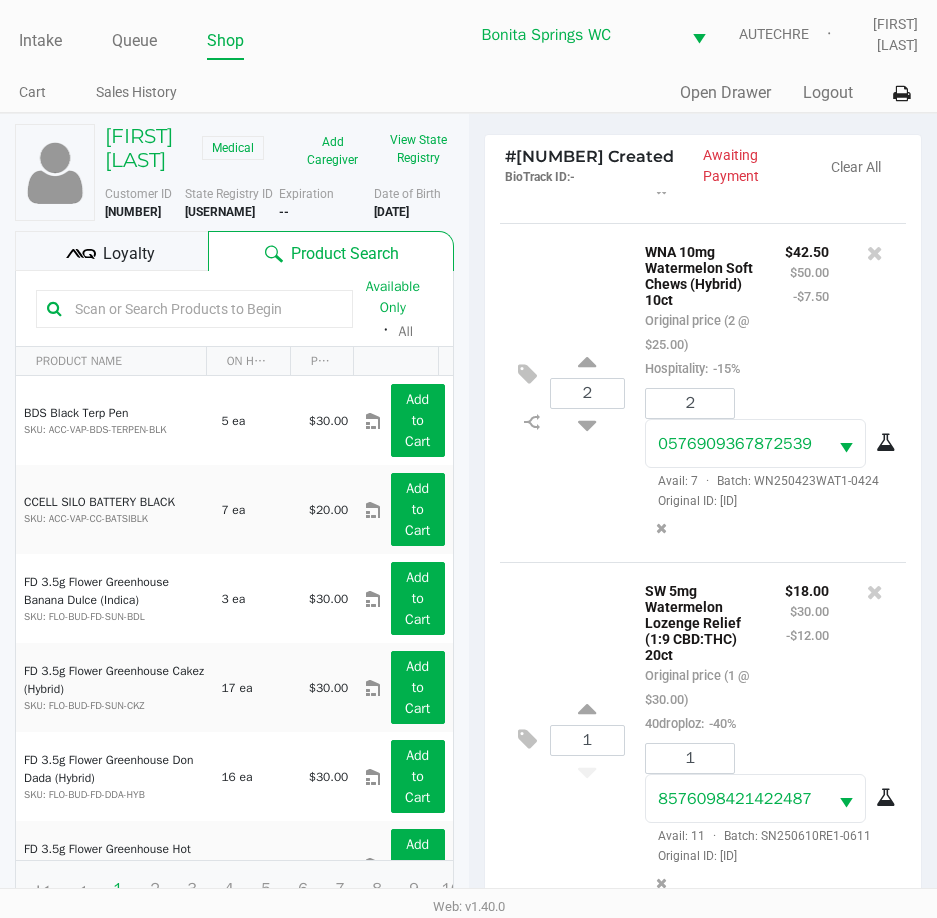 scroll, scrollTop: 825, scrollLeft: 0, axis: vertical 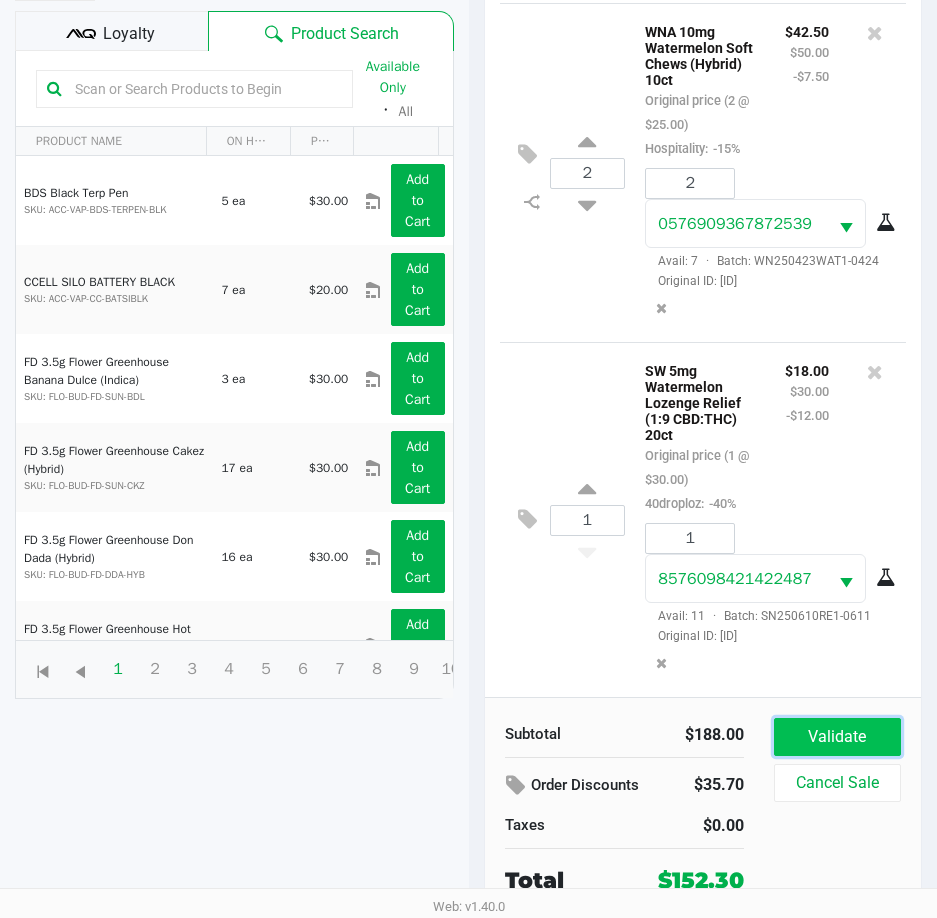 click on "Validate" 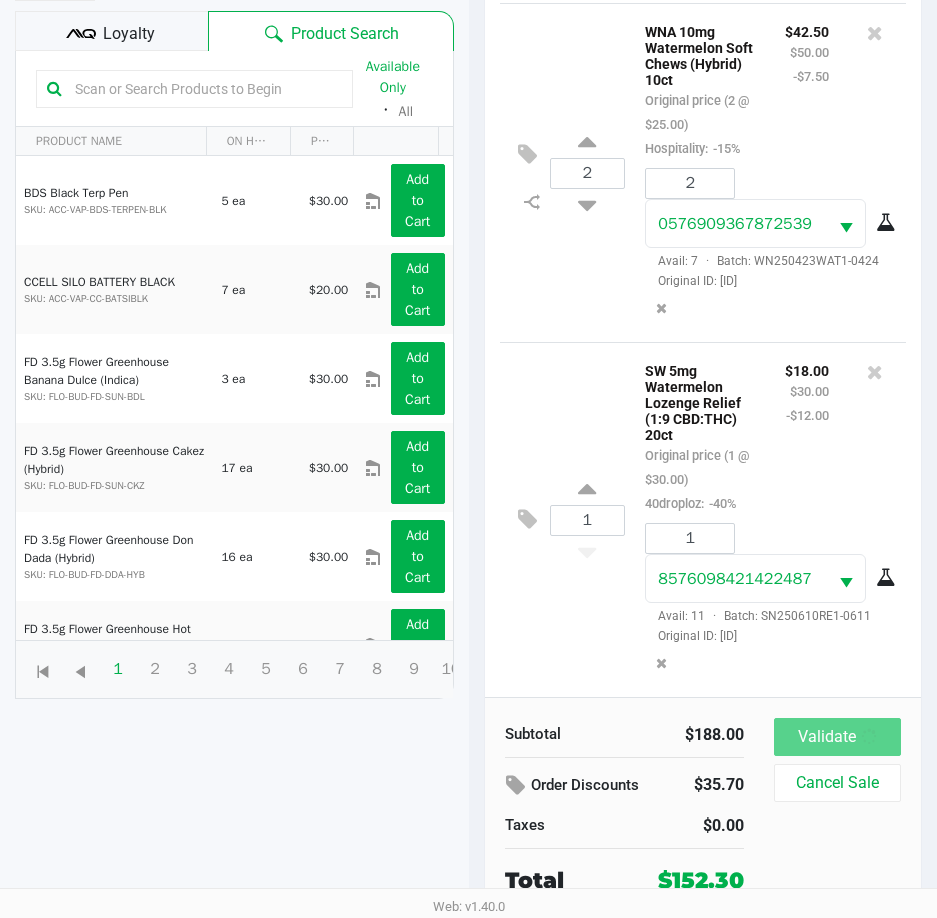 scroll, scrollTop: 0, scrollLeft: 0, axis: both 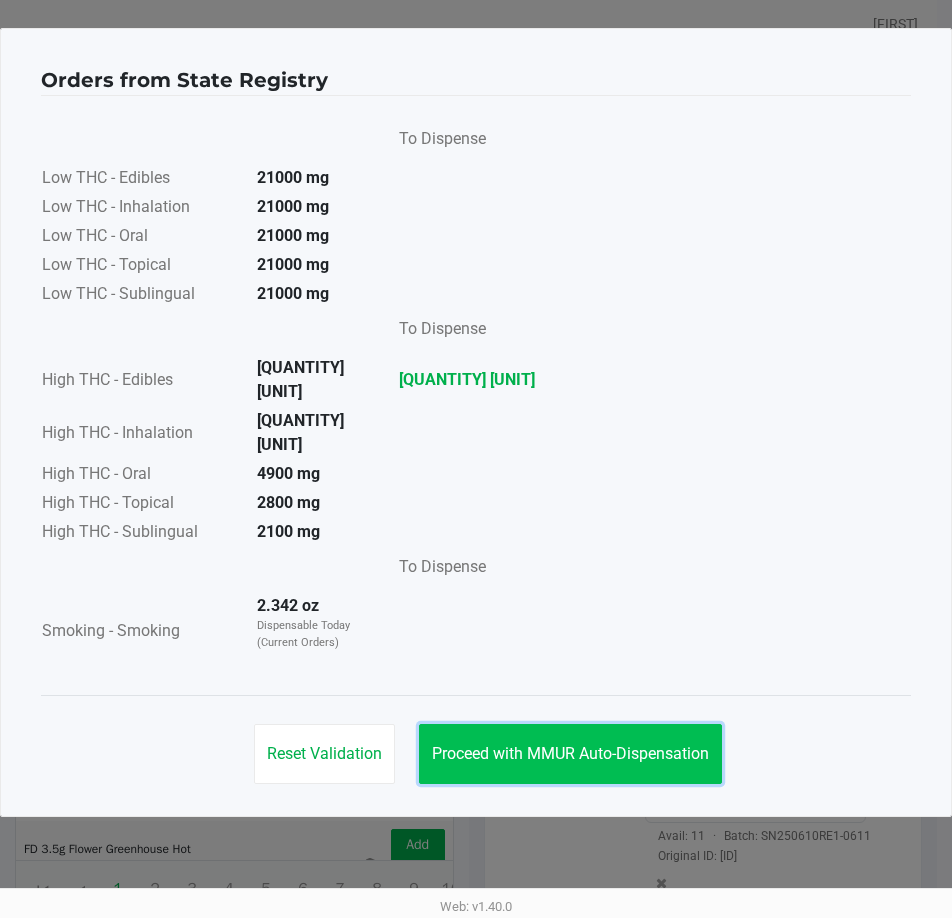 click on "Proceed with MMUR Auto-Dispensation" 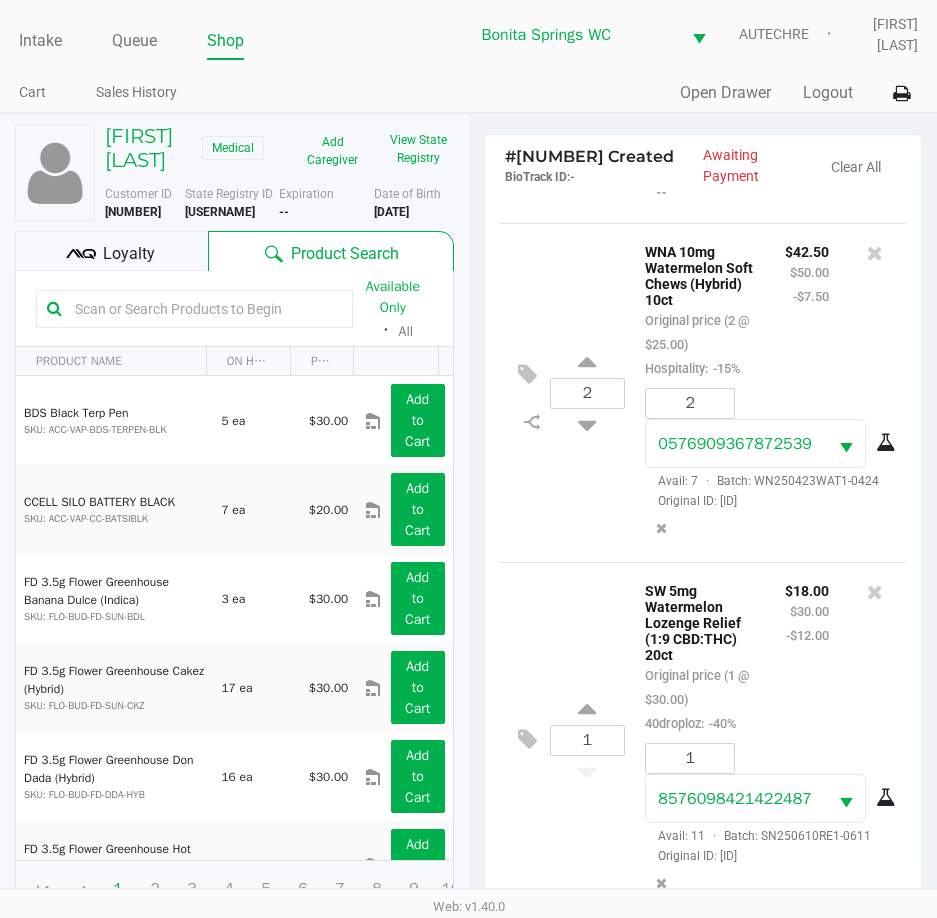 scroll, scrollTop: 265, scrollLeft: 0, axis: vertical 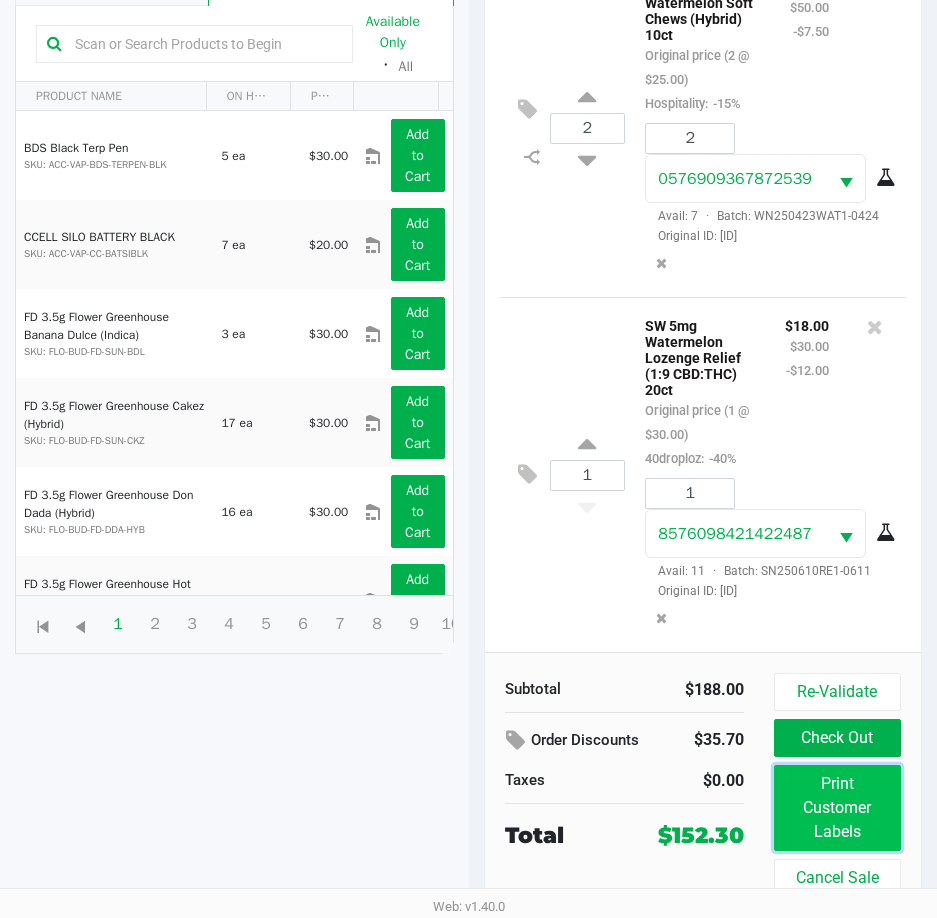 click on "Print Customer Labels" 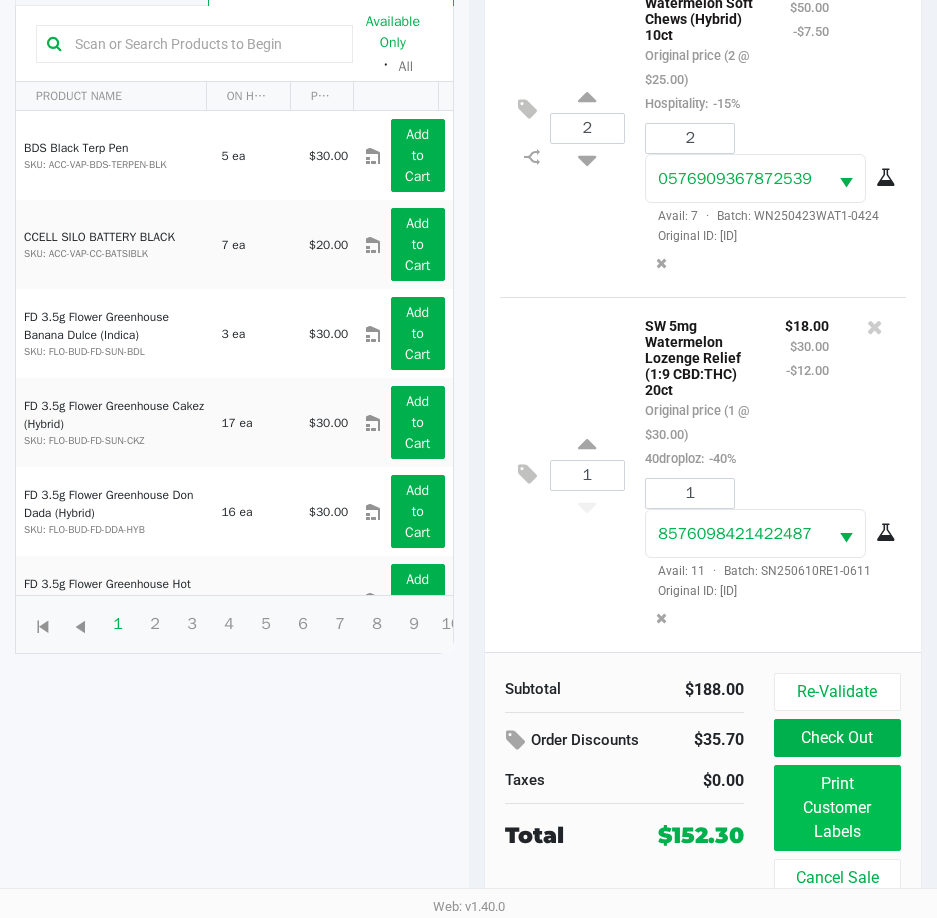 scroll, scrollTop: 0, scrollLeft: 0, axis: both 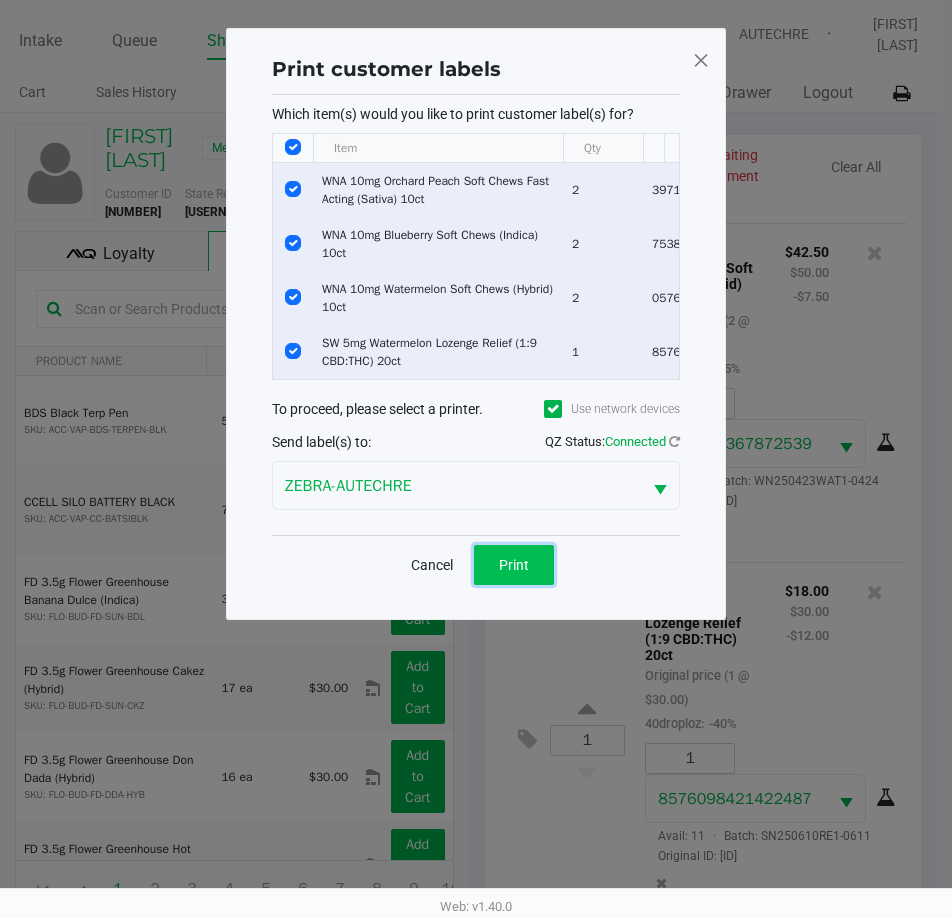 click on "Print" 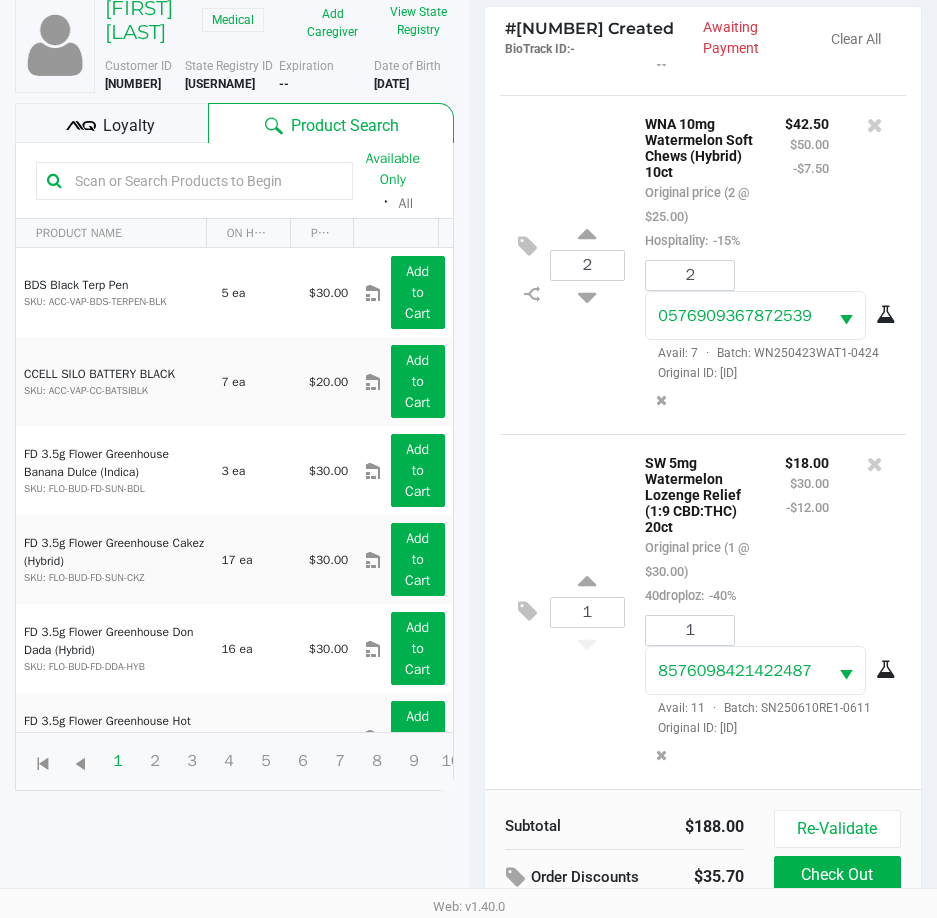scroll, scrollTop: 265, scrollLeft: 0, axis: vertical 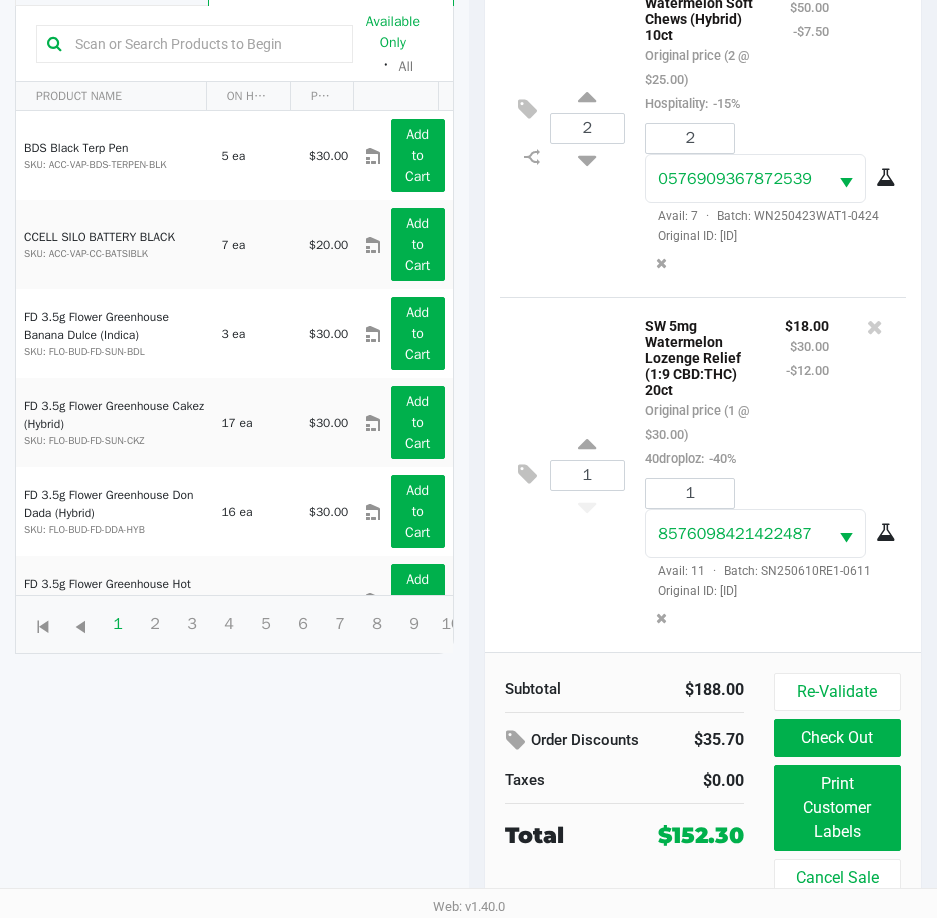 click on "Loyalty" 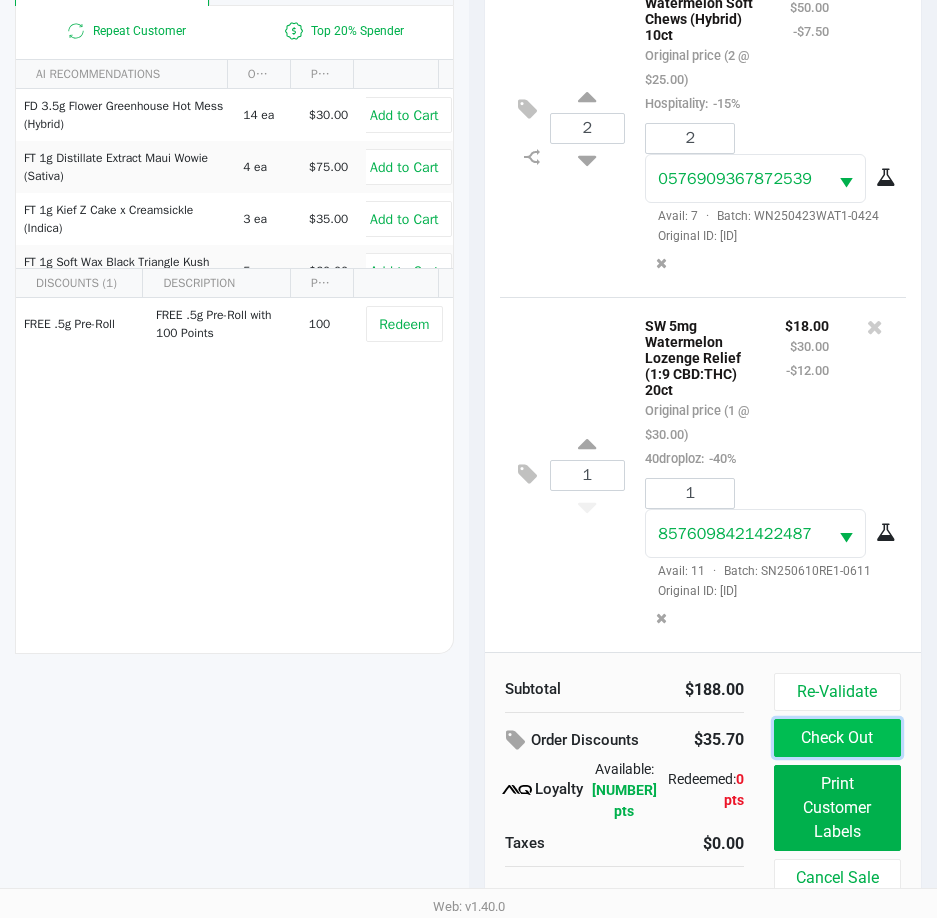 click on "Check Out" 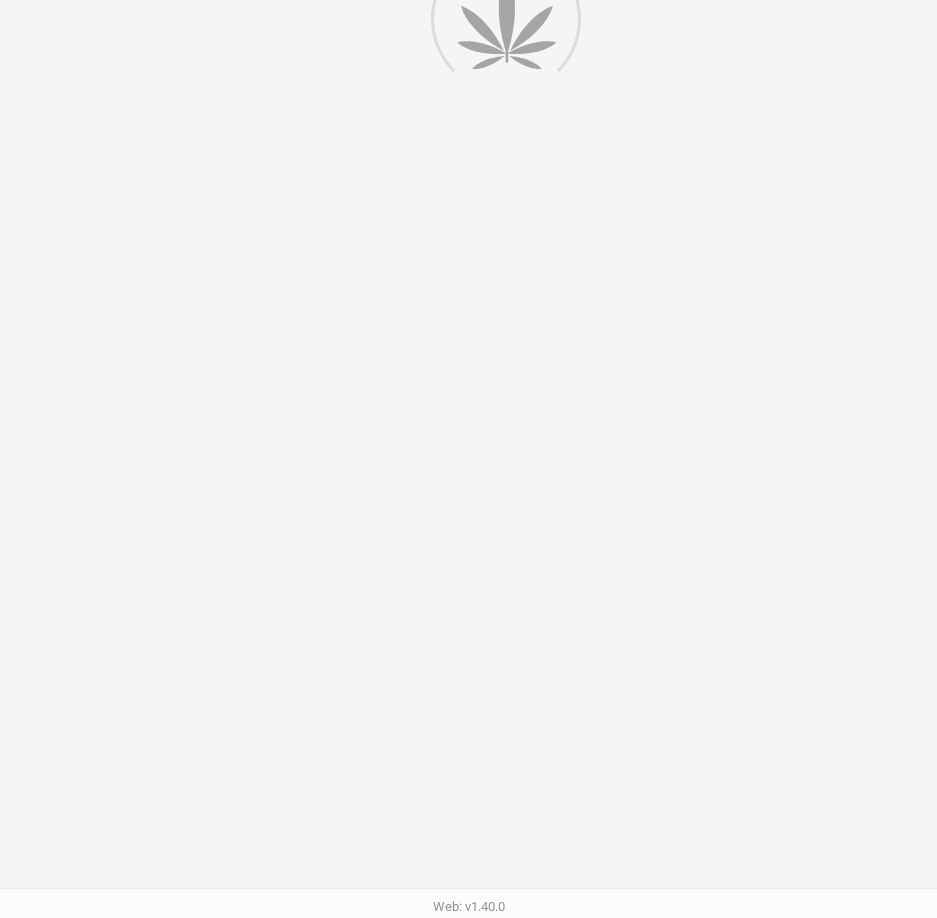 scroll, scrollTop: 0, scrollLeft: 0, axis: both 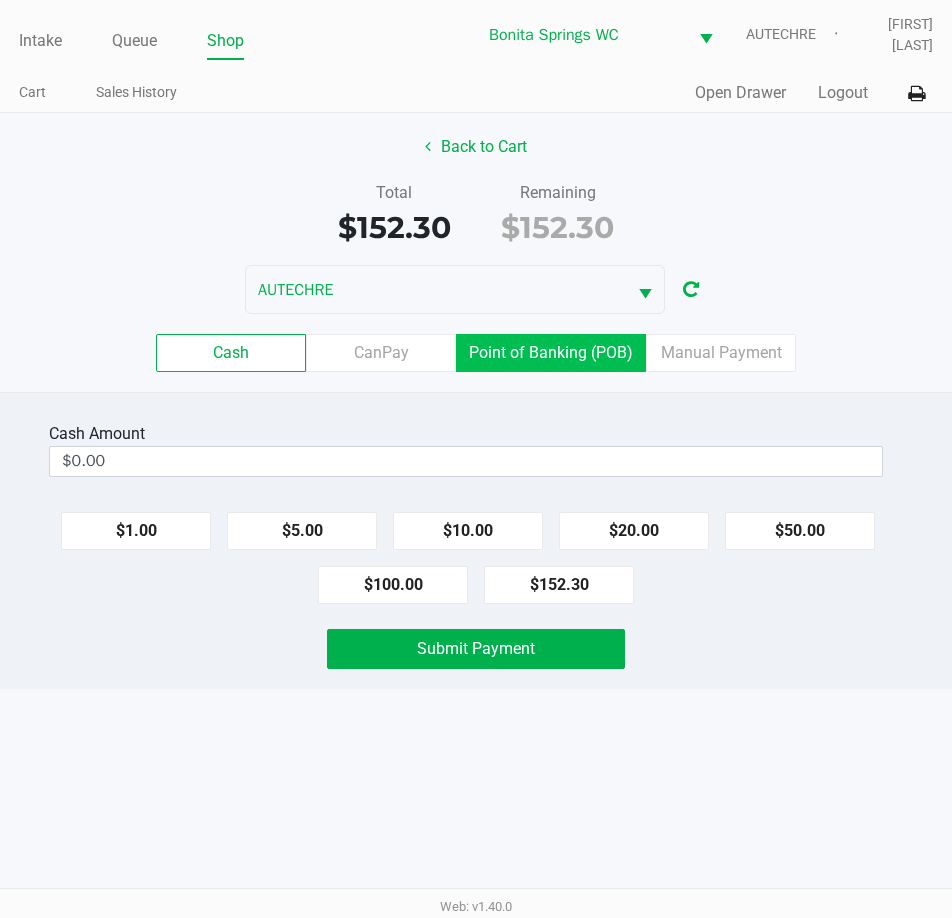 click on "Point of Banking (POB)" 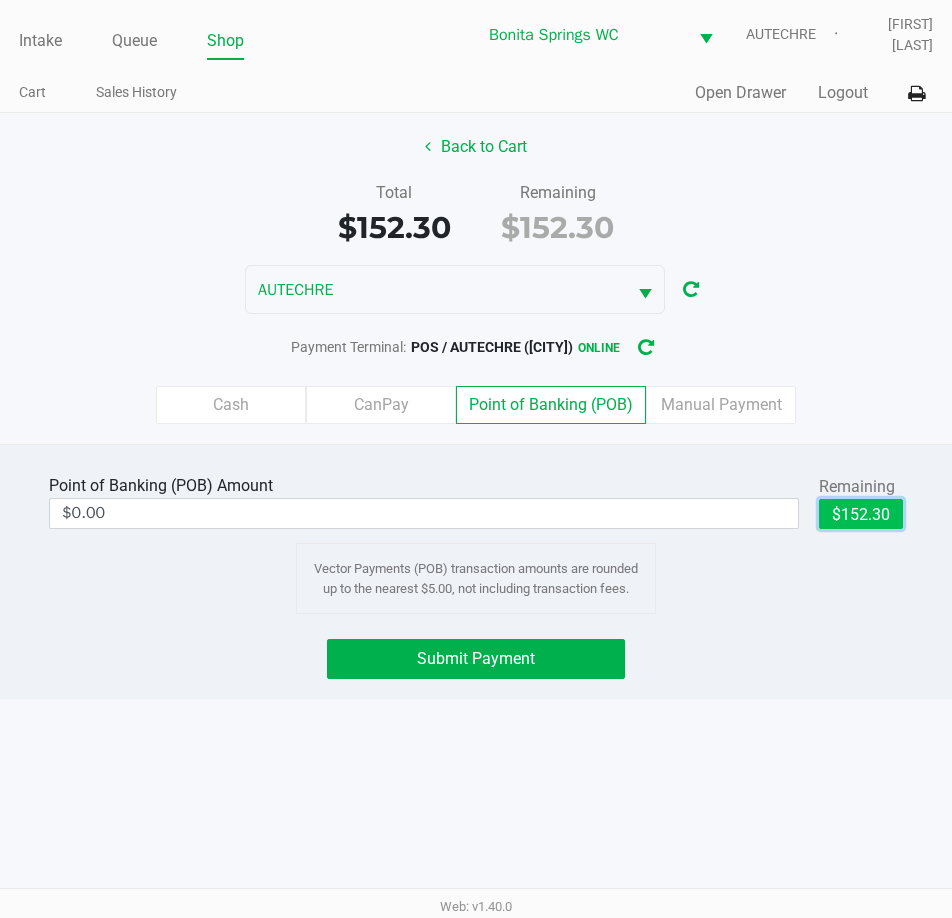 click on "$152.30" 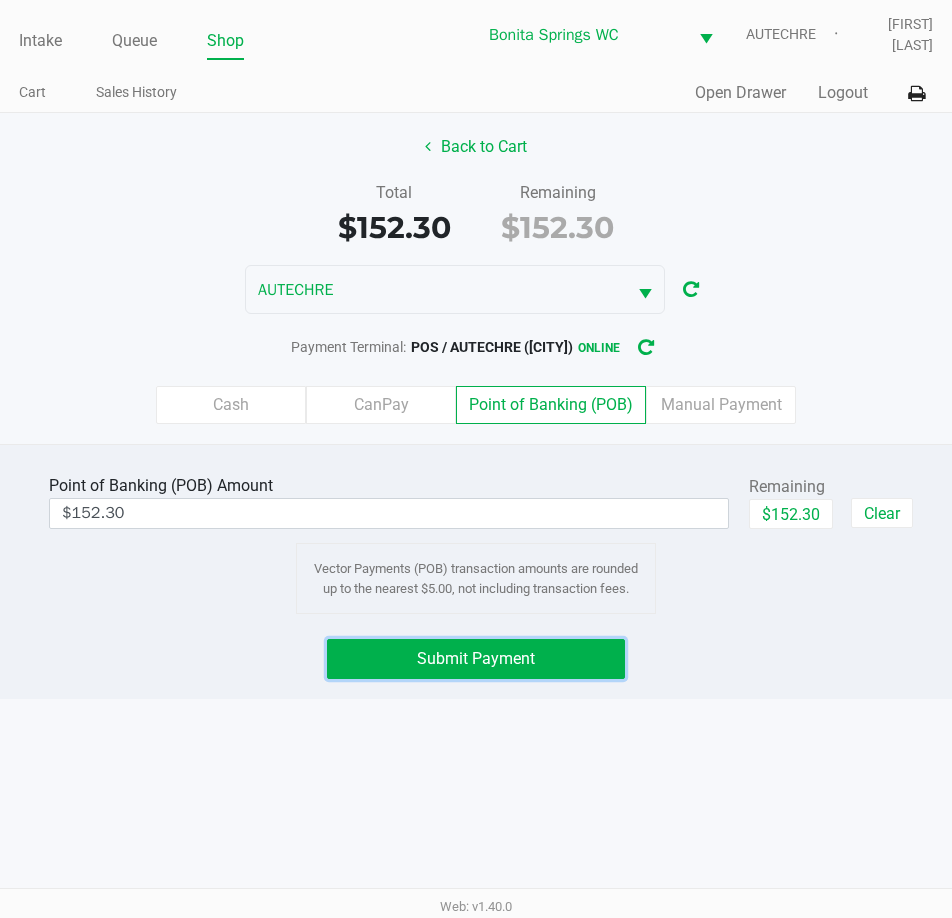 click on "Submit Payment" 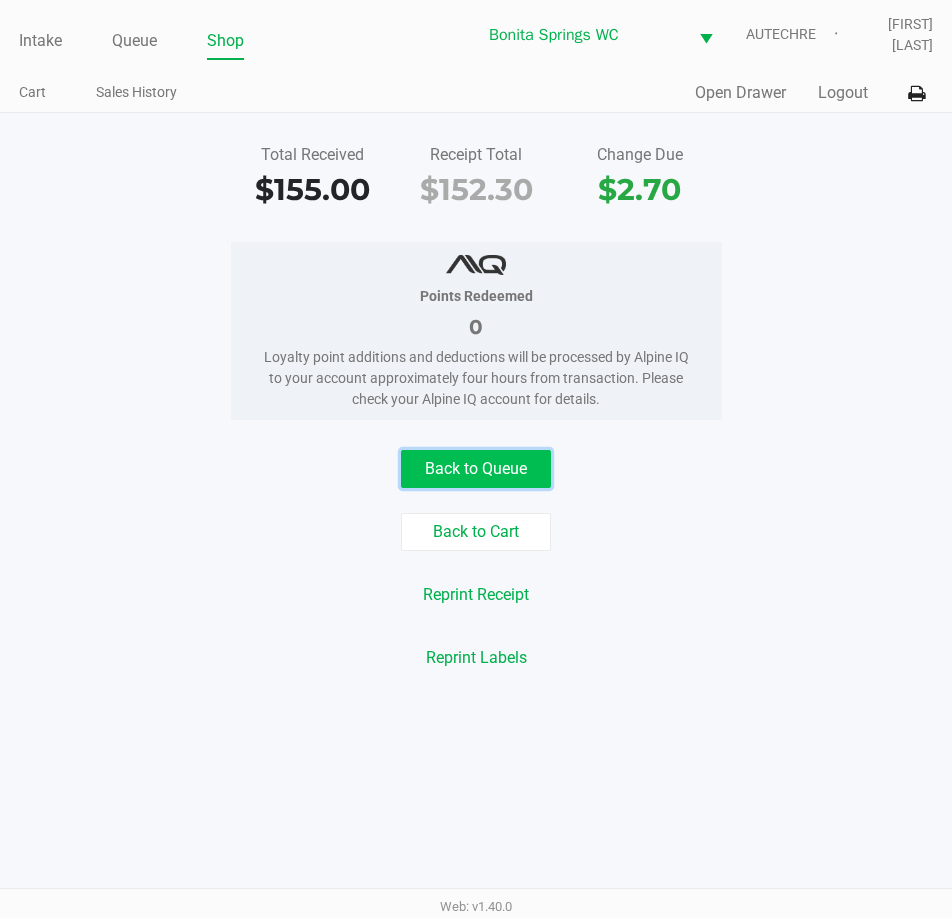 click on "Back to Queue" 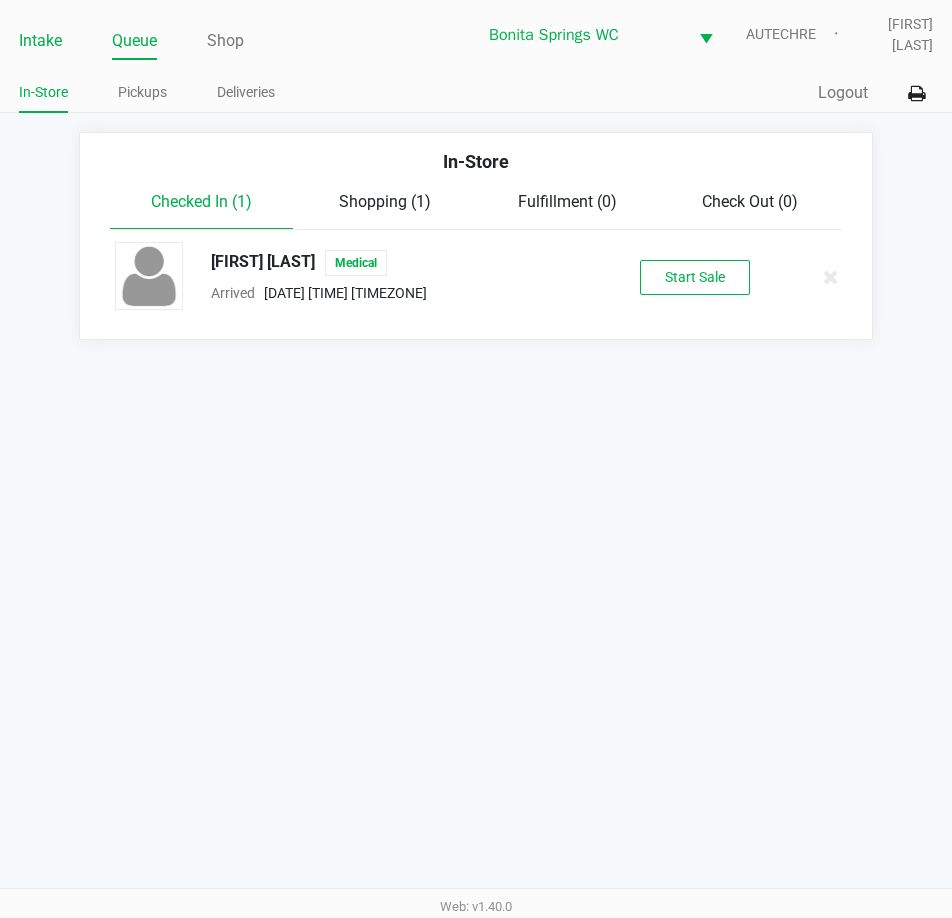 click on "Intake" 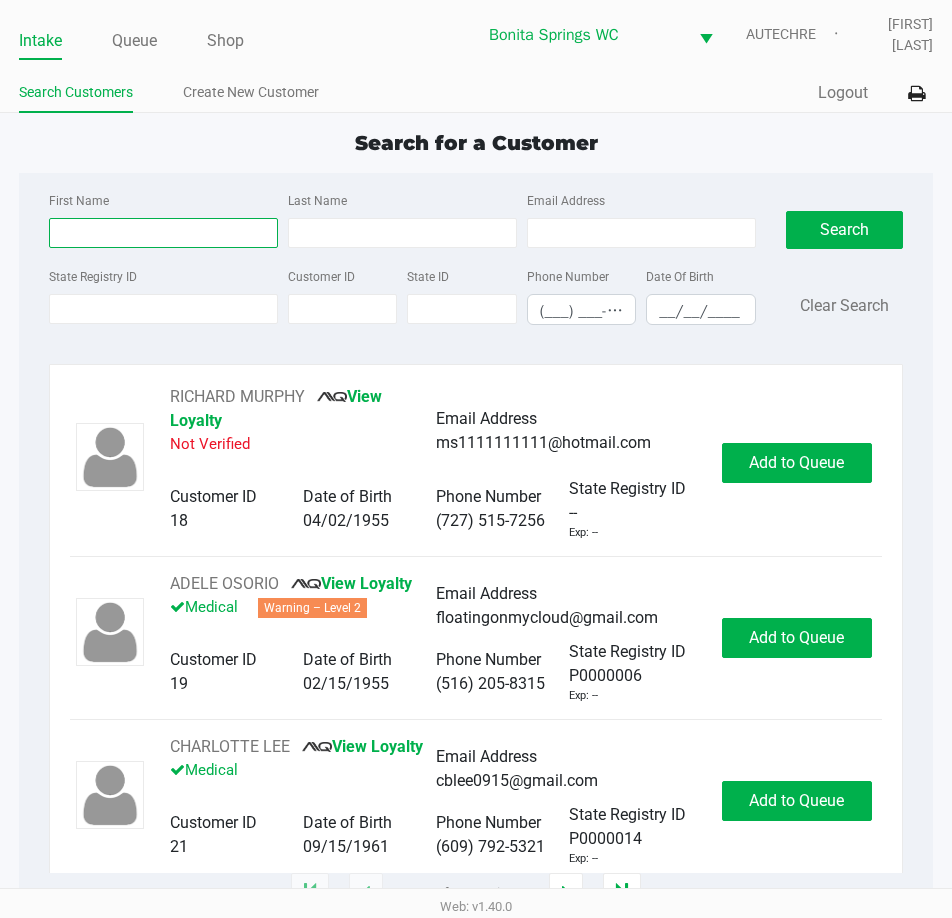 click on "First Name" at bounding box center (163, 233) 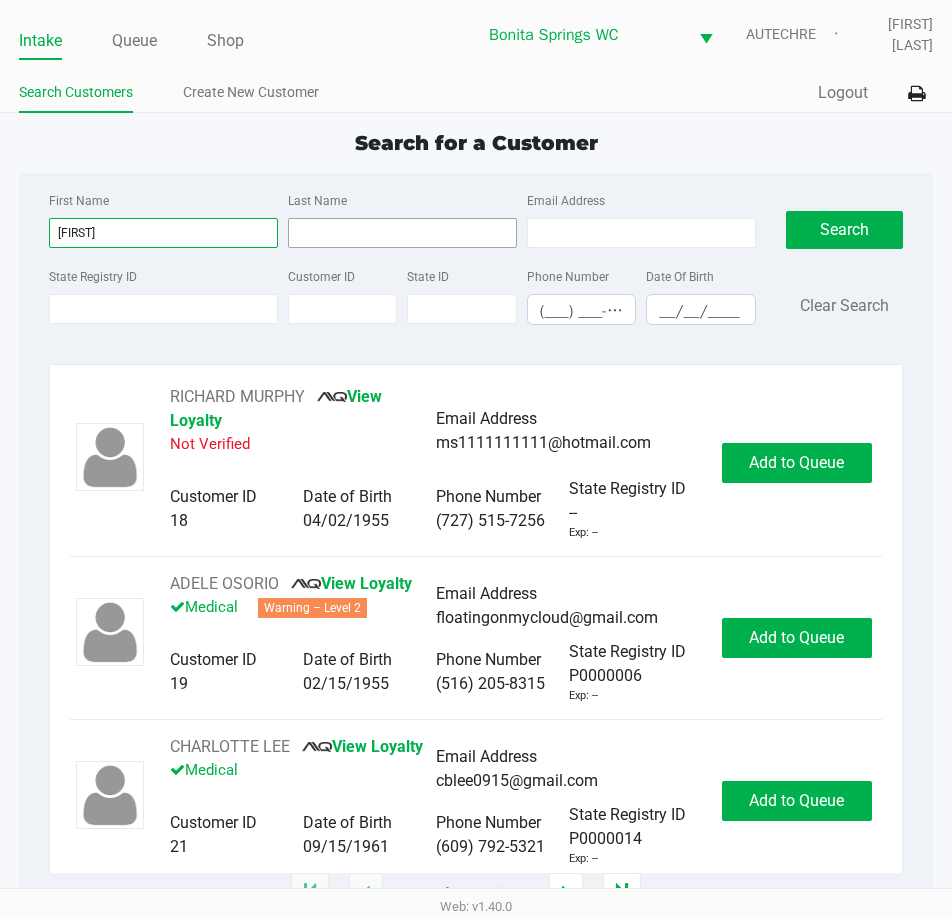 type on "[FIRST]" 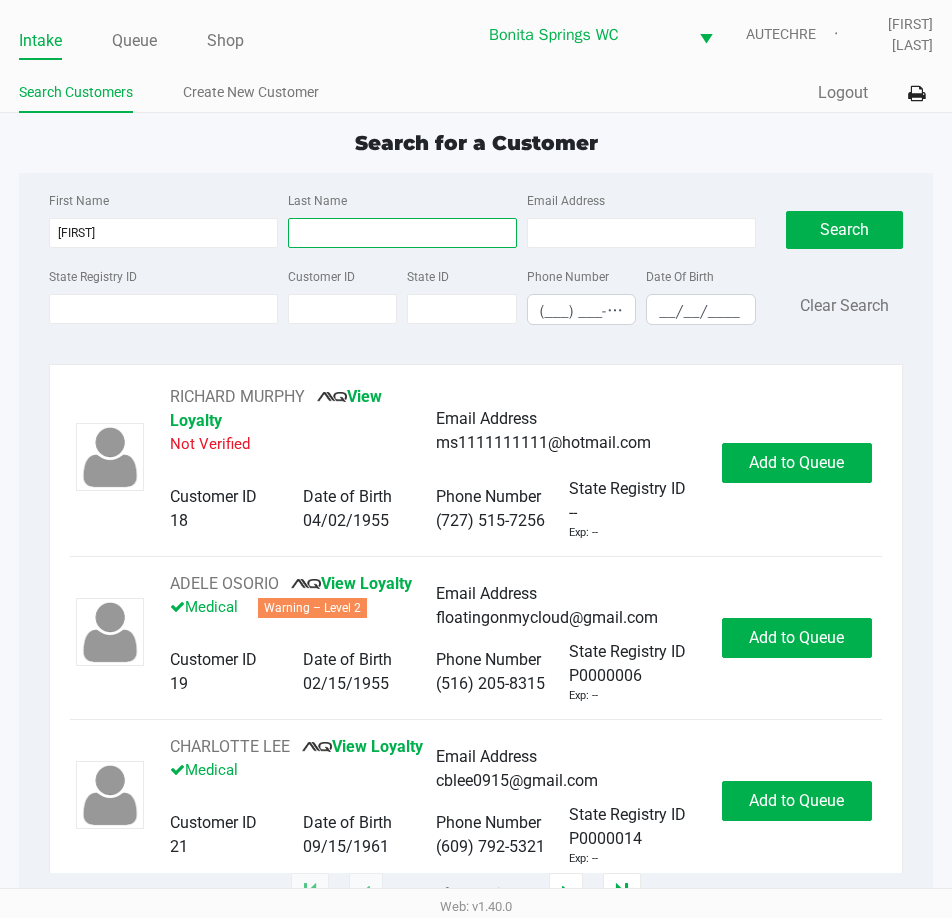 click on "Last Name" at bounding box center (402, 233) 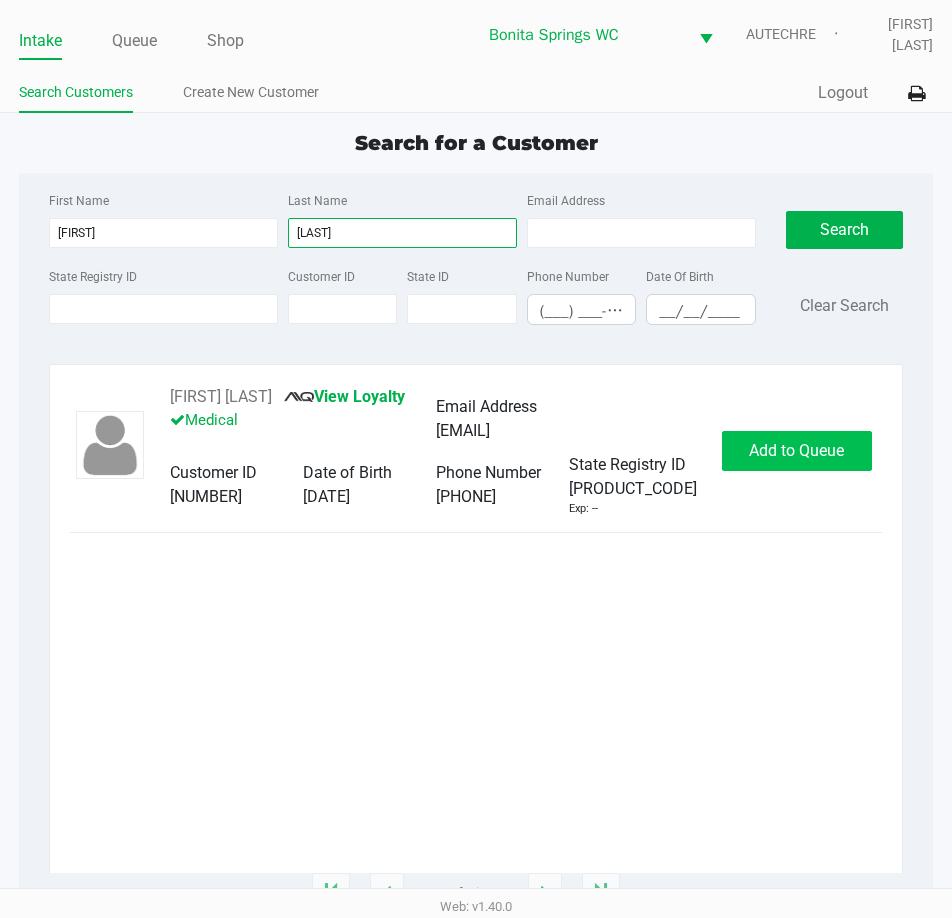 type on "[LAST]" 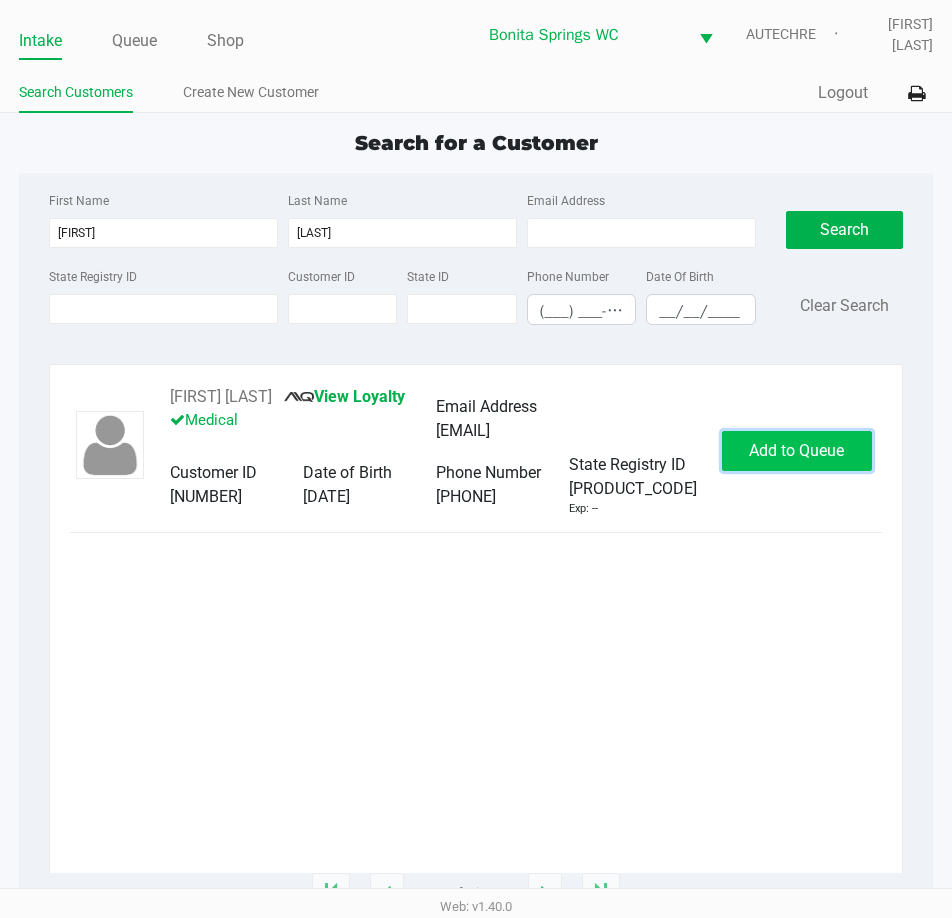 click on "Add to Queue" 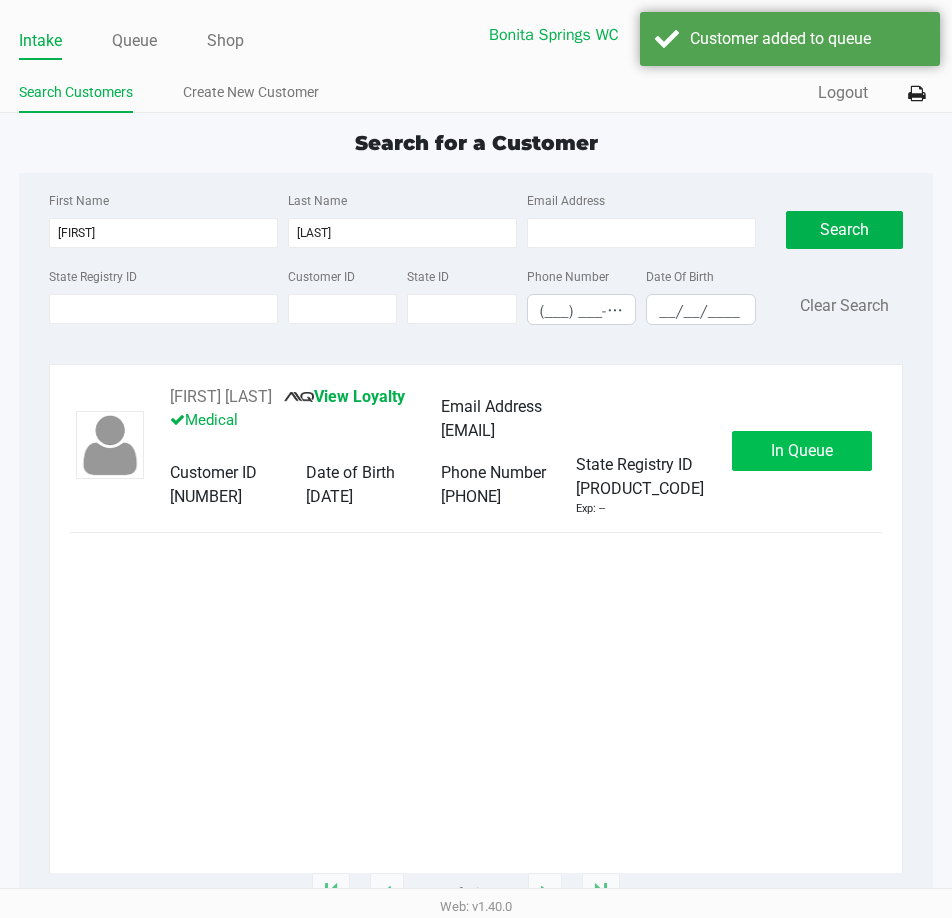 click on "In Queue" 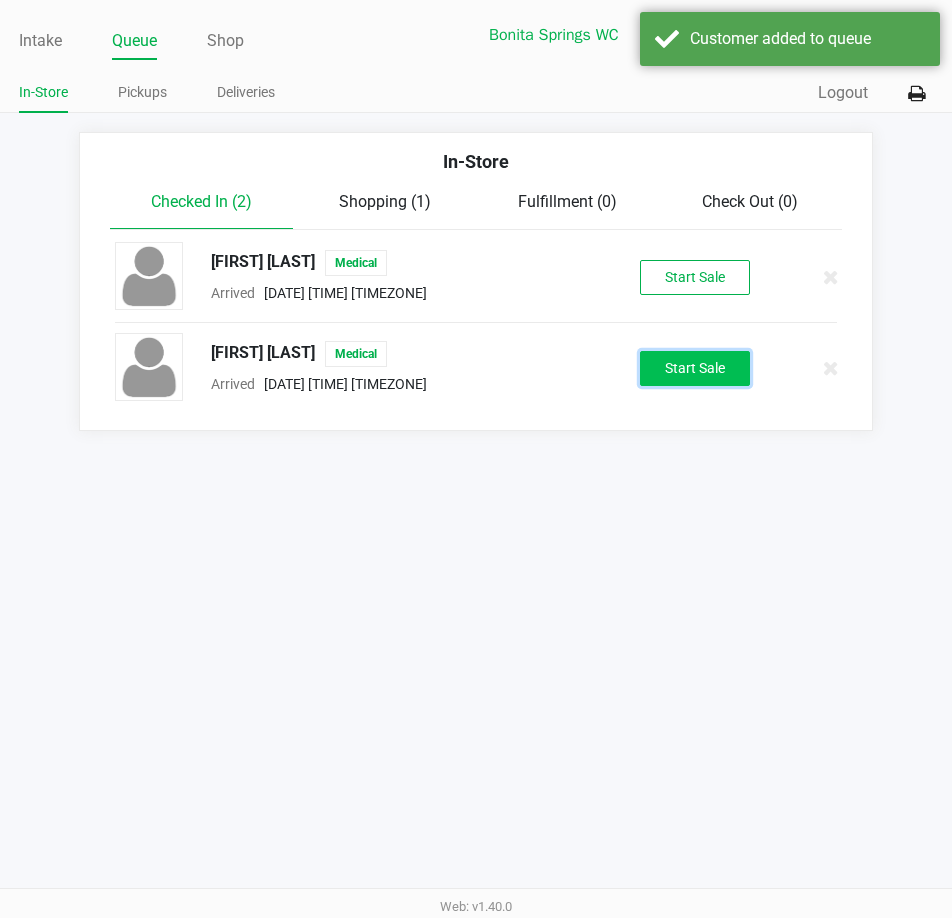 click on "Start Sale" 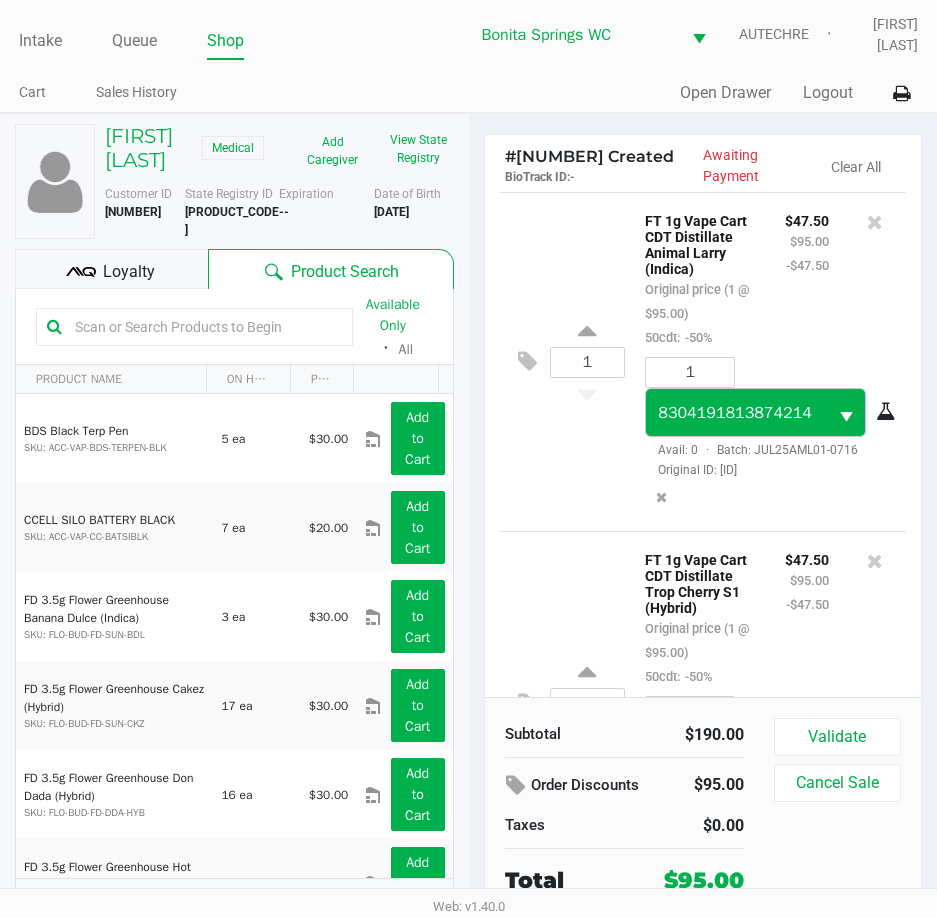 scroll, scrollTop: 209, scrollLeft: 0, axis: vertical 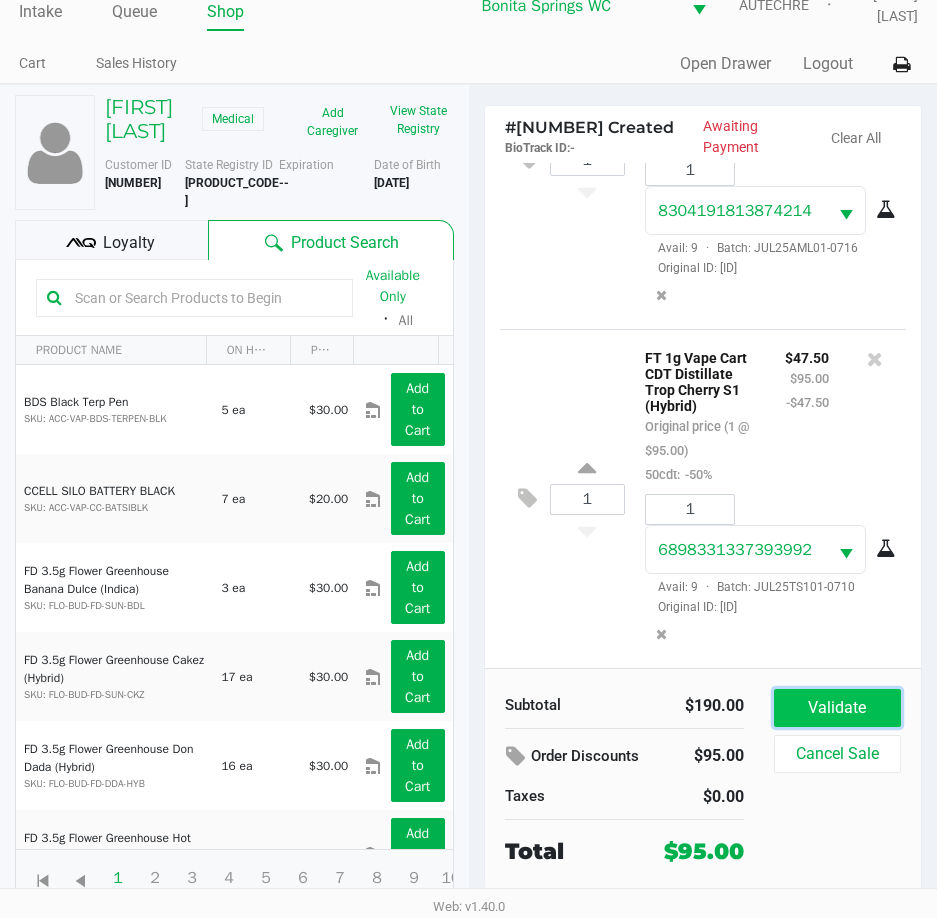 click on "Validate" 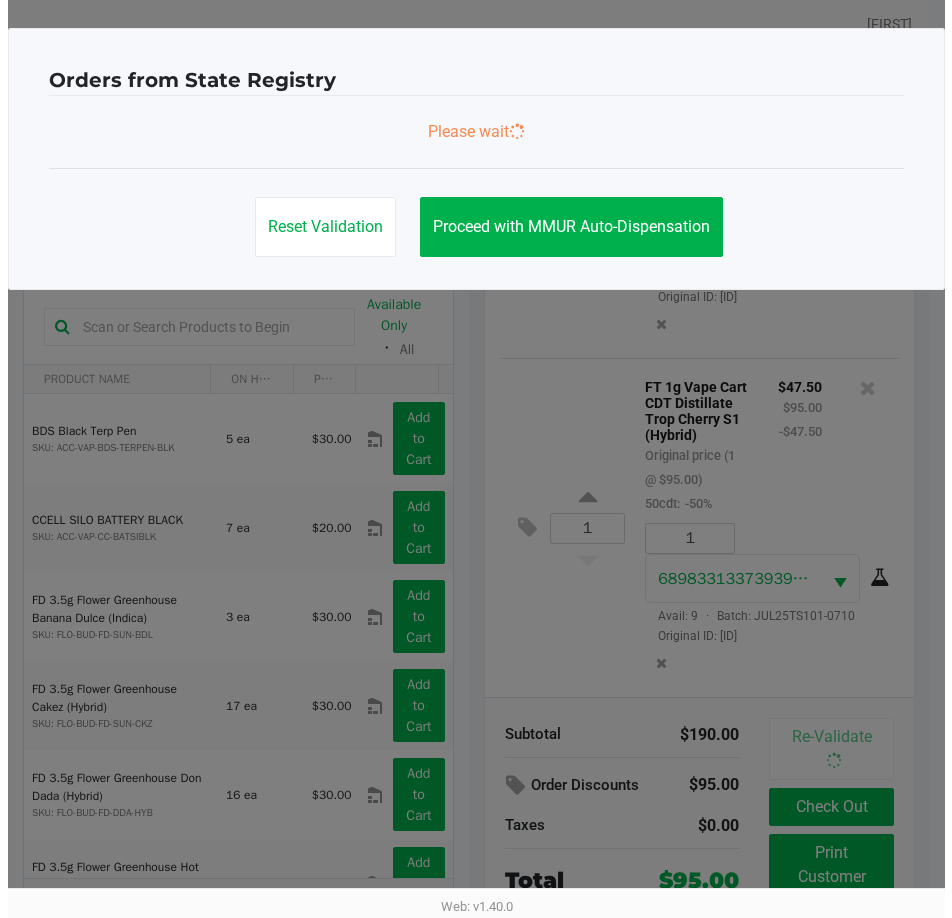 scroll, scrollTop: 0, scrollLeft: 0, axis: both 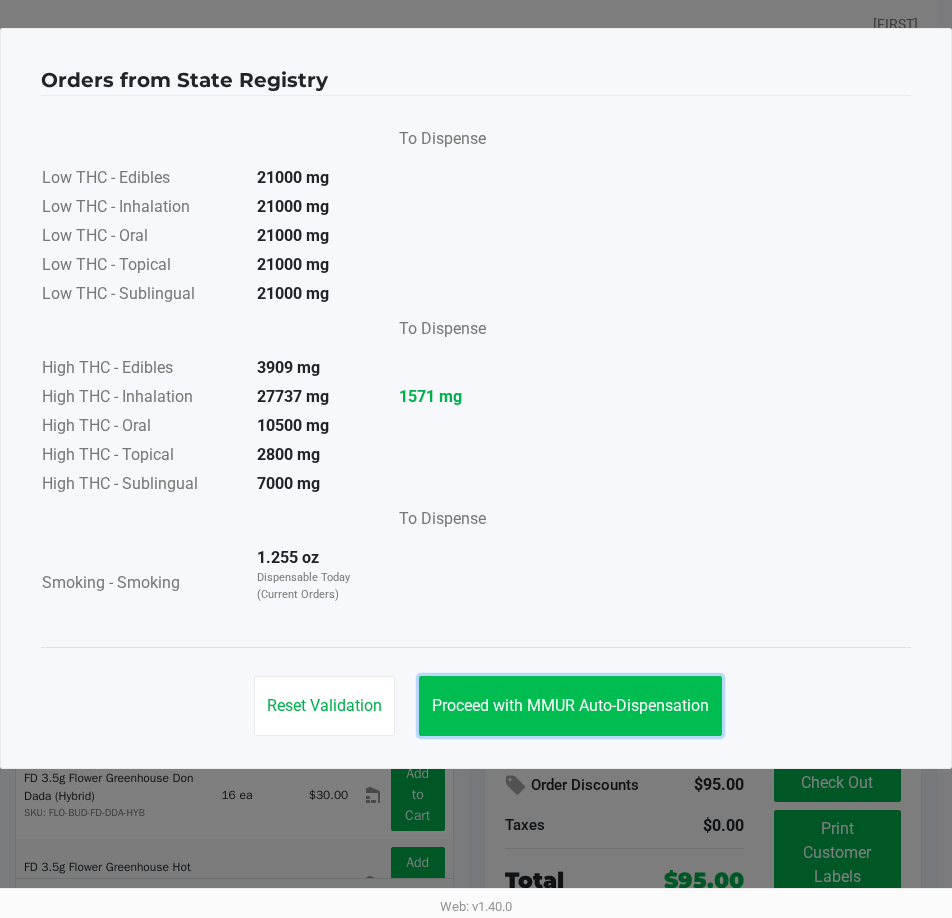 click on "Proceed with MMUR Auto-Dispensation" 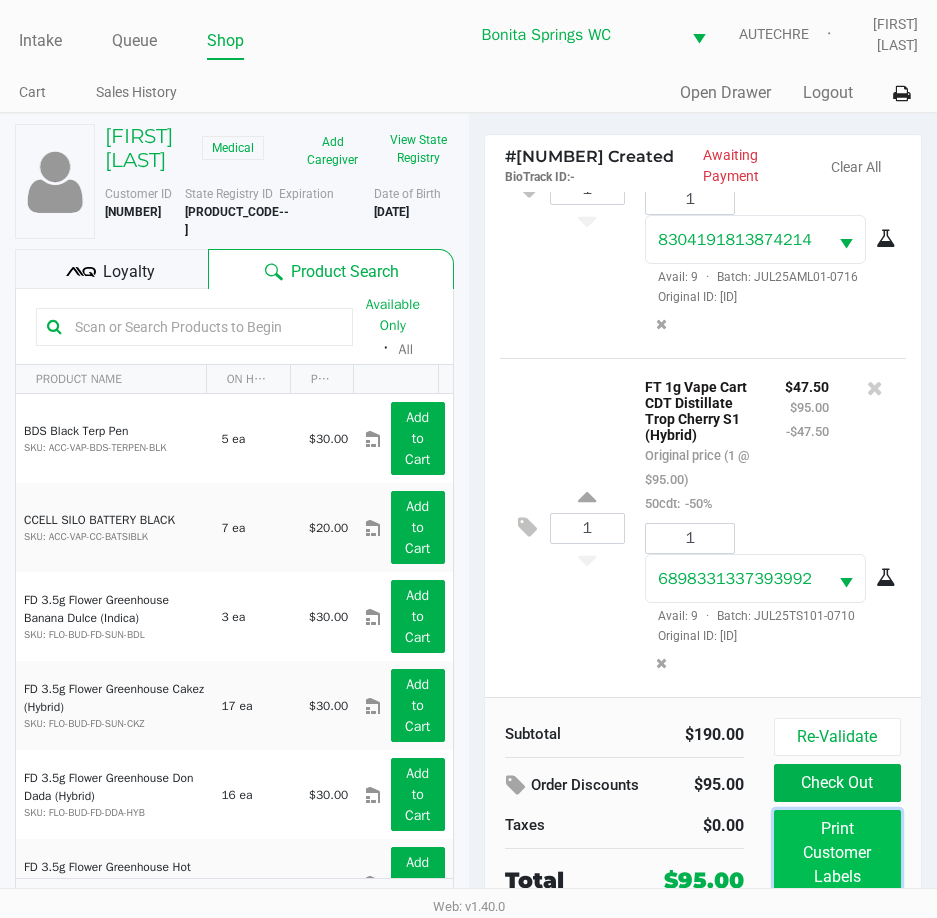 click on "Print Customer Labels" 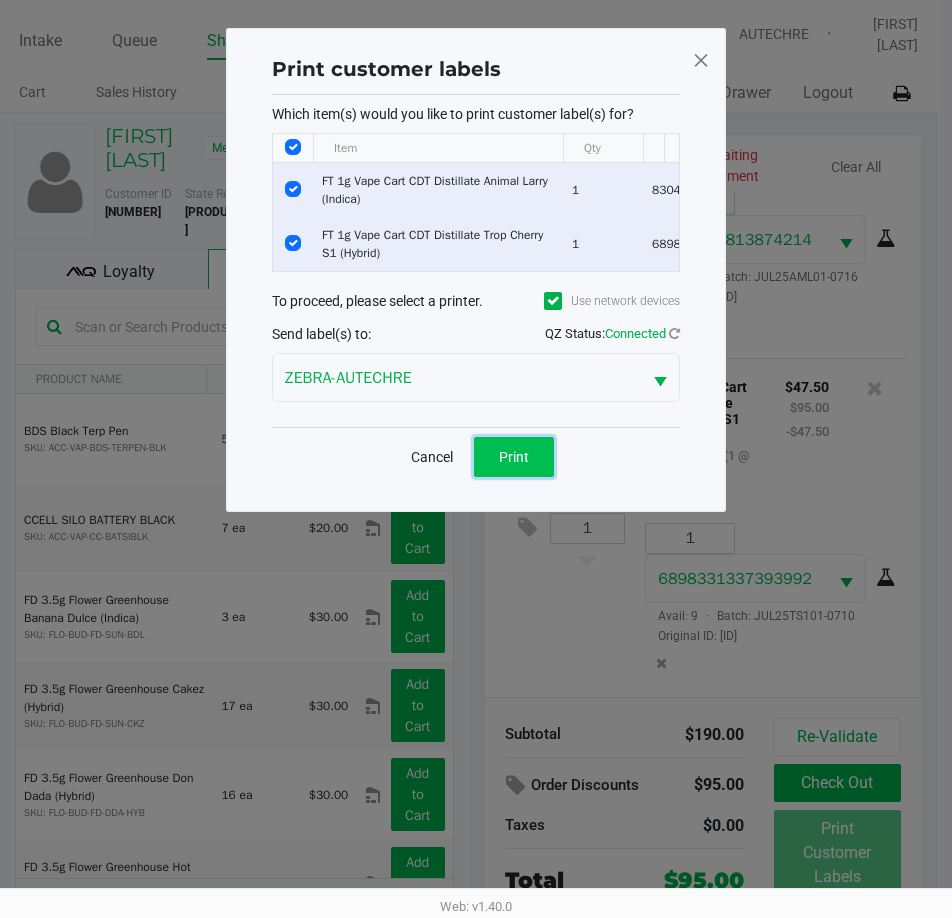click on "Print" 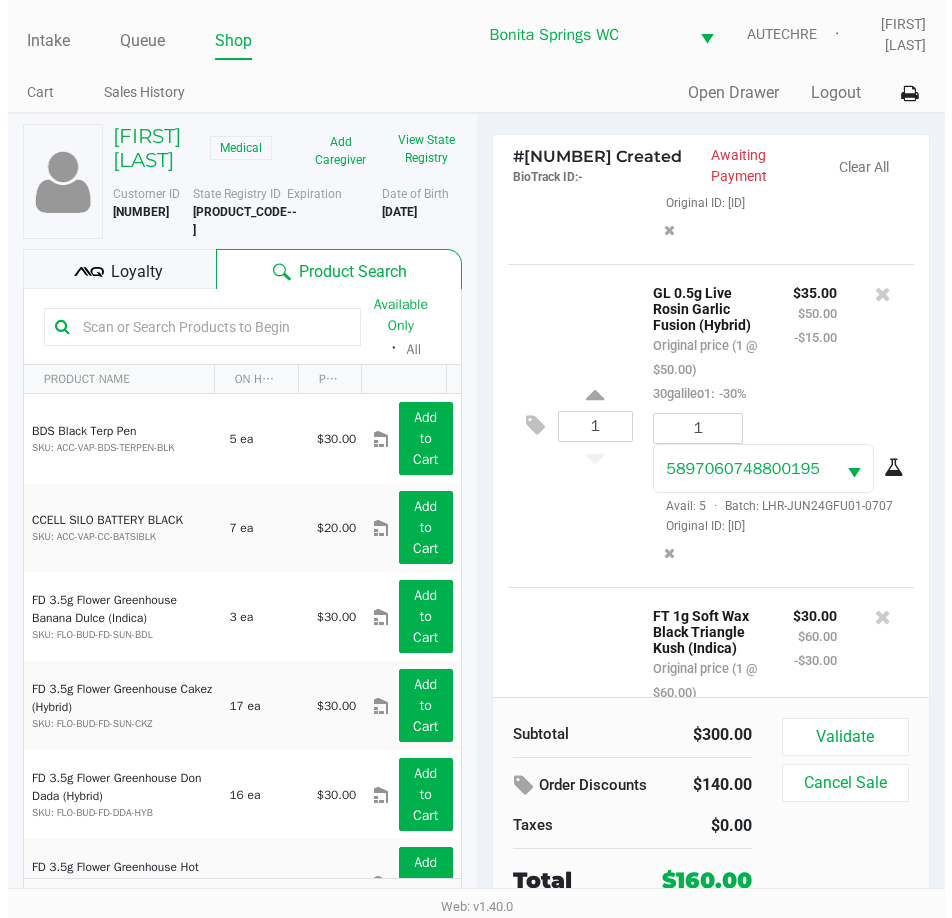 scroll, scrollTop: 950, scrollLeft: 0, axis: vertical 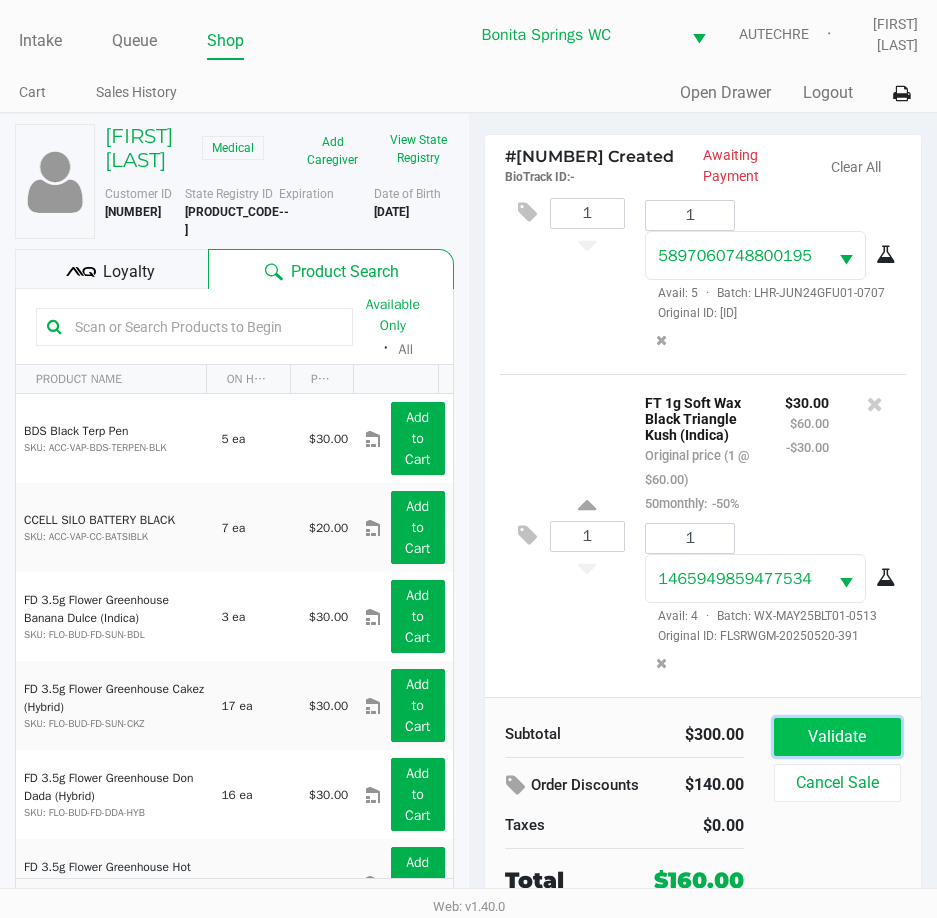 click on "Validate" 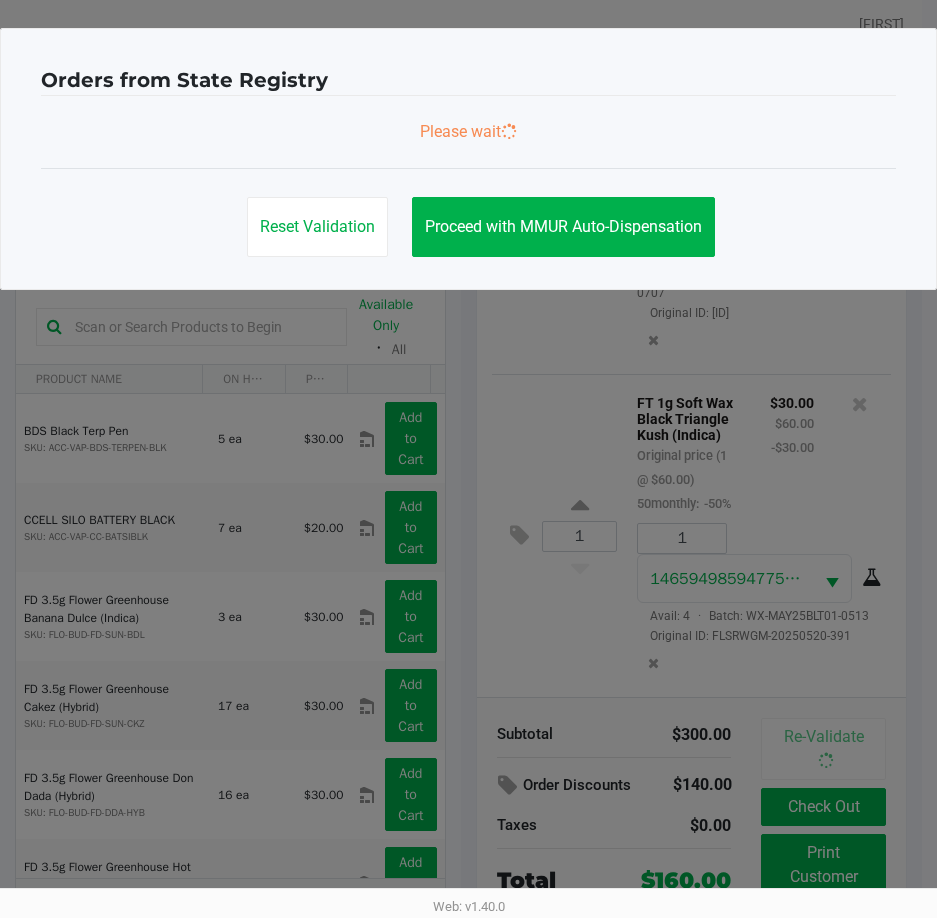 scroll, scrollTop: 980, scrollLeft: 0, axis: vertical 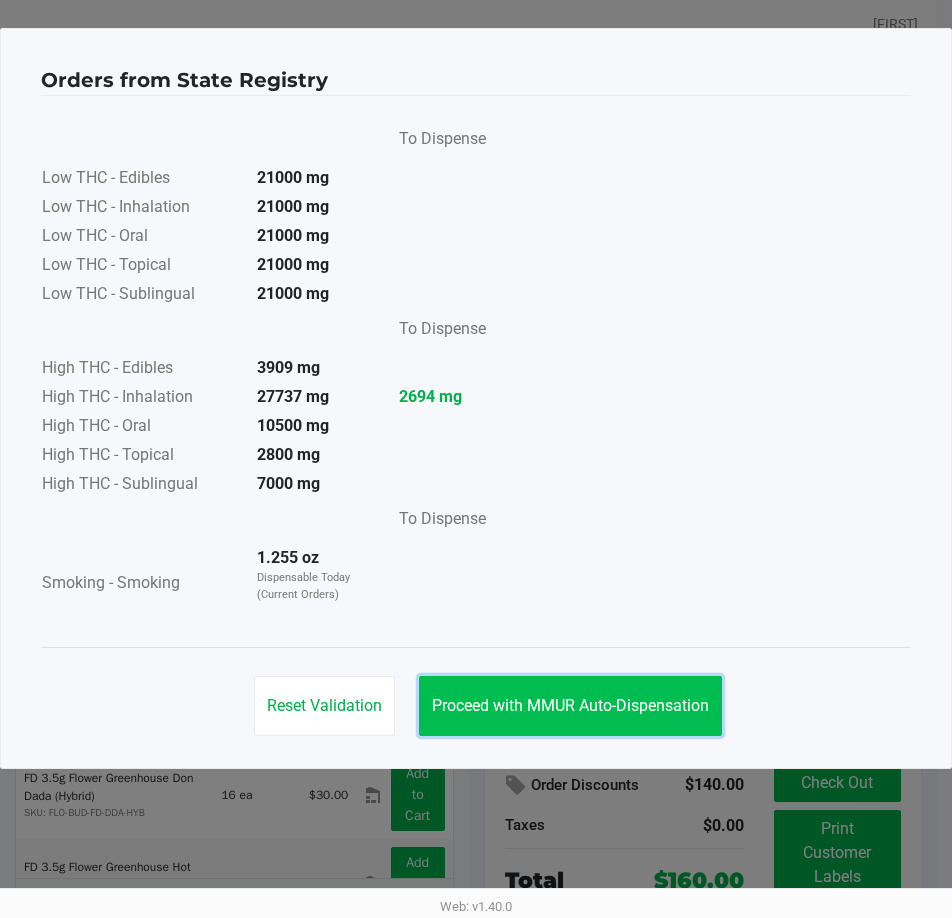 click on "Proceed with MMUR Auto-Dispensation" 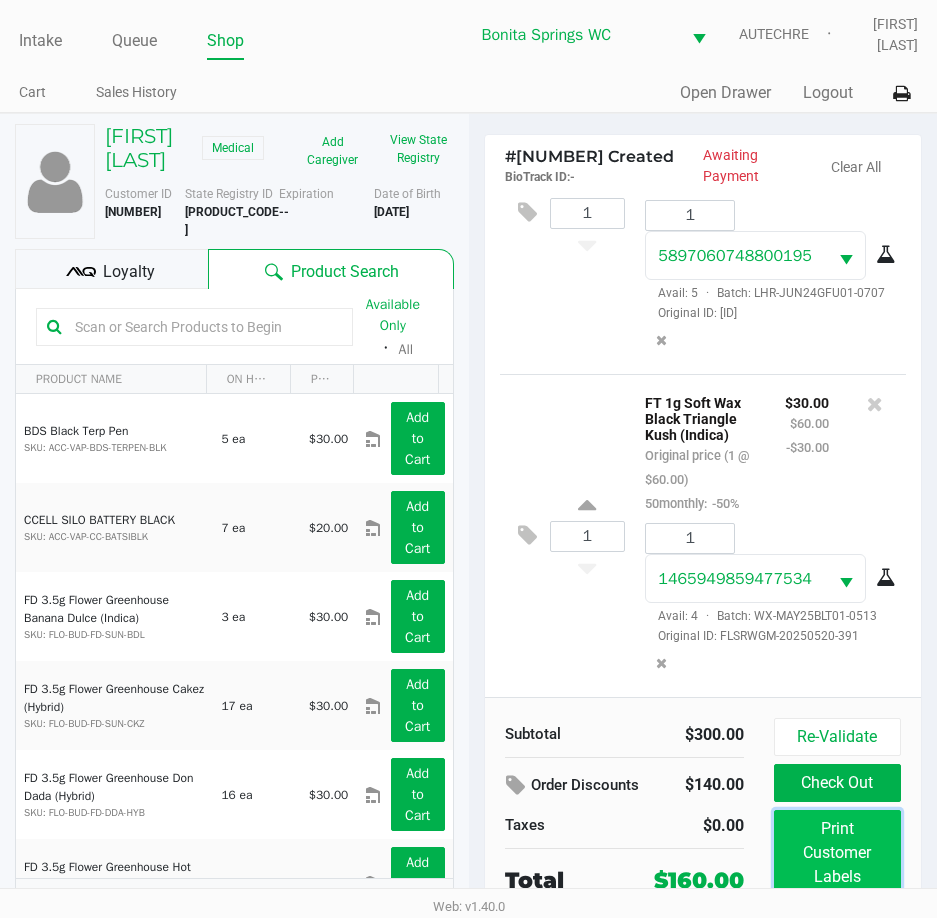 click on "Print Customer Labels" 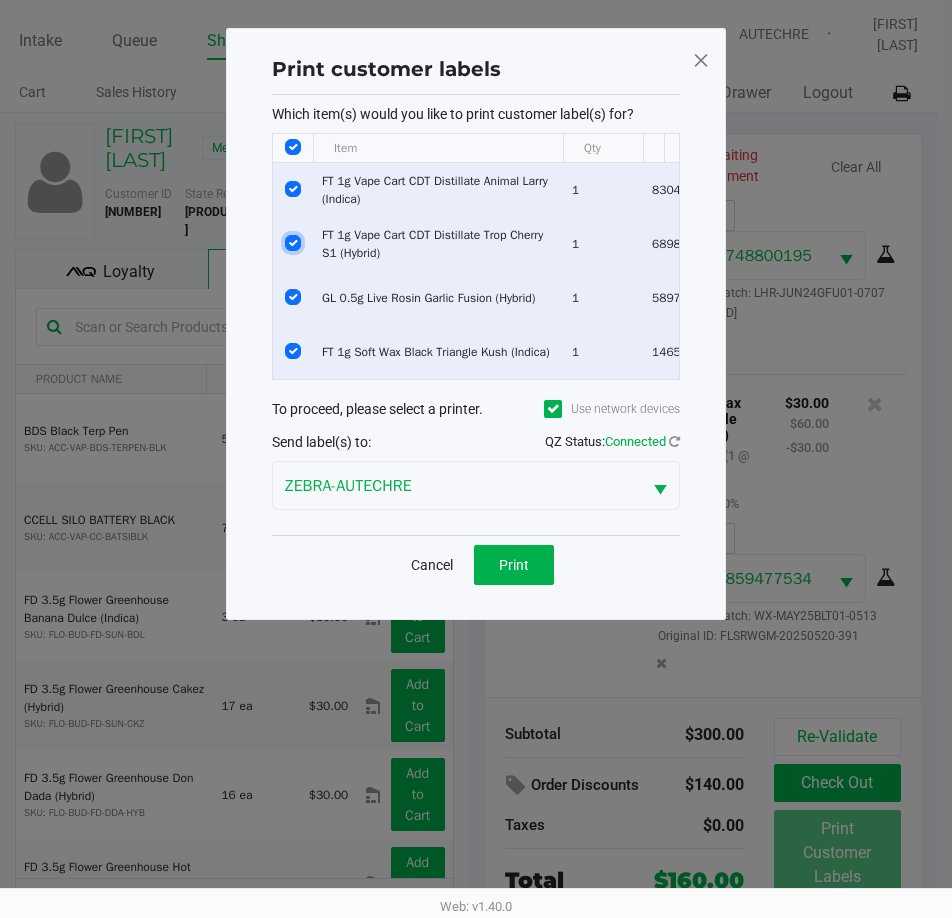 click at bounding box center [293, 243] 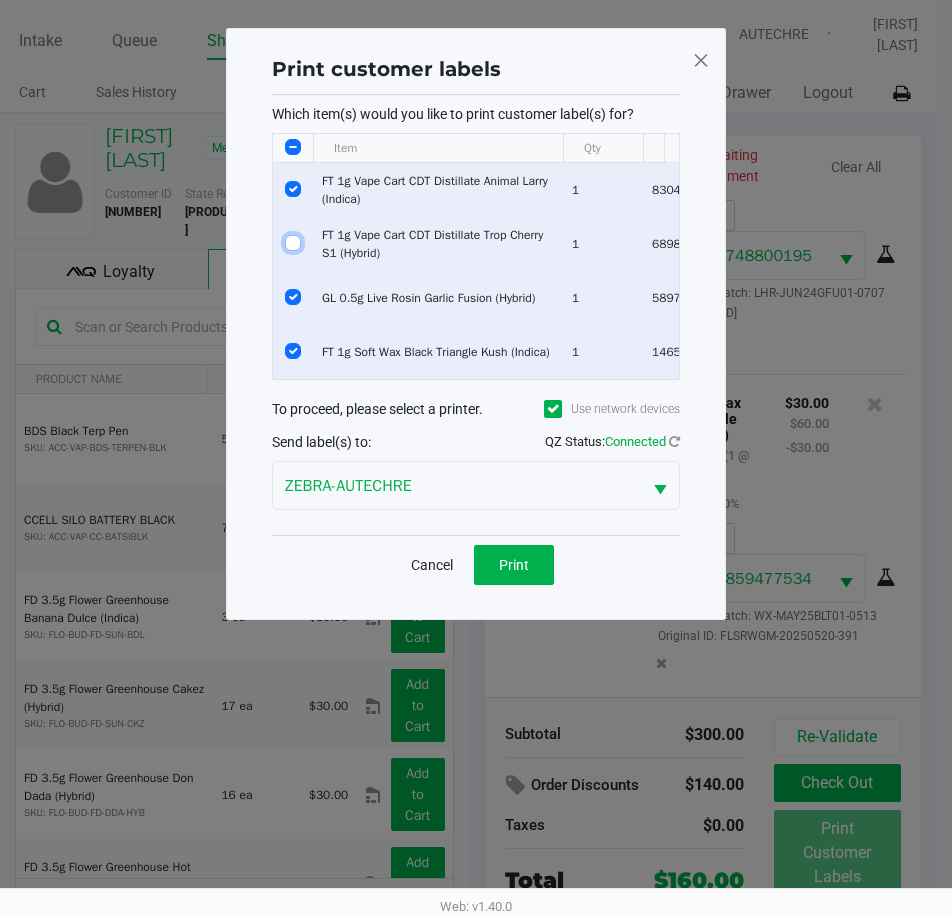 checkbox on "false" 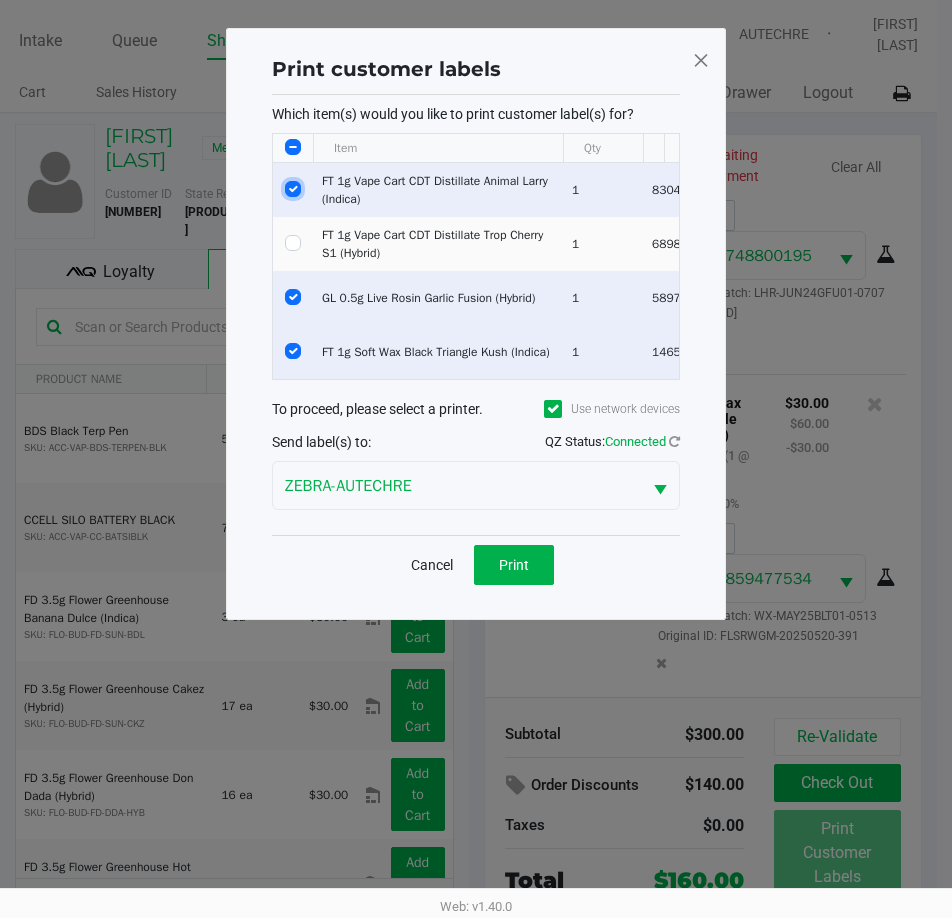 click at bounding box center (293, 189) 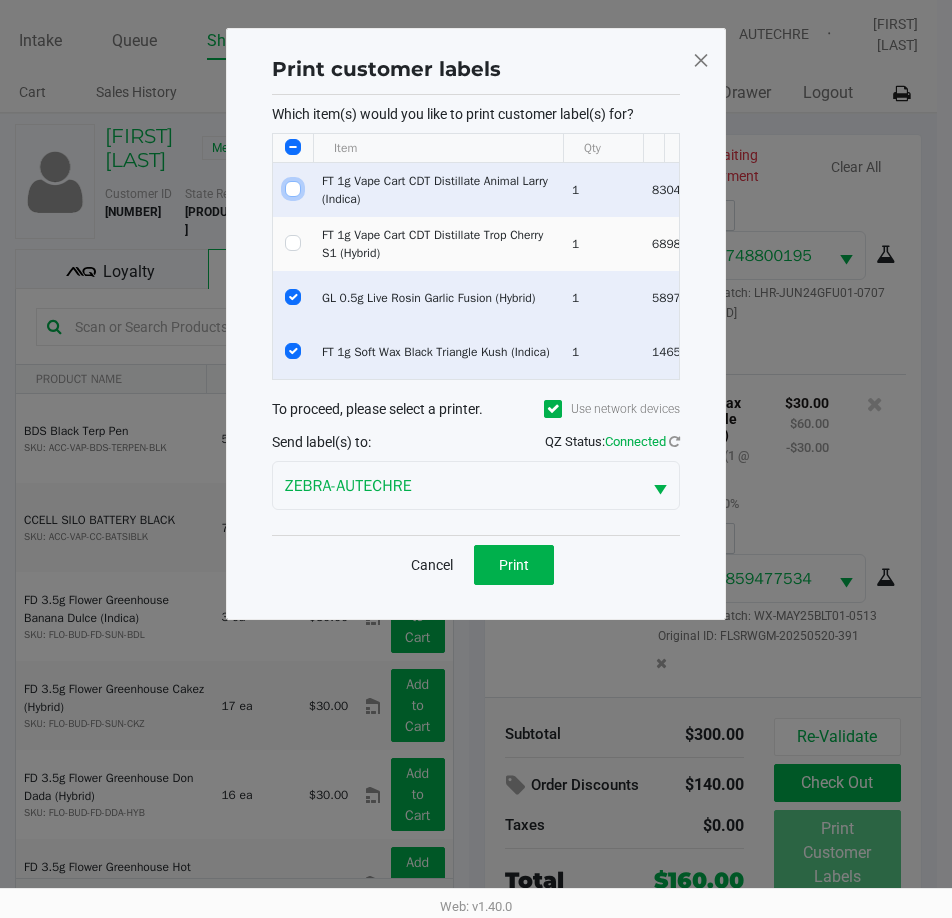 checkbox on "false" 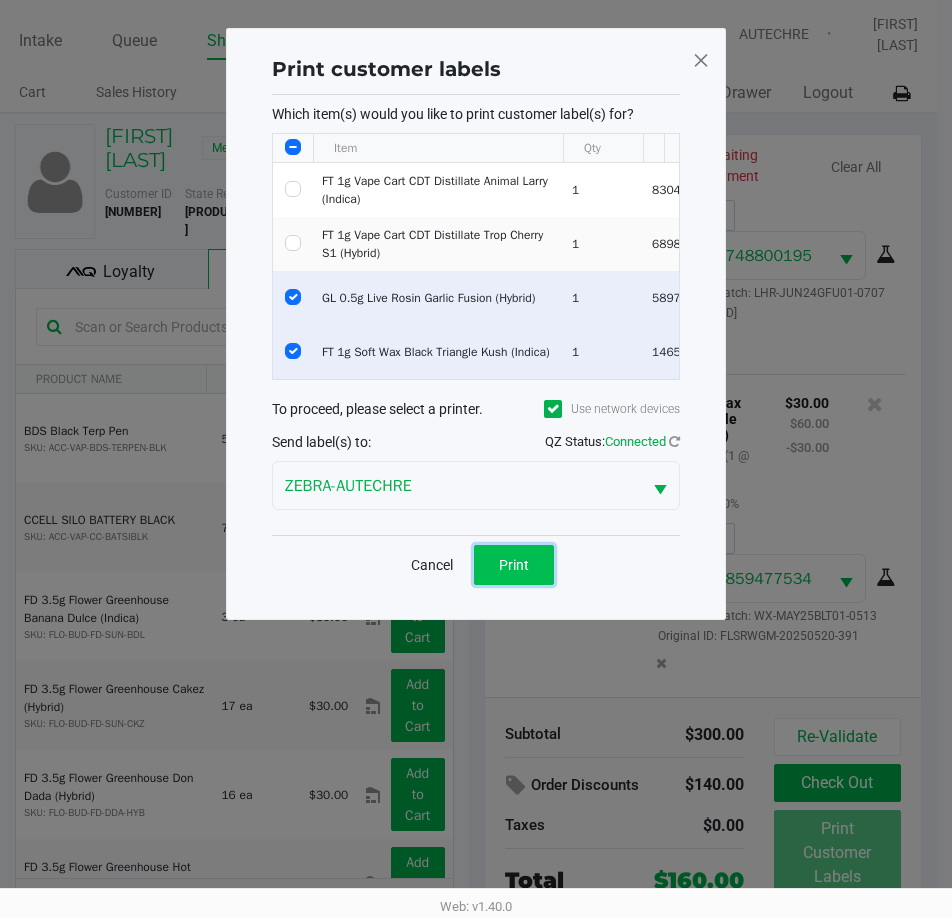 click on "Print" 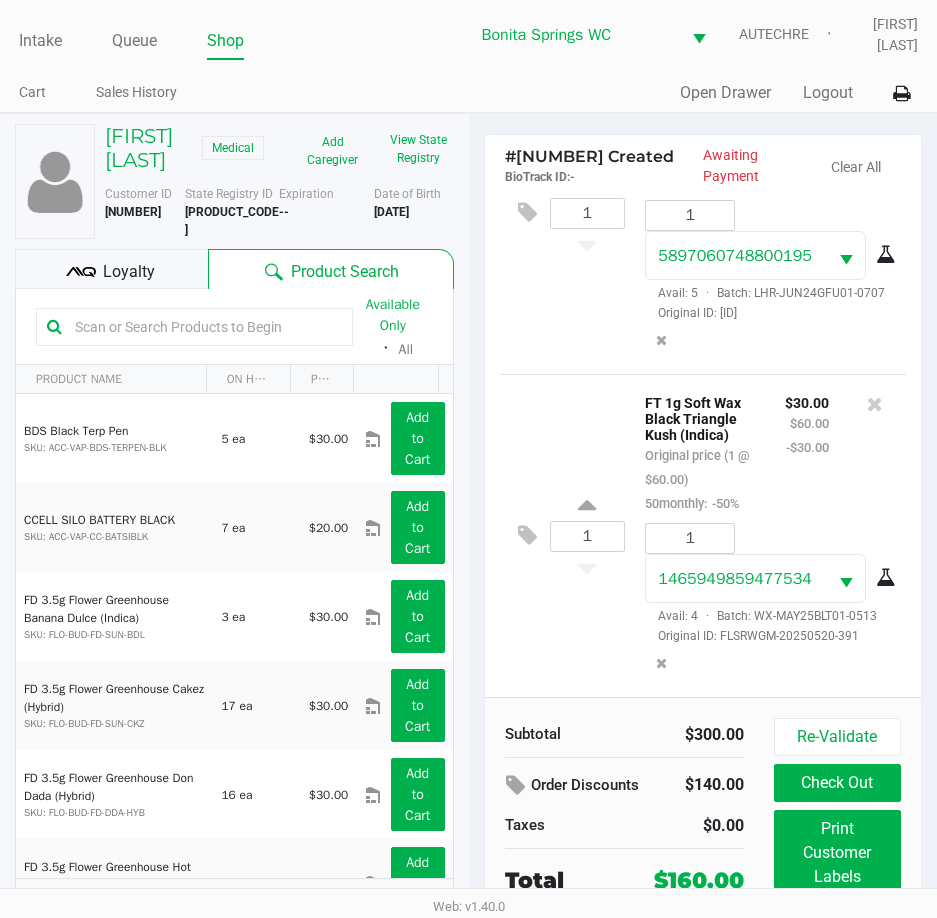 click on "Loyalty" 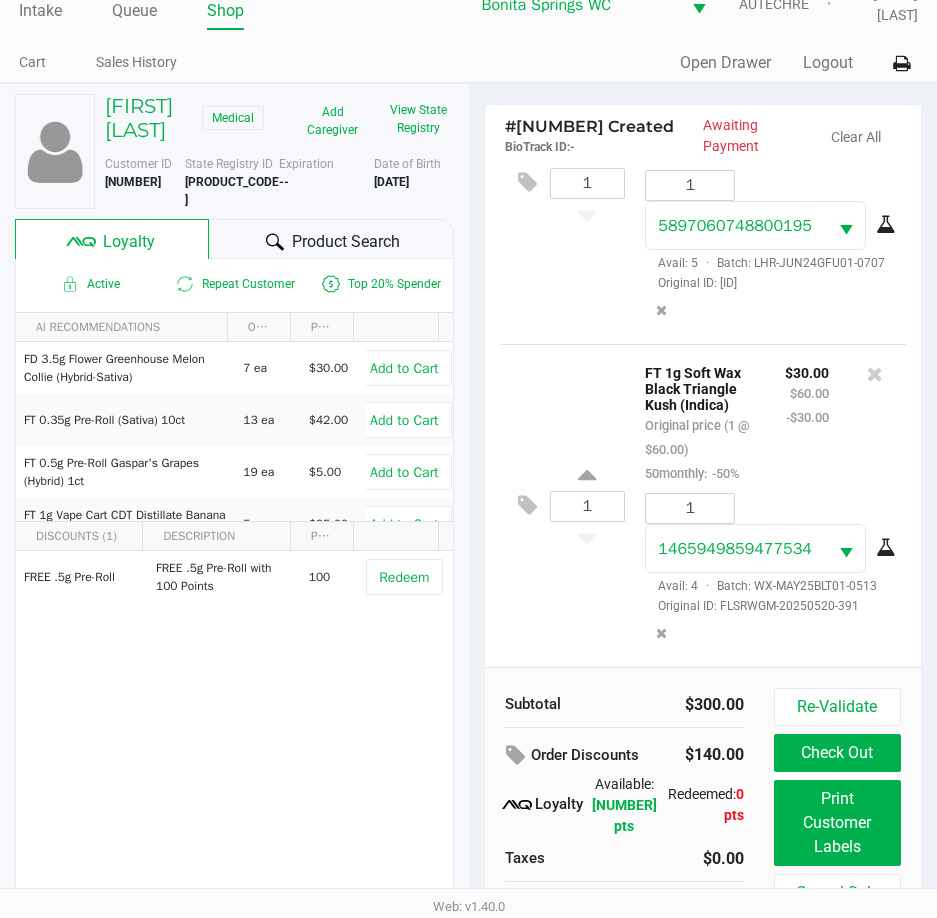 scroll, scrollTop: 45, scrollLeft: 0, axis: vertical 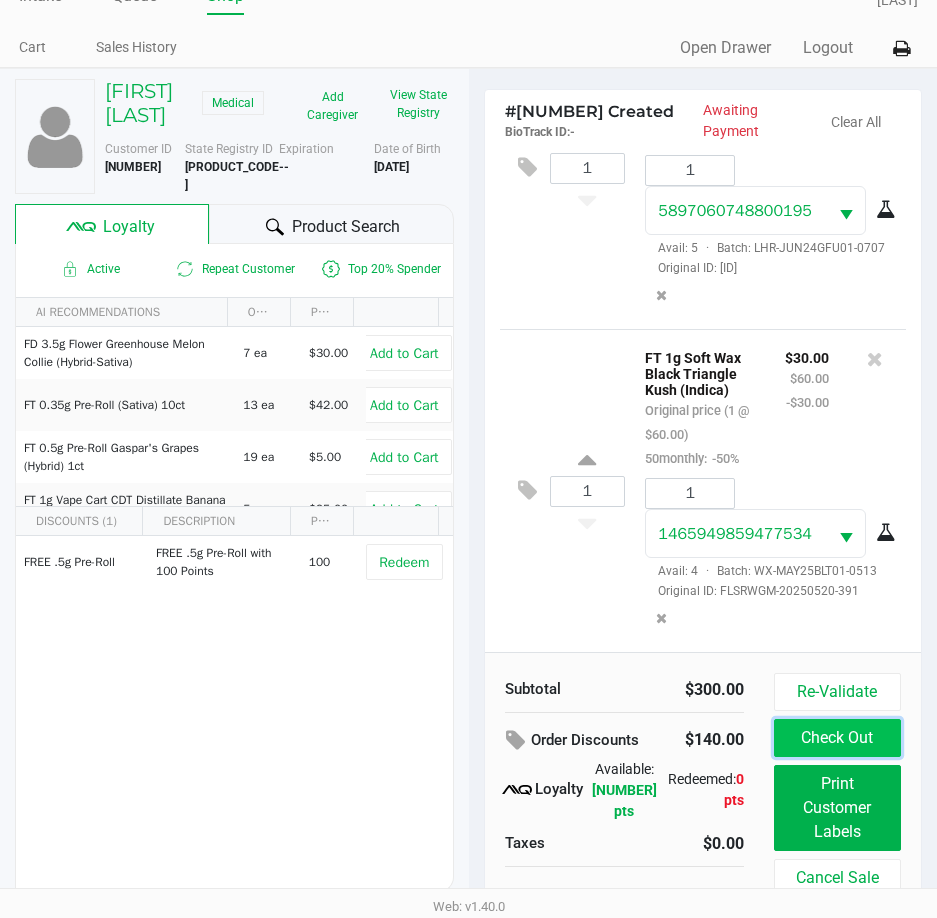 click on "Check Out" 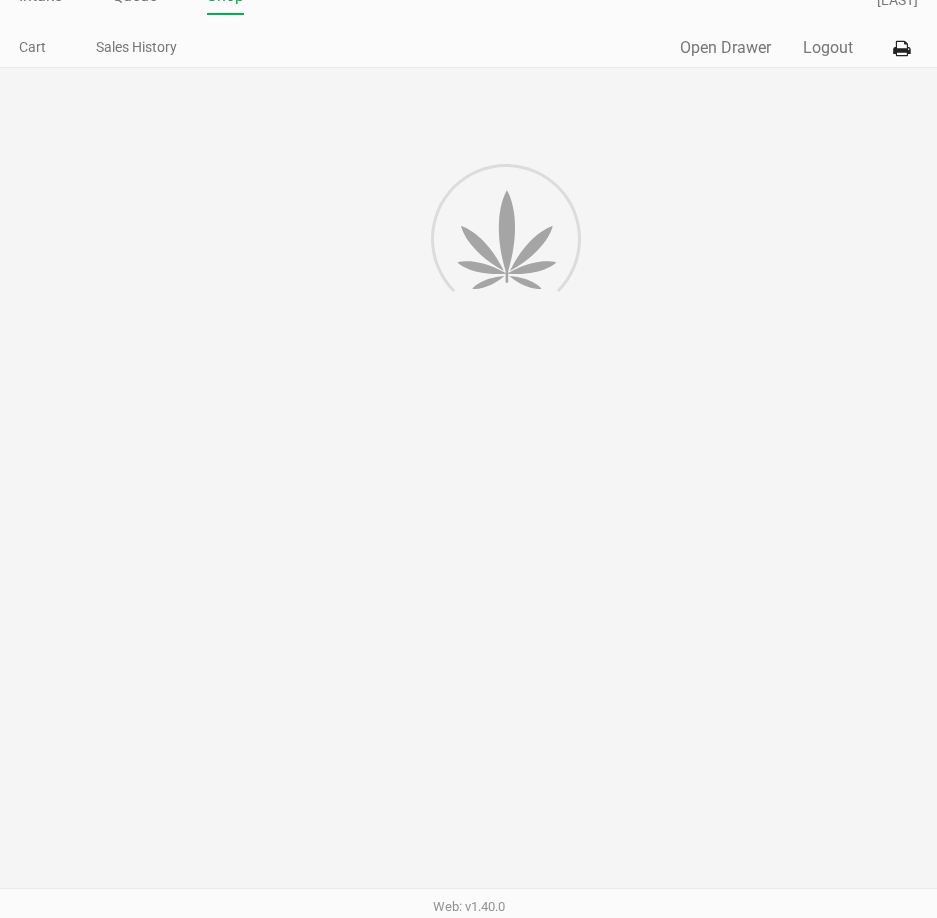 scroll, scrollTop: 0, scrollLeft: 0, axis: both 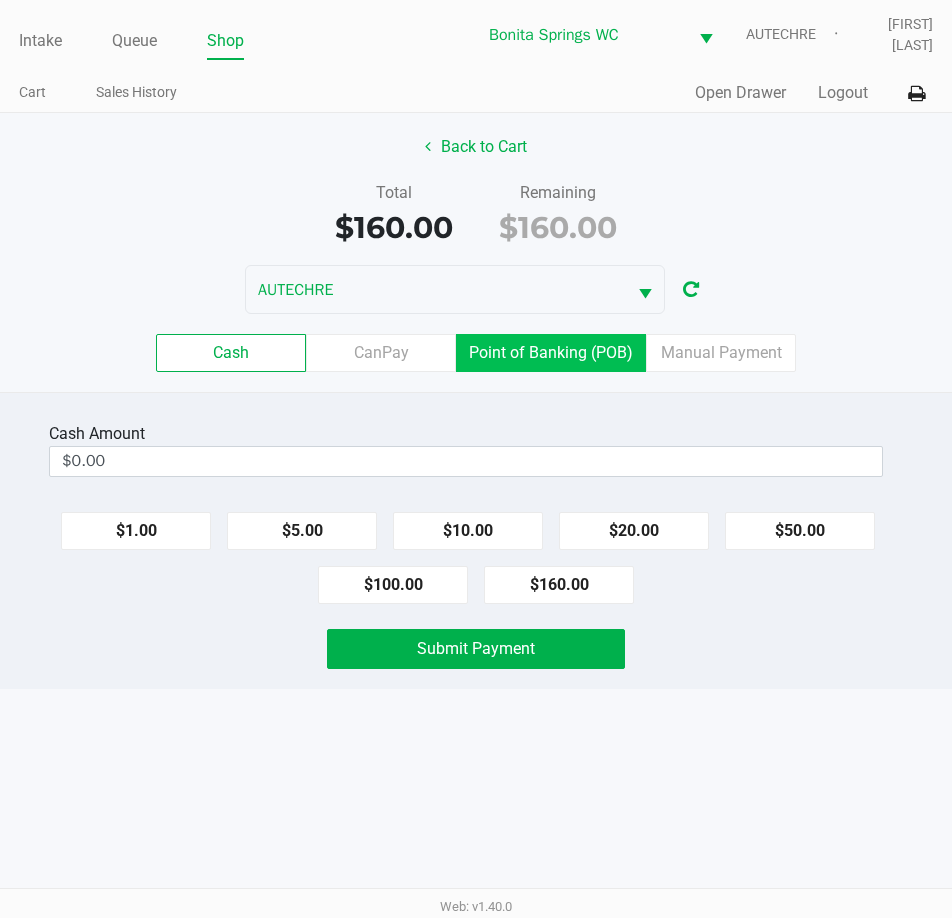 drag, startPoint x: 562, startPoint y: 366, endPoint x: 552, endPoint y: 357, distance: 13.453624 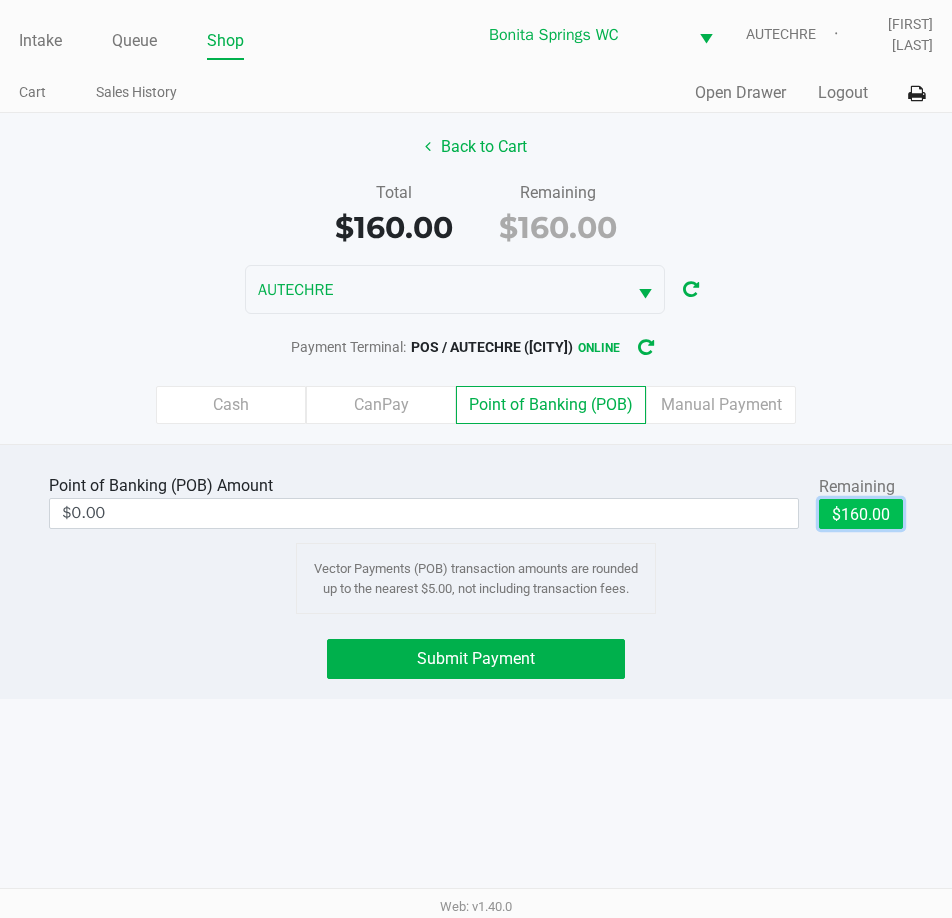 click on "$160.00" 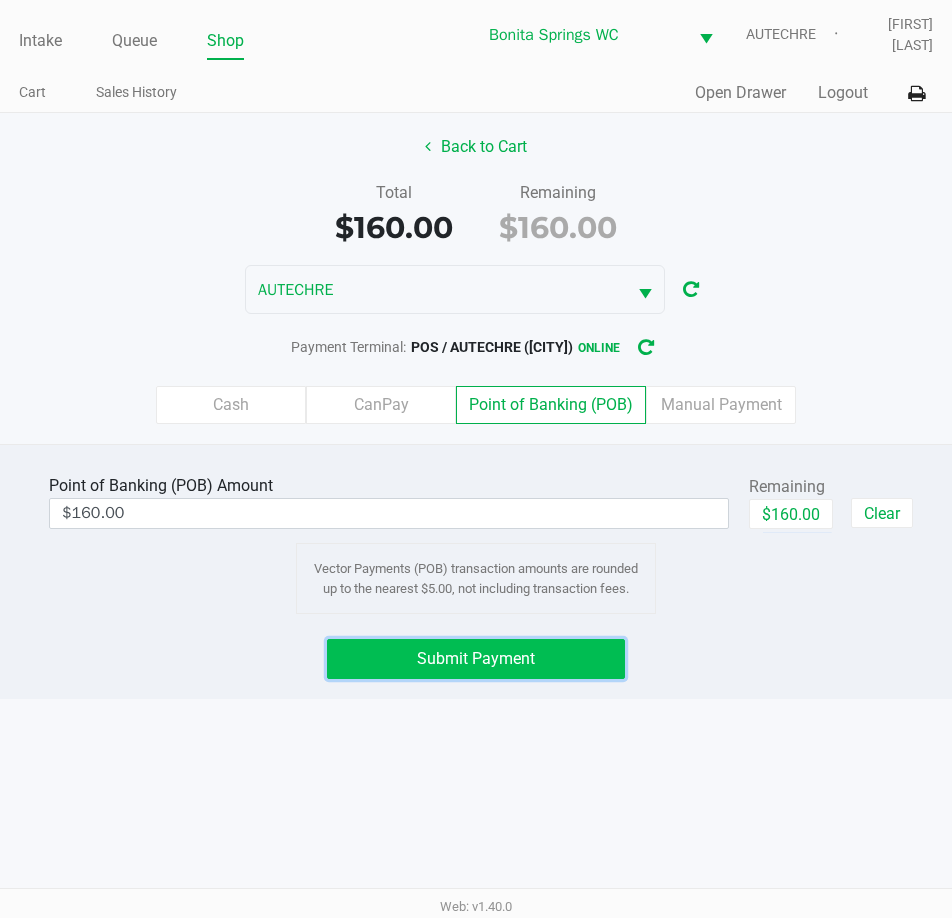 click on "Submit Payment" 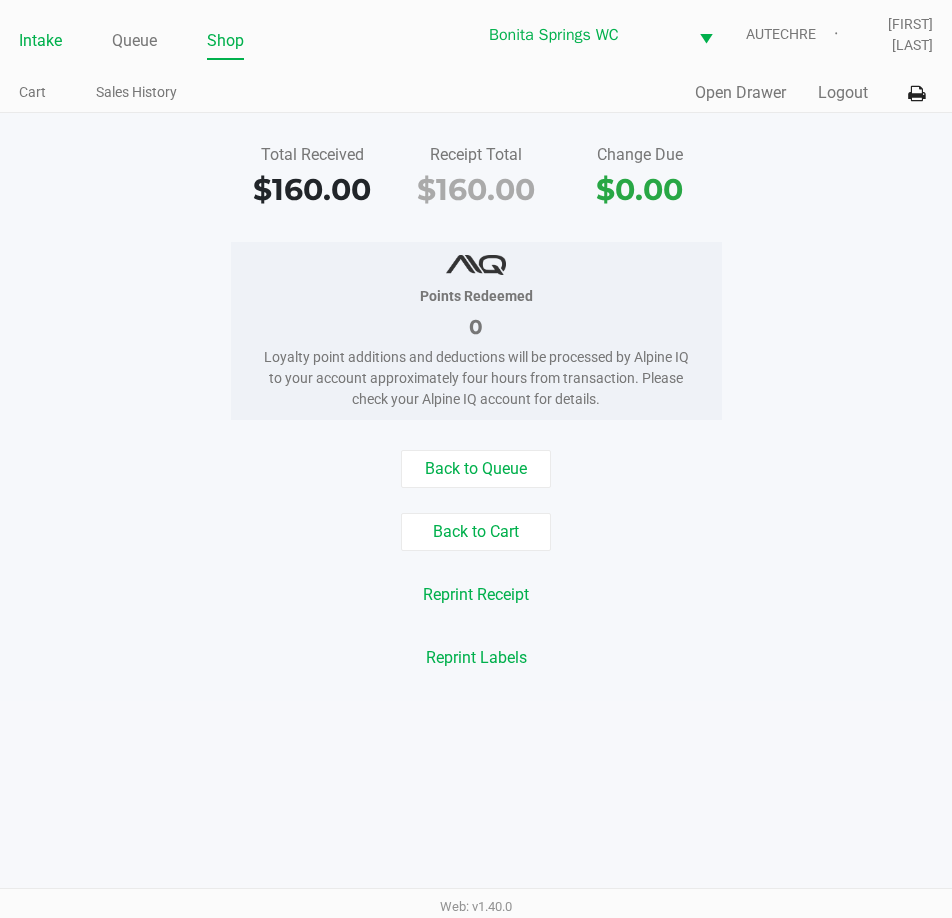 click on "Intake" 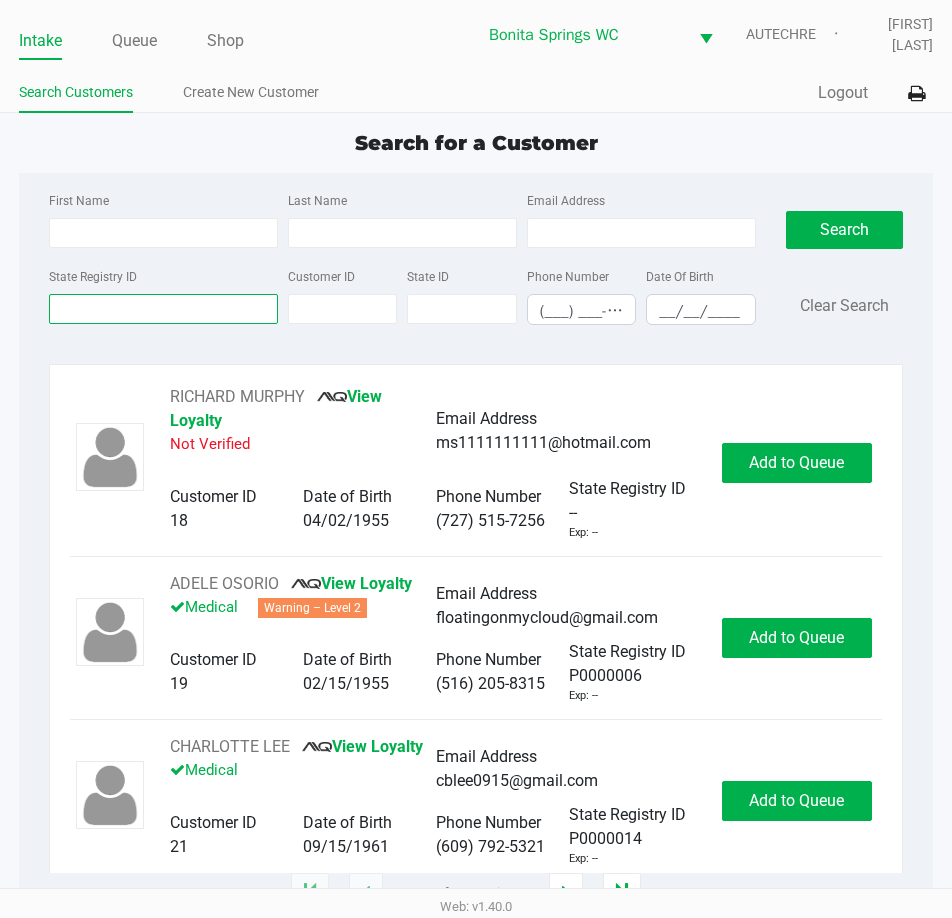 click on "State Registry ID" at bounding box center (163, 309) 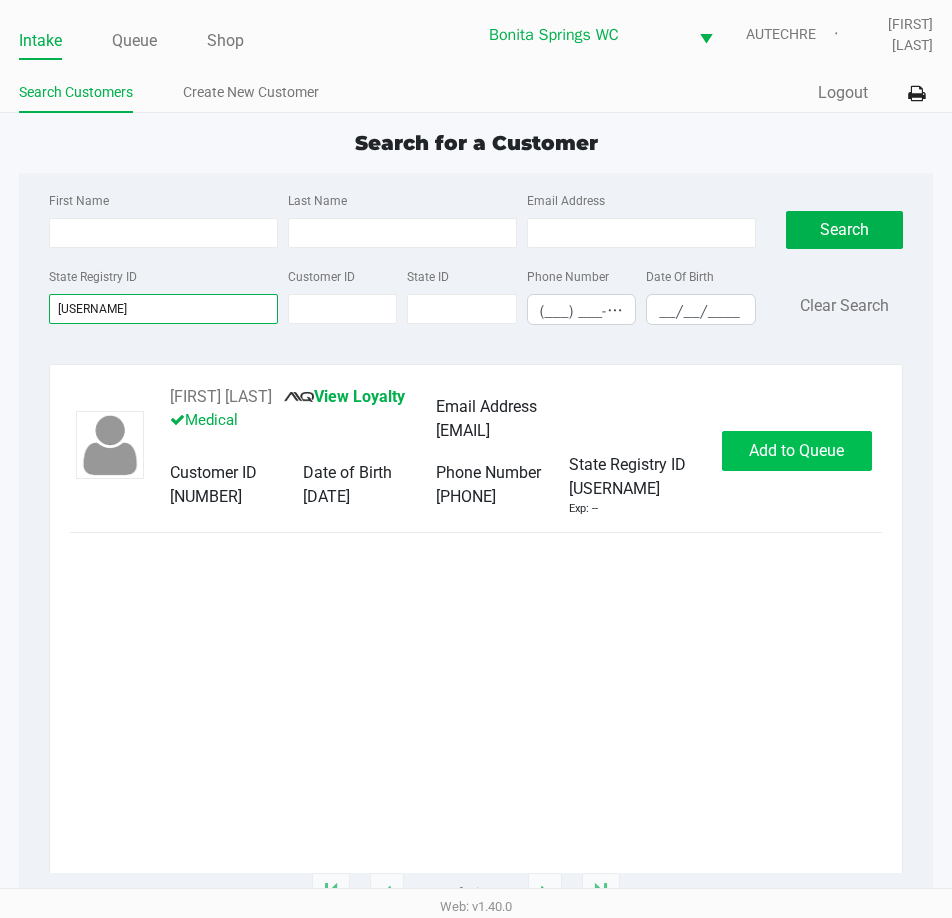 type on "[USERNAME]" 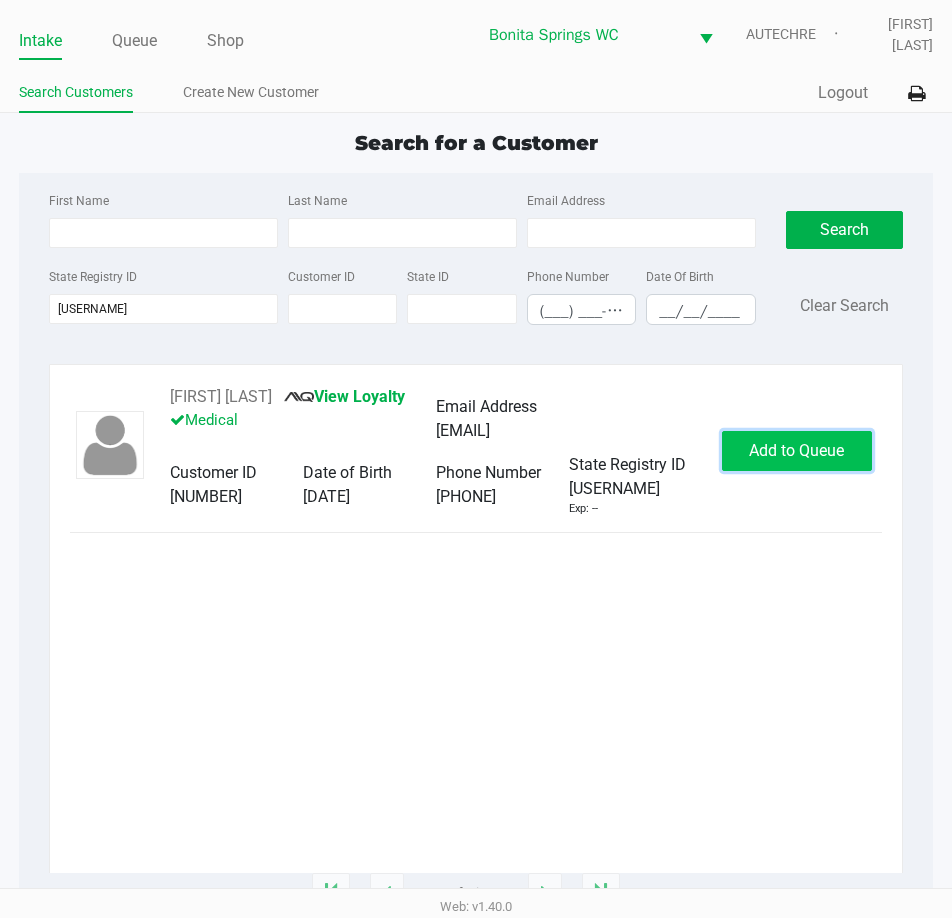click on "Add to Queue" 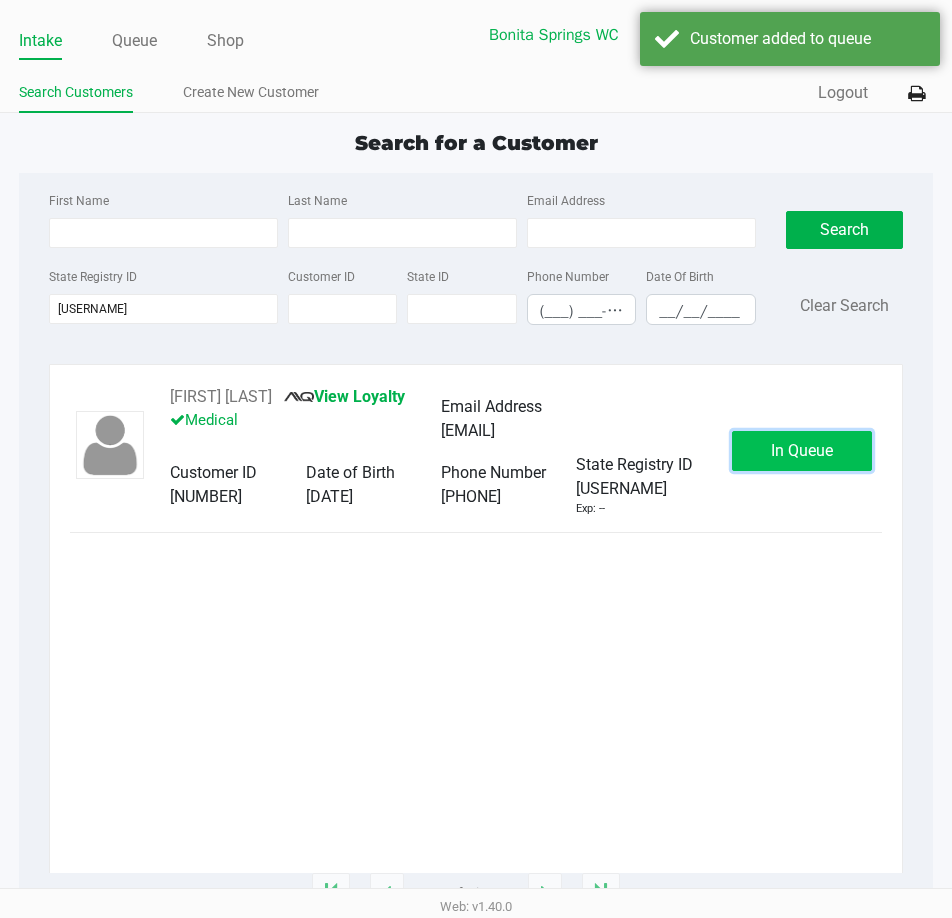 click on "In Queue" 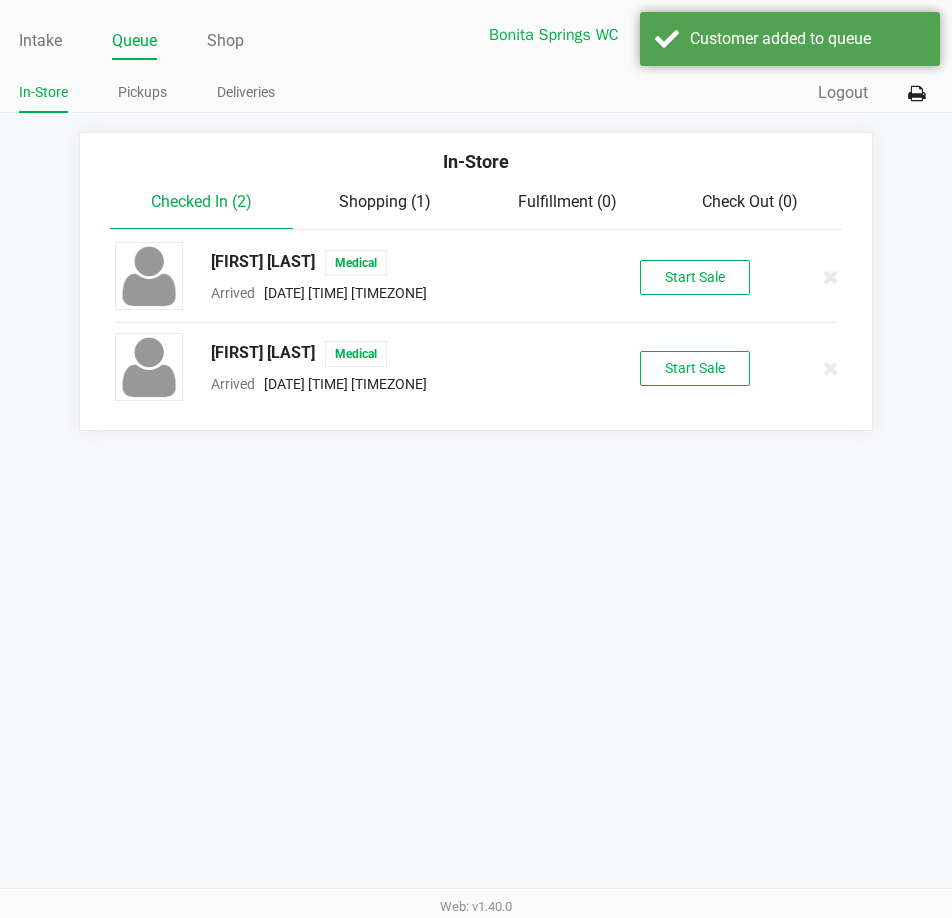 click on "[FIRST] [LAST]  Medical  Arrived      [DATE] [TIME] [TIMEZONE]   Start Sale" 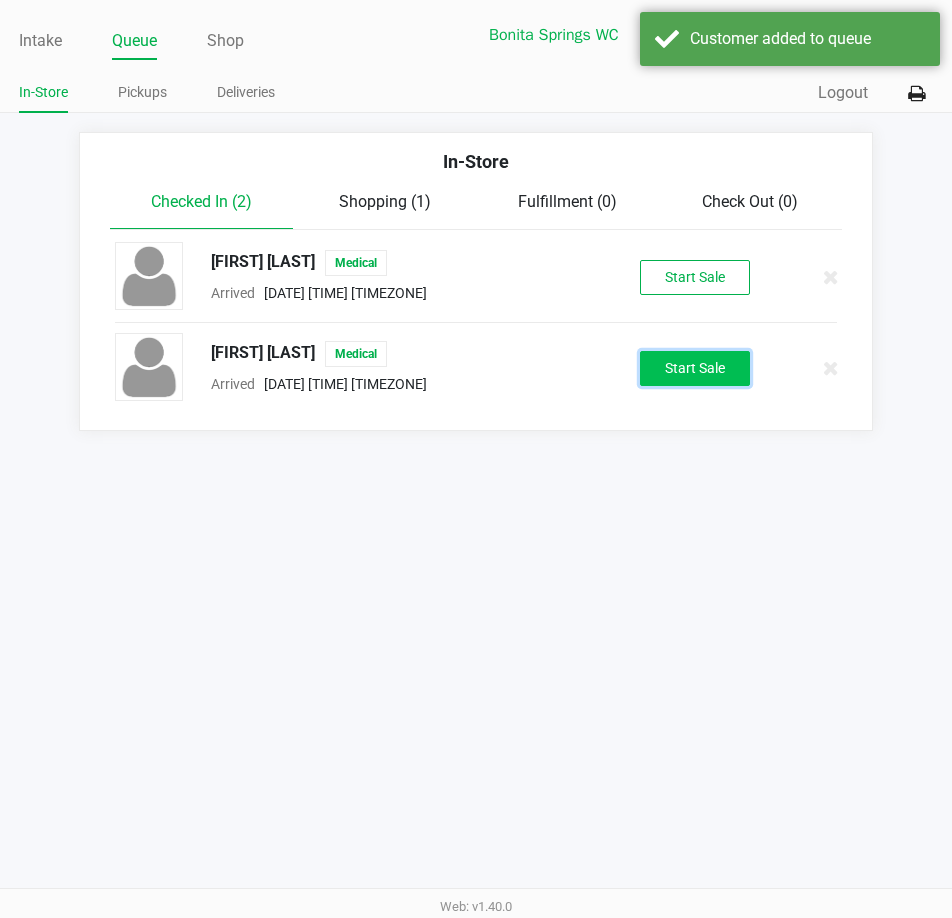 click on "Start Sale" 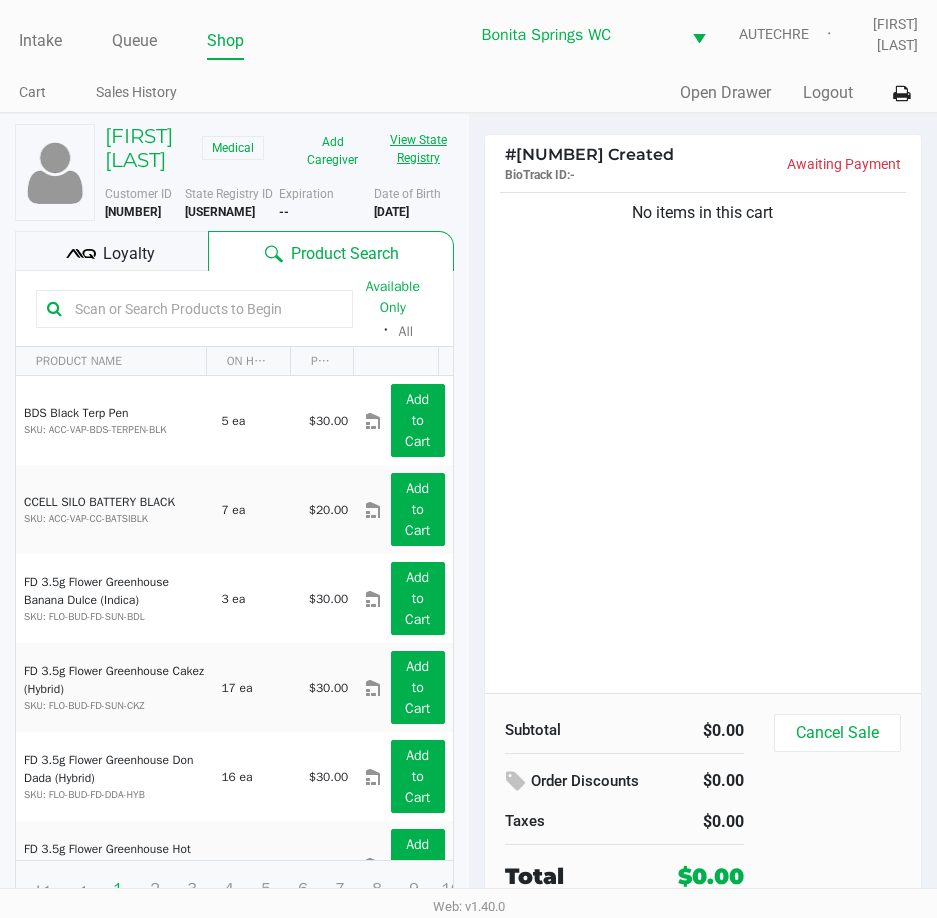click on "View State Registry" 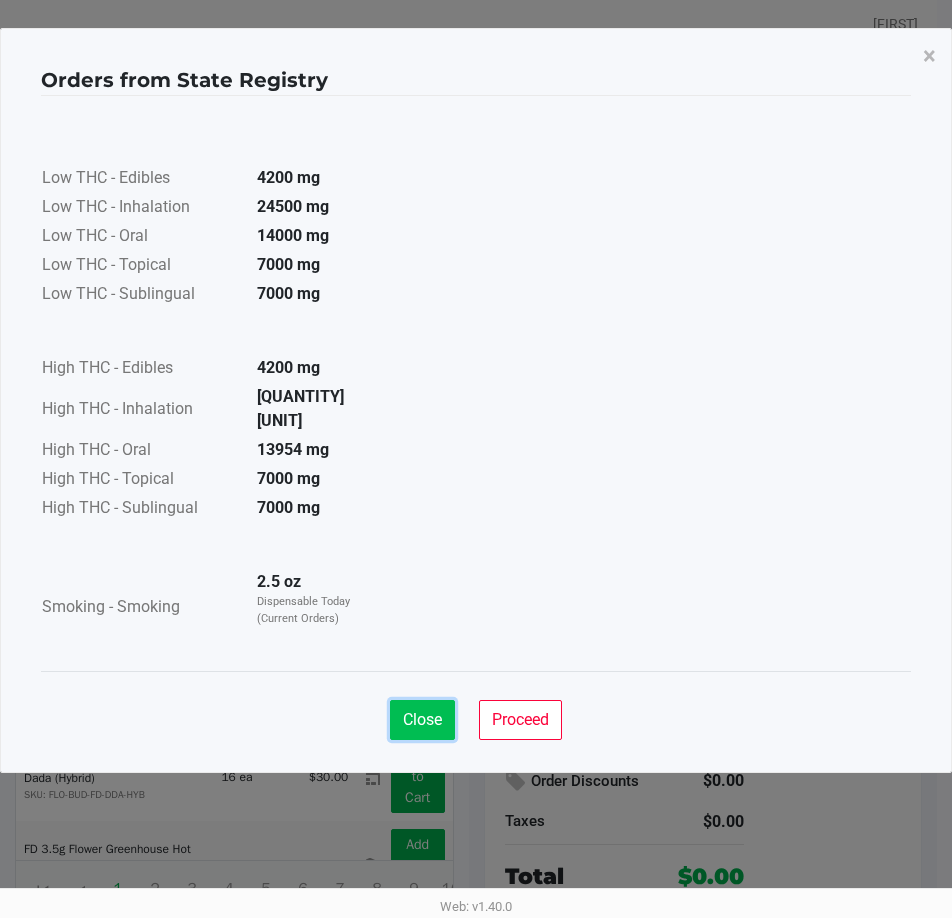 click on "Close" 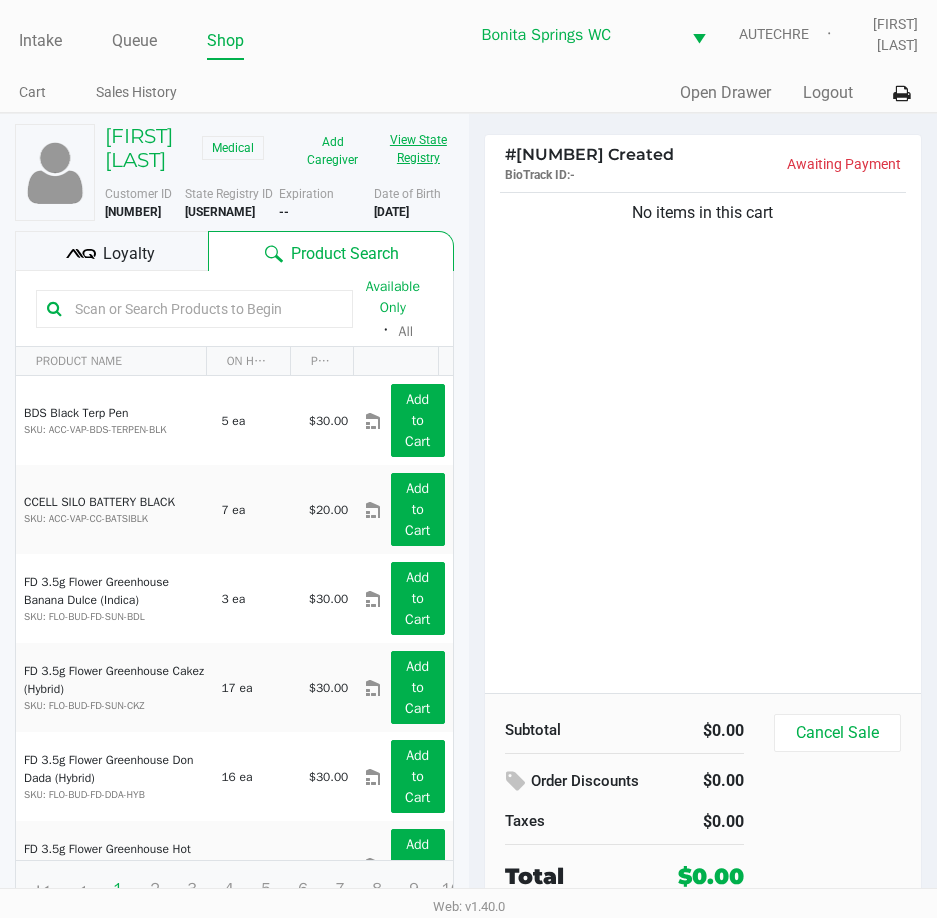 type 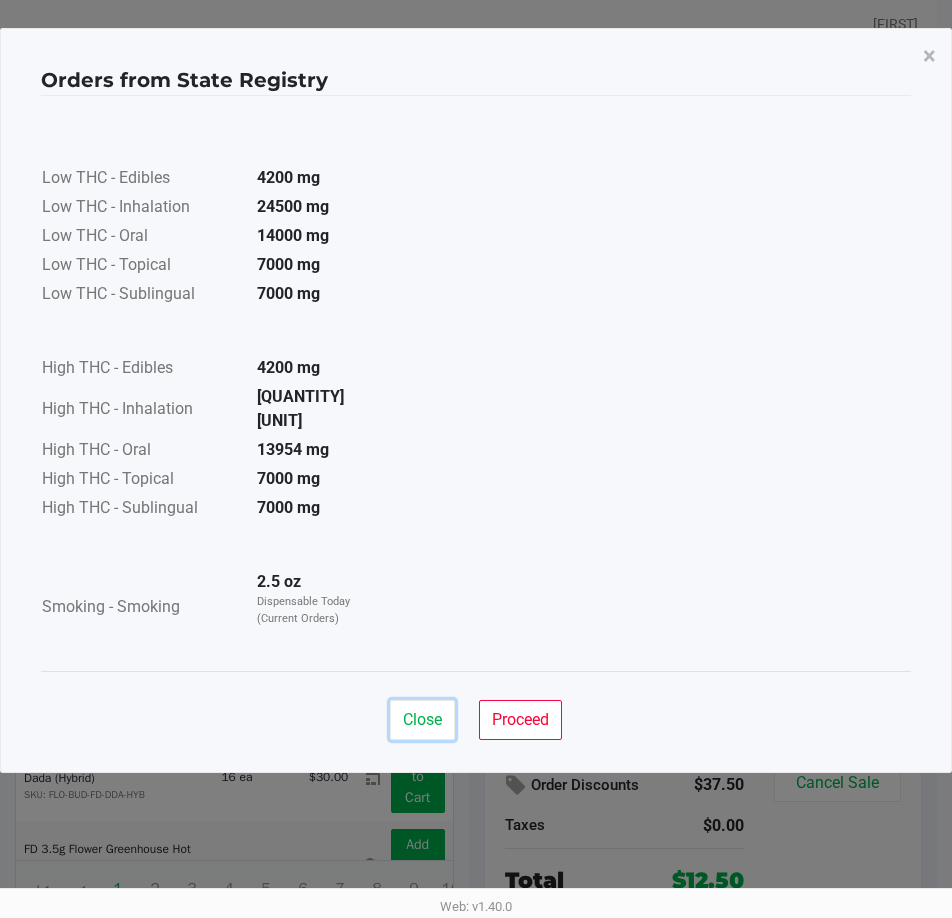 click on "Close" 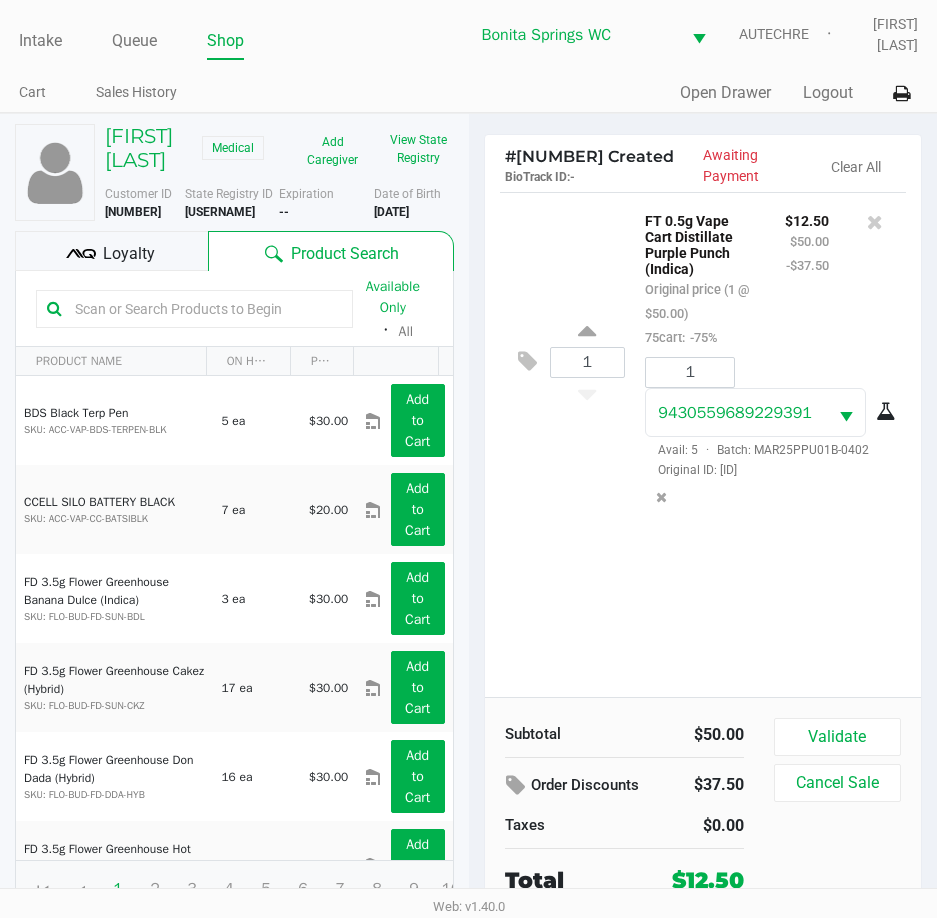 drag, startPoint x: 588, startPoint y: 620, endPoint x: 606, endPoint y: 630, distance: 20.59126 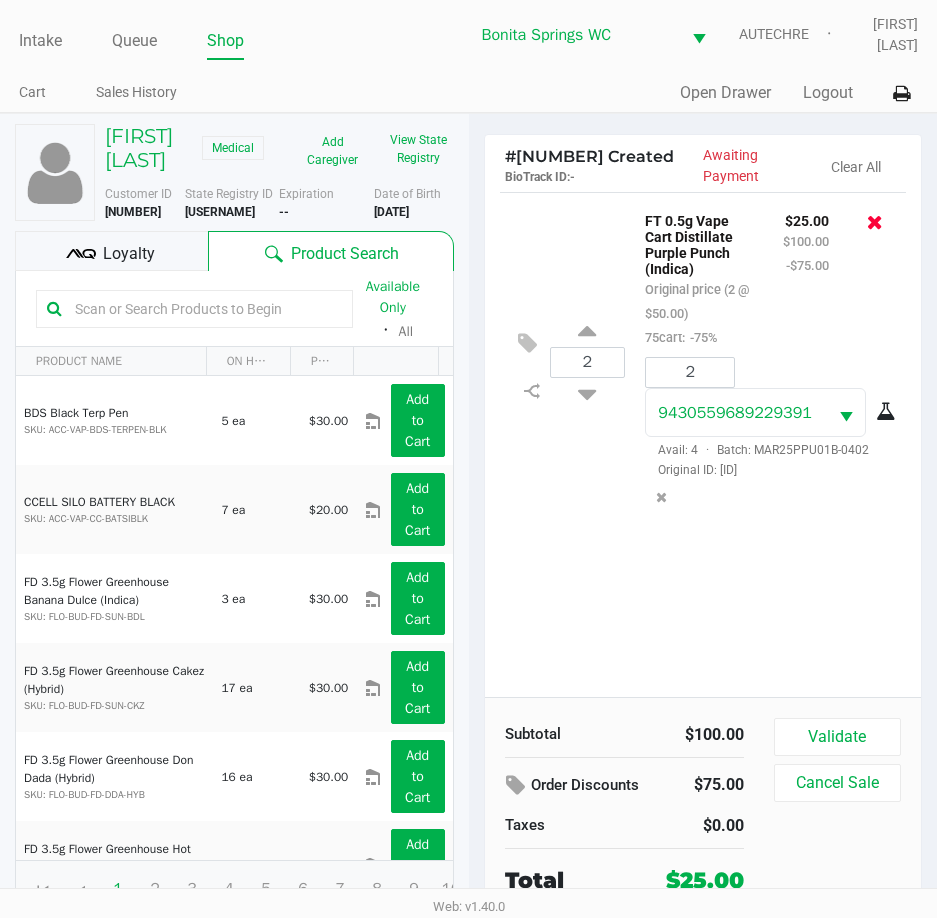 click 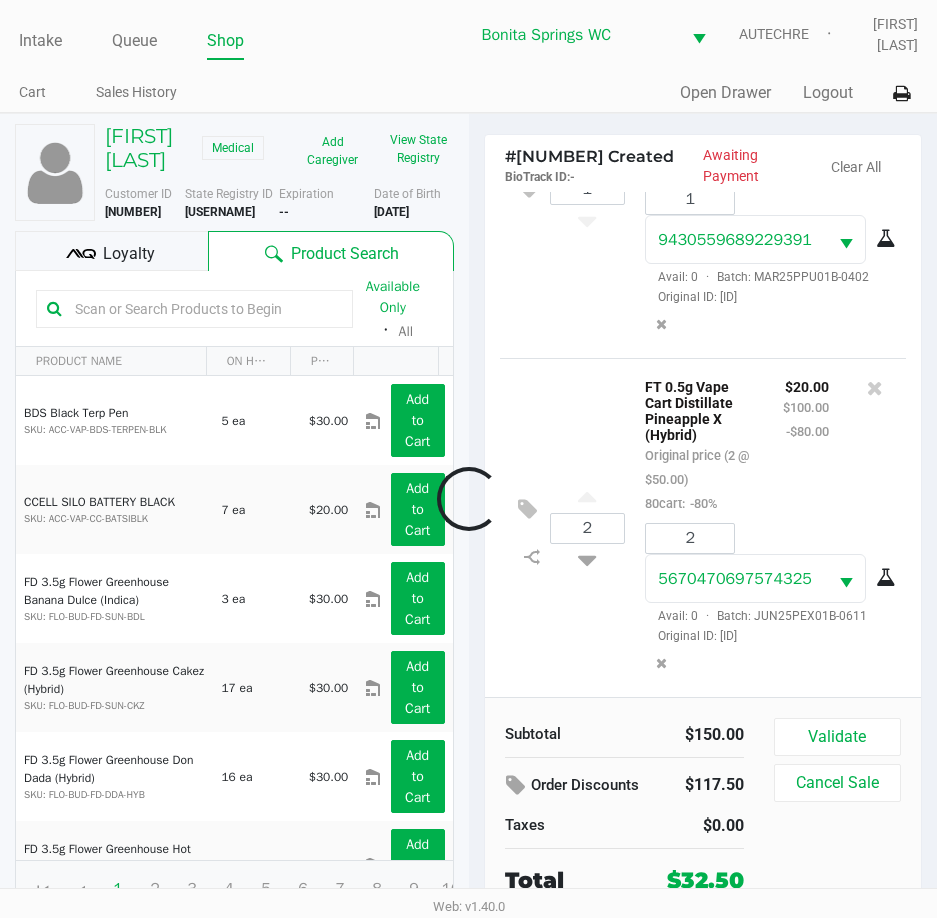 scroll, scrollTop: 181, scrollLeft: 0, axis: vertical 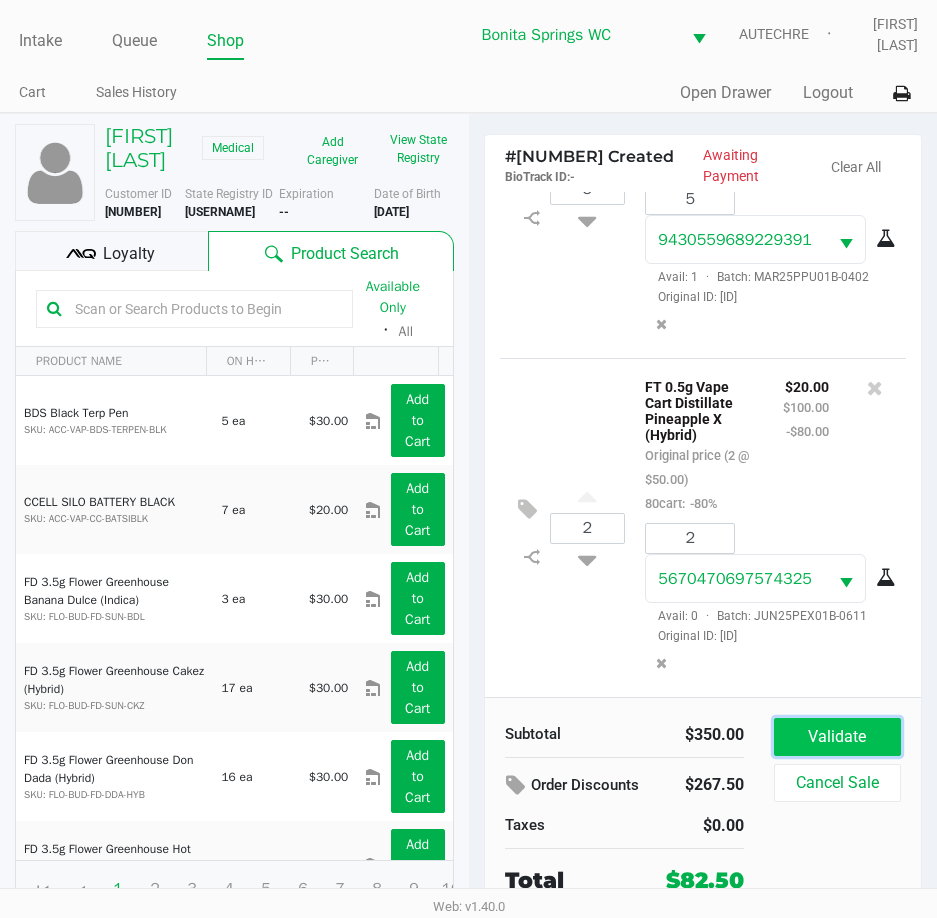click on "Validate" 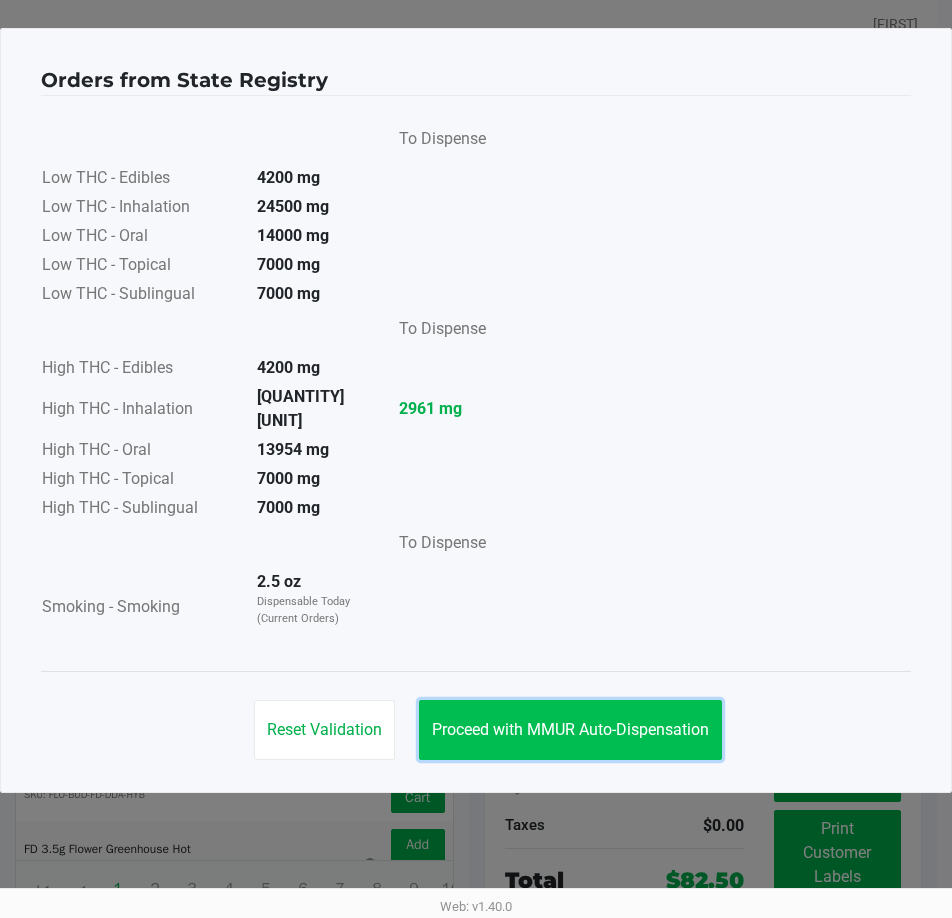 click on "Proceed with MMUR Auto-Dispensation" 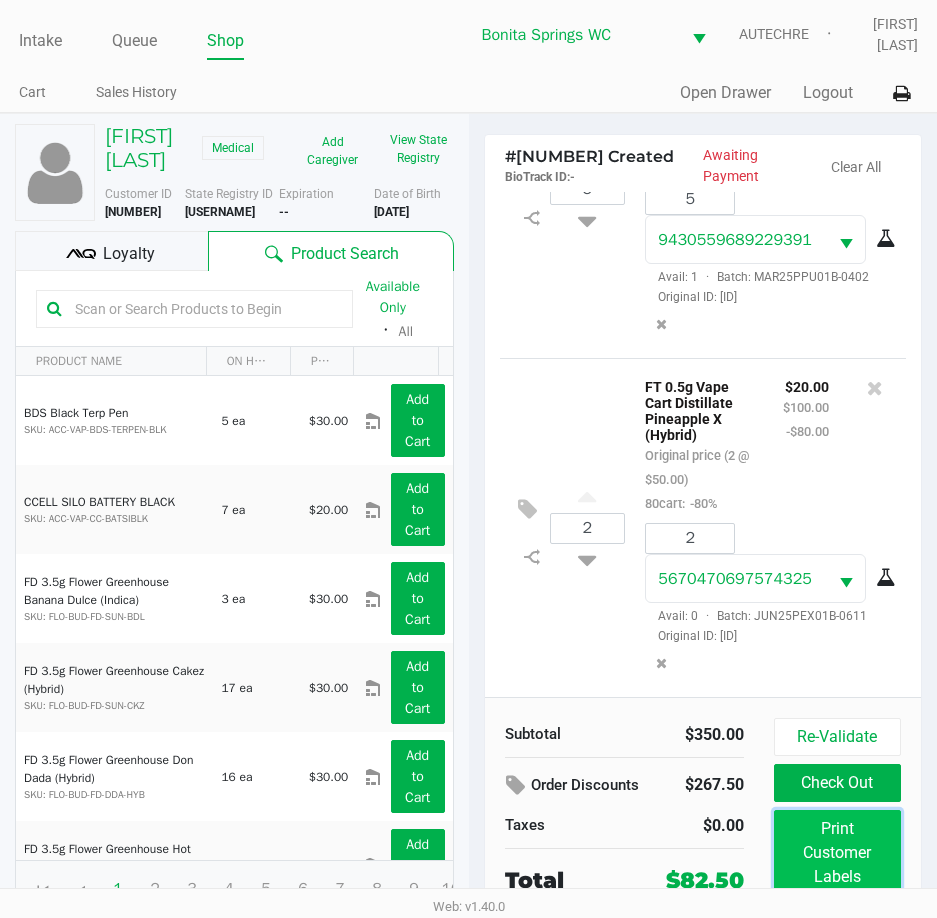 click on "Print Customer Labels" 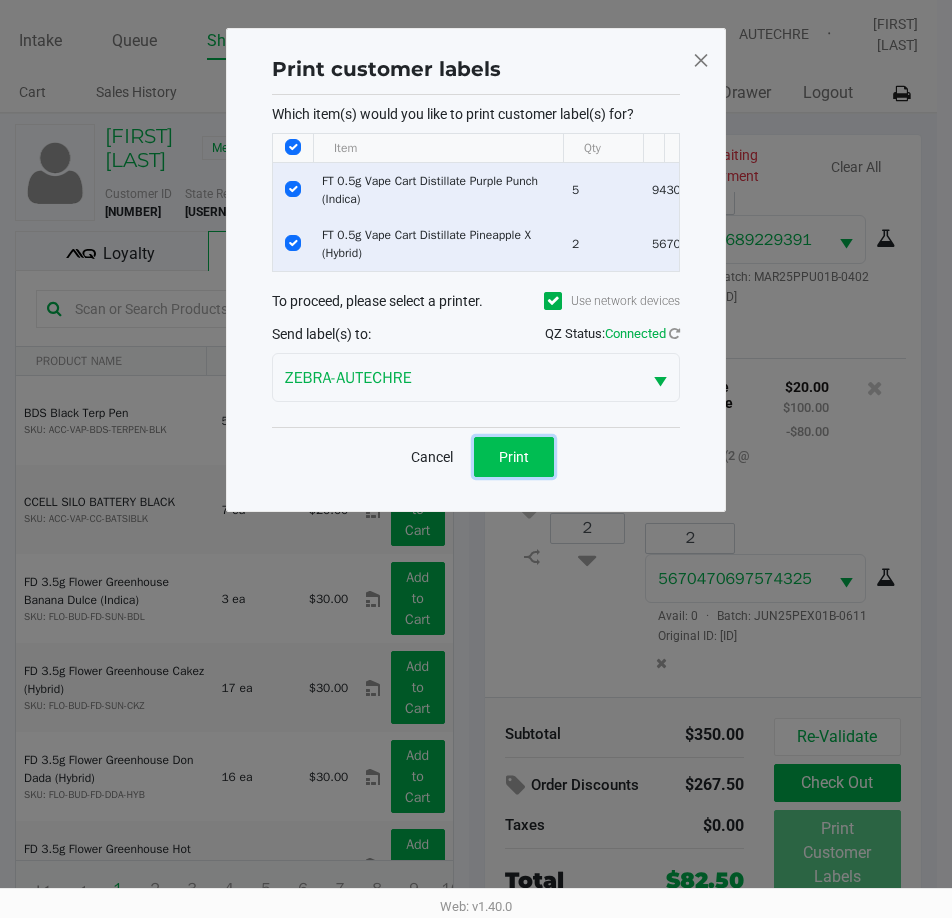 click on "Print" 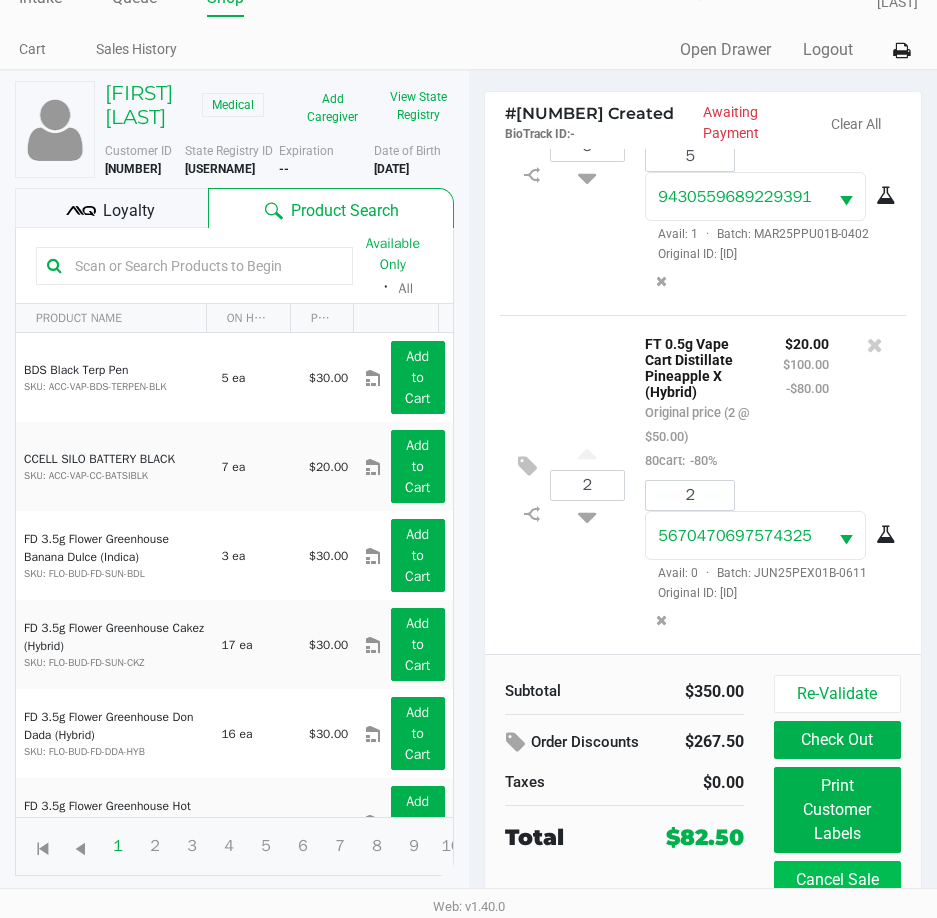 scroll, scrollTop: 45, scrollLeft: 0, axis: vertical 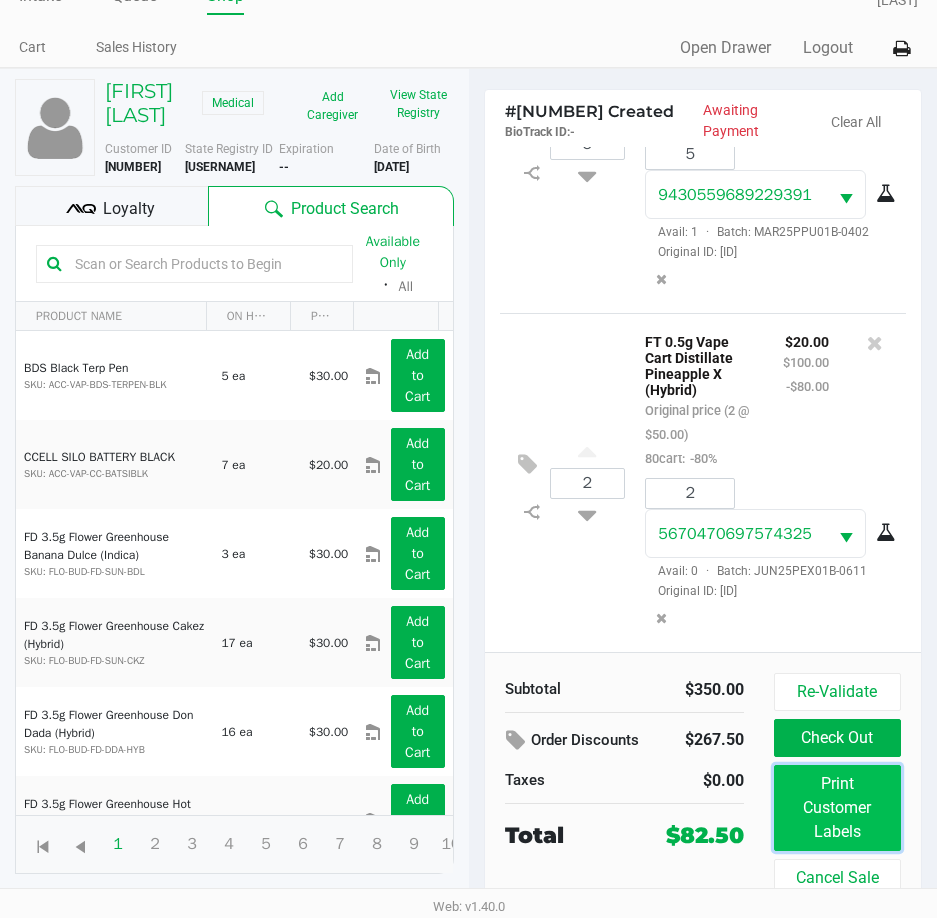 click on "Print Customer Labels" 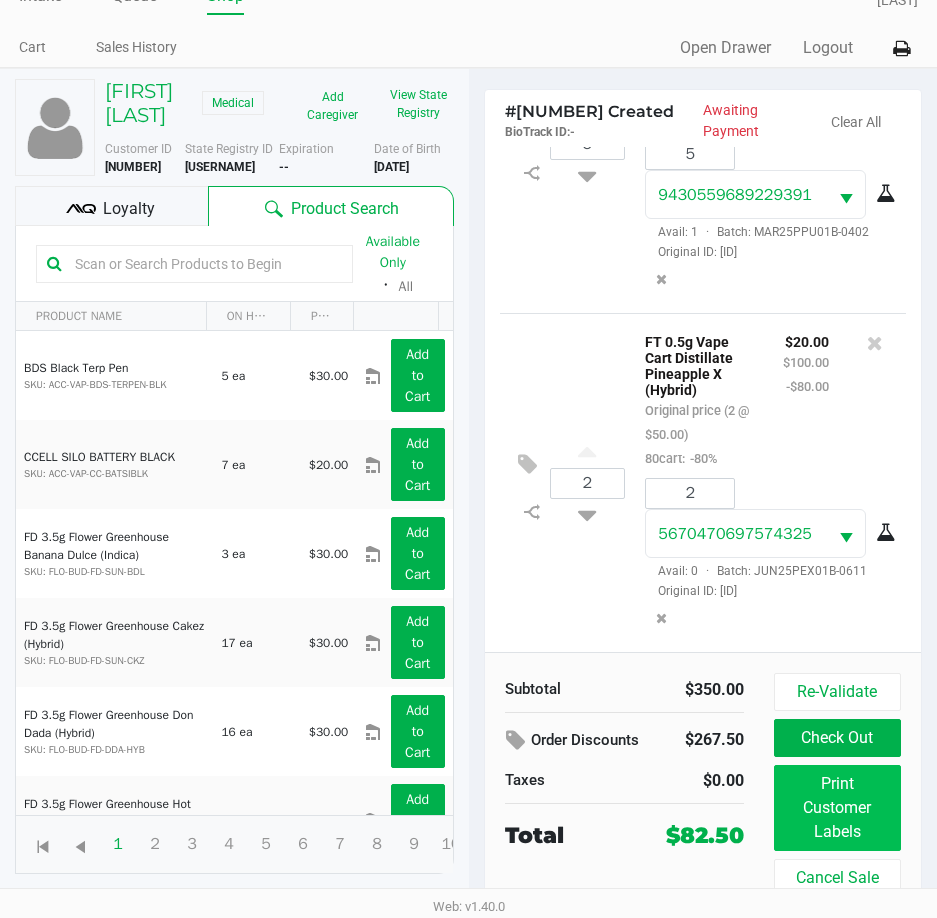 scroll, scrollTop: 0, scrollLeft: 0, axis: both 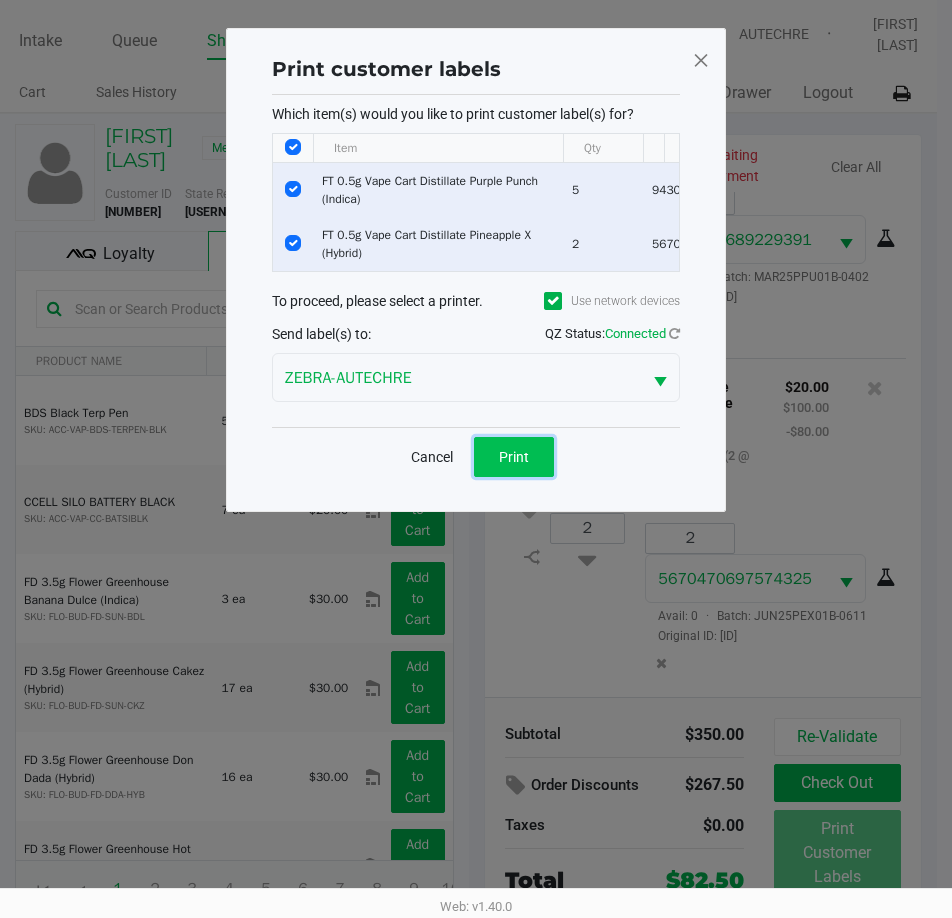 click on "Print" 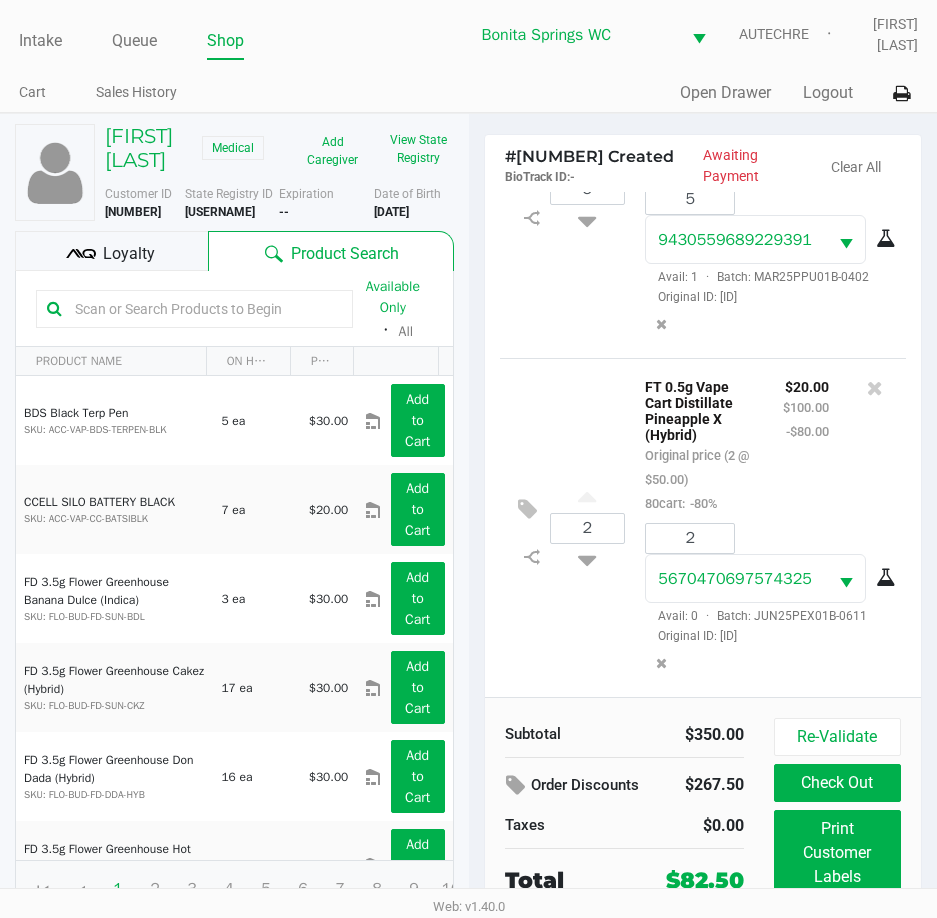 click on "Loyalty" 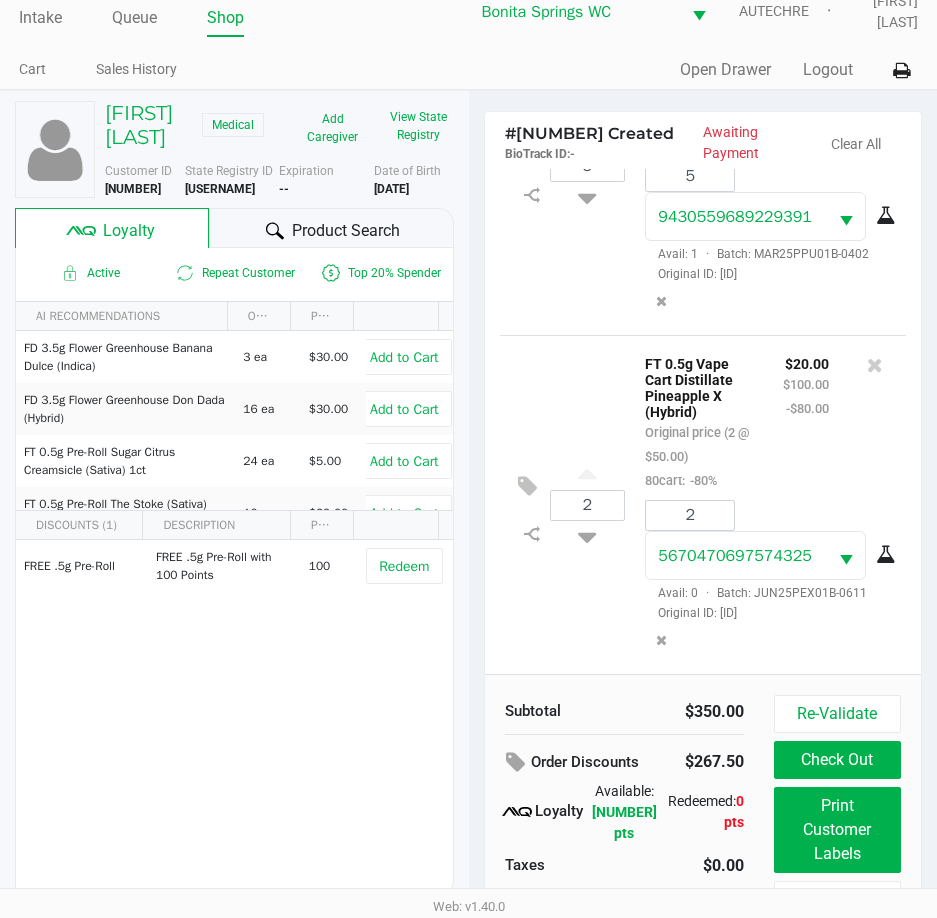 scroll, scrollTop: 45, scrollLeft: 0, axis: vertical 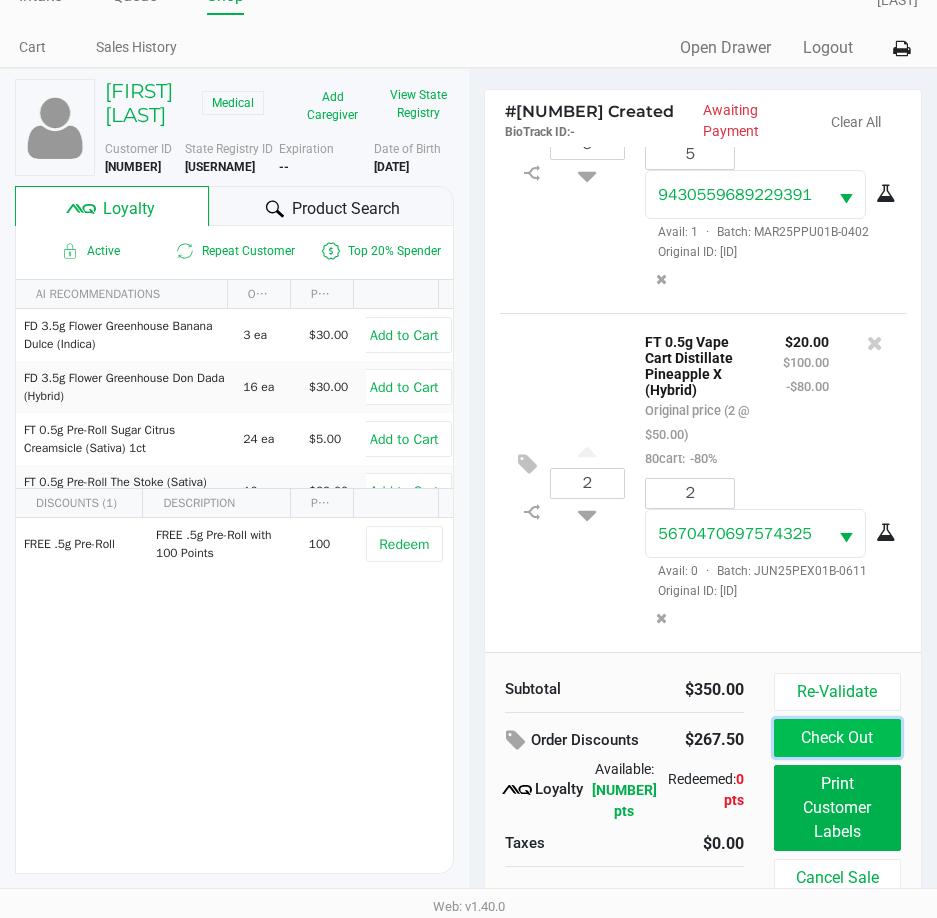 click on "Check Out" 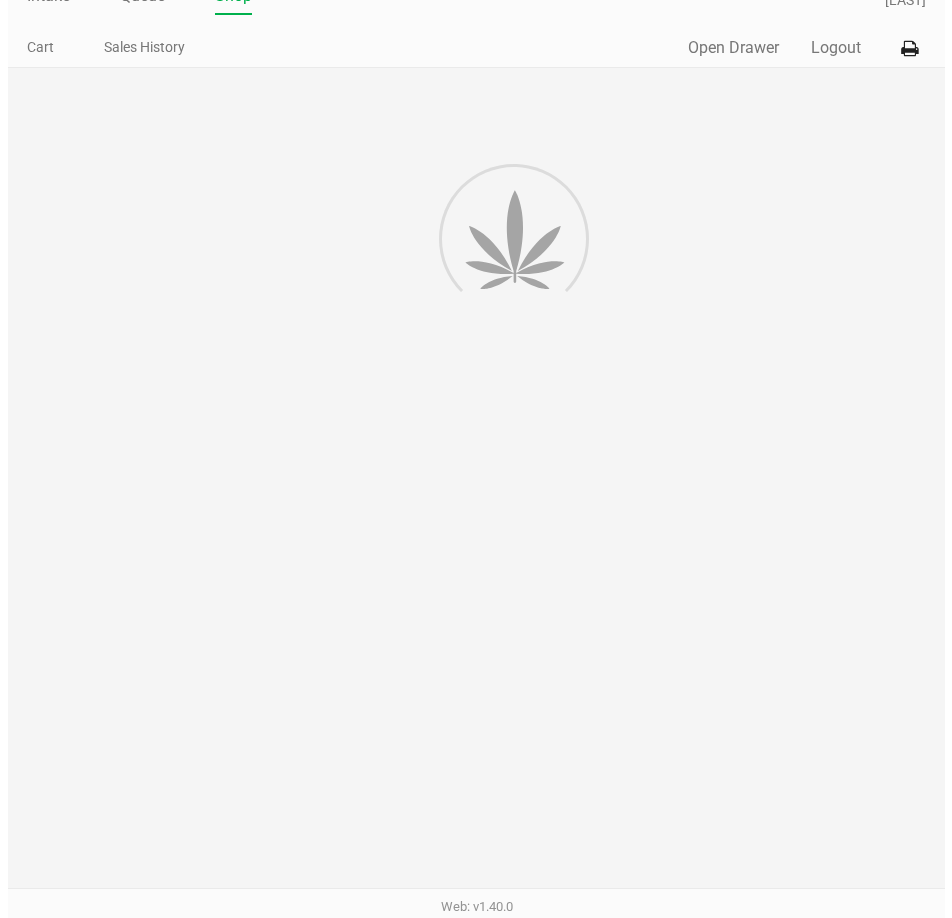 scroll, scrollTop: 0, scrollLeft: 0, axis: both 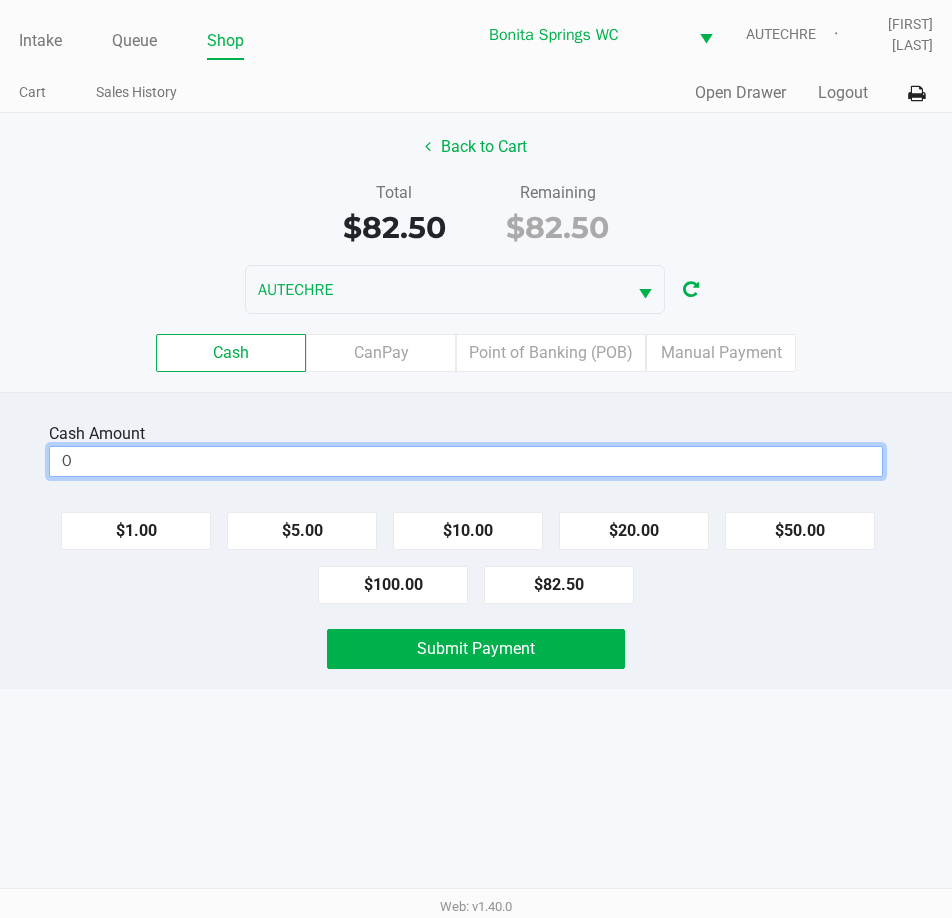 click on "0" at bounding box center [466, 461] 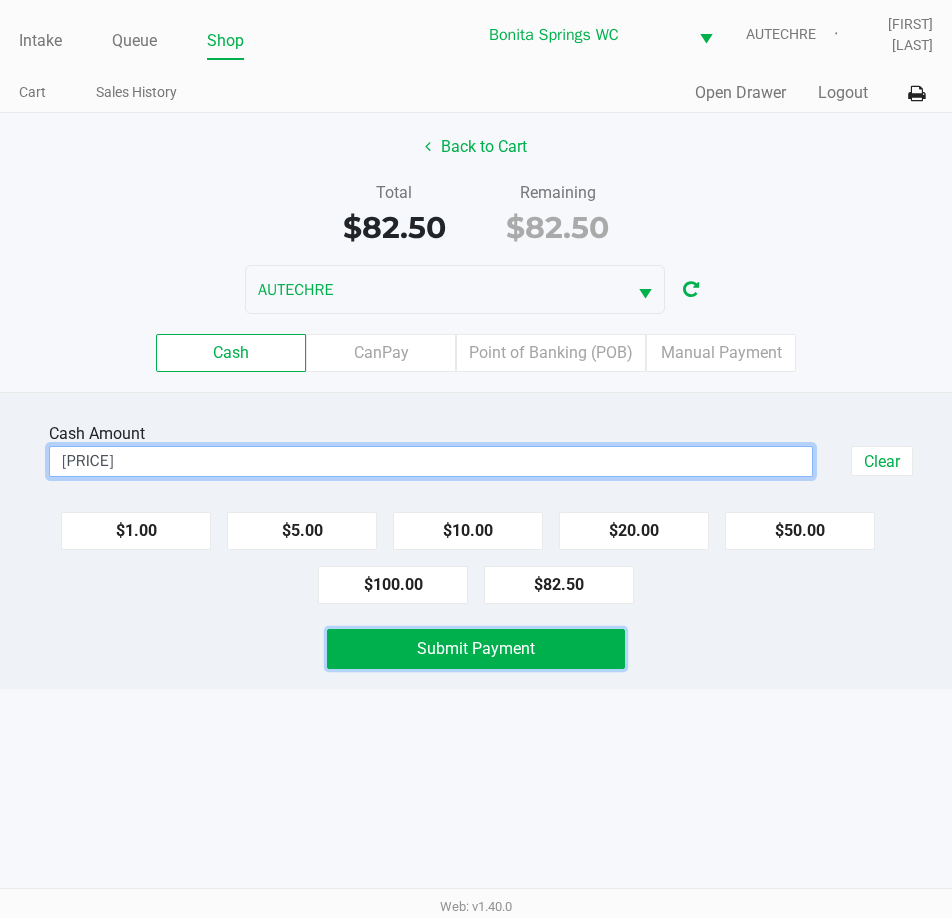 type on "$82.50" 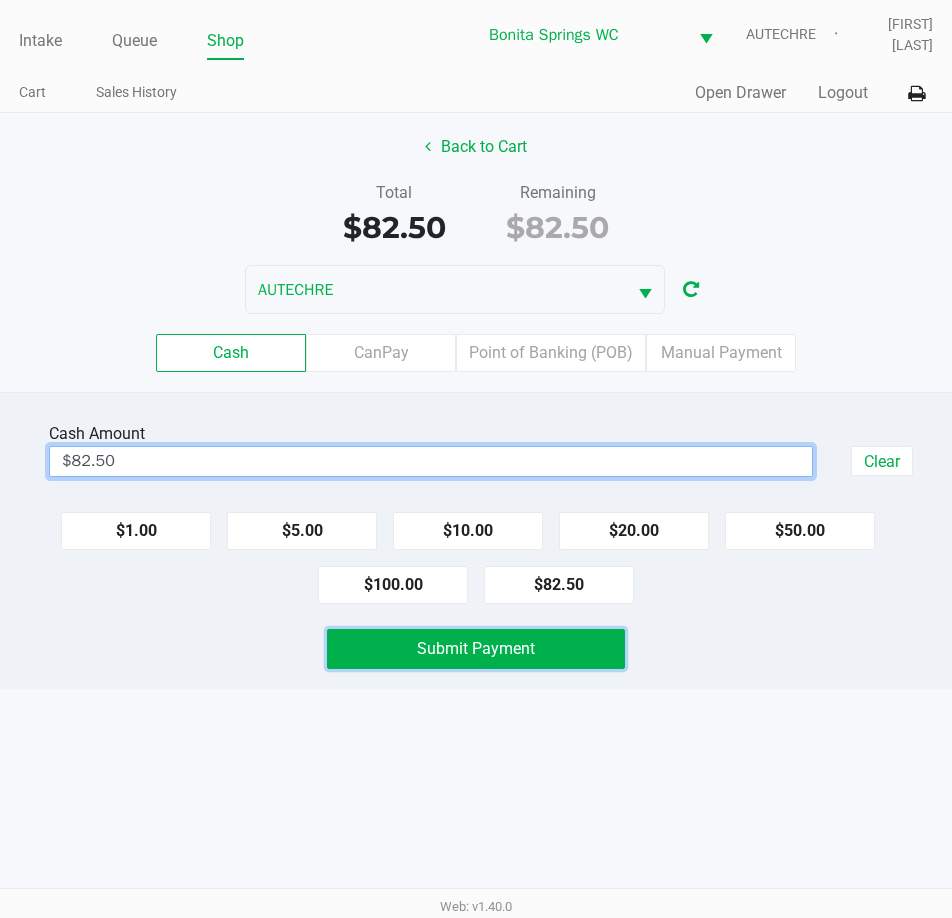 click on "Submit Payment" 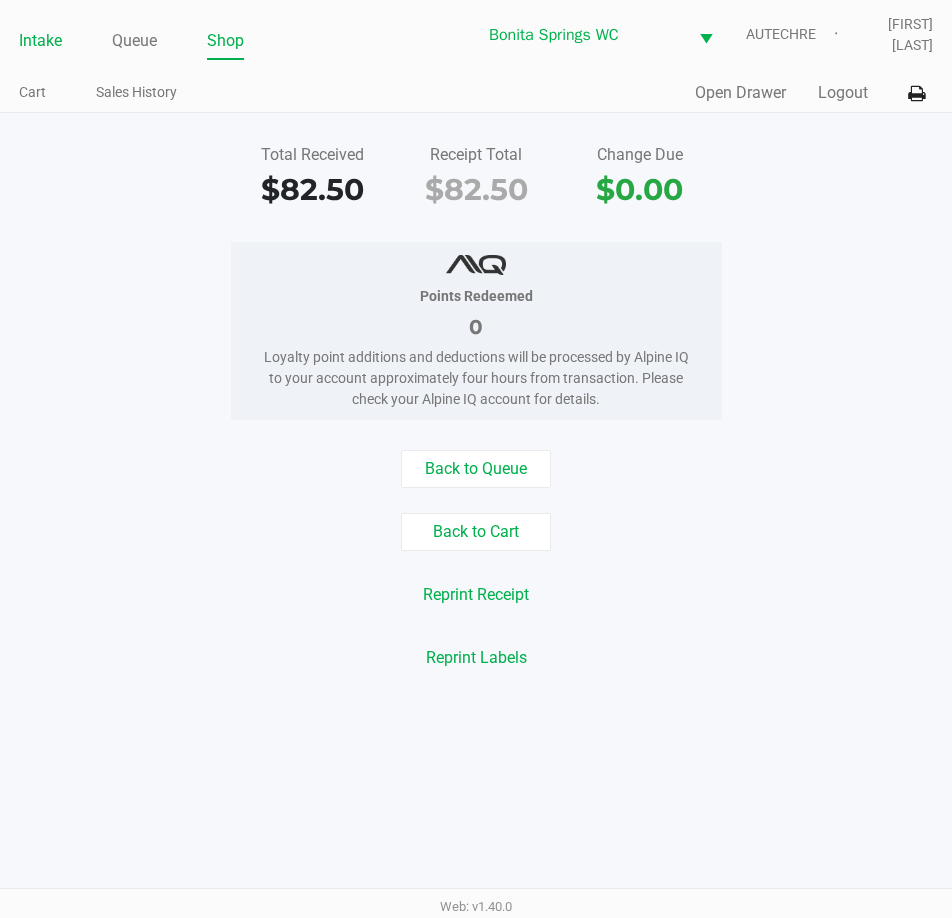 click on "Intake" 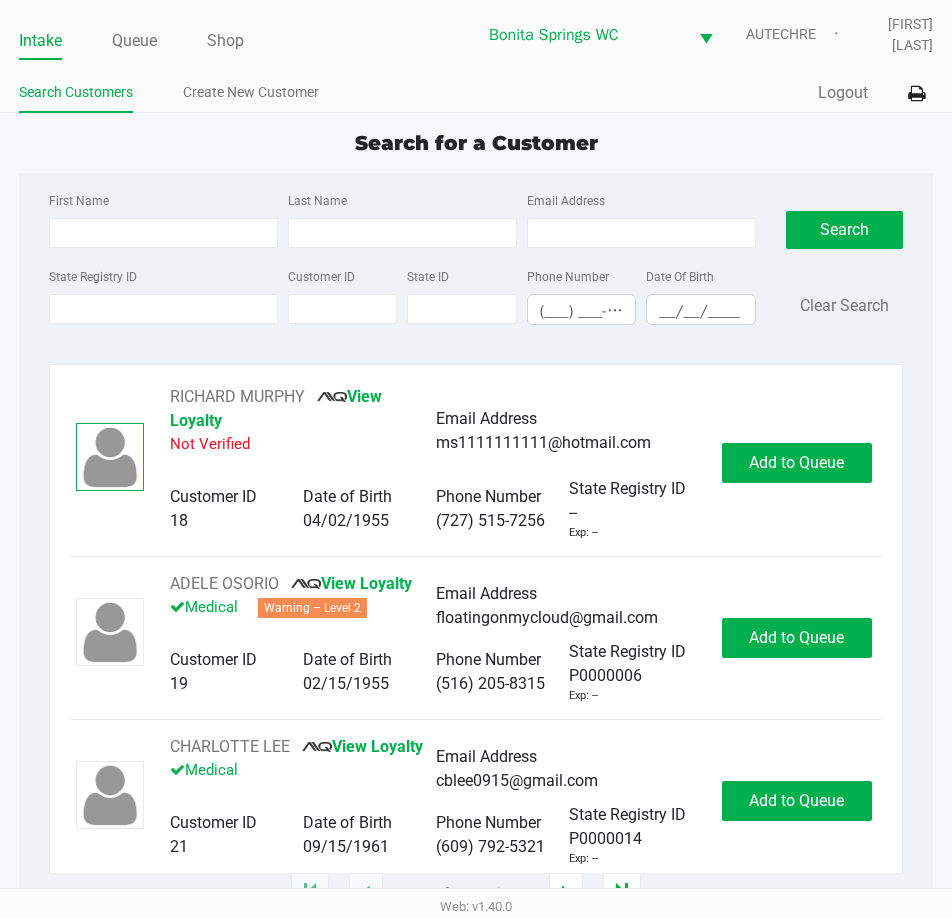 click 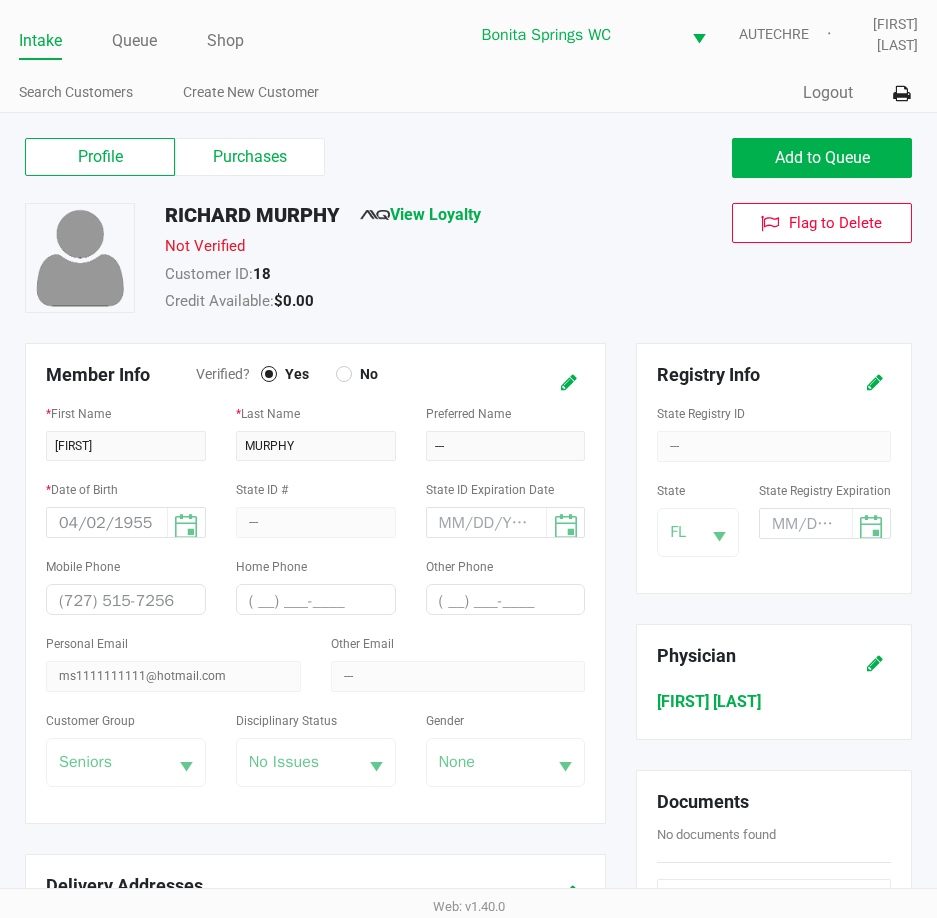 click on "Intake" 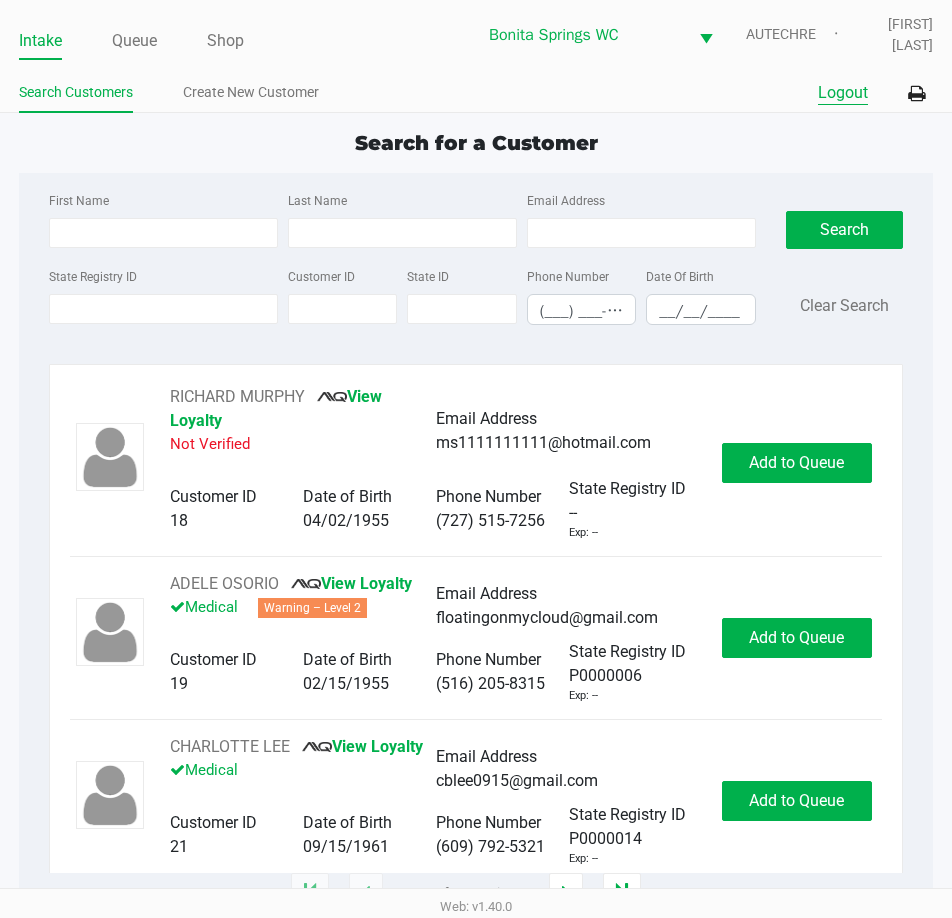 click on "Logout" 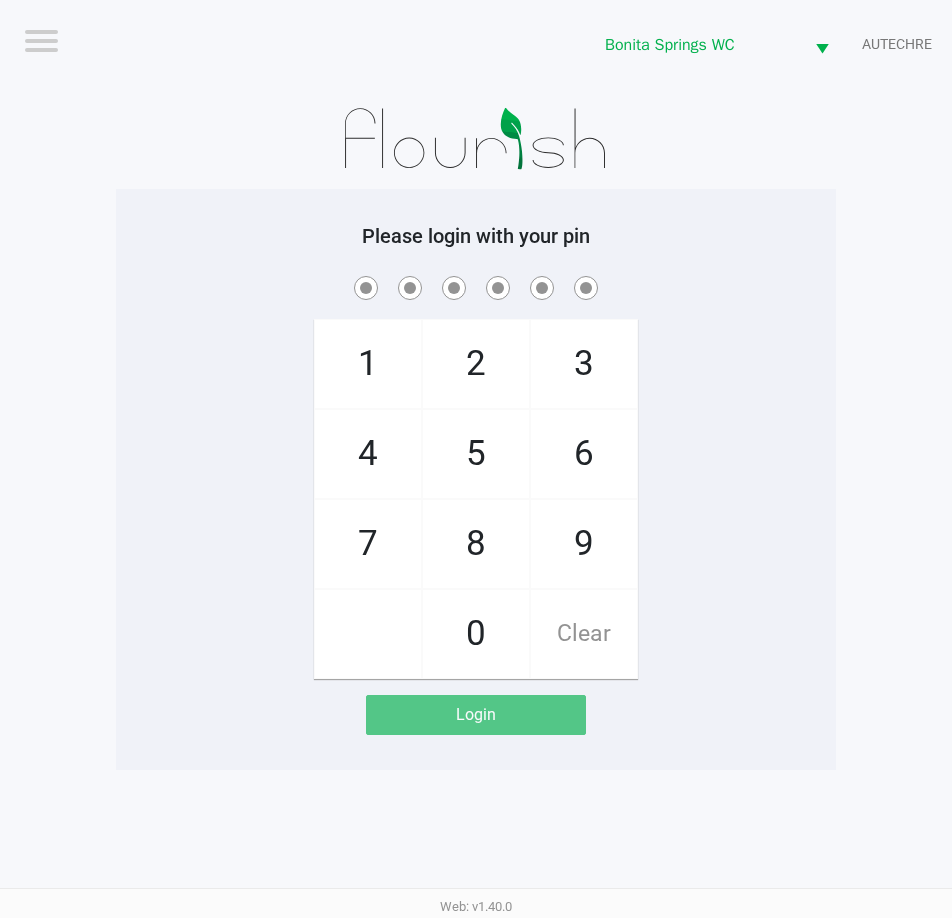 click 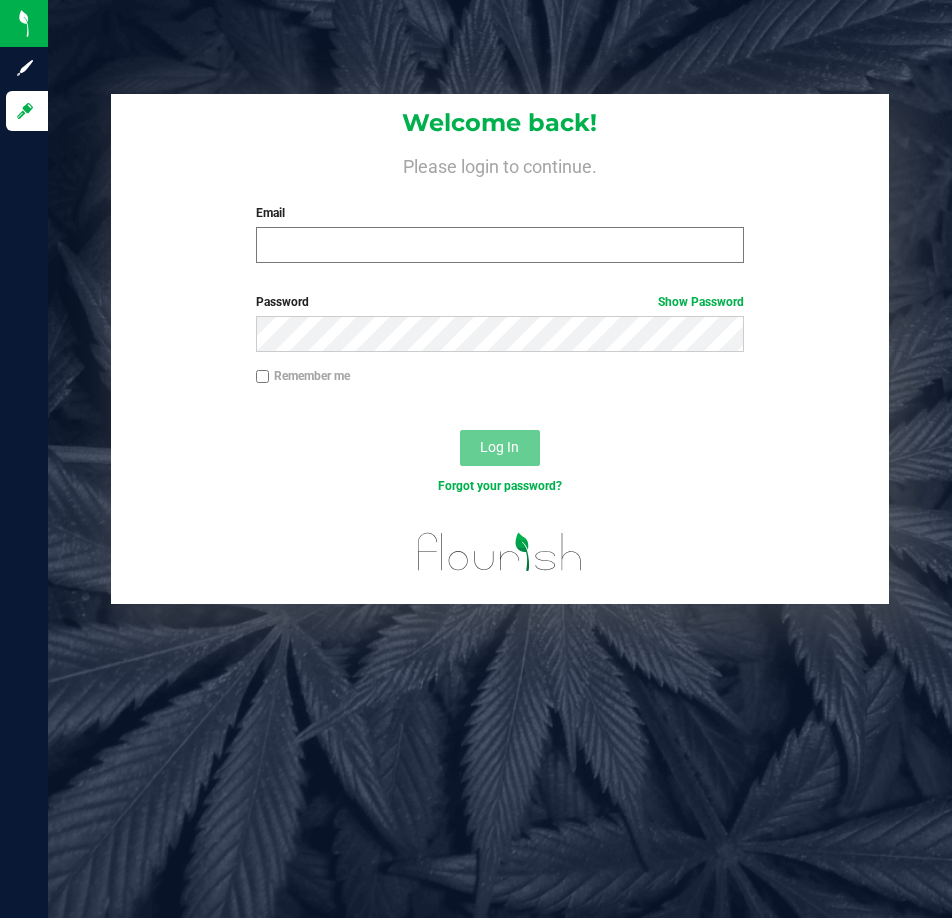 scroll, scrollTop: 0, scrollLeft: 0, axis: both 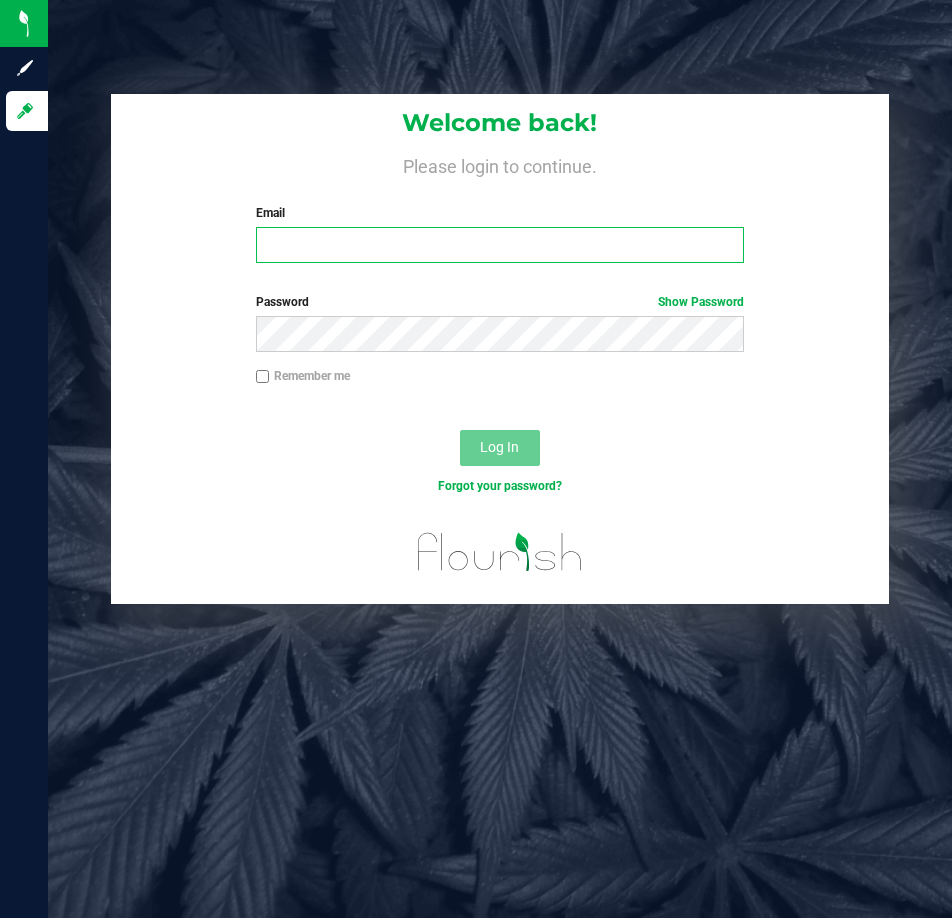 click on "Email" at bounding box center [500, 245] 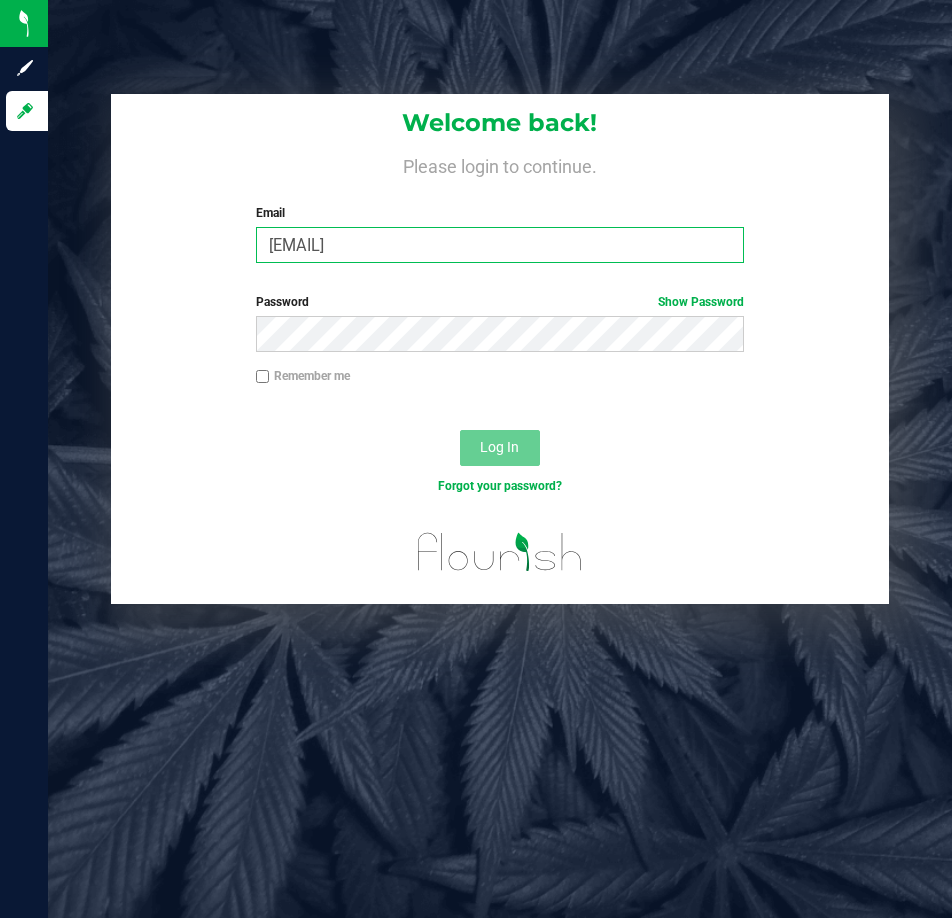 type on "[EMAIL]" 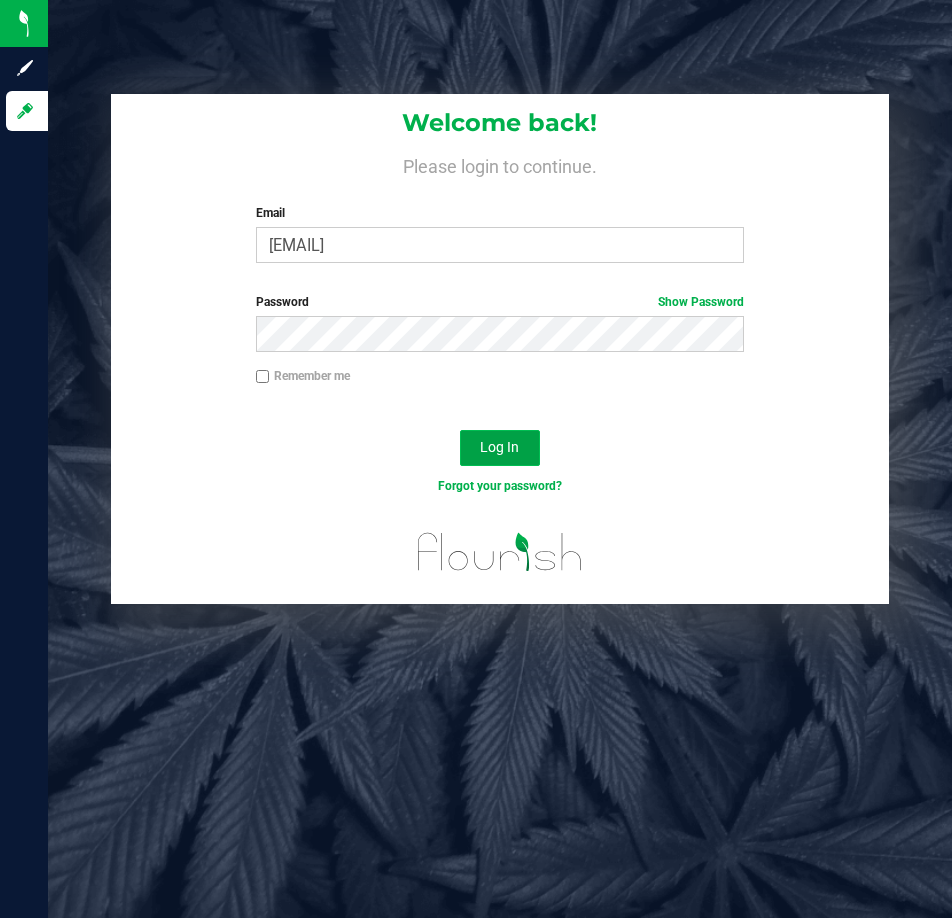 click on "Log In" at bounding box center [499, 447] 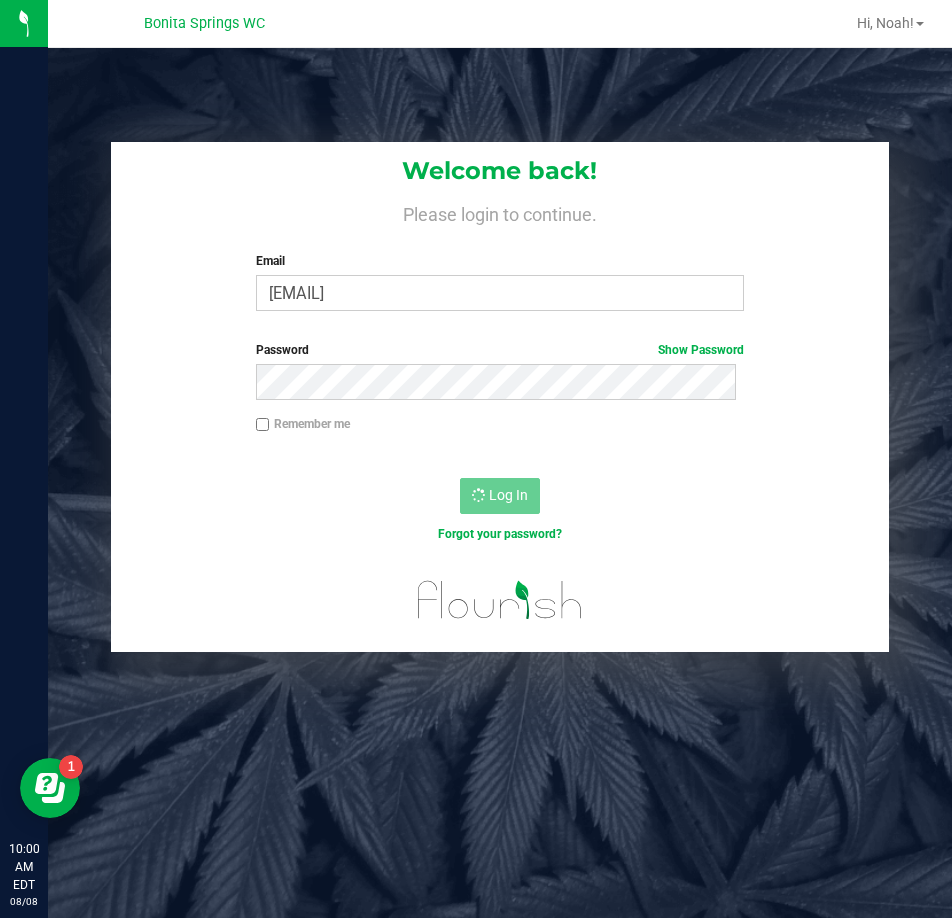 scroll, scrollTop: 0, scrollLeft: 0, axis: both 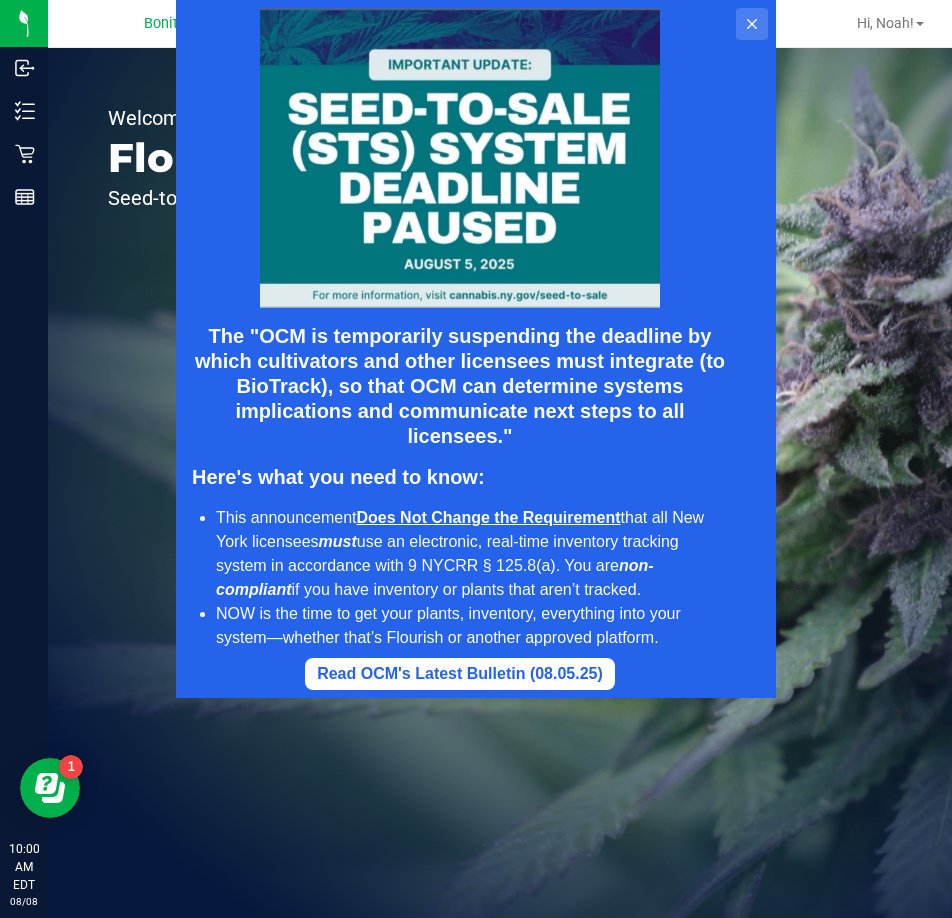 click 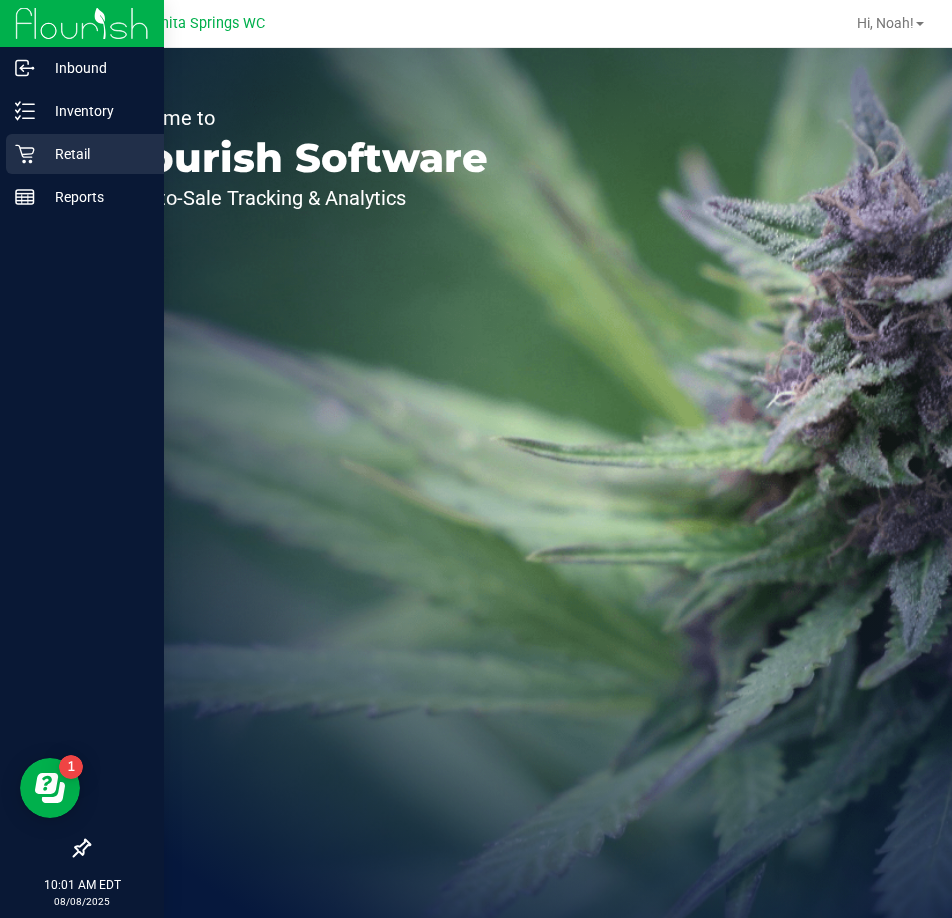 click 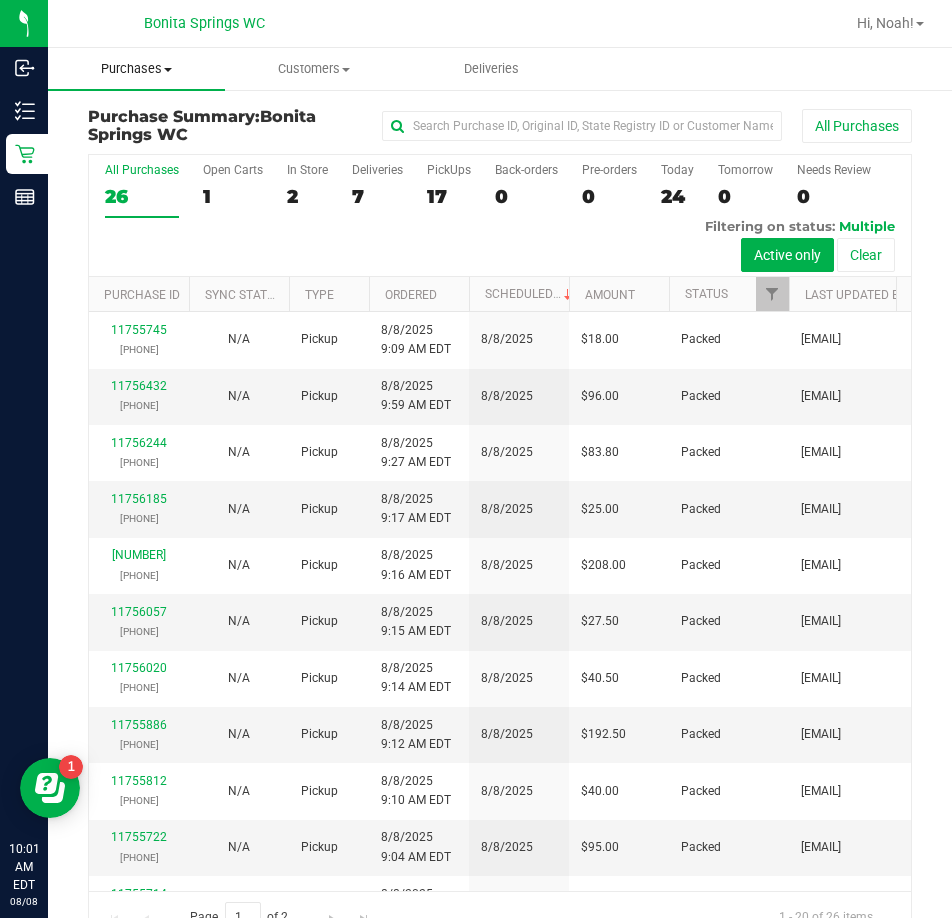 click on "Purchases" at bounding box center (136, 69) 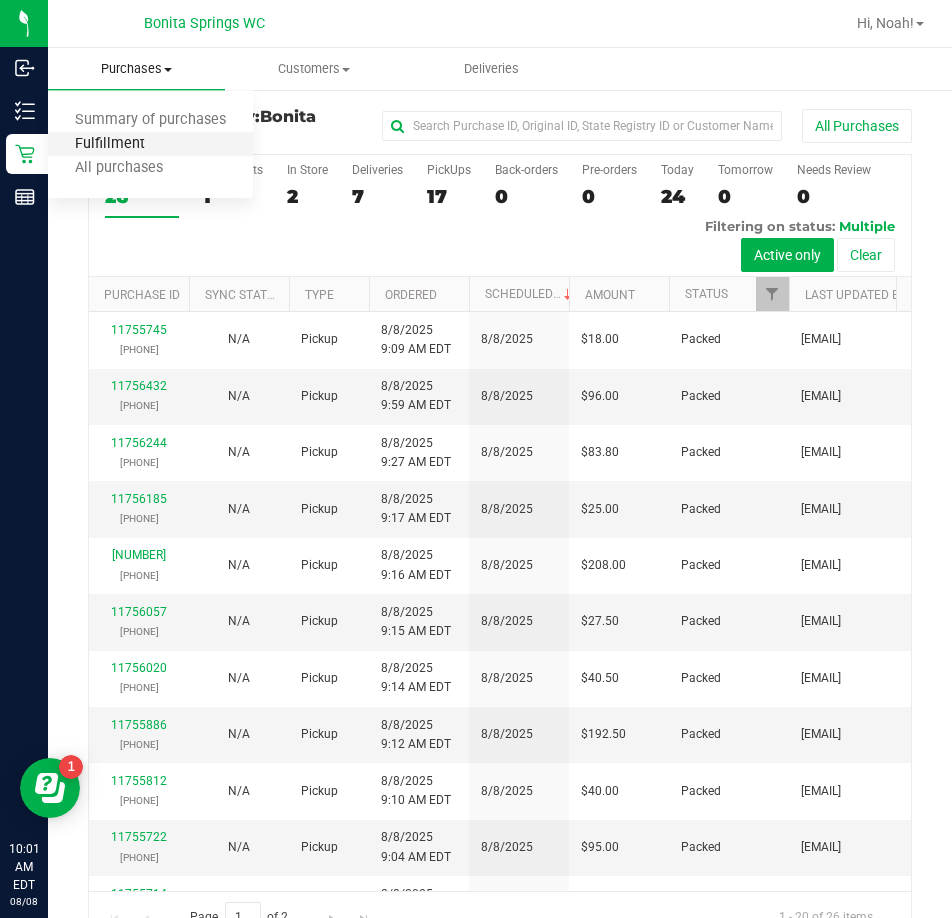 click on "Fulfillment" at bounding box center [110, 144] 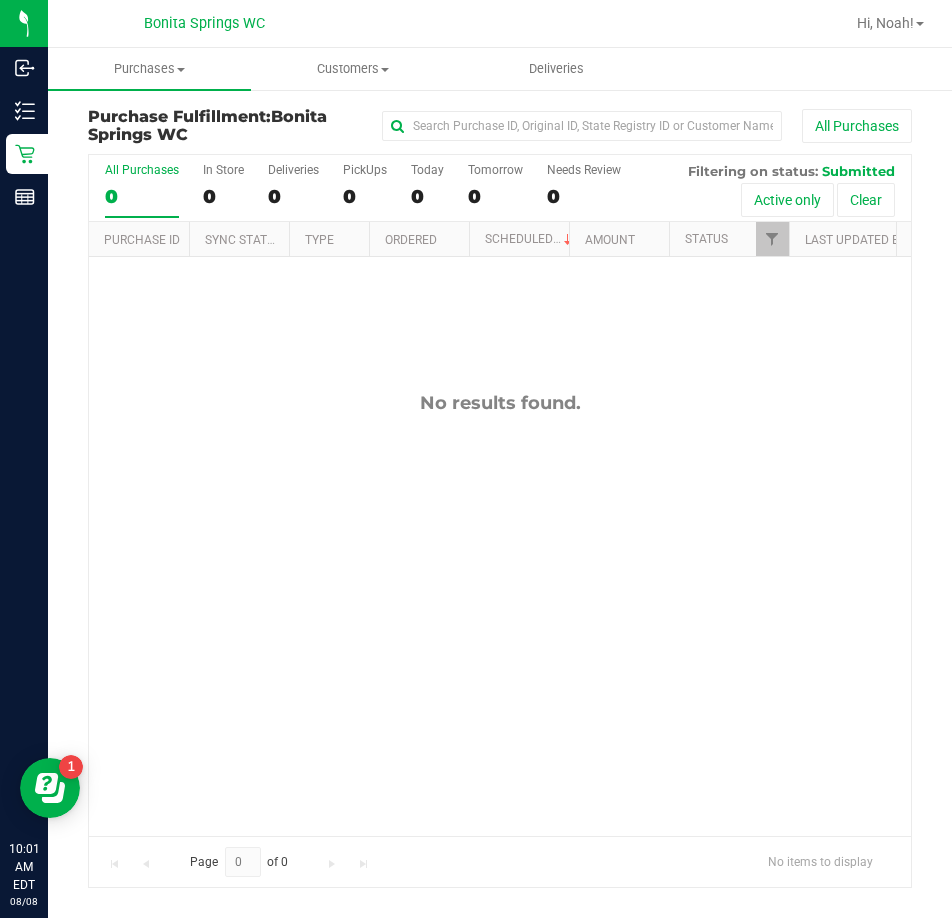 click on "All Purchases
0
In Store
0
Deliveries
0
PickUps
0
Today
0
Tomorrow
0
Needs Review
0
Filtering on status:
Submitted
Active only
Clear
Purchase ID Sync Status Type Ordered 0" at bounding box center (500, 520) 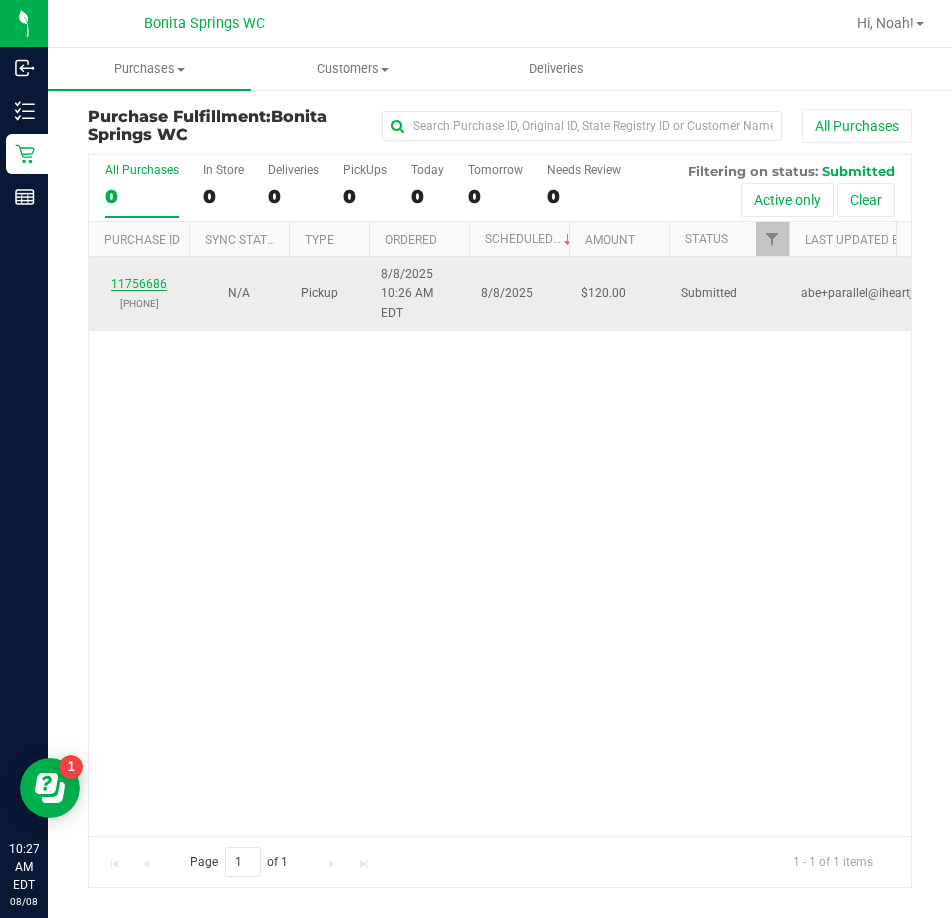 click on "11756686" at bounding box center [139, 284] 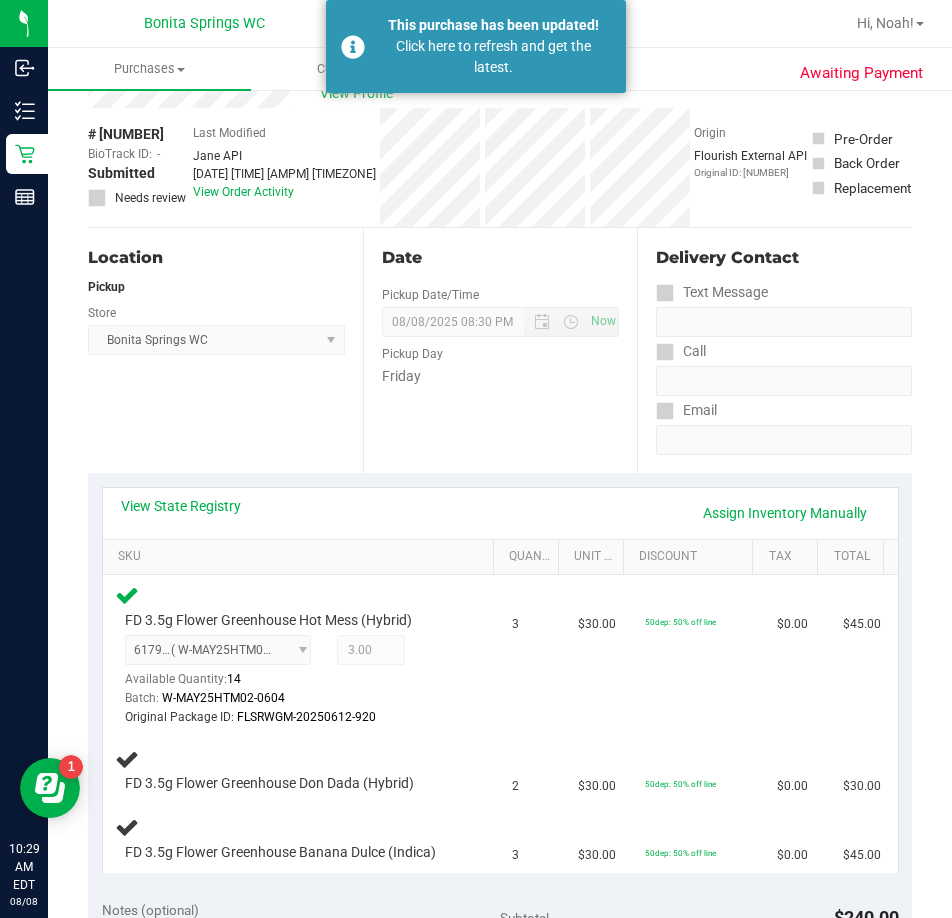 scroll, scrollTop: 0, scrollLeft: 0, axis: both 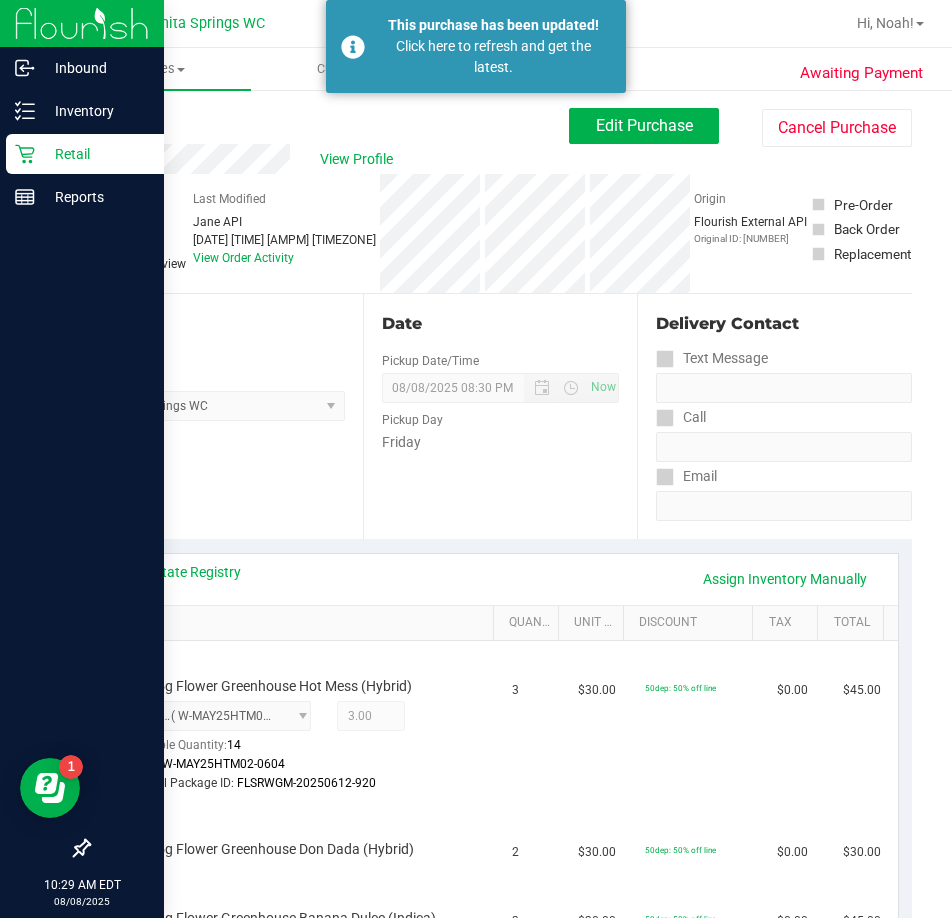 click 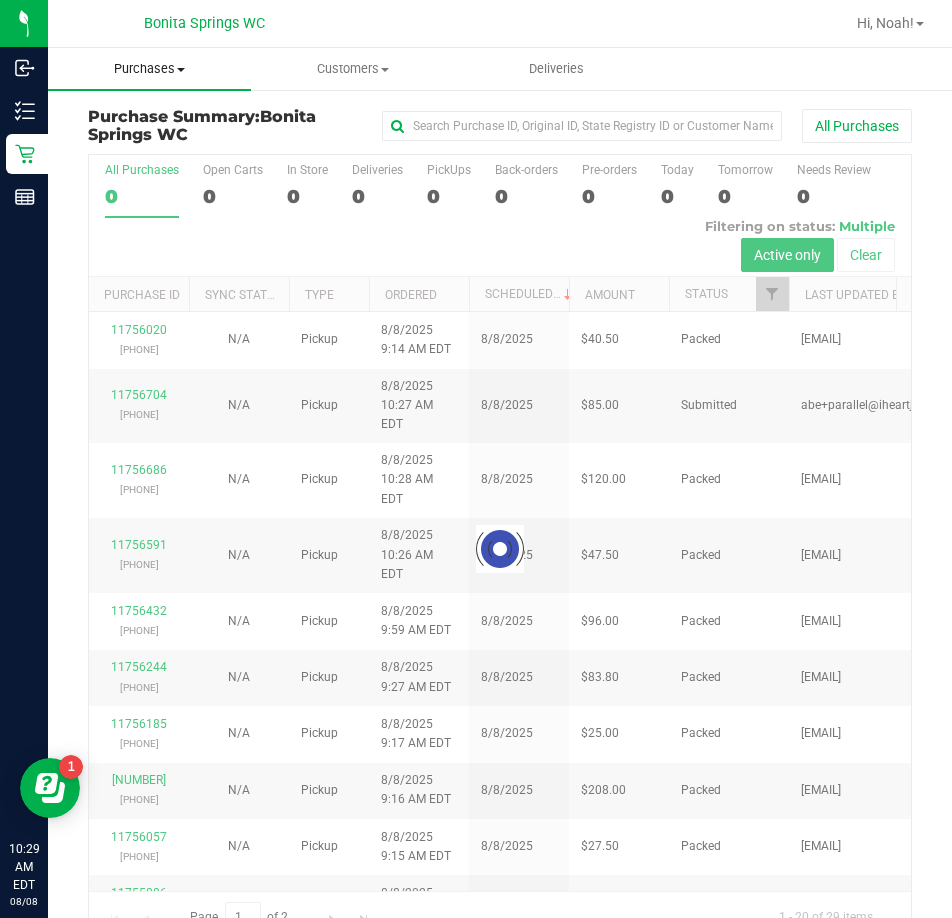 click on "Purchases" at bounding box center [149, 69] 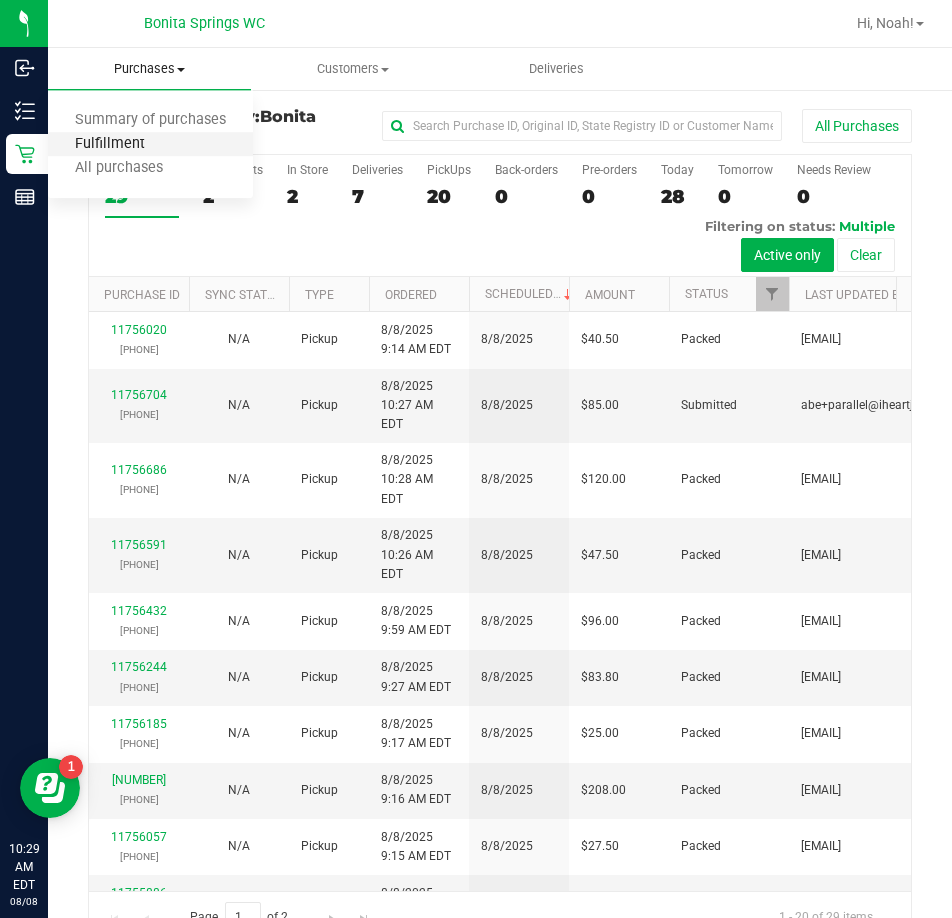 click on "Fulfillment" at bounding box center [110, 144] 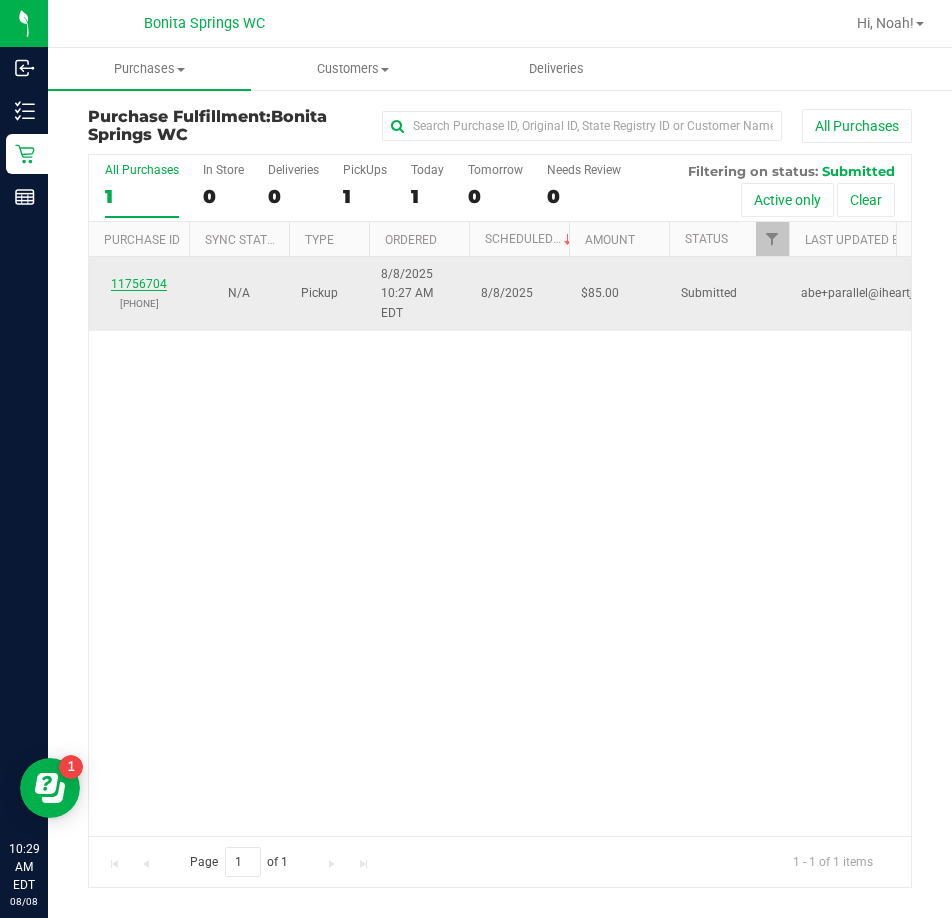 click on "11756704" at bounding box center [139, 284] 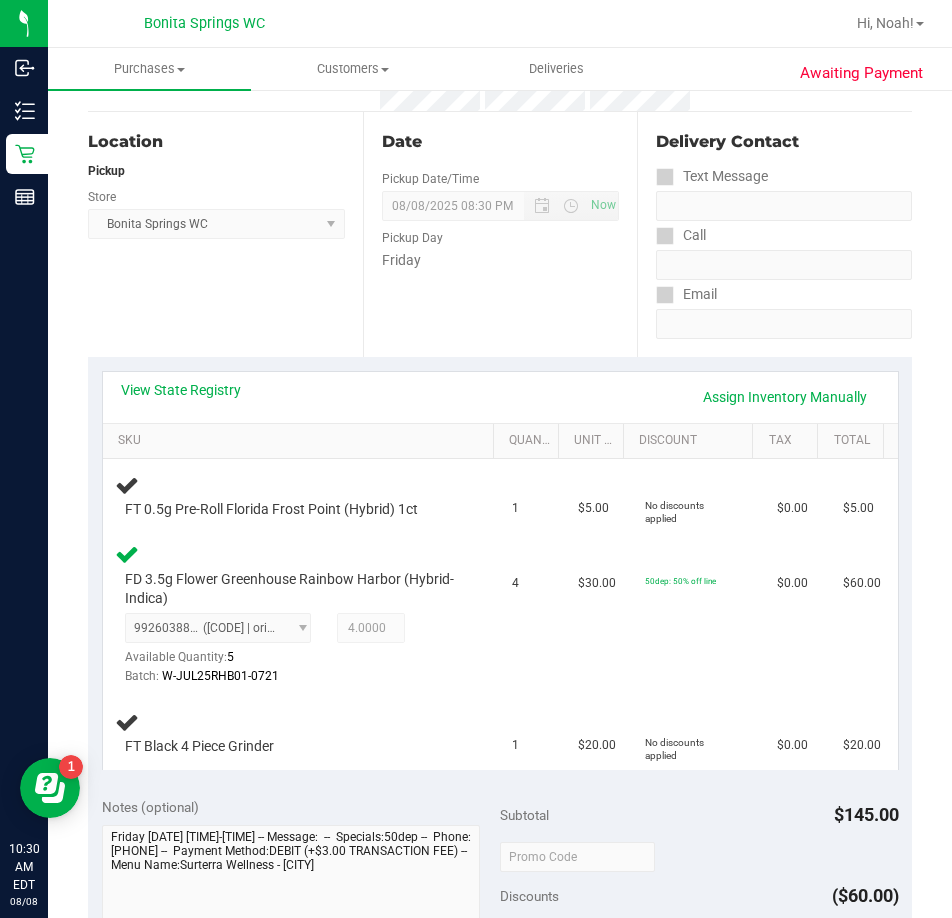 scroll, scrollTop: 300, scrollLeft: 0, axis: vertical 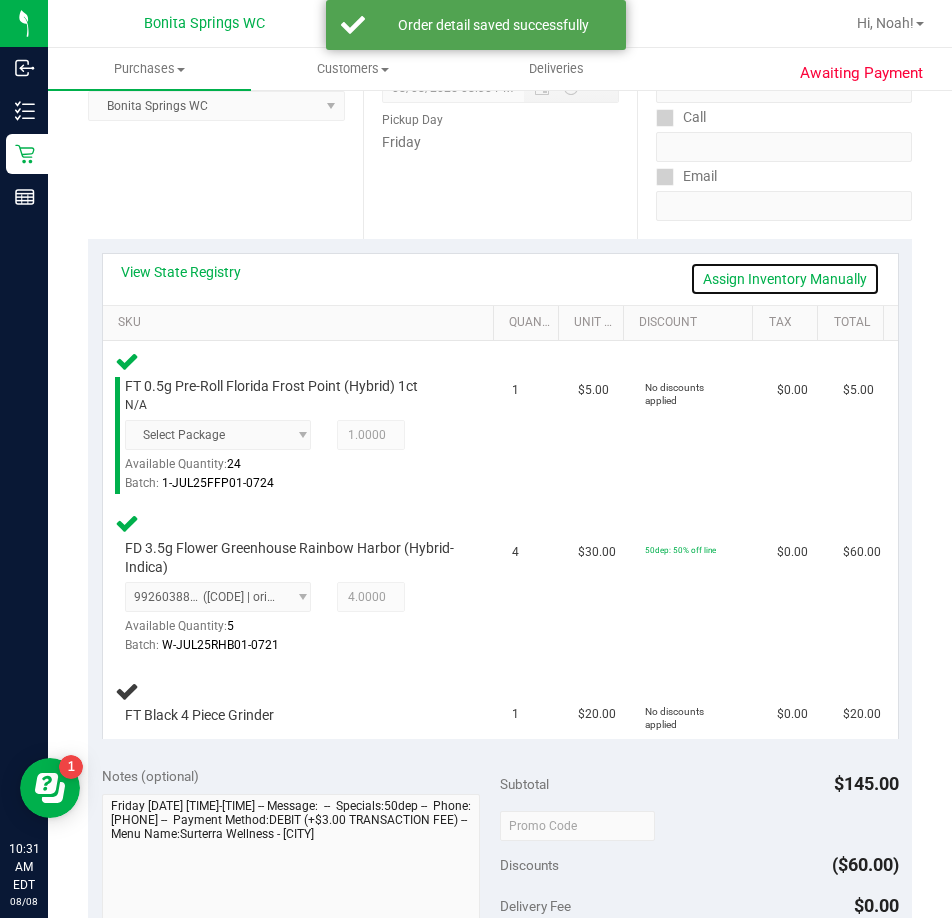 click on "Assign Inventory Manually" at bounding box center (785, 279) 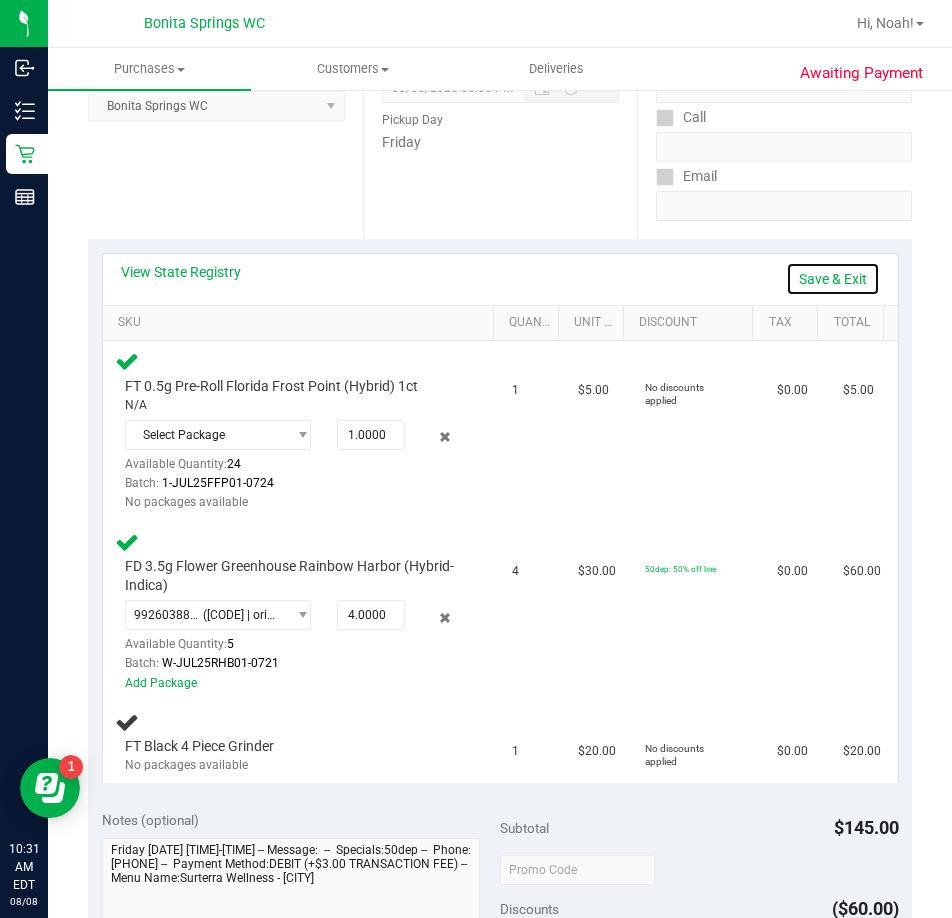 click on "Save & Exit" at bounding box center (833, 279) 